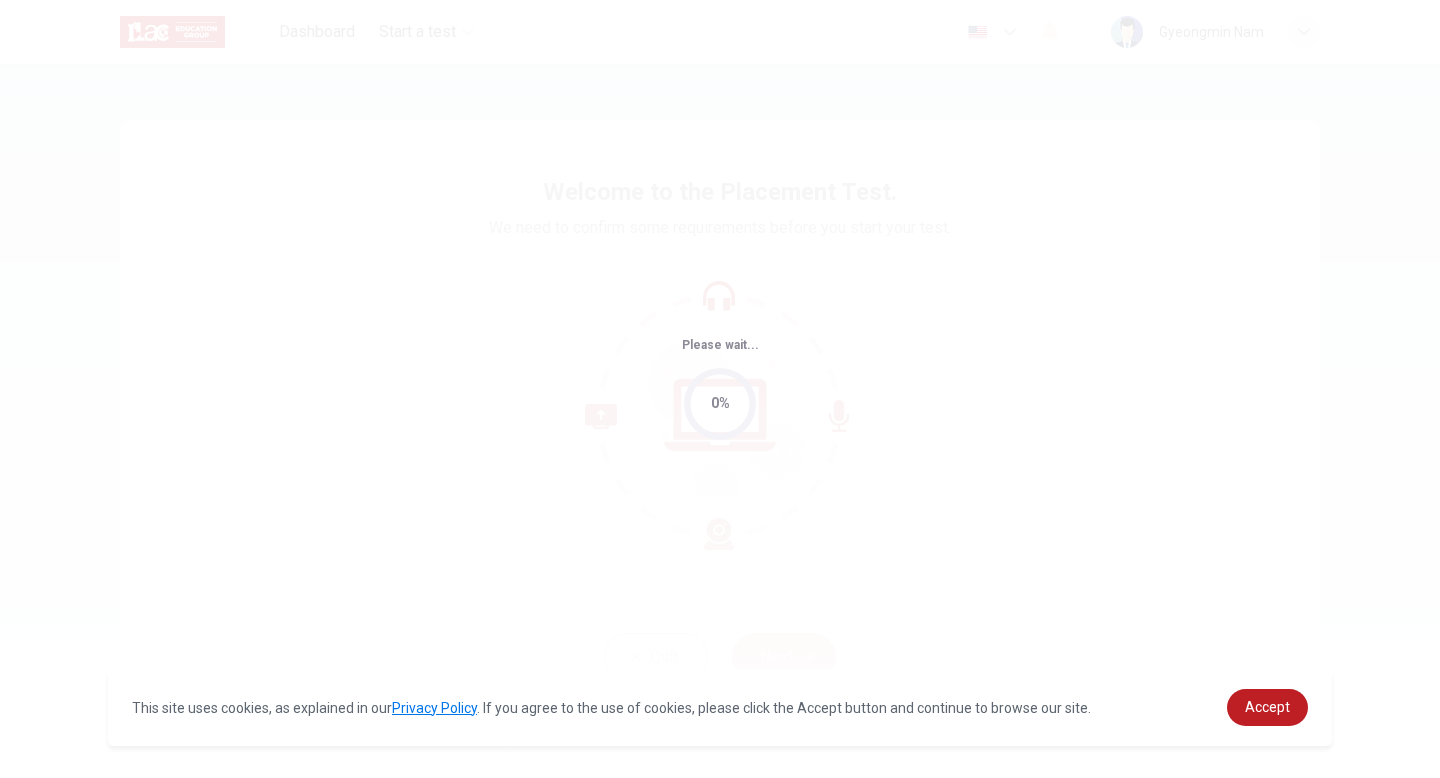 scroll, scrollTop: 0, scrollLeft: 0, axis: both 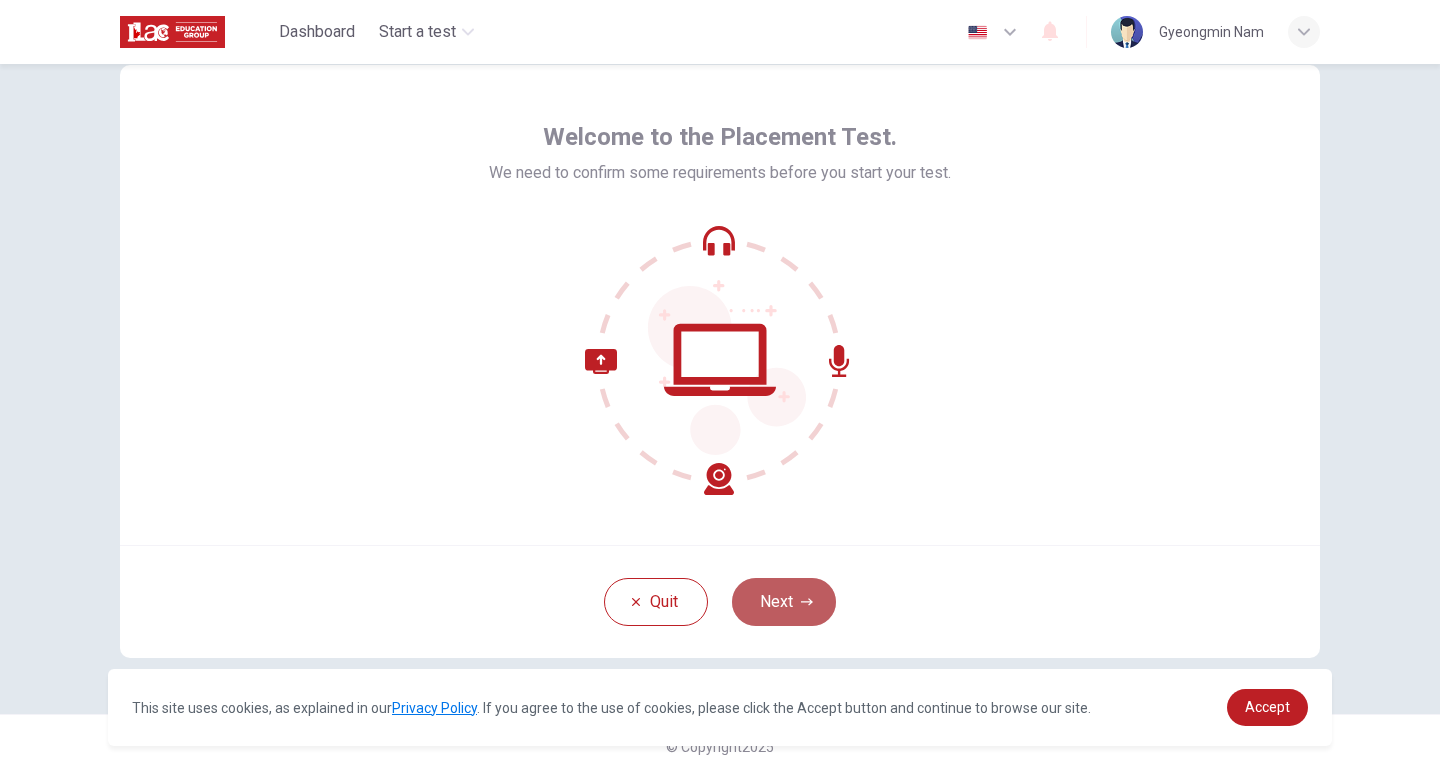 click 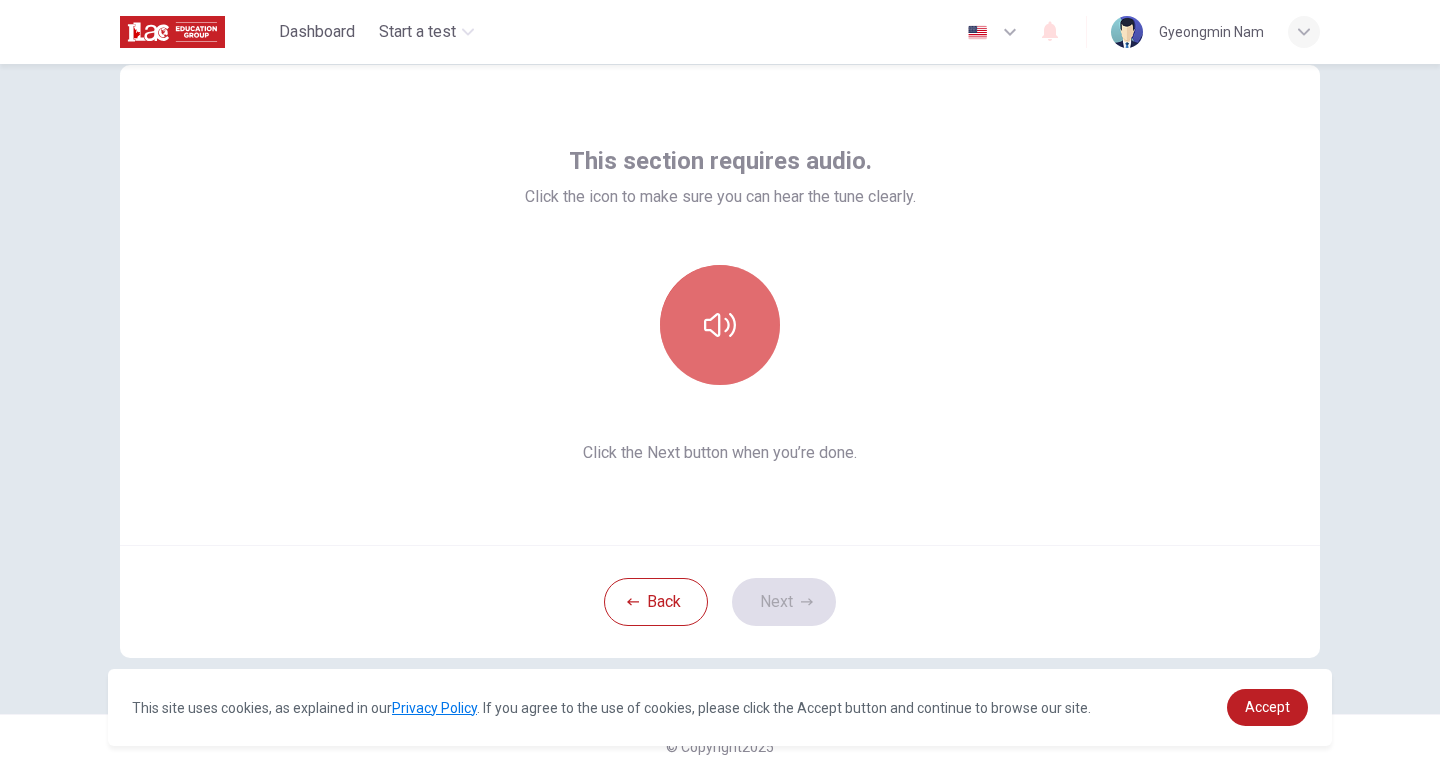 click at bounding box center (720, 325) 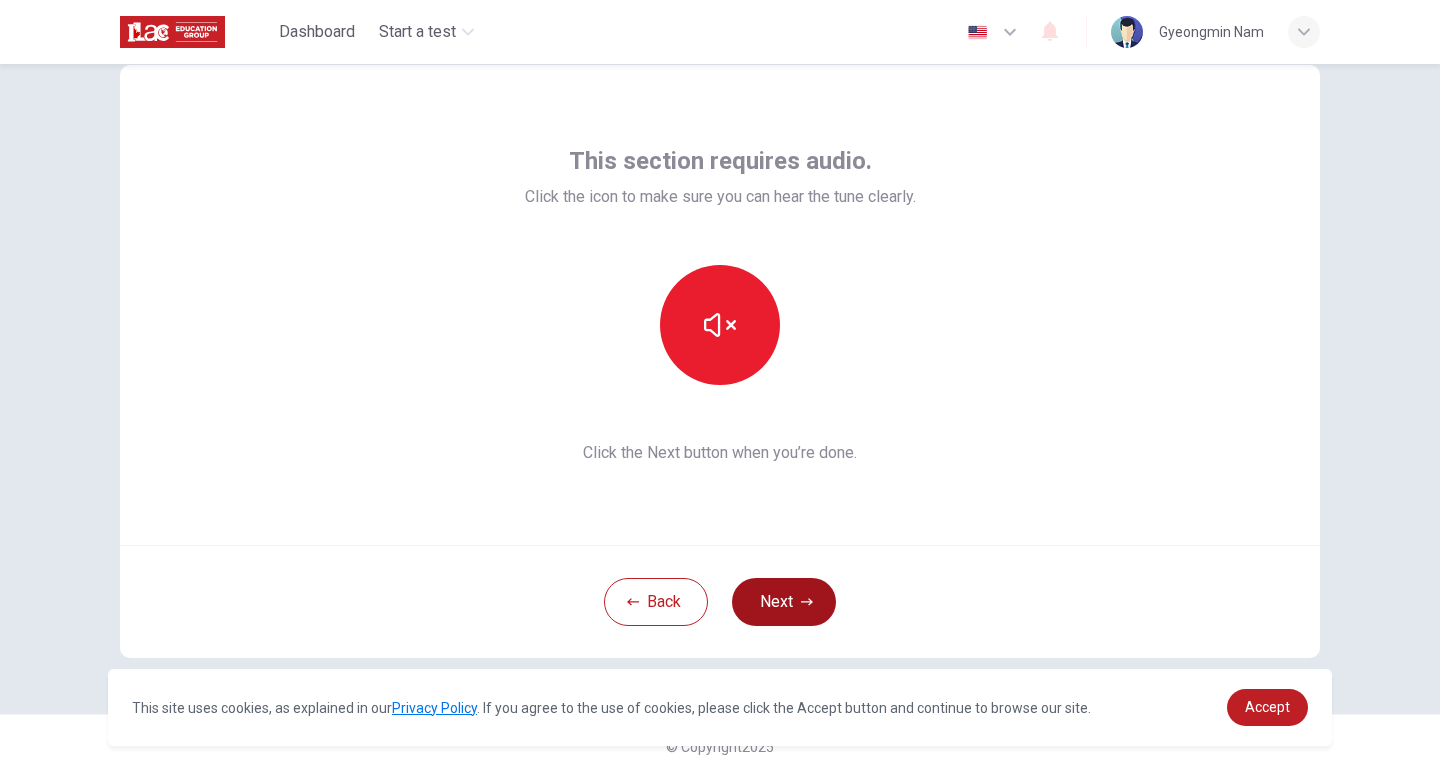click on "Next" at bounding box center [784, 602] 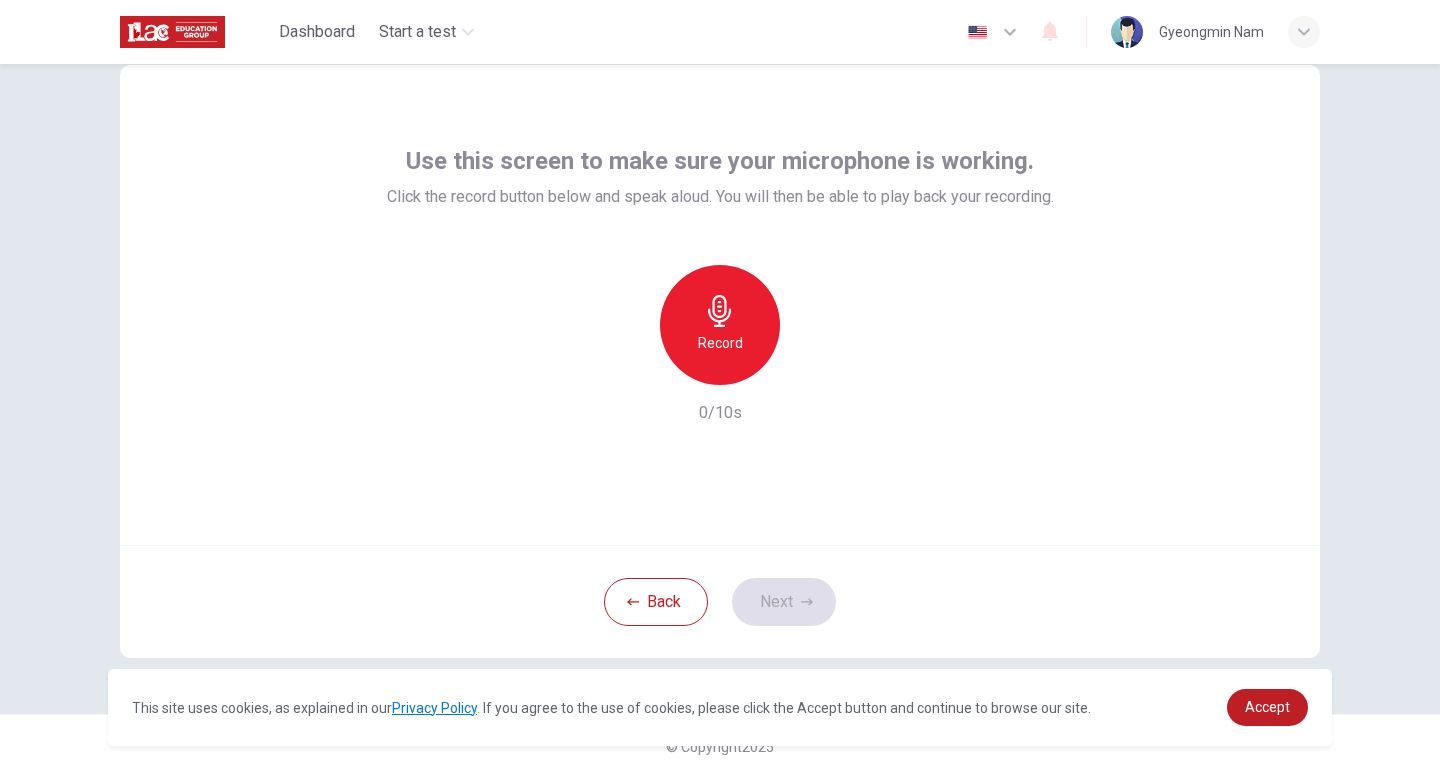 click on "Record" at bounding box center (720, 343) 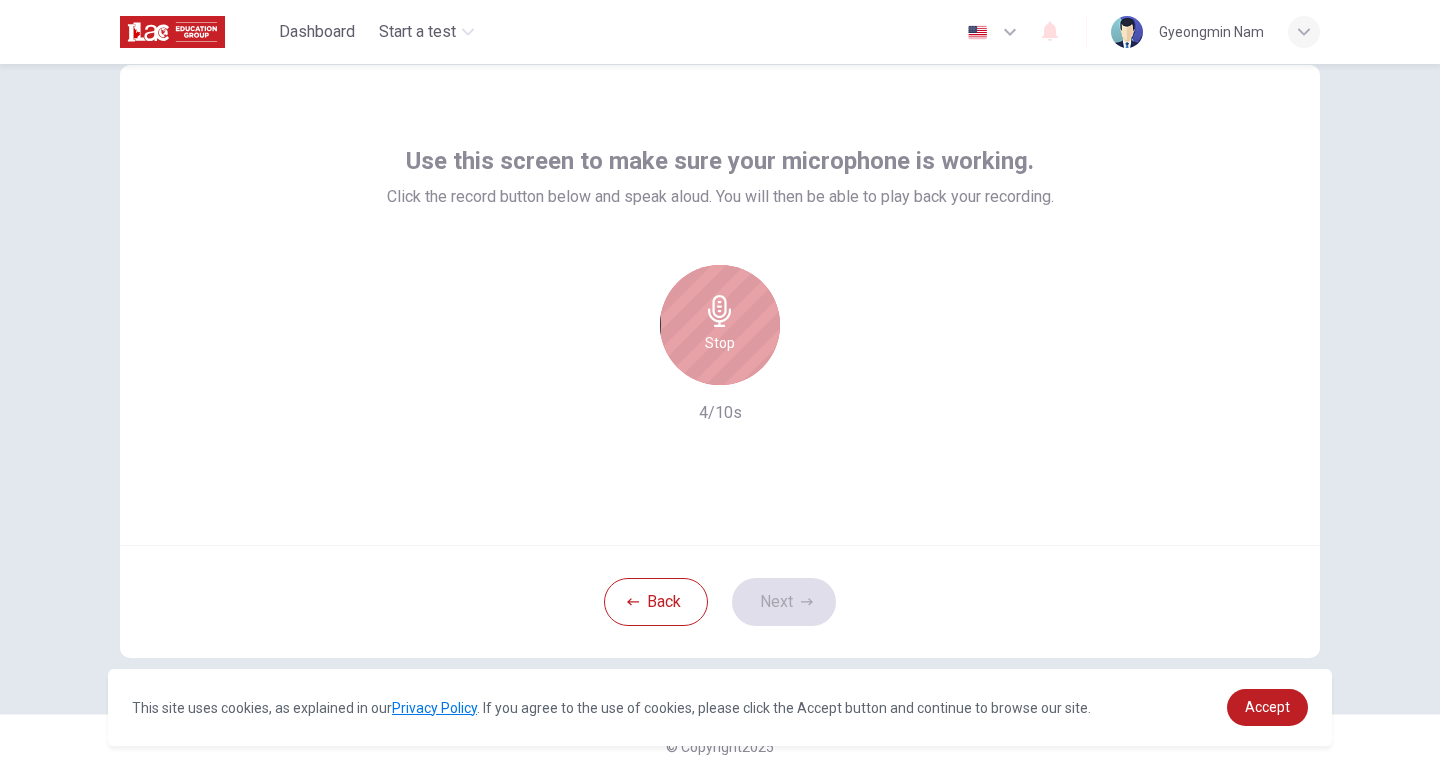 click on "Stop" at bounding box center (720, 325) 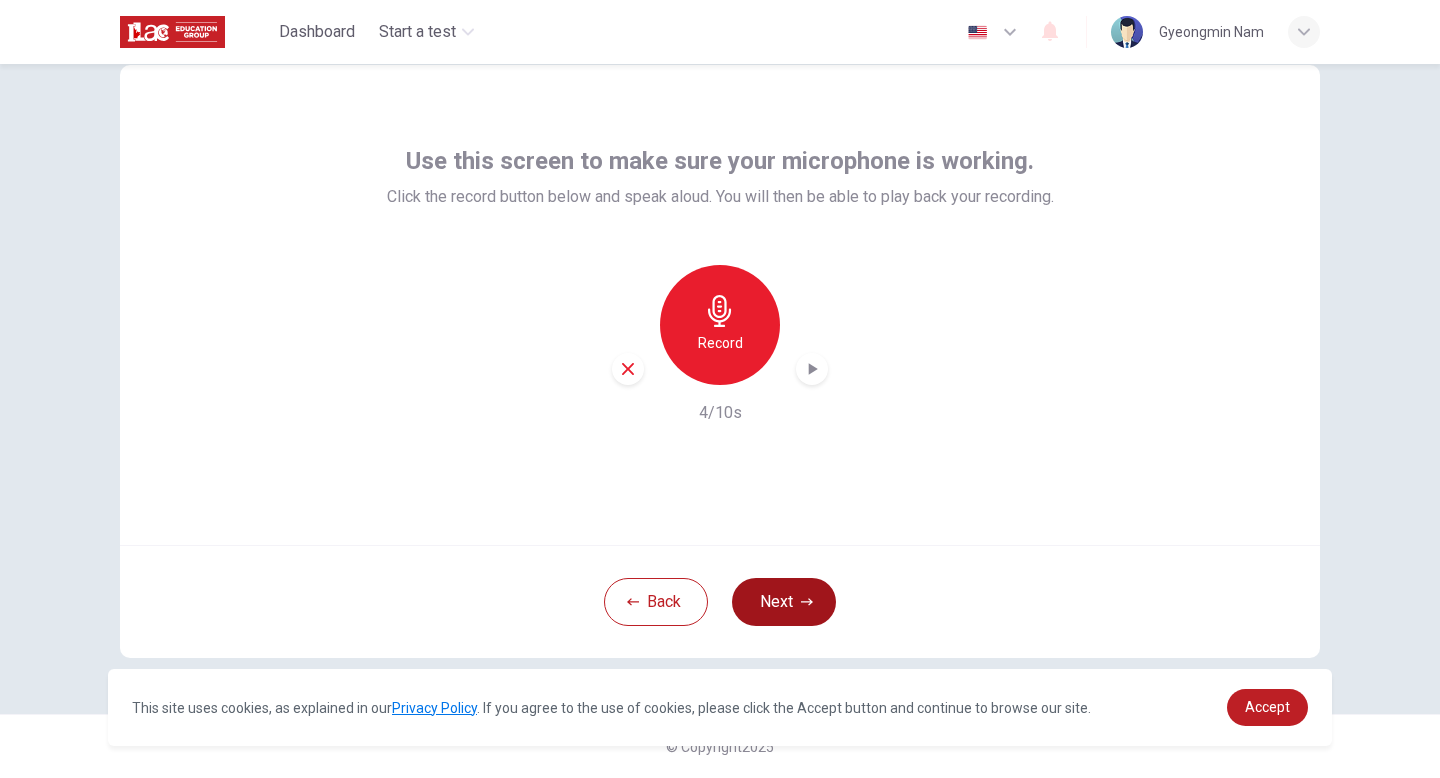 click on "Next" at bounding box center [784, 602] 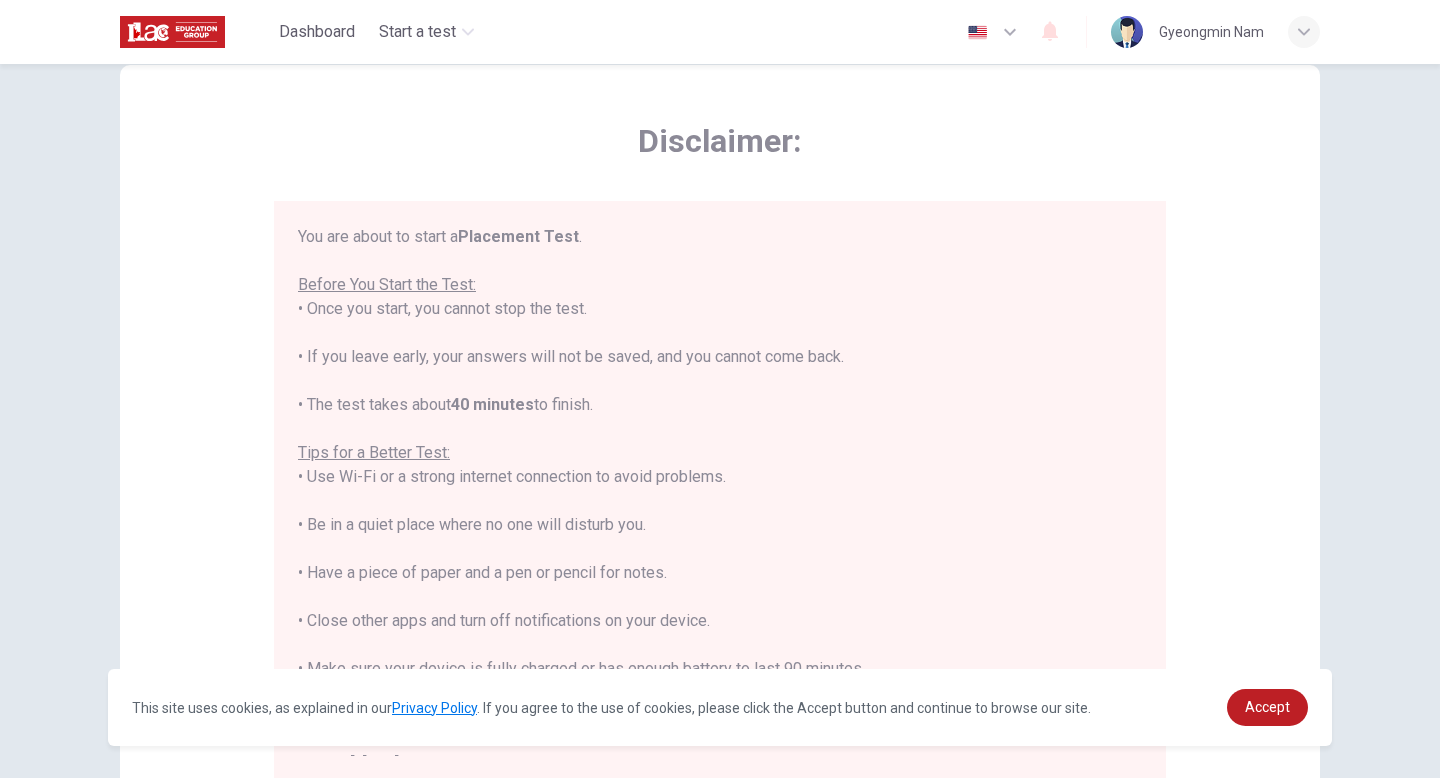 scroll, scrollTop: 23, scrollLeft: 0, axis: vertical 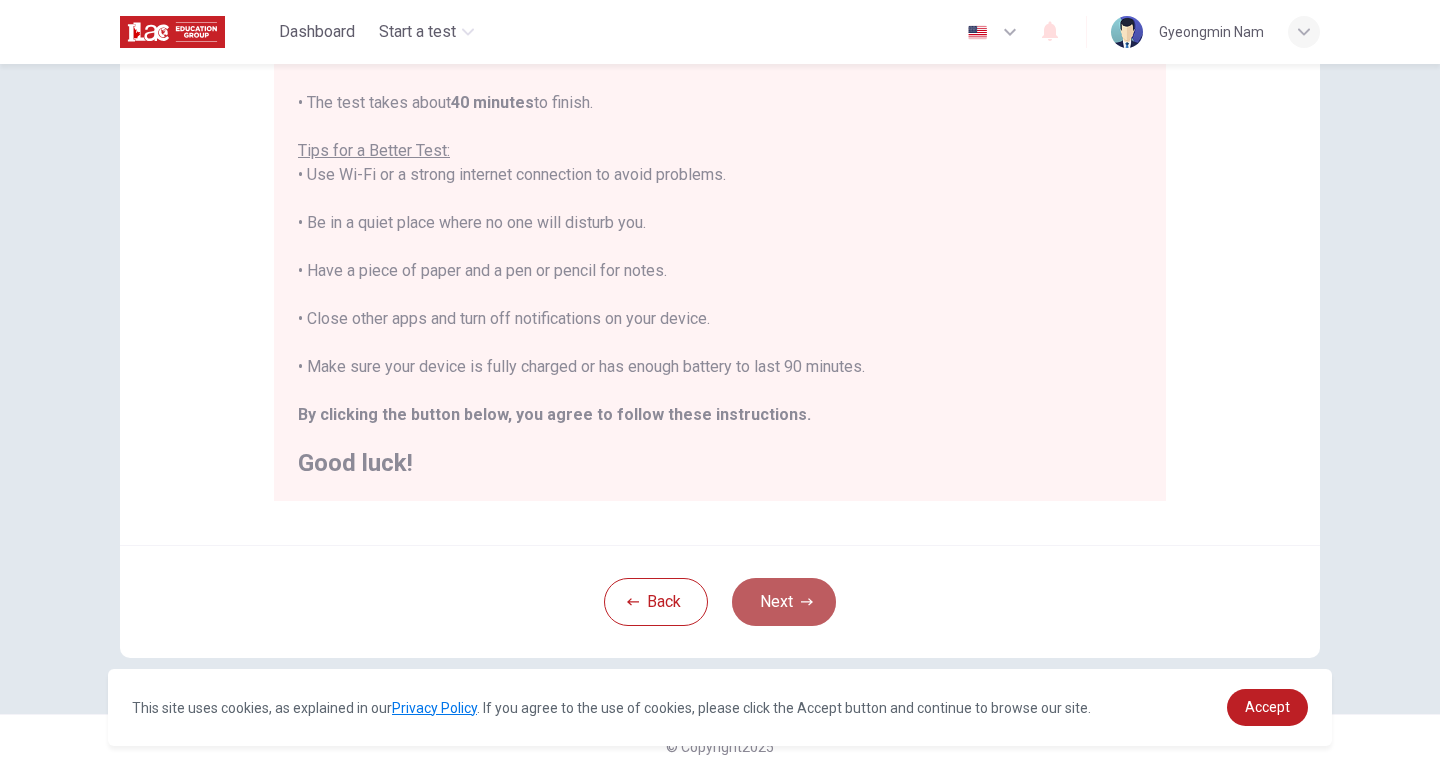 click on "Next" at bounding box center [784, 602] 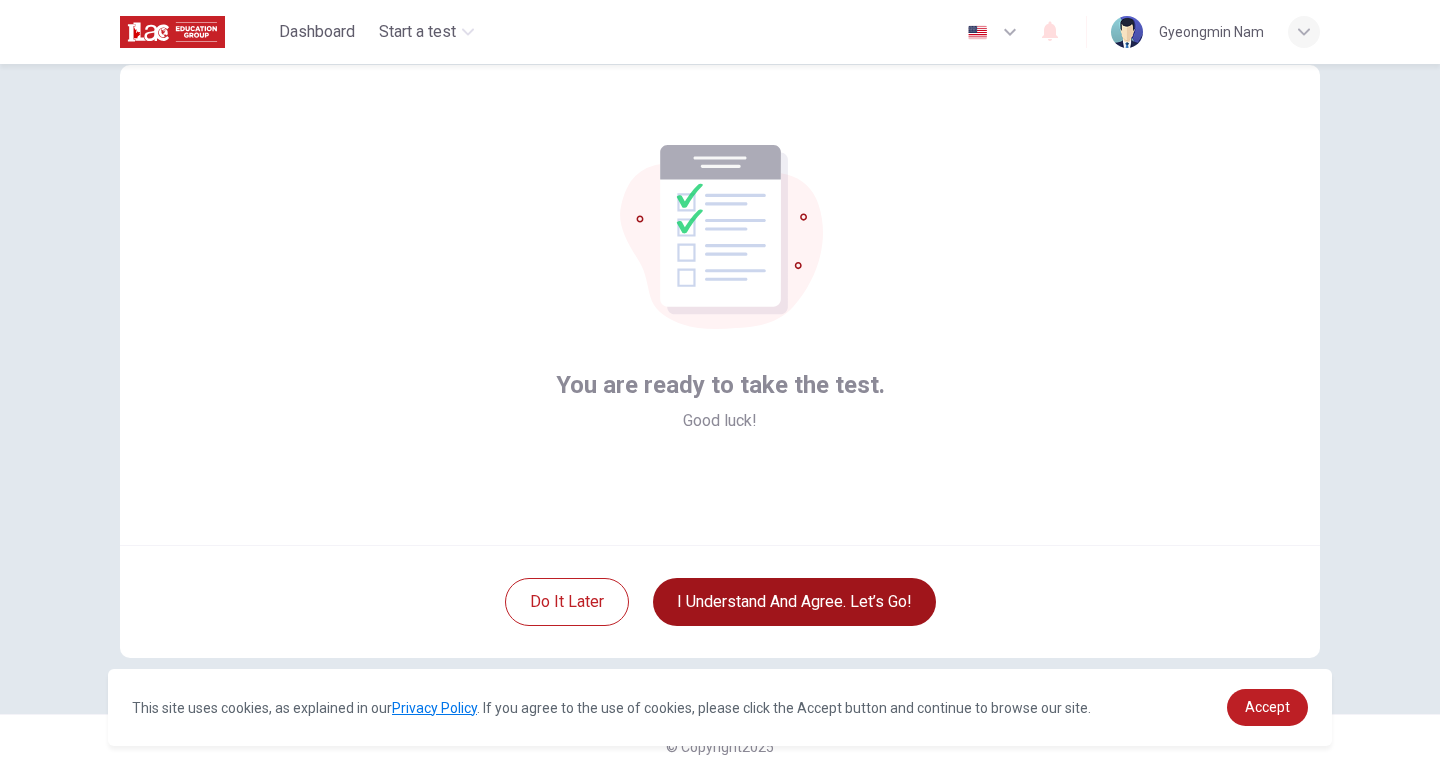 click on "I understand and agree. Let’s go!" at bounding box center (794, 602) 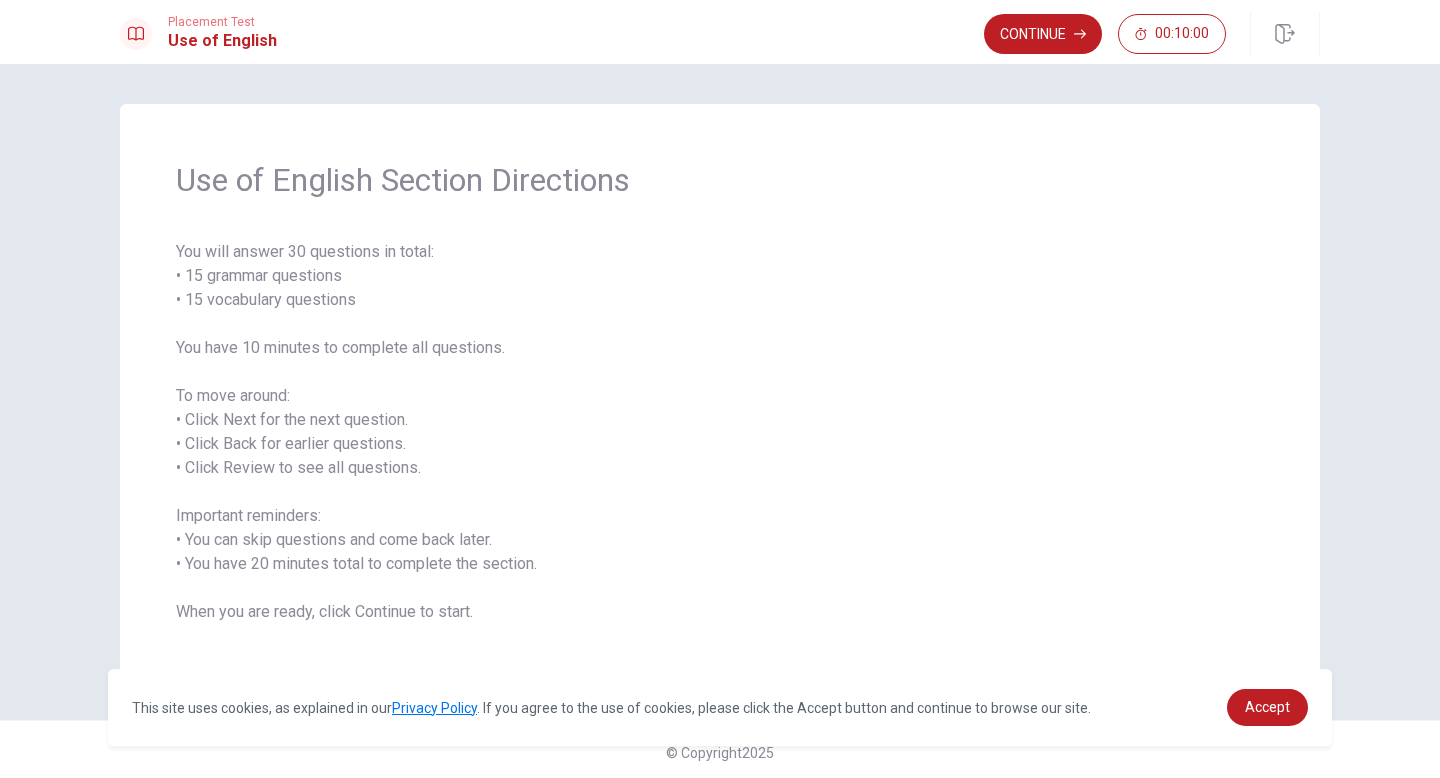 scroll, scrollTop: 6, scrollLeft: 0, axis: vertical 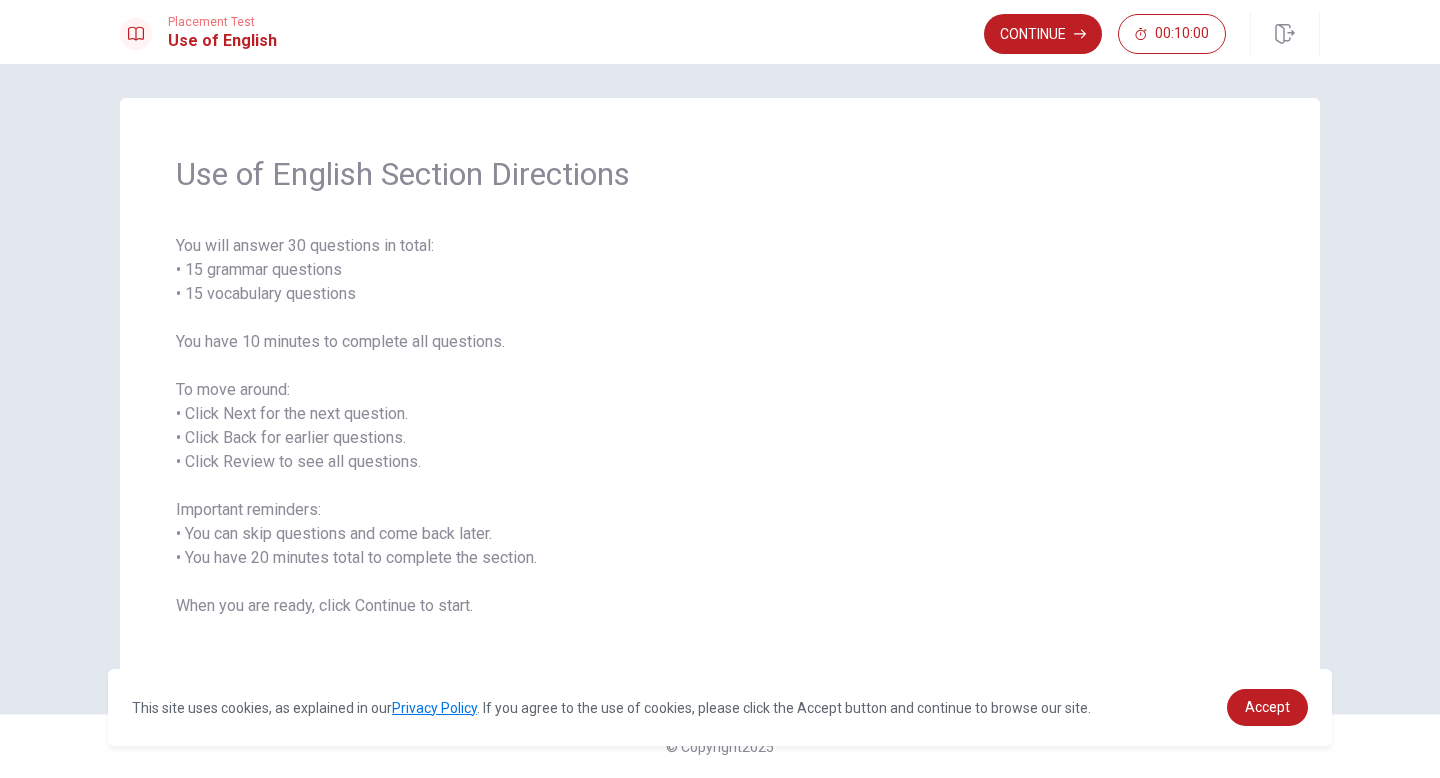 click on "You will answer 30 questions in total:
• 15 grammar questions
• 15 vocabulary questions
You have 10 minutes to complete all questions.
To move around:
• Click Next for the next question.
• Click Back for earlier questions.
• Click Review to see all questions.
Important reminders:
• You can skip questions and come back later.
• You have 20 minutes total to complete the section.
When you are ready, click Continue to start." at bounding box center (720, 426) 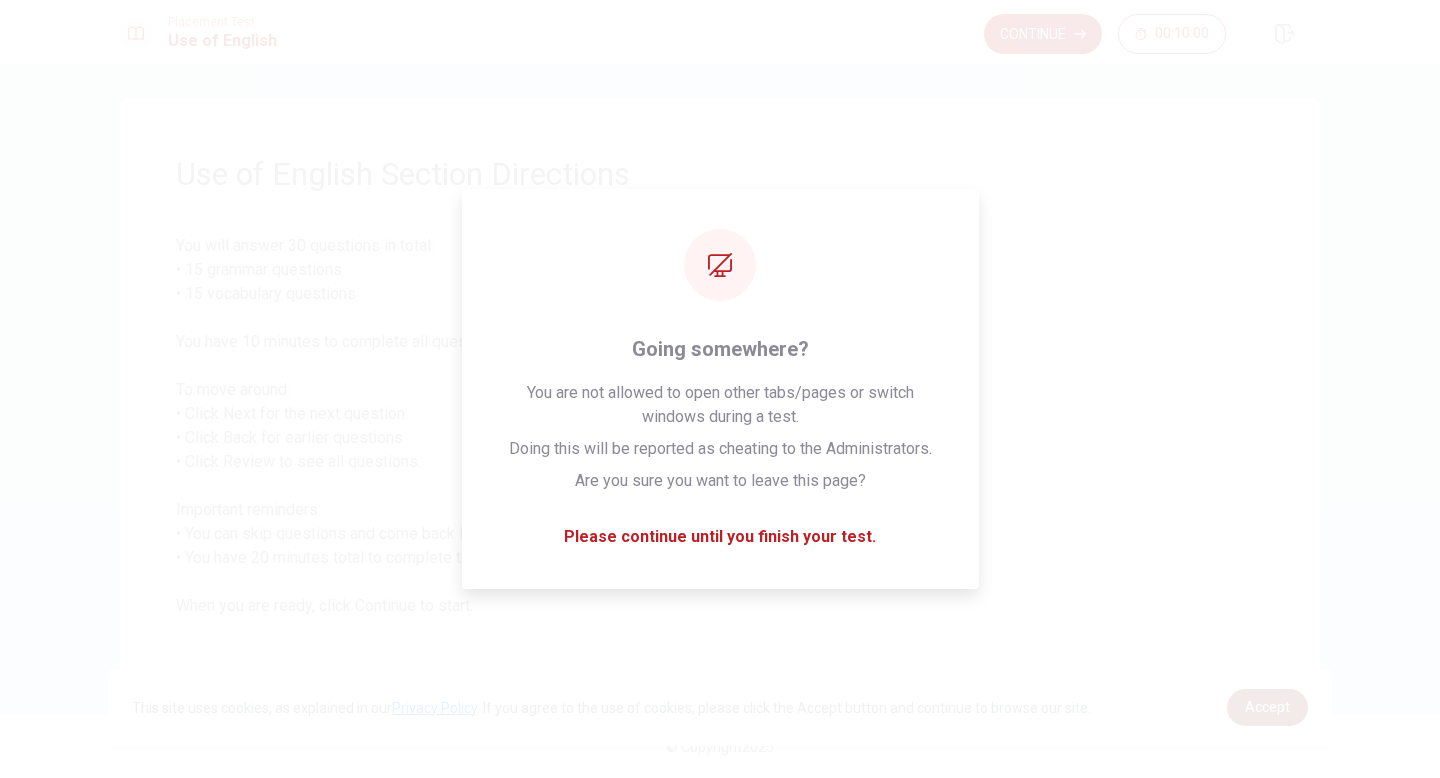 click on "Accept" at bounding box center (1267, 707) 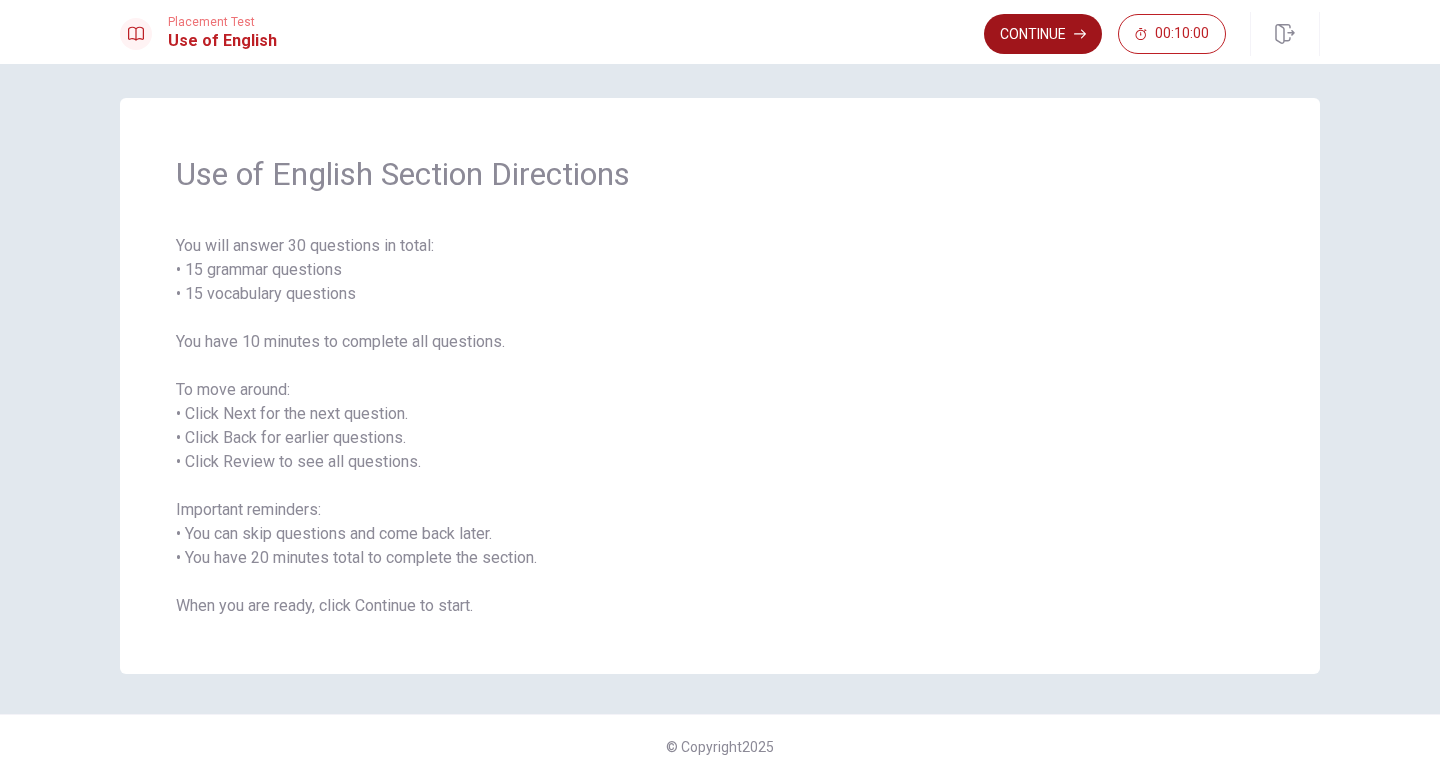 click on "Continue" at bounding box center [1043, 34] 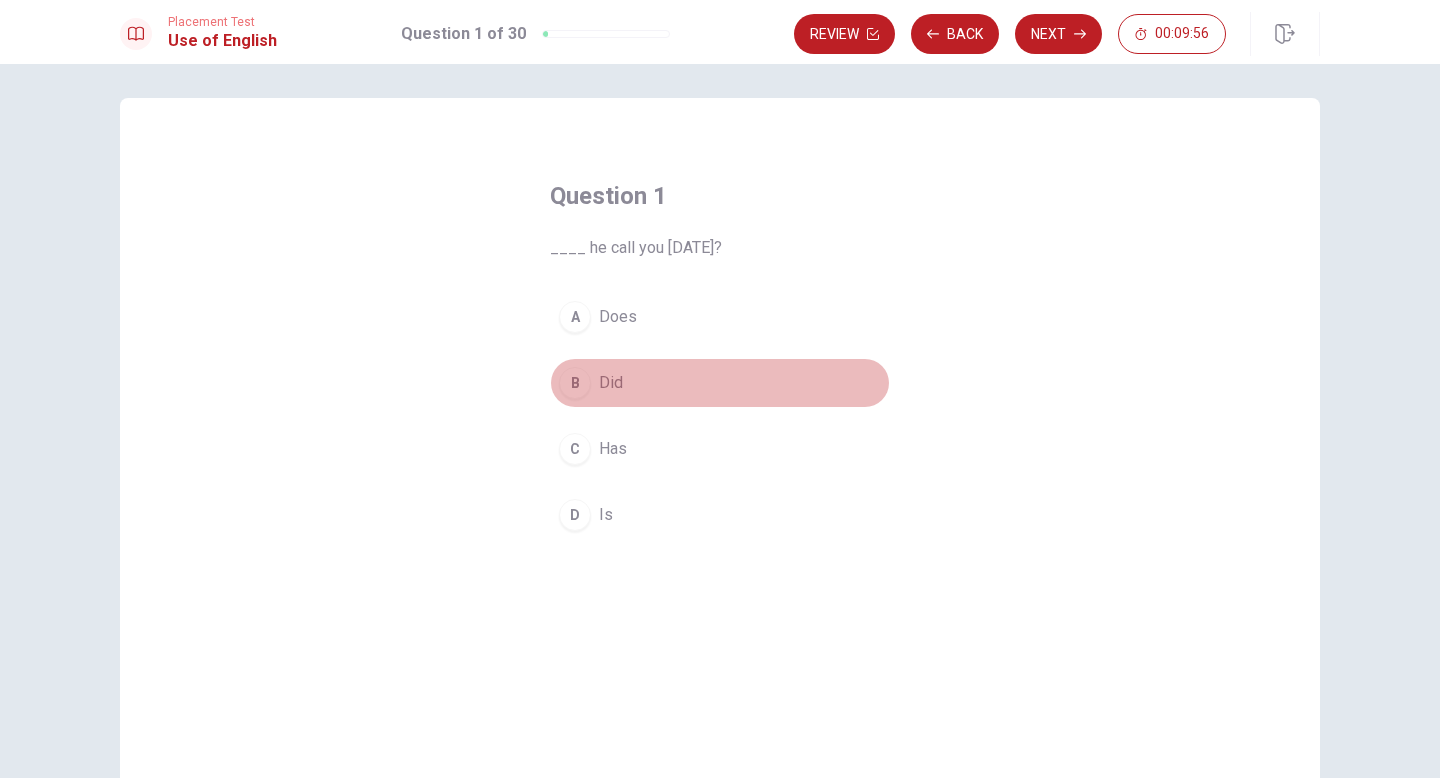 click on "B Did" at bounding box center (720, 383) 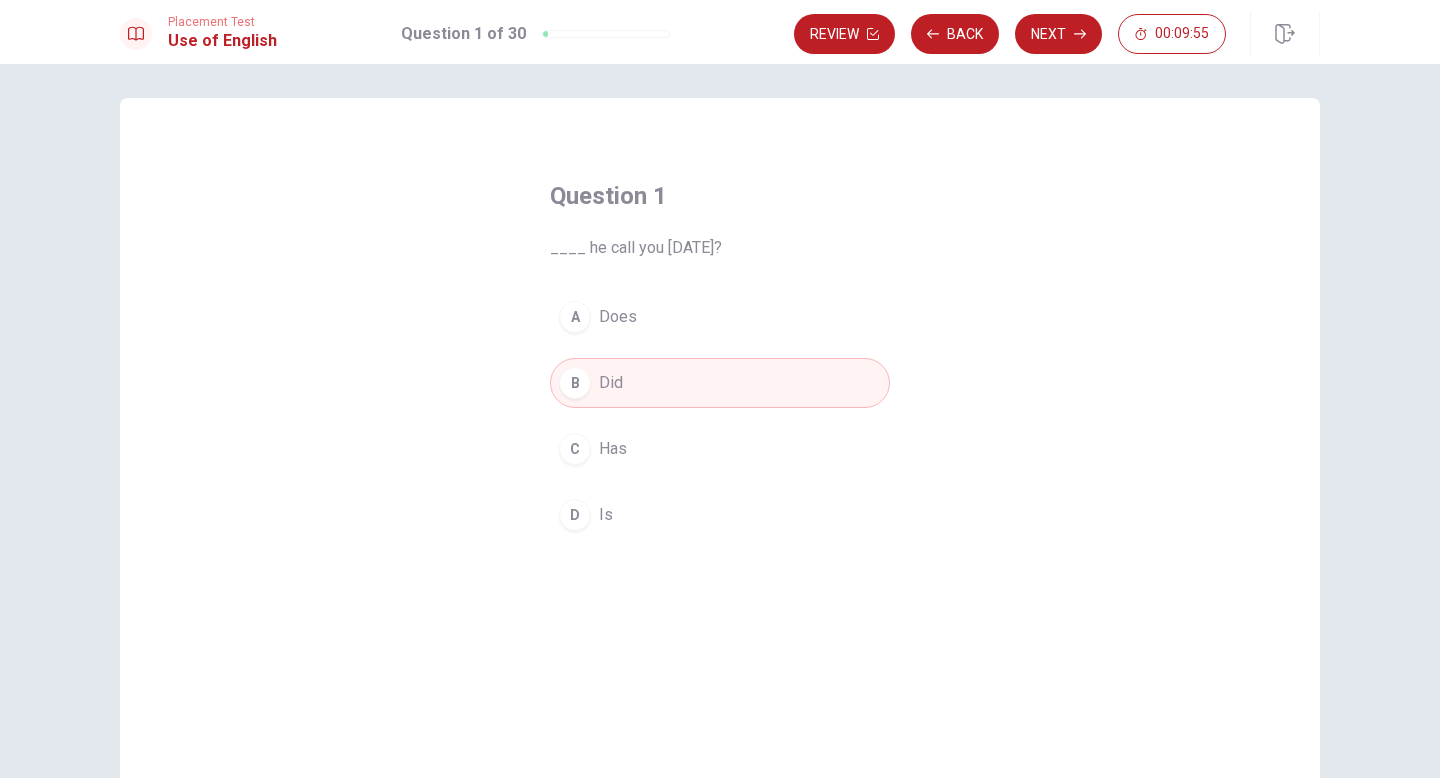 click on "Next" at bounding box center [1058, 34] 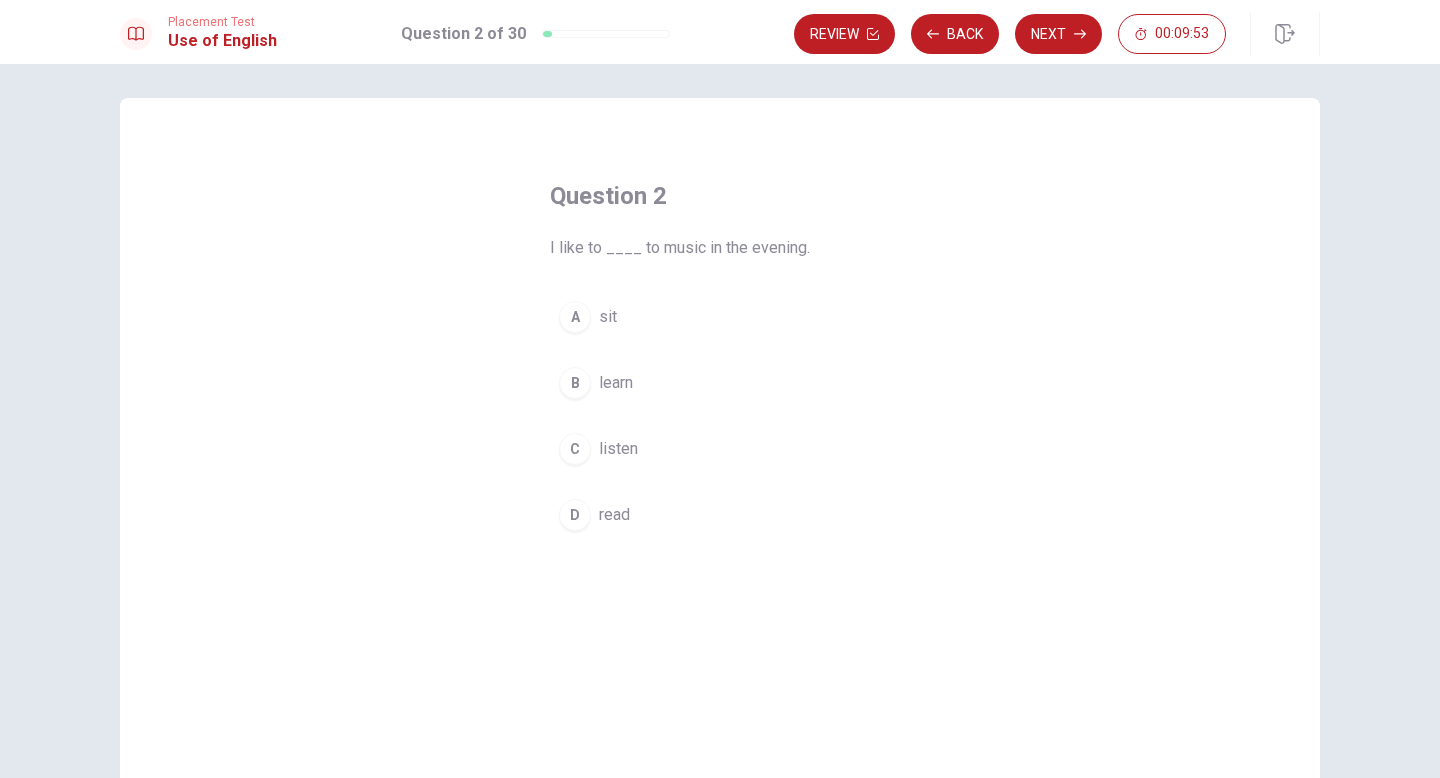 click on "listen" at bounding box center [618, 449] 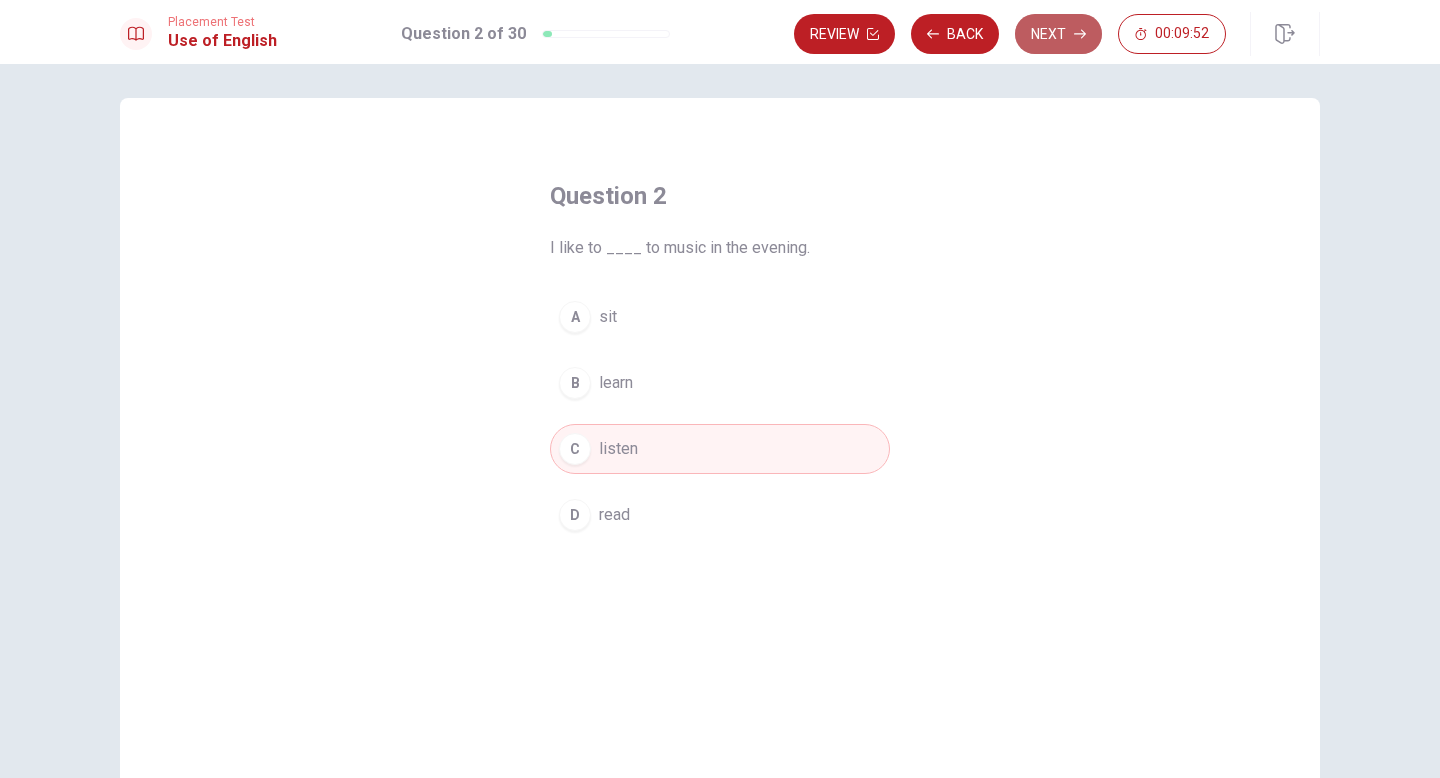 click on "Next" at bounding box center [1058, 34] 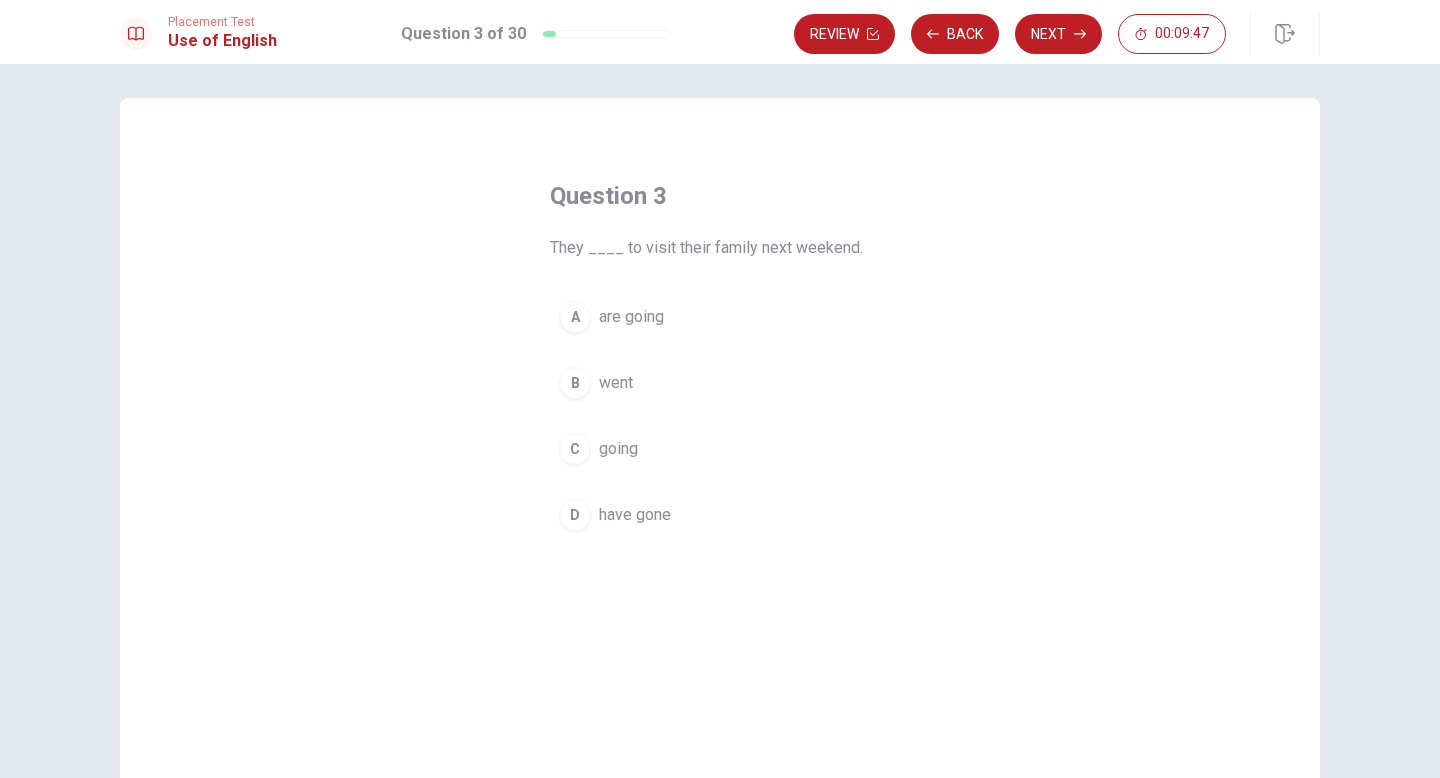 click on "are going" at bounding box center (631, 317) 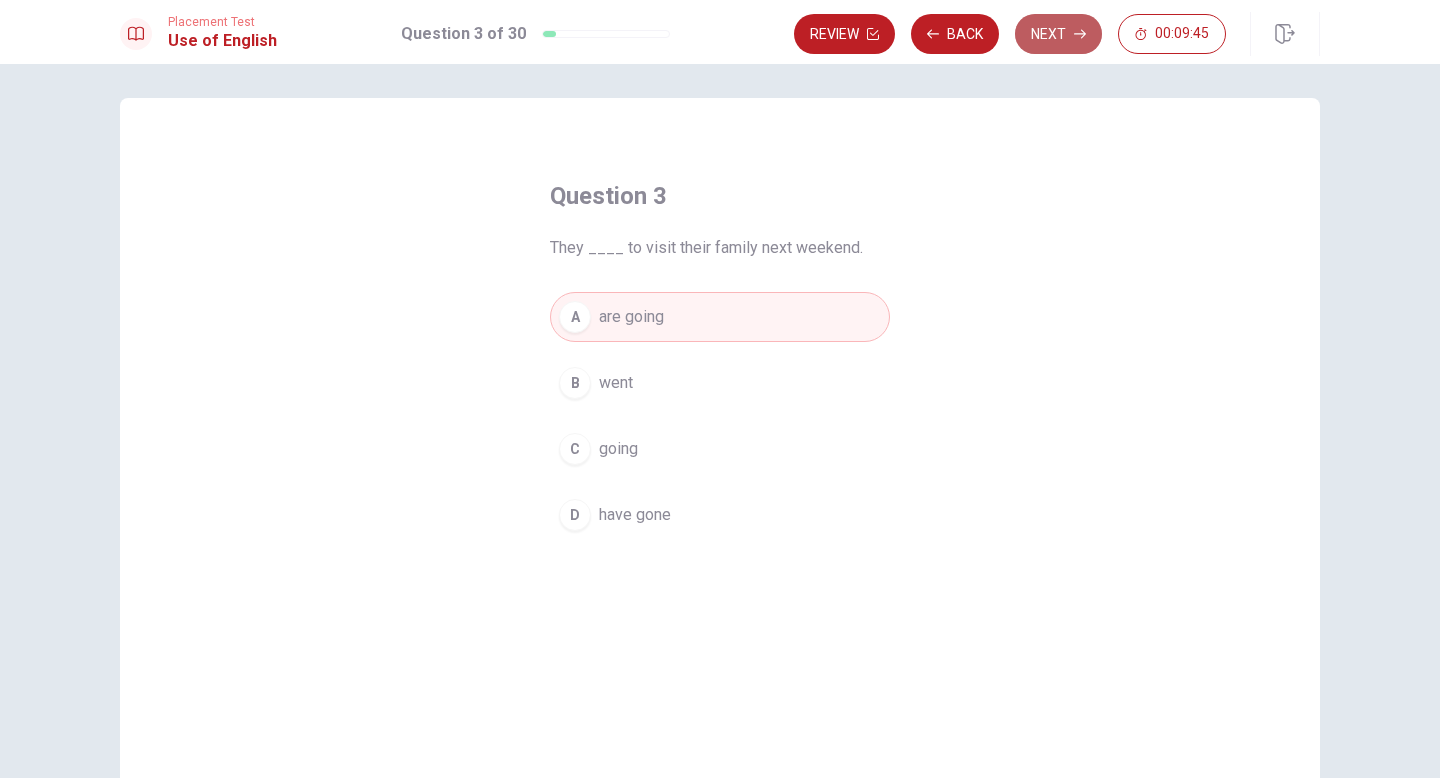 click on "Next" at bounding box center (1058, 34) 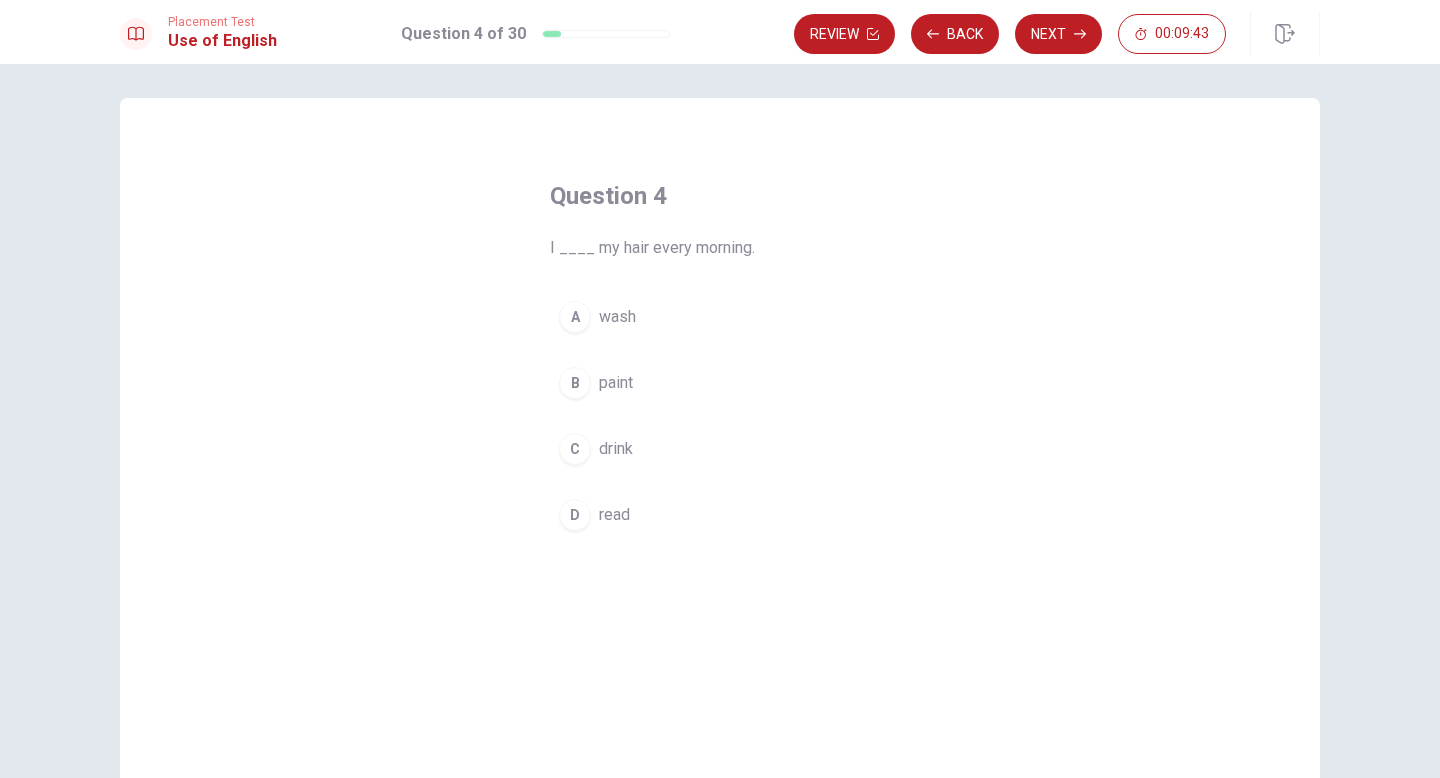click on "A wash" at bounding box center [720, 317] 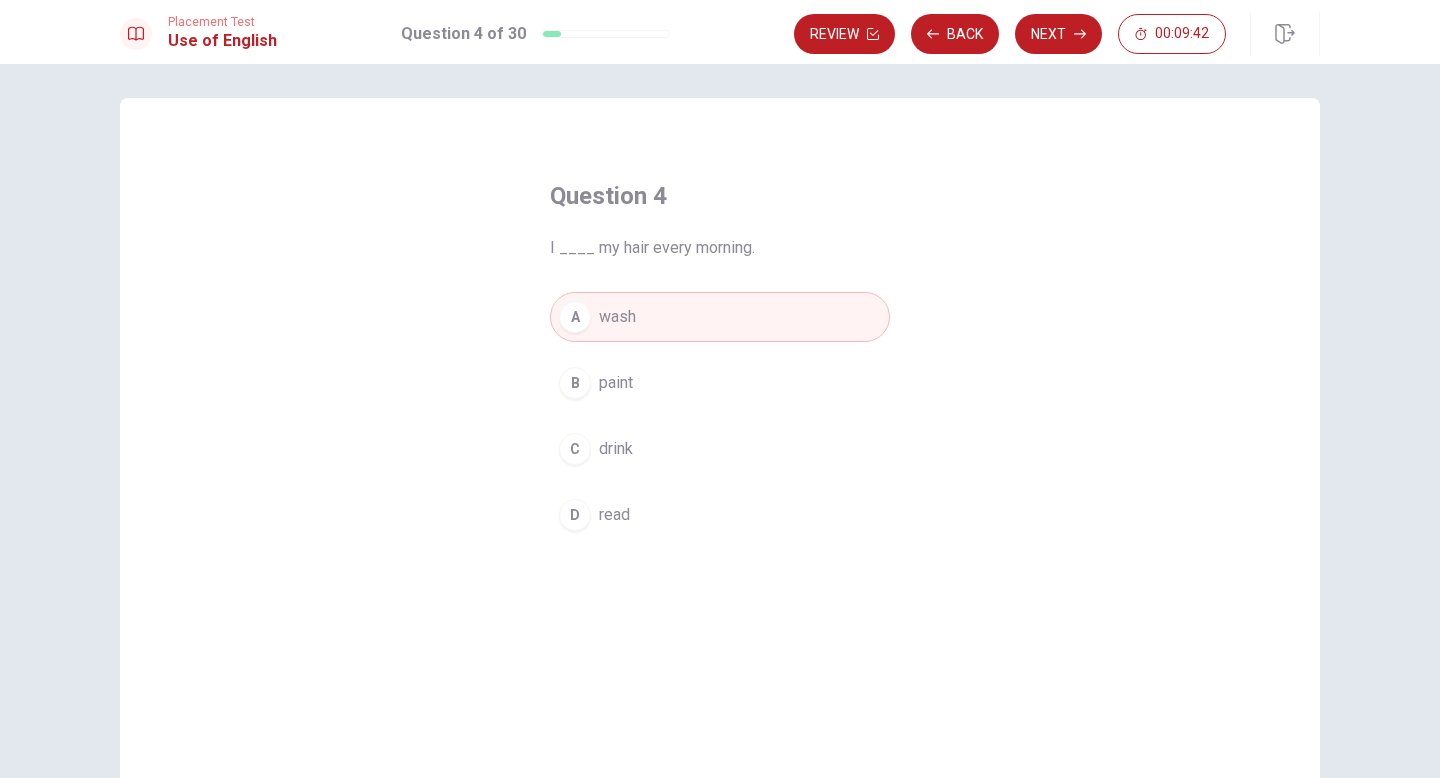 click on "Next" at bounding box center (1058, 34) 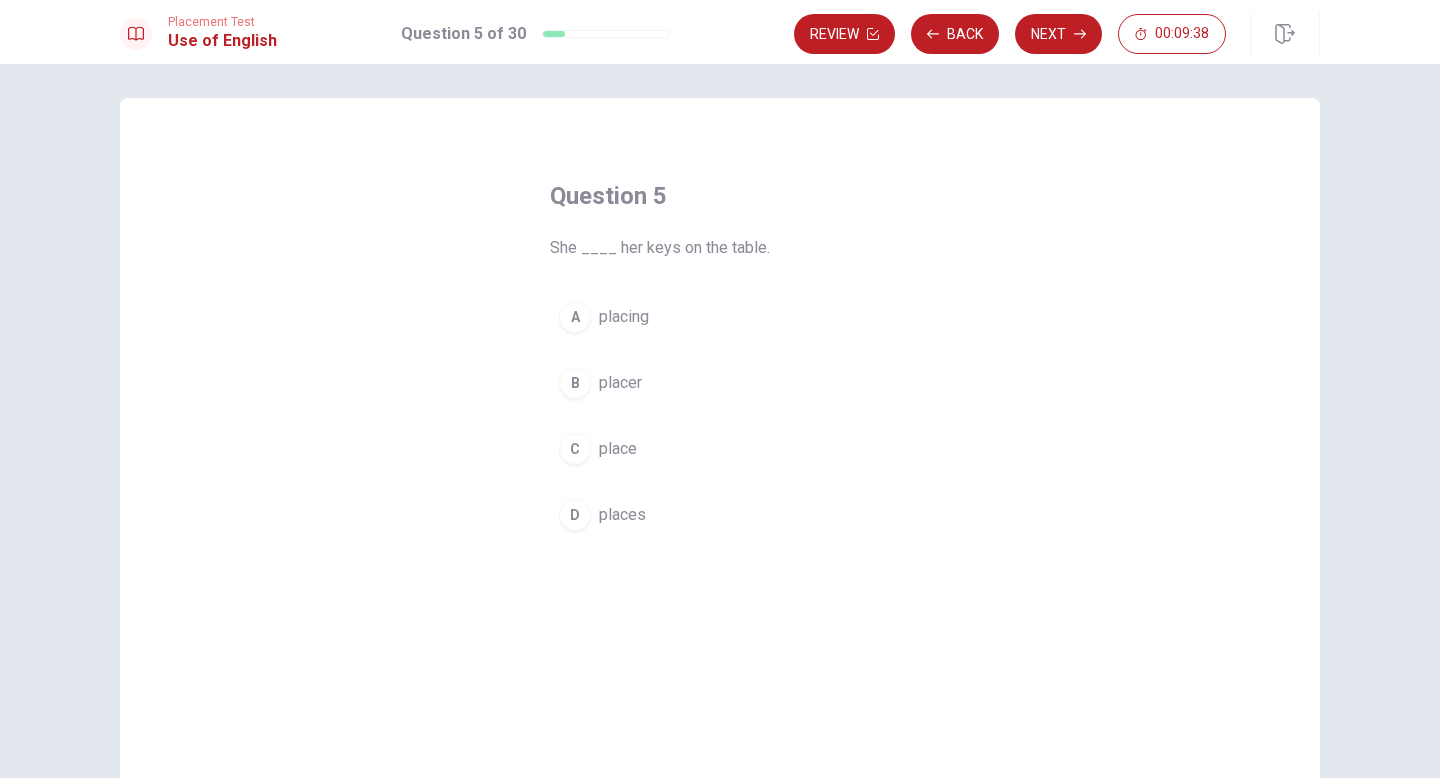 click on "D places" at bounding box center [720, 515] 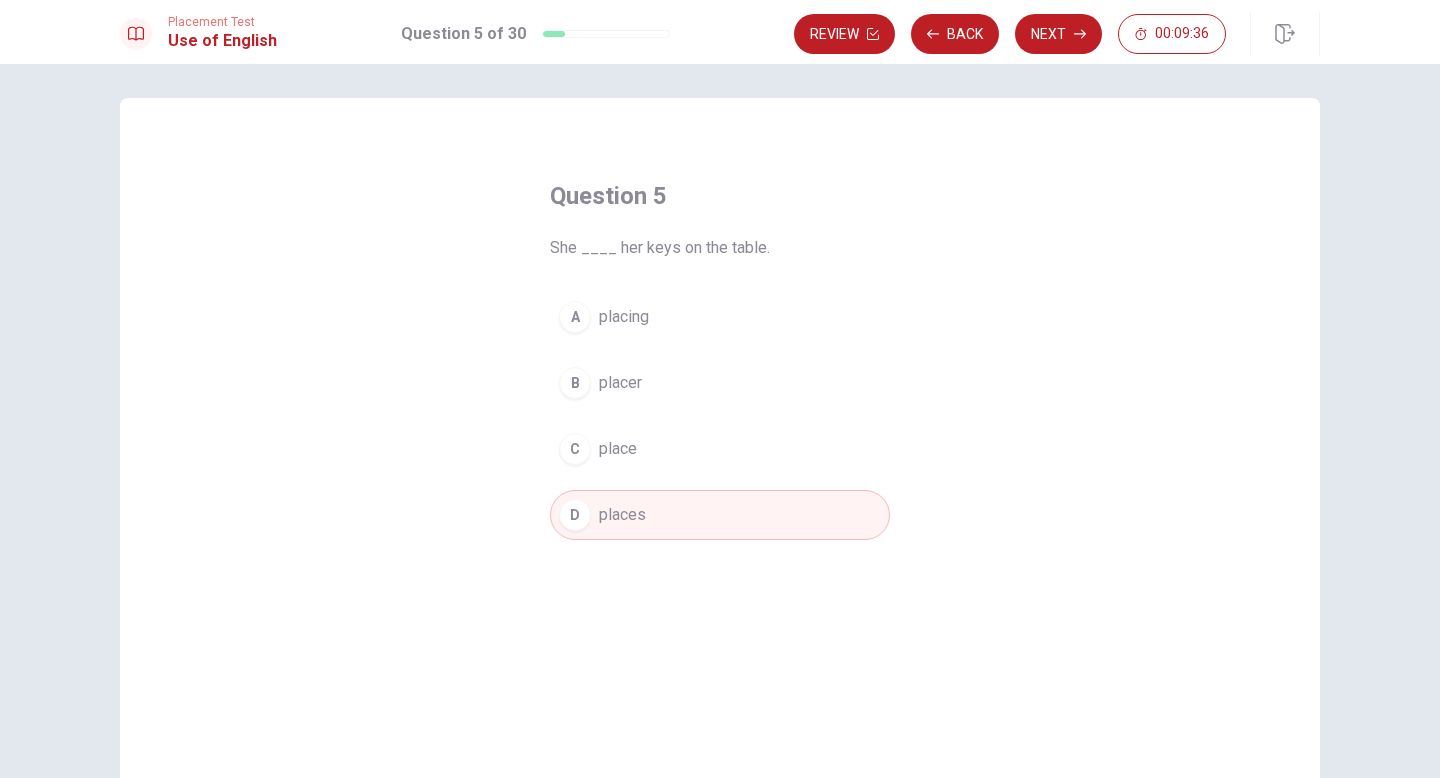 click on "Next" at bounding box center [1058, 34] 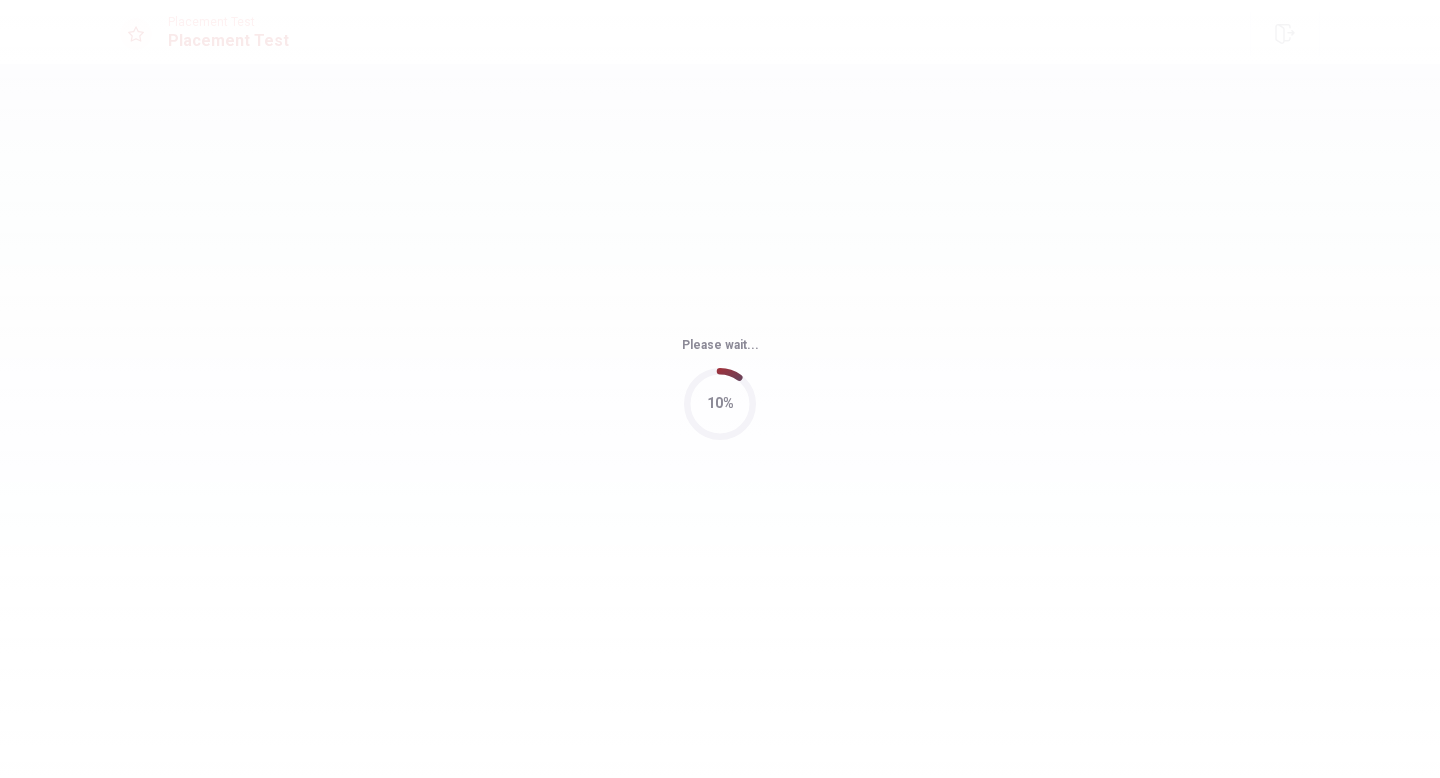 scroll, scrollTop: 0, scrollLeft: 0, axis: both 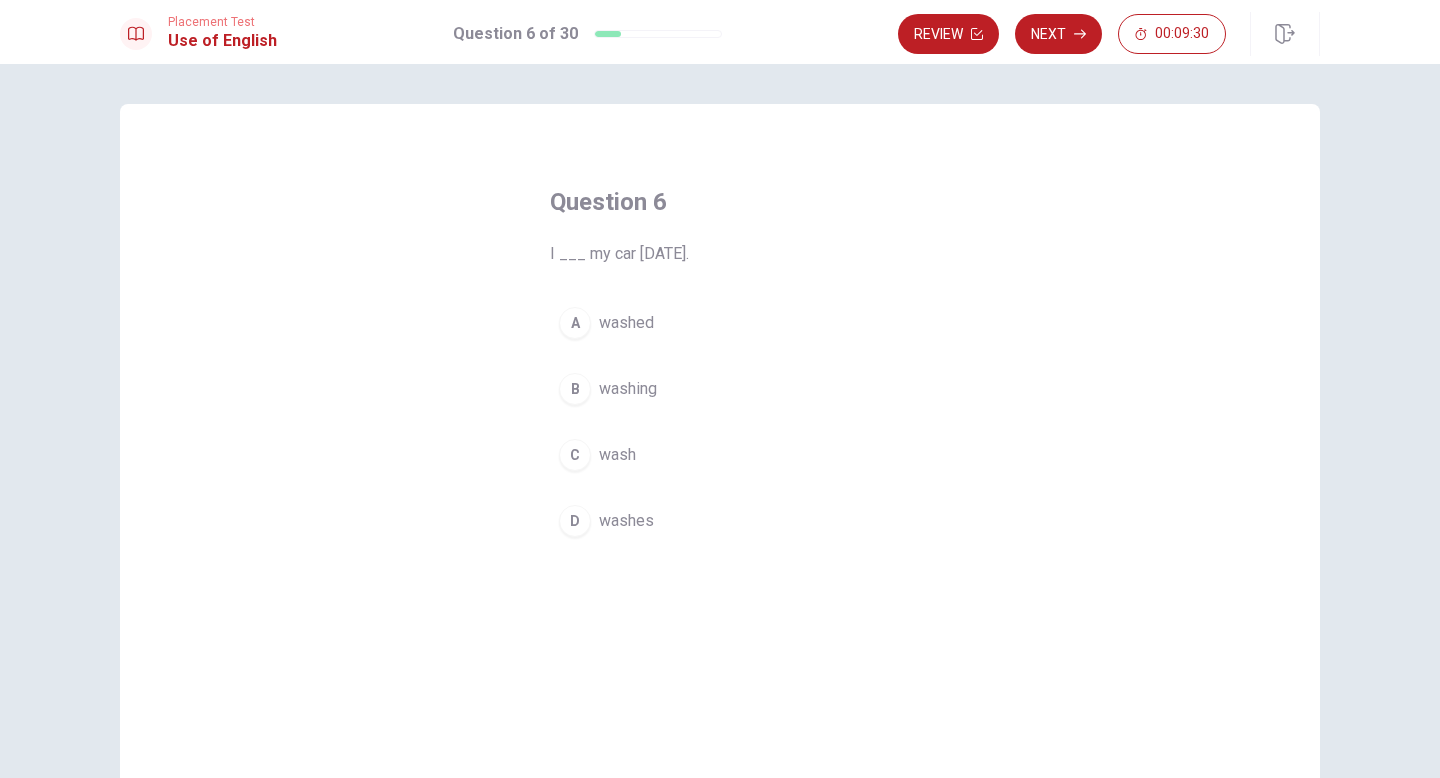 click on "washed" at bounding box center (626, 323) 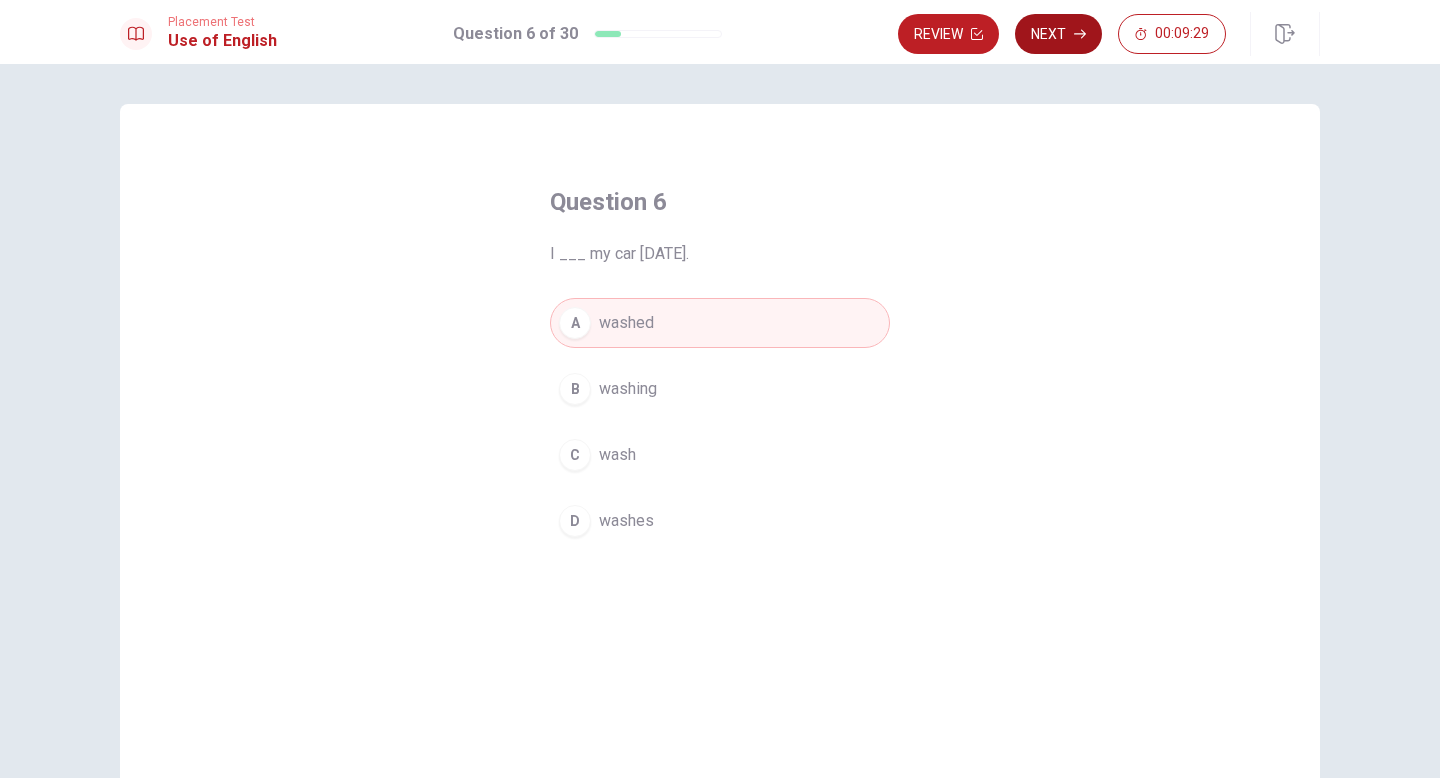 click on "Next" at bounding box center [1058, 34] 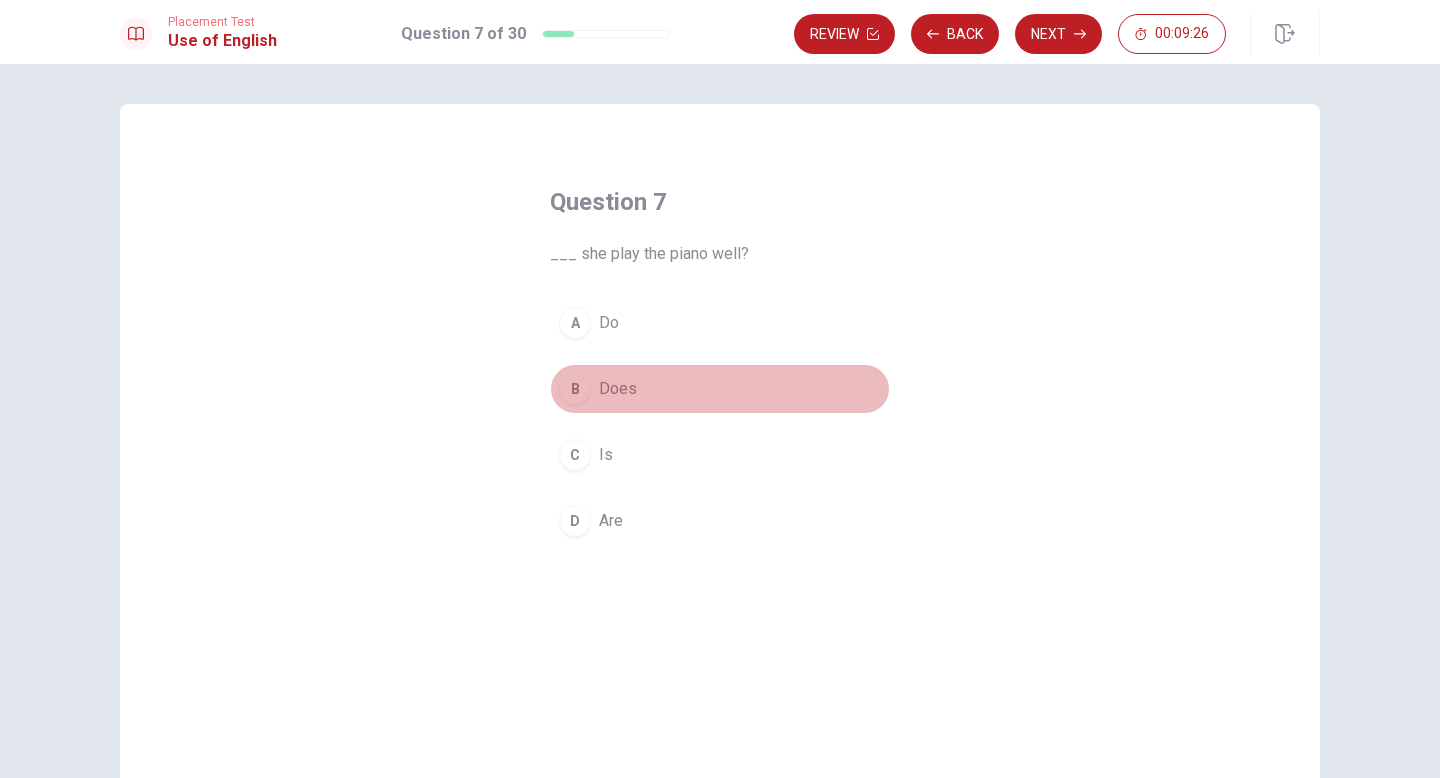 click on "Does" at bounding box center (618, 389) 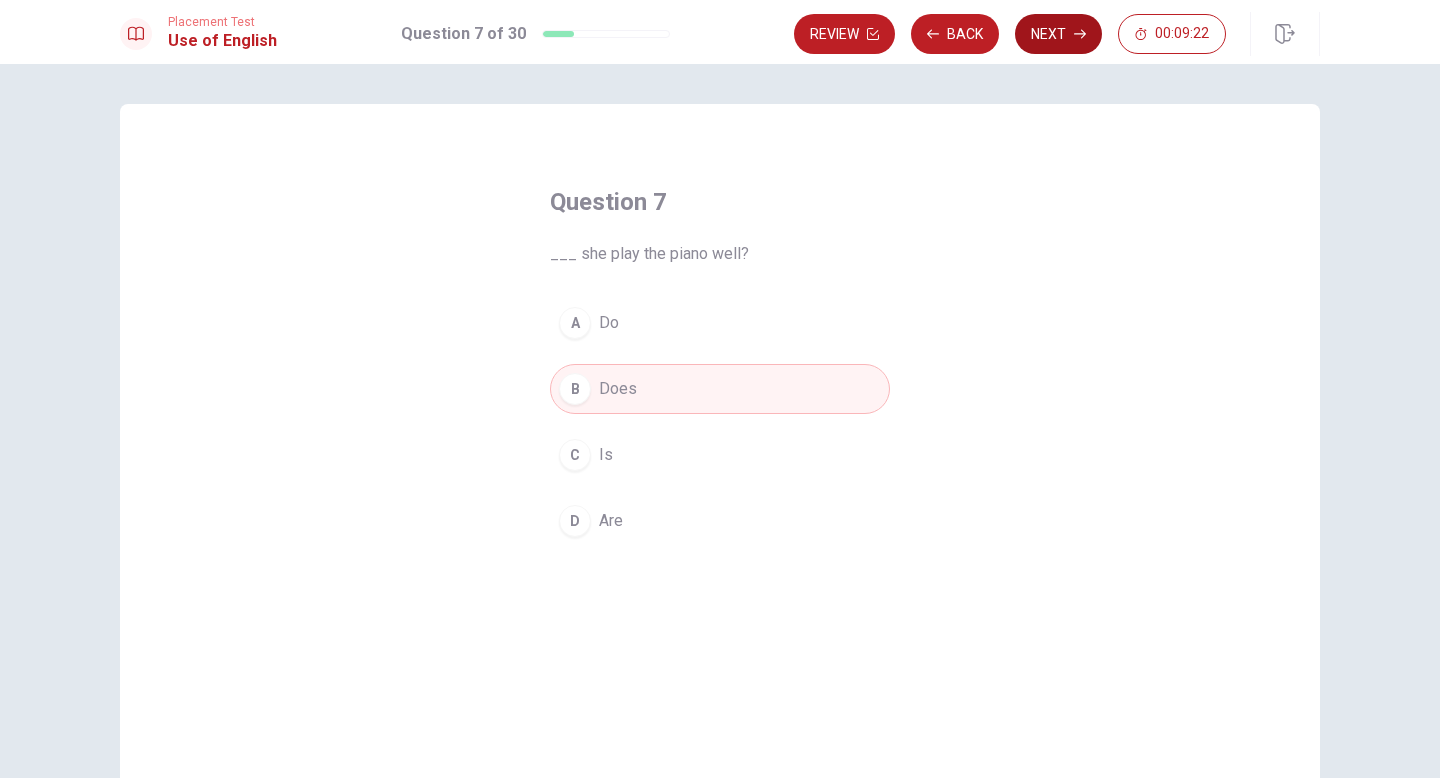 click on "Next" at bounding box center (1058, 34) 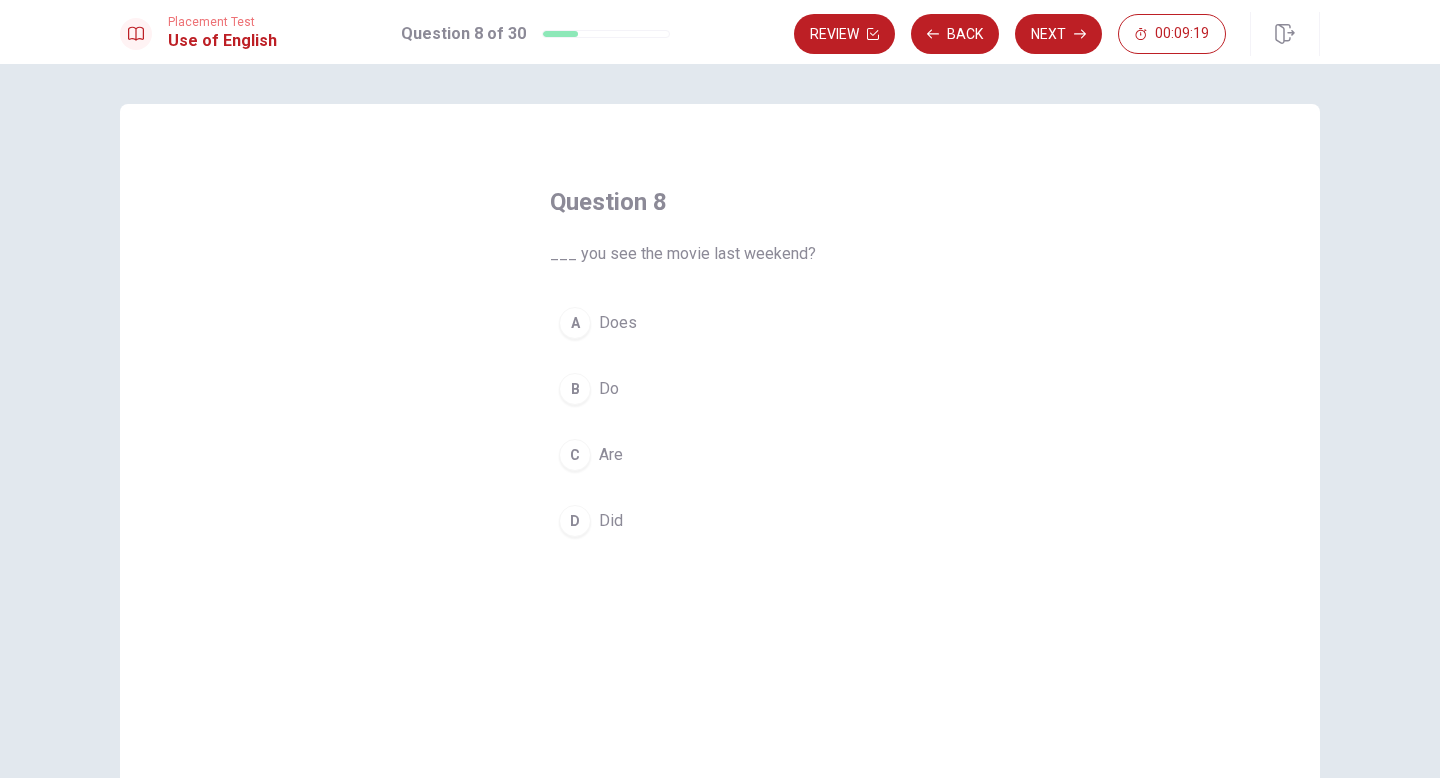 click on "D Did" at bounding box center (720, 521) 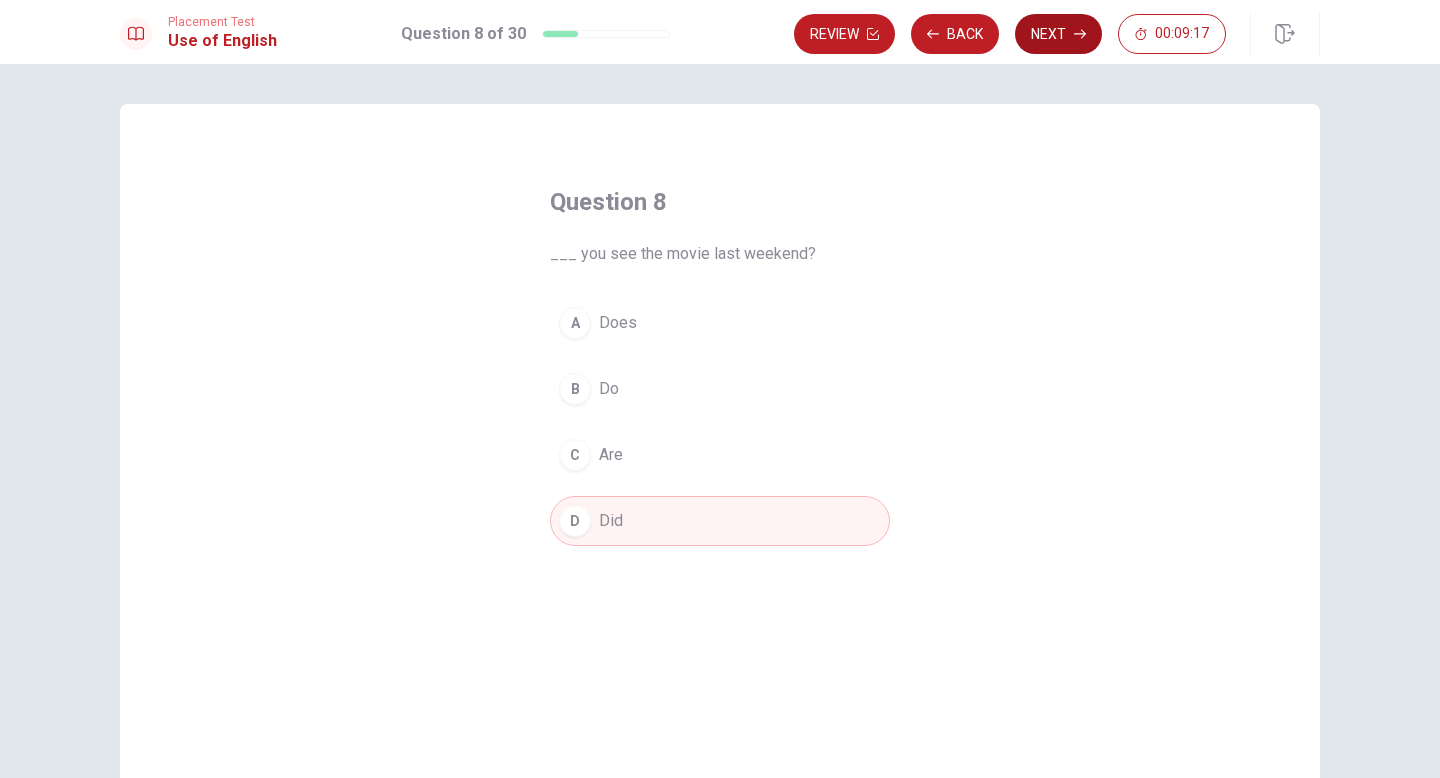 click on "Next" at bounding box center [1058, 34] 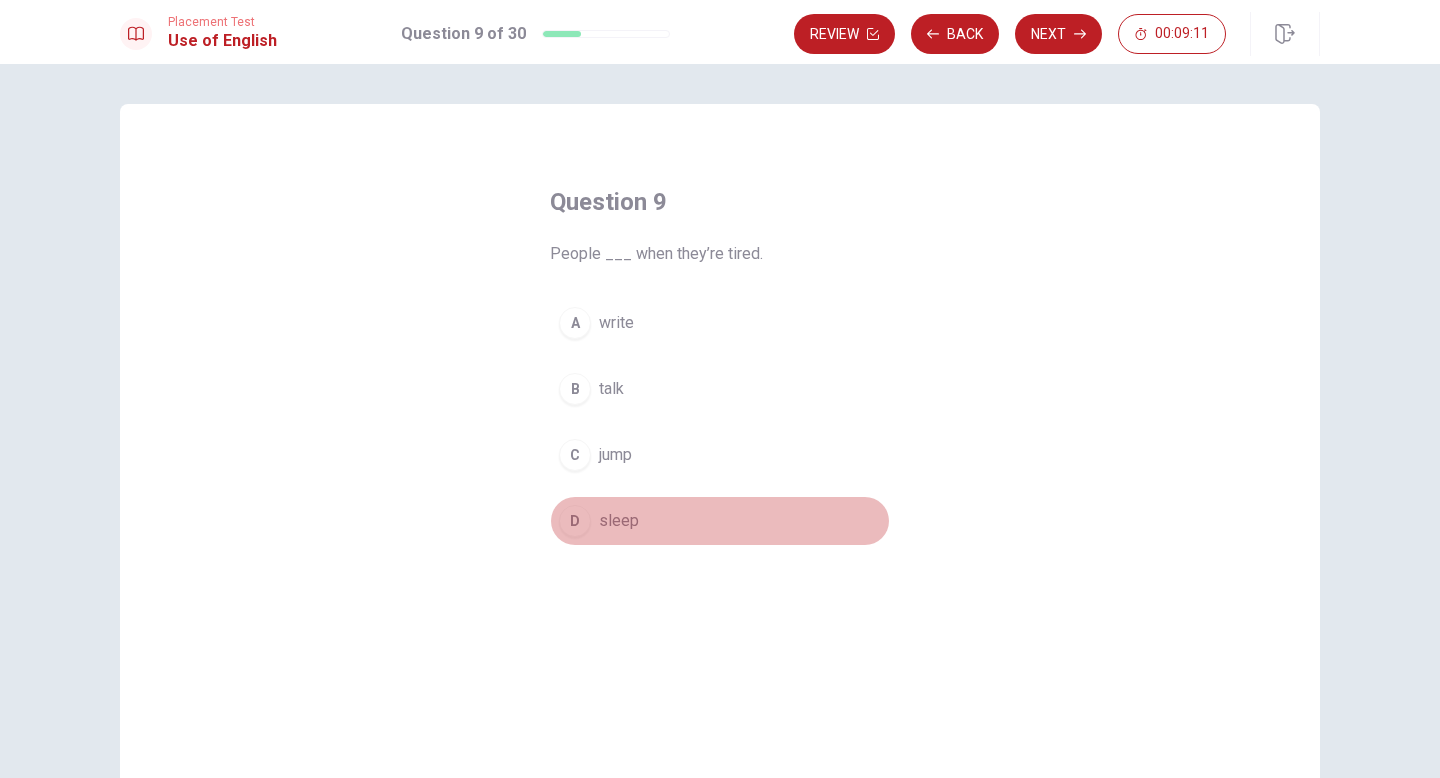 click on "sleep" at bounding box center [619, 521] 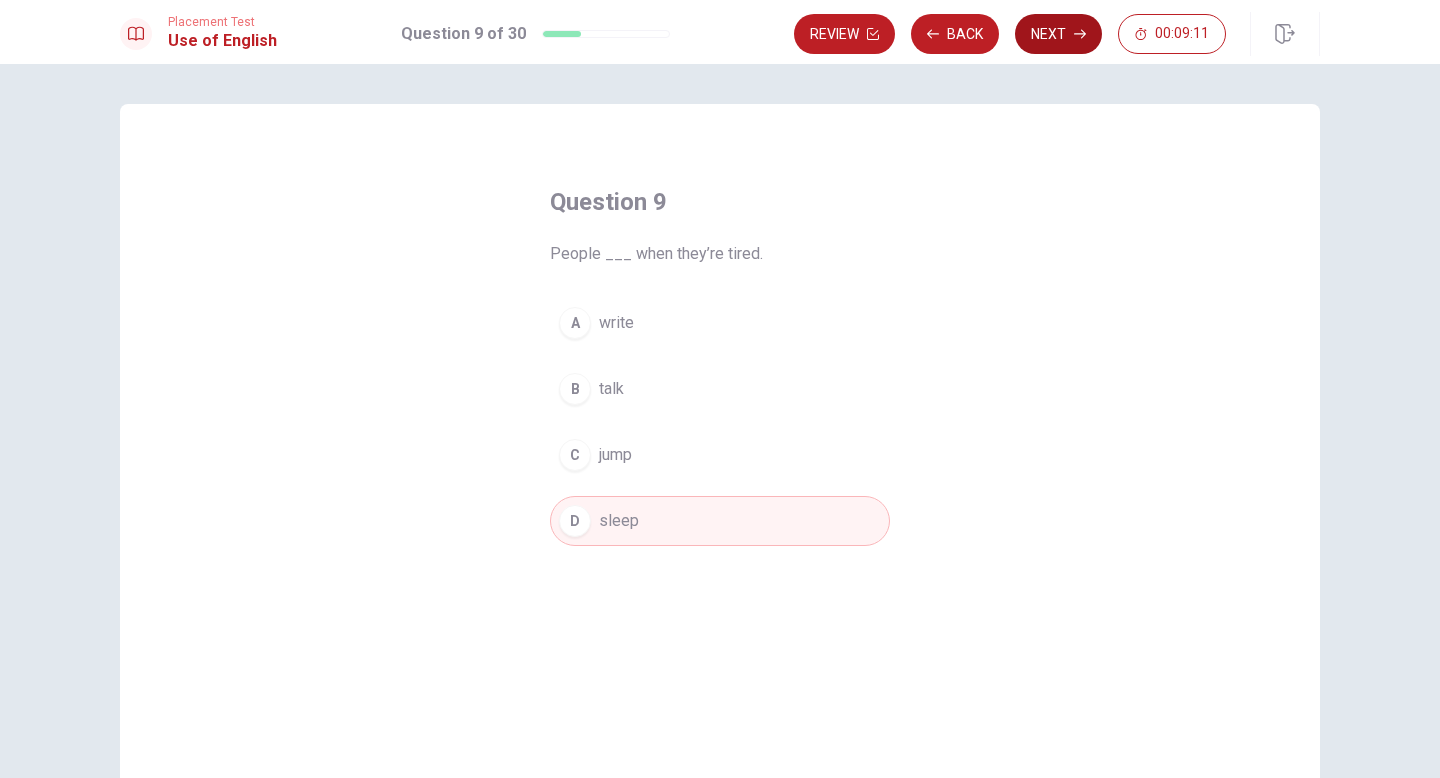 click 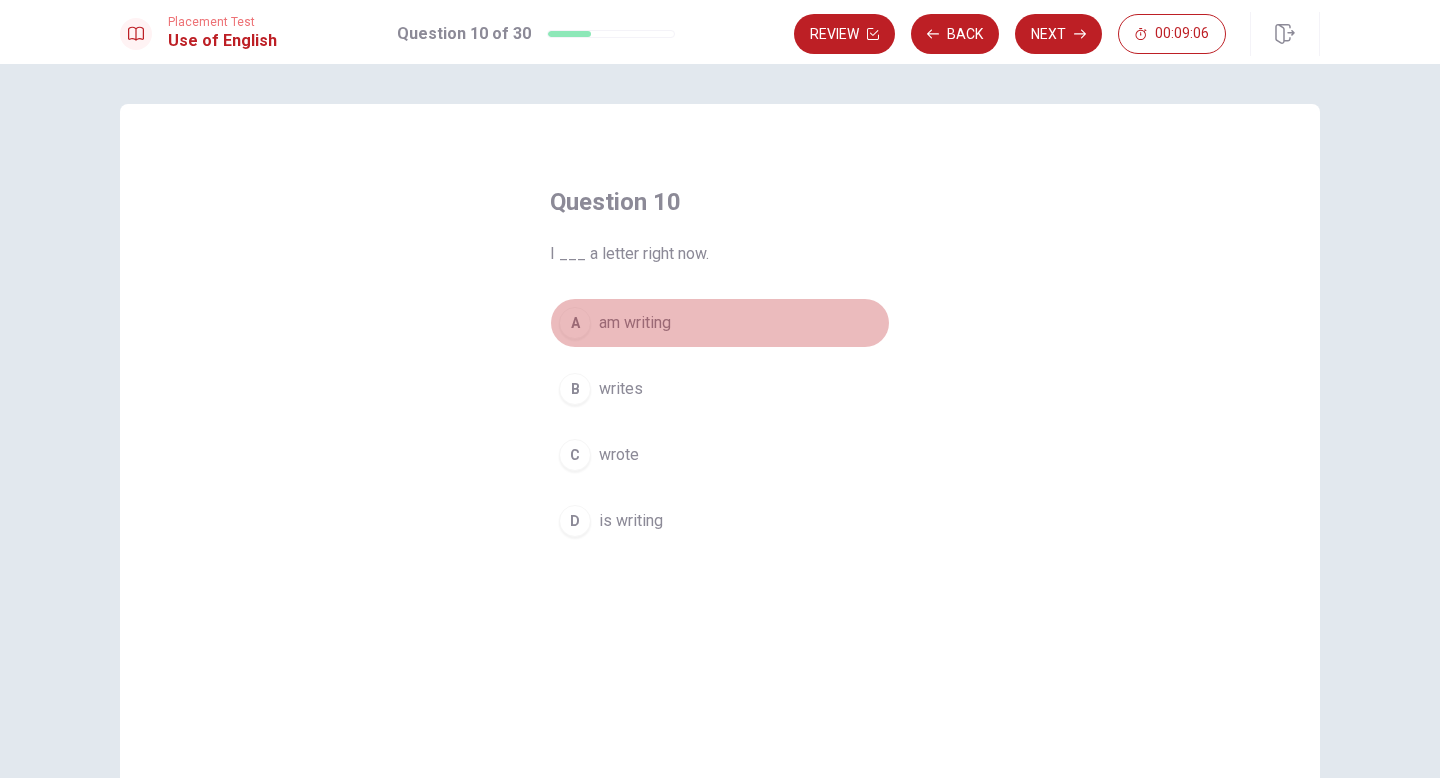 click on "am writing" at bounding box center [635, 323] 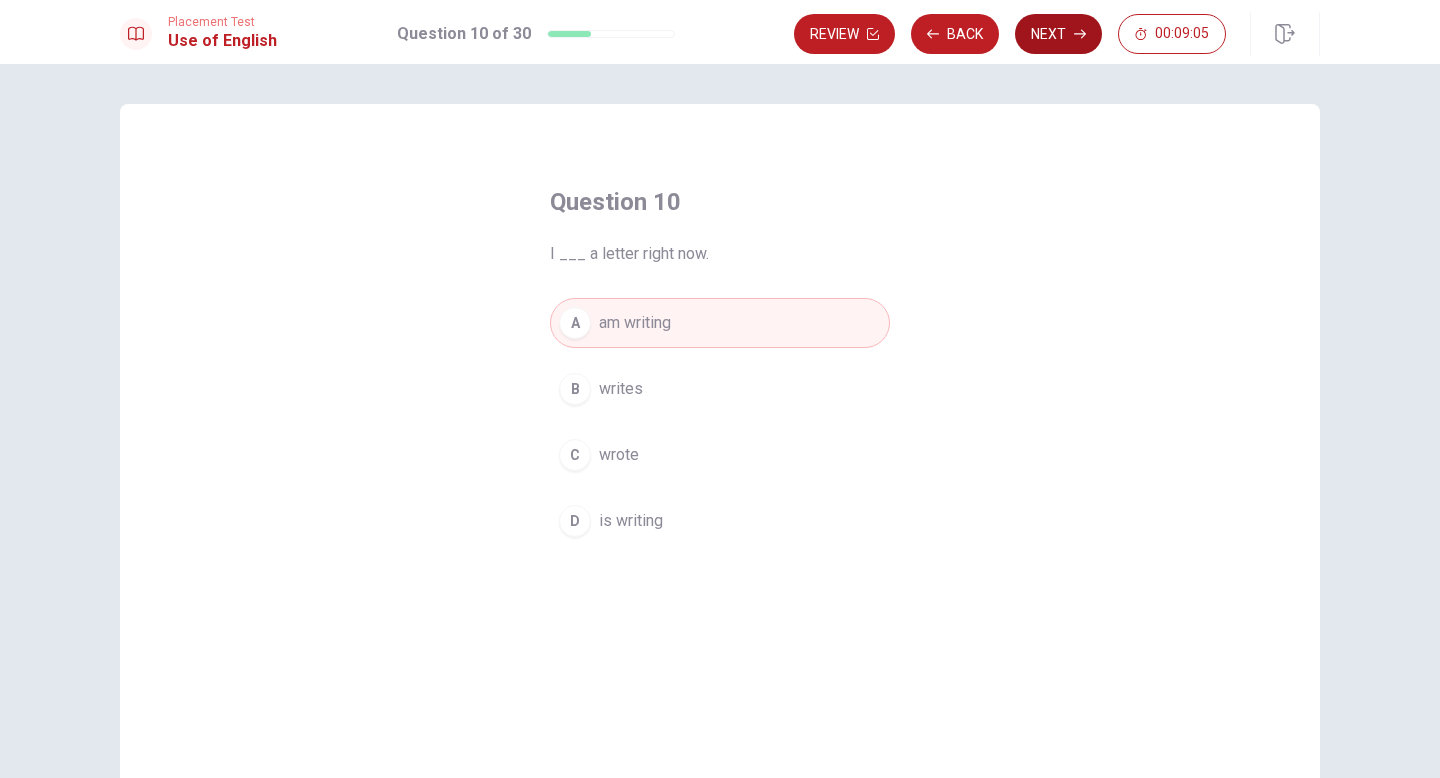 click on "Next" at bounding box center (1058, 34) 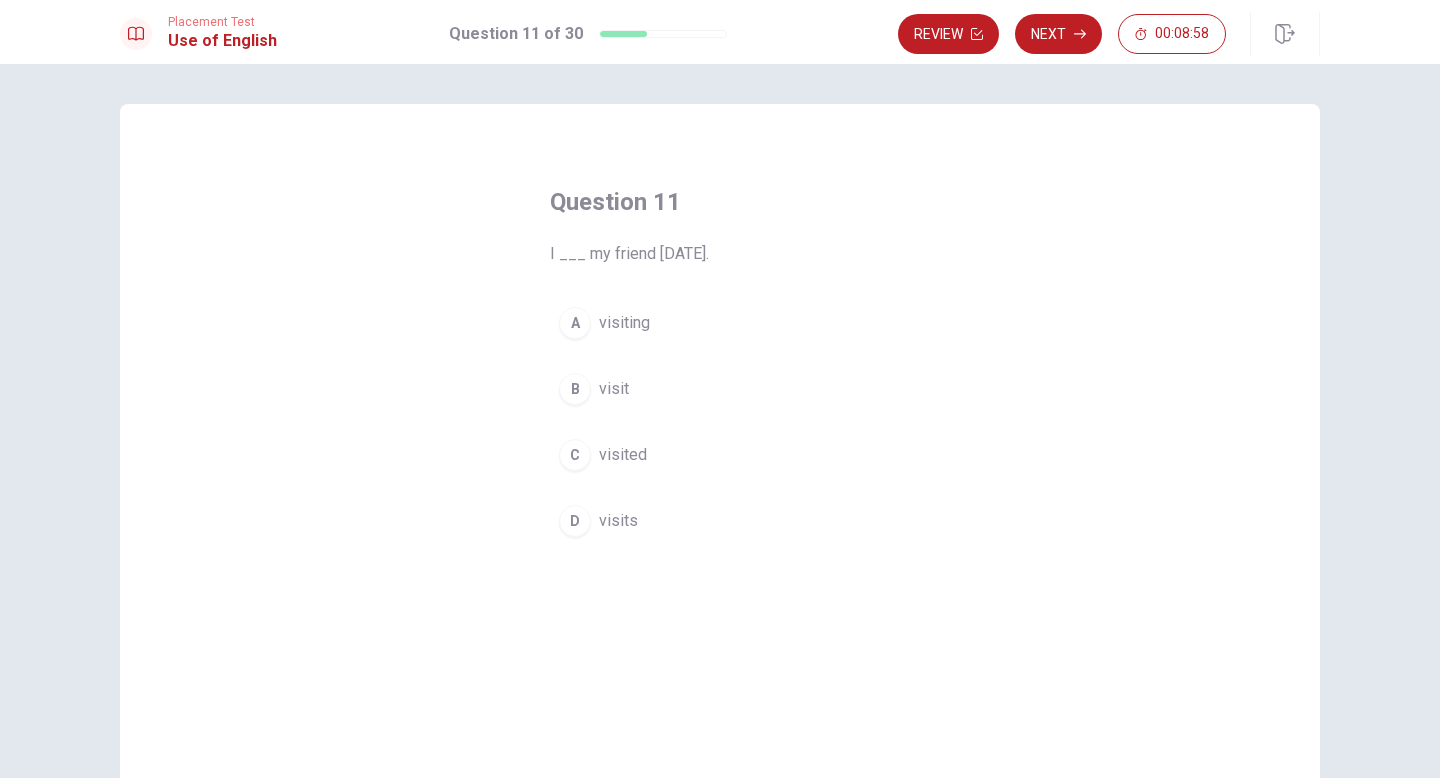 click on "C visited" at bounding box center [720, 455] 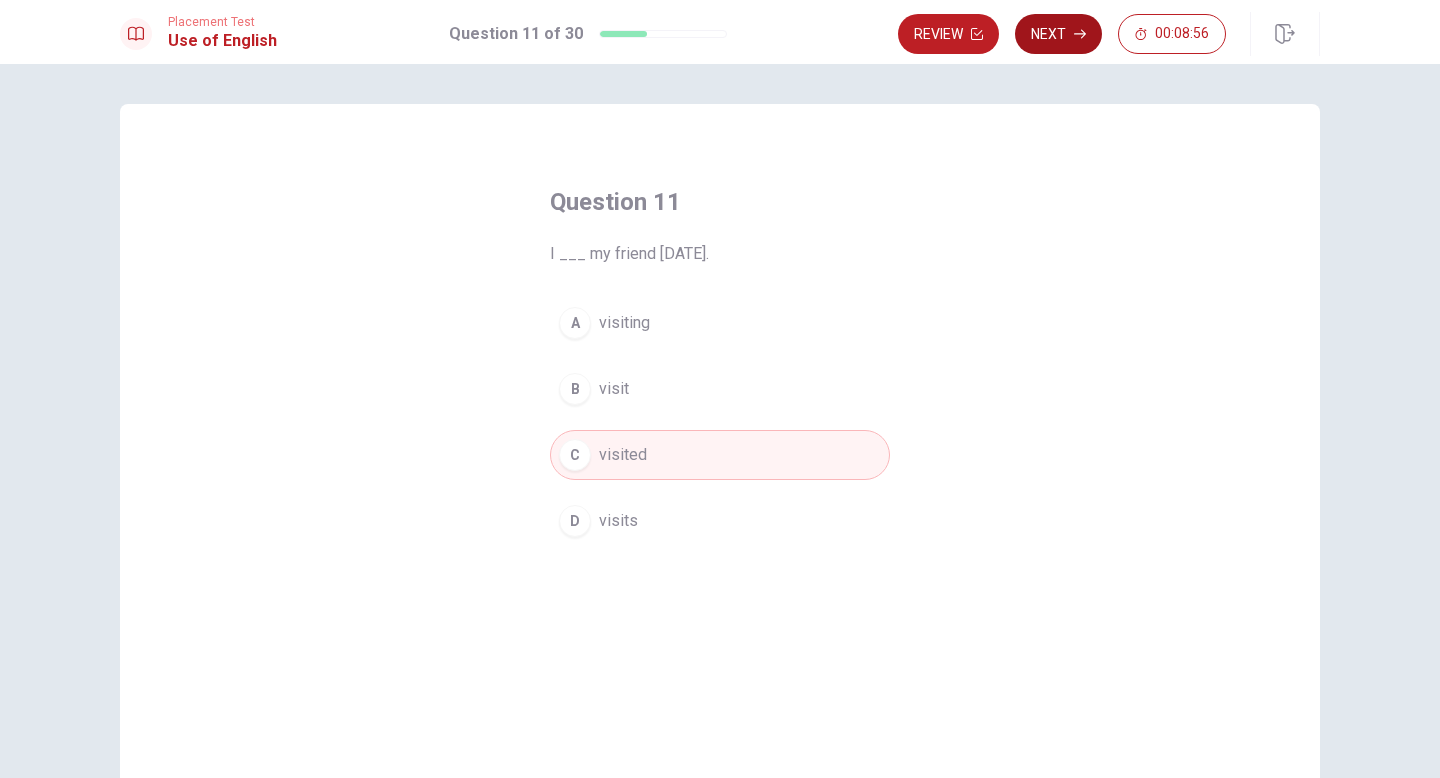 click on "Next" at bounding box center [1058, 34] 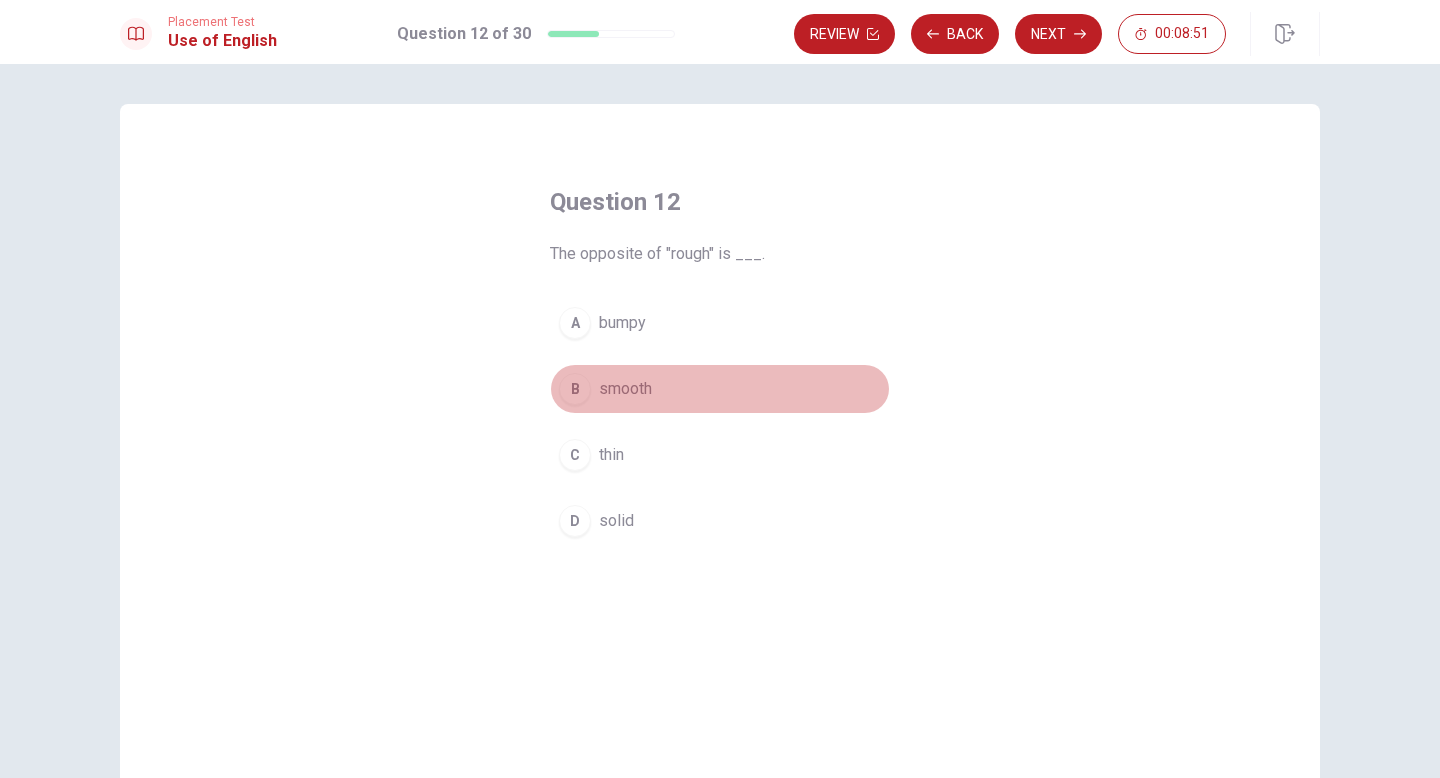 click on "smooth" at bounding box center [625, 389] 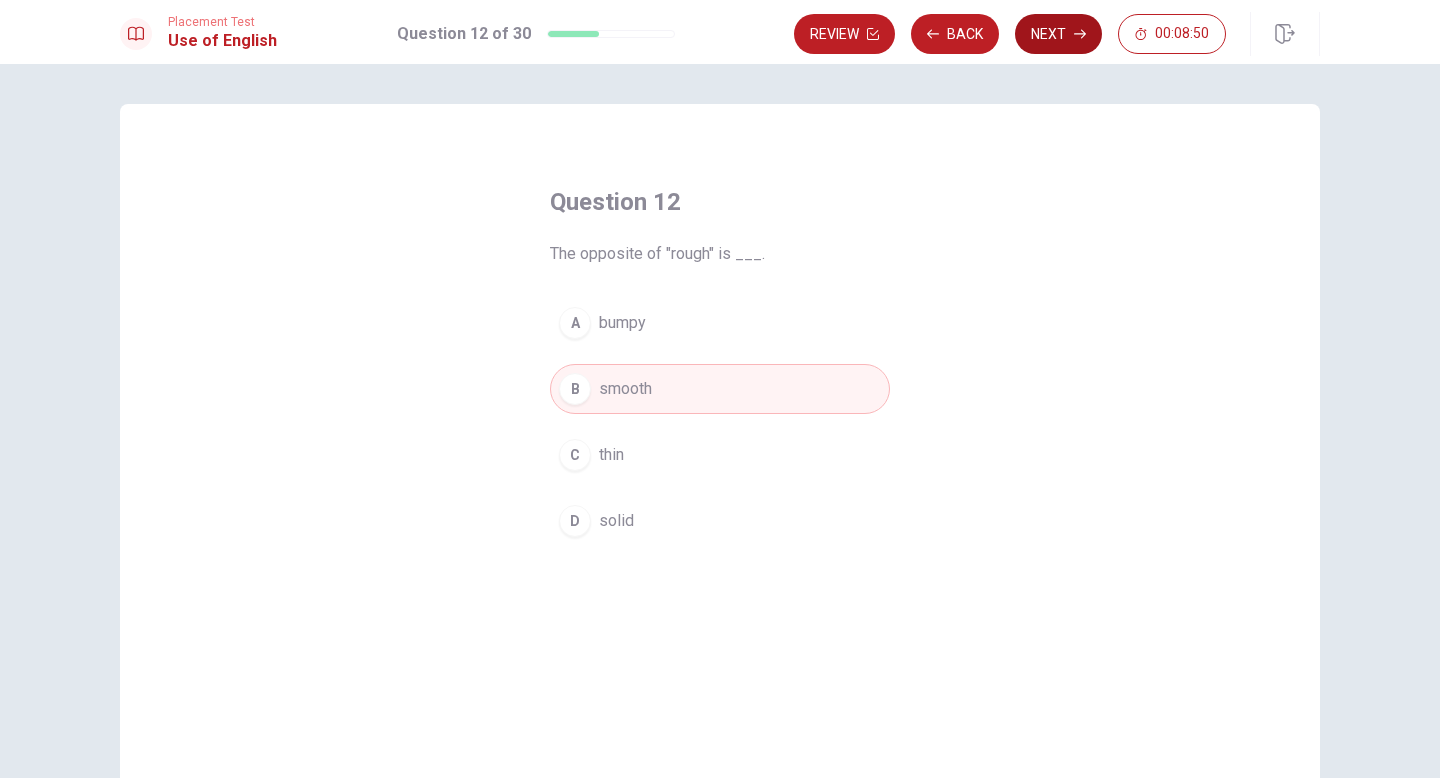 click on "Next" at bounding box center [1058, 34] 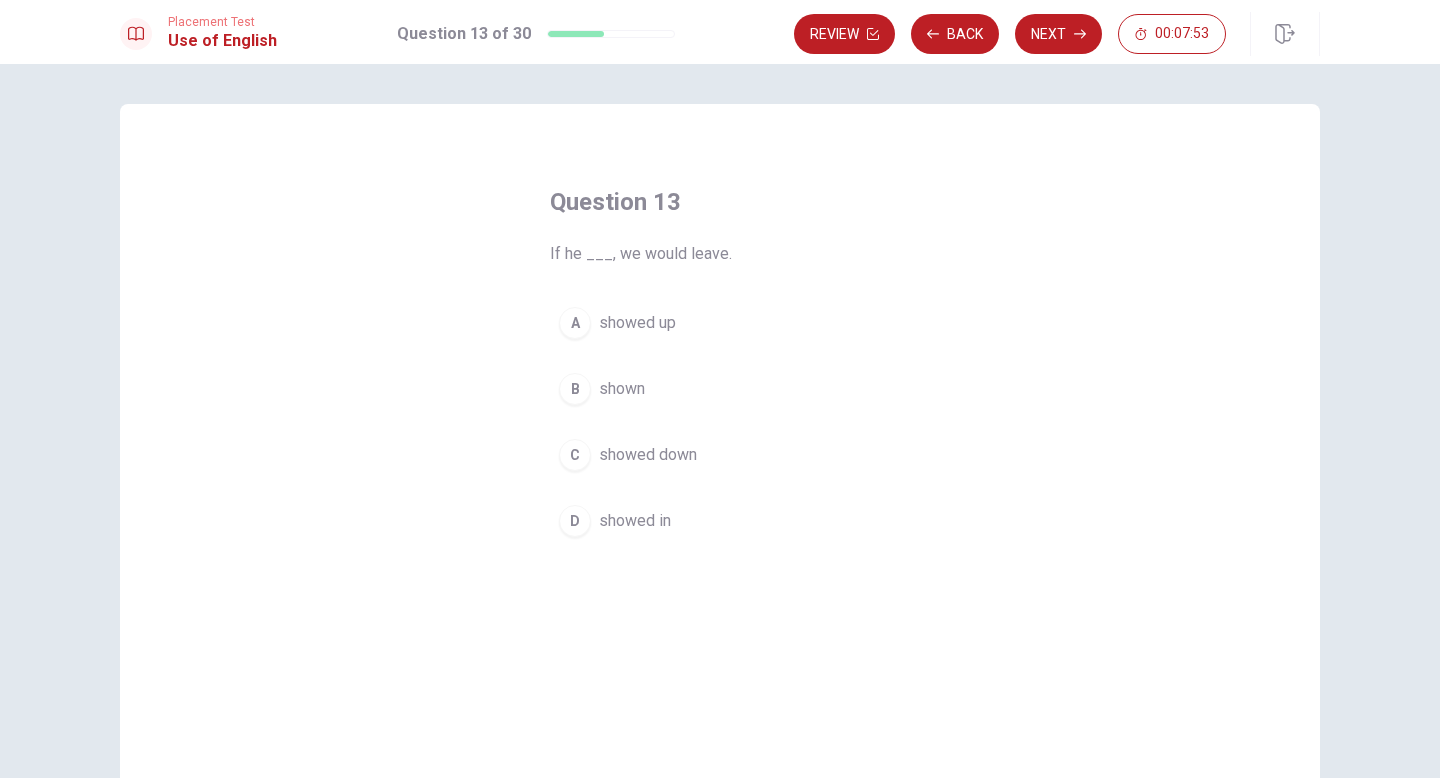 click on "showed up" at bounding box center (637, 323) 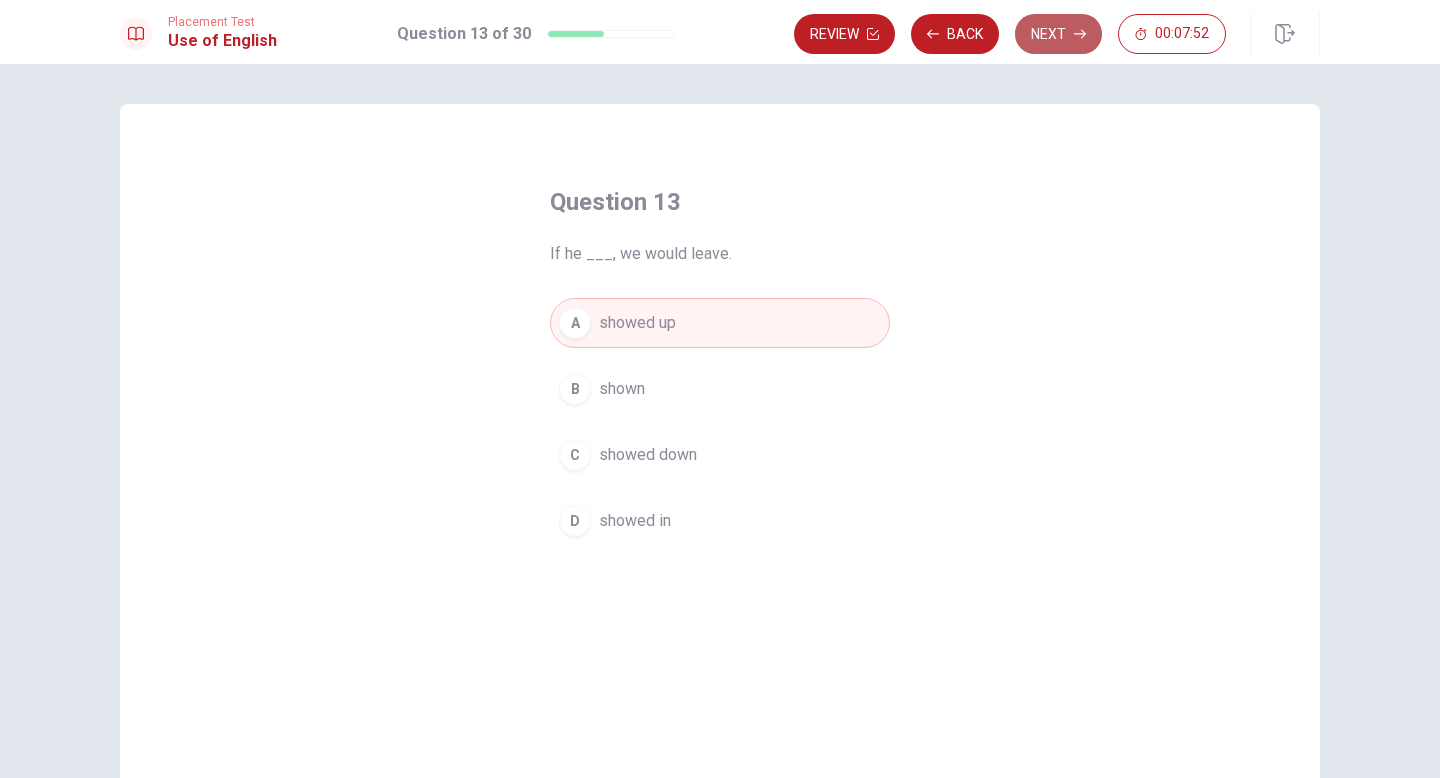 click on "Next" at bounding box center [1058, 34] 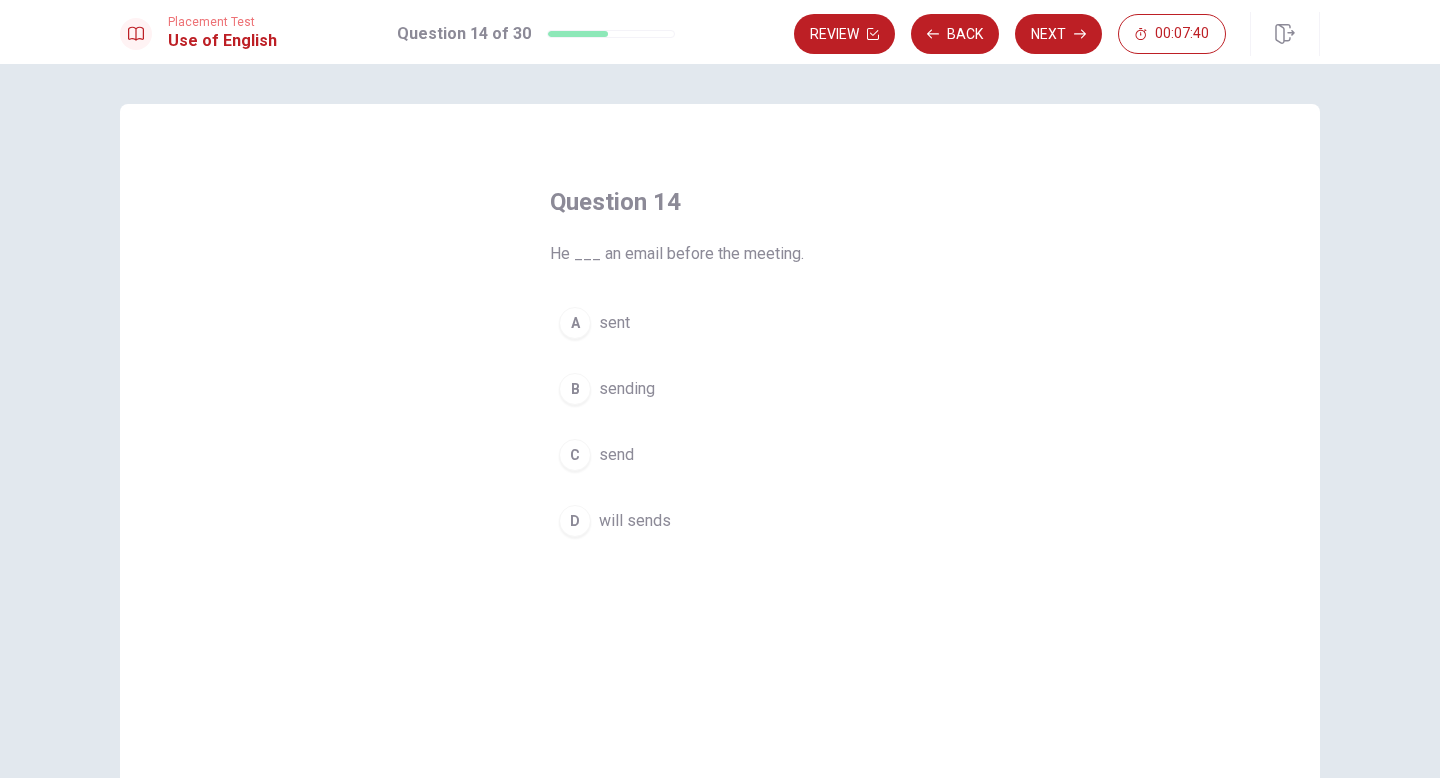 click on "sent" at bounding box center (614, 323) 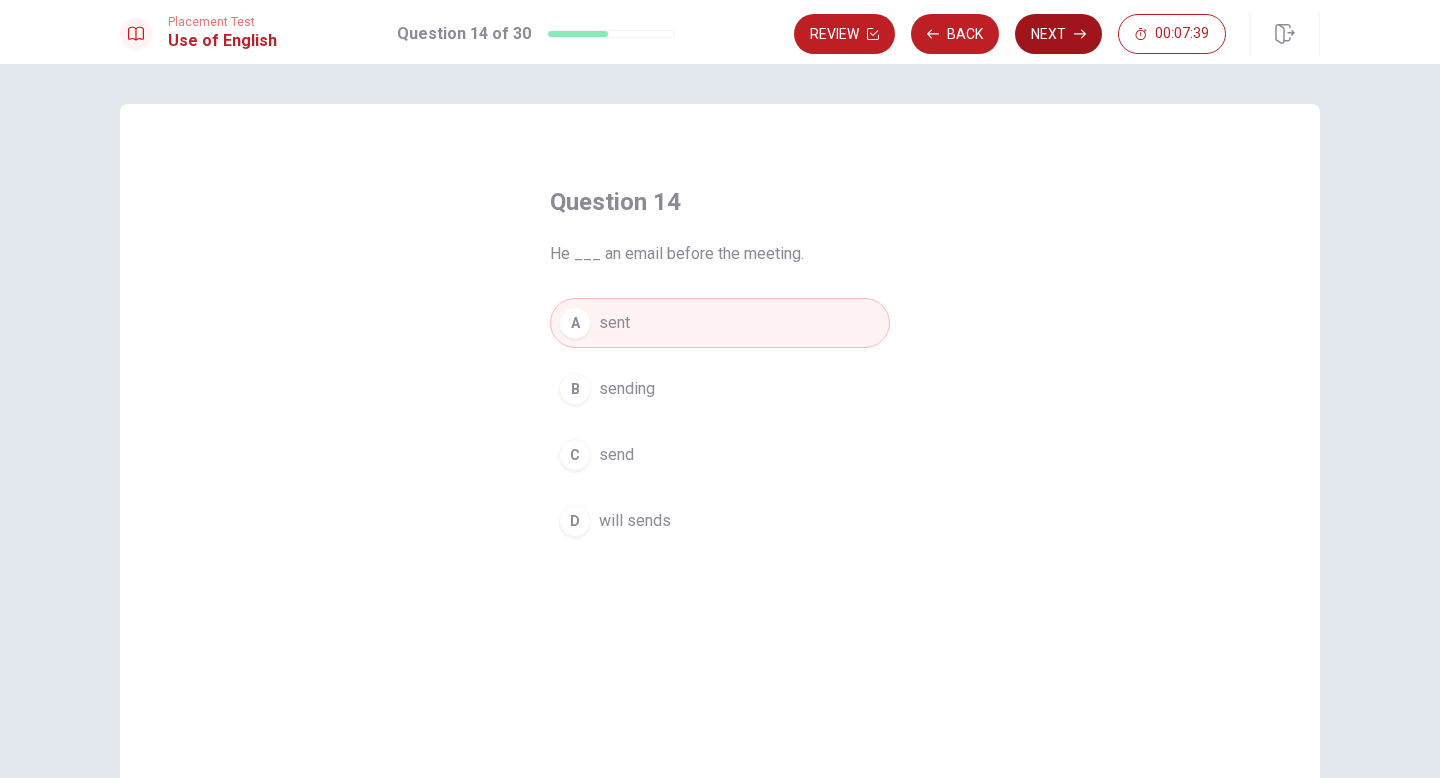 click on "Next" at bounding box center [1058, 34] 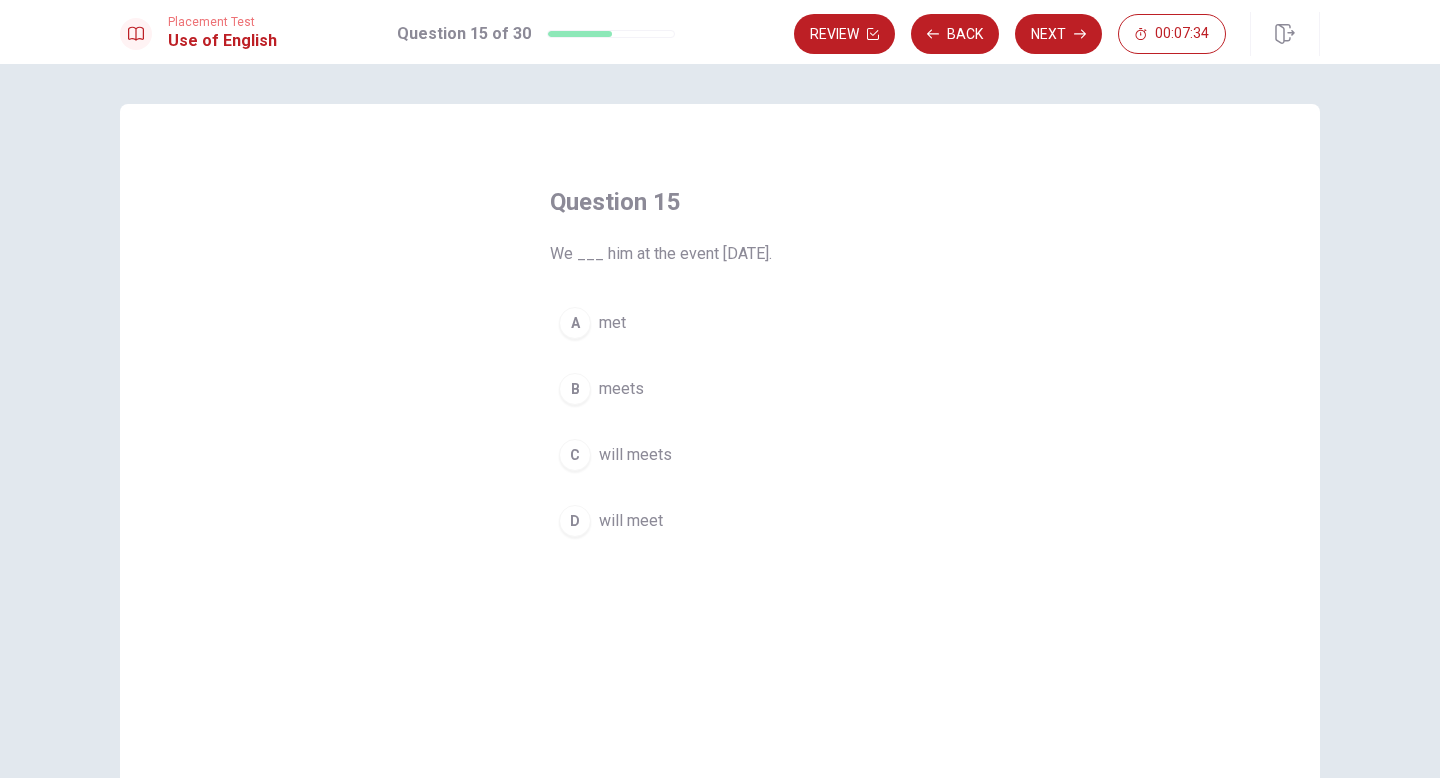 click on "D will meet" at bounding box center [720, 521] 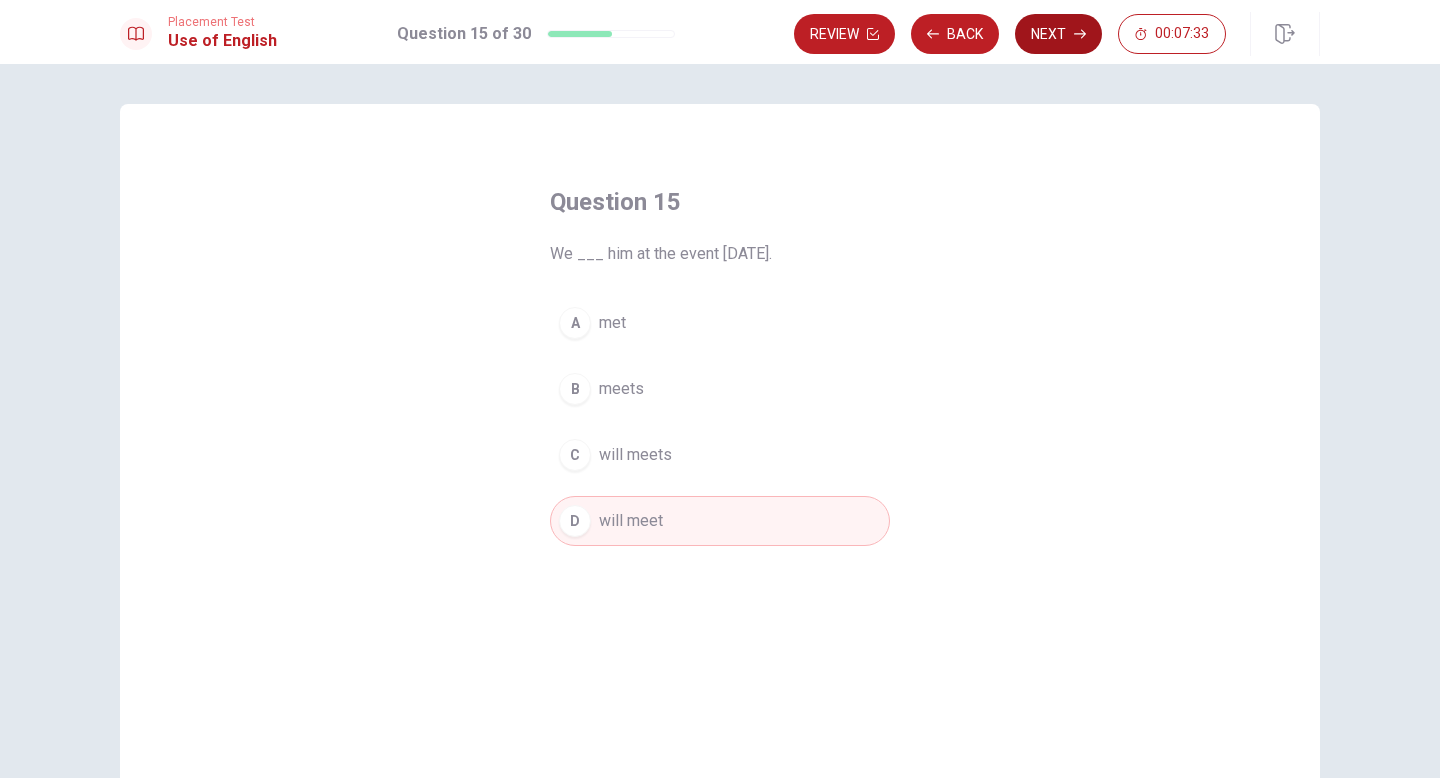 click 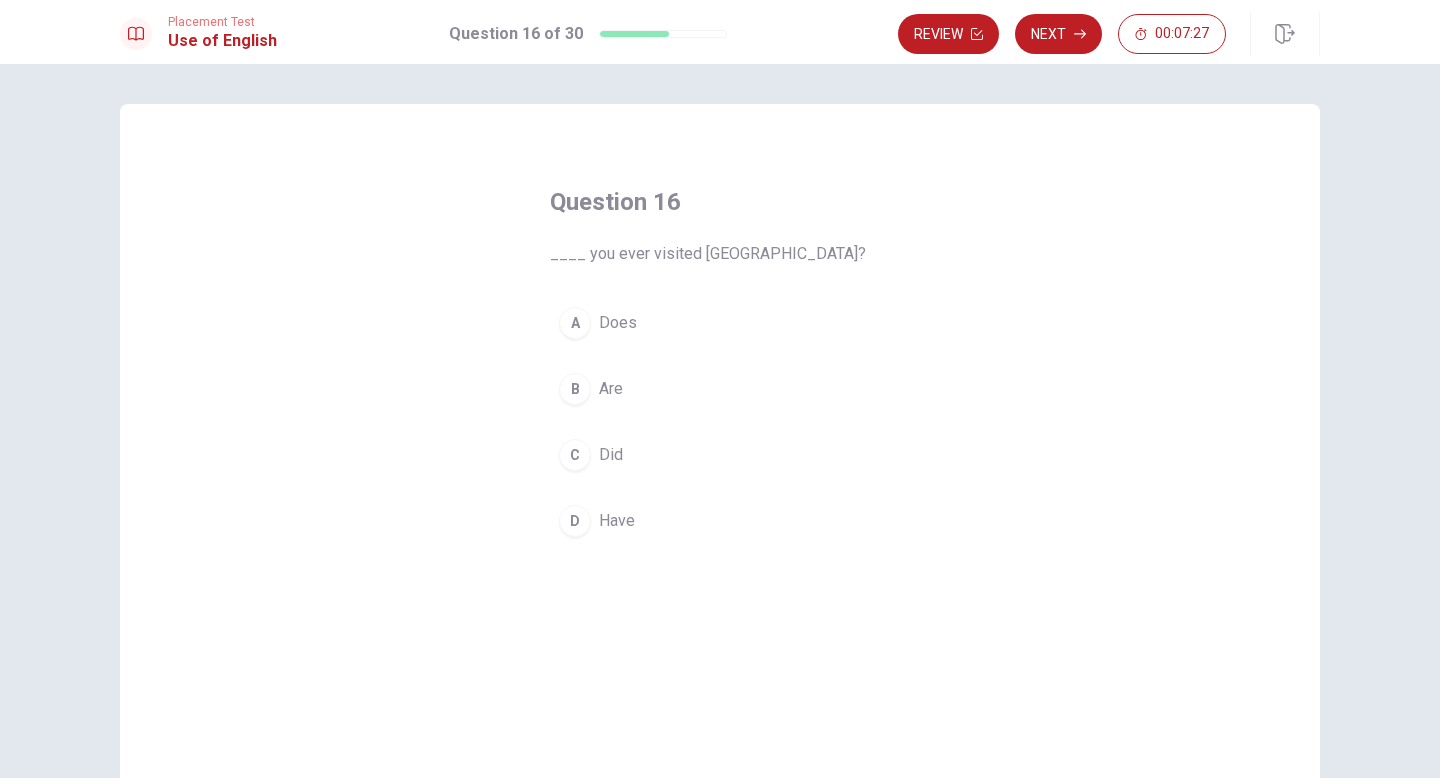 click on "Have" at bounding box center [617, 521] 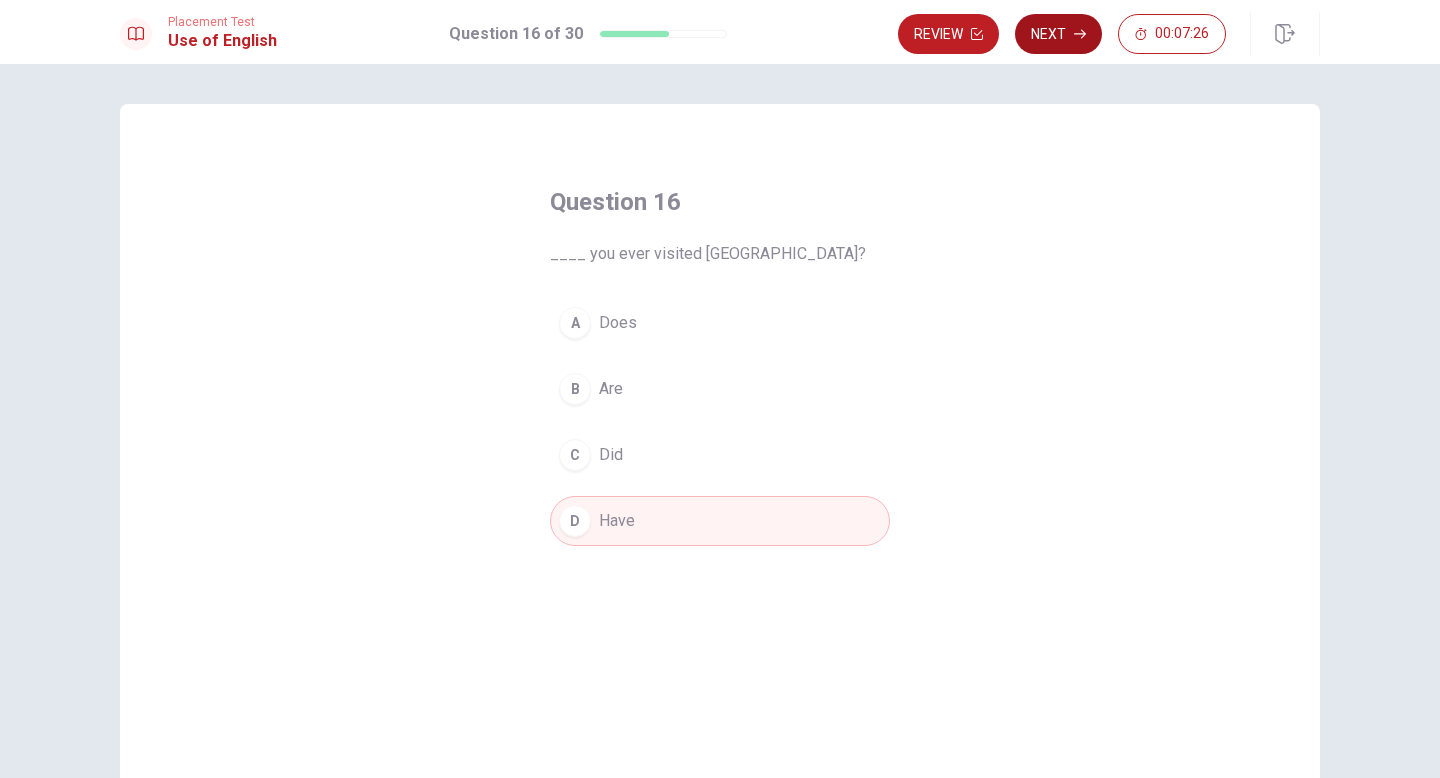 click on "Next" at bounding box center (1058, 34) 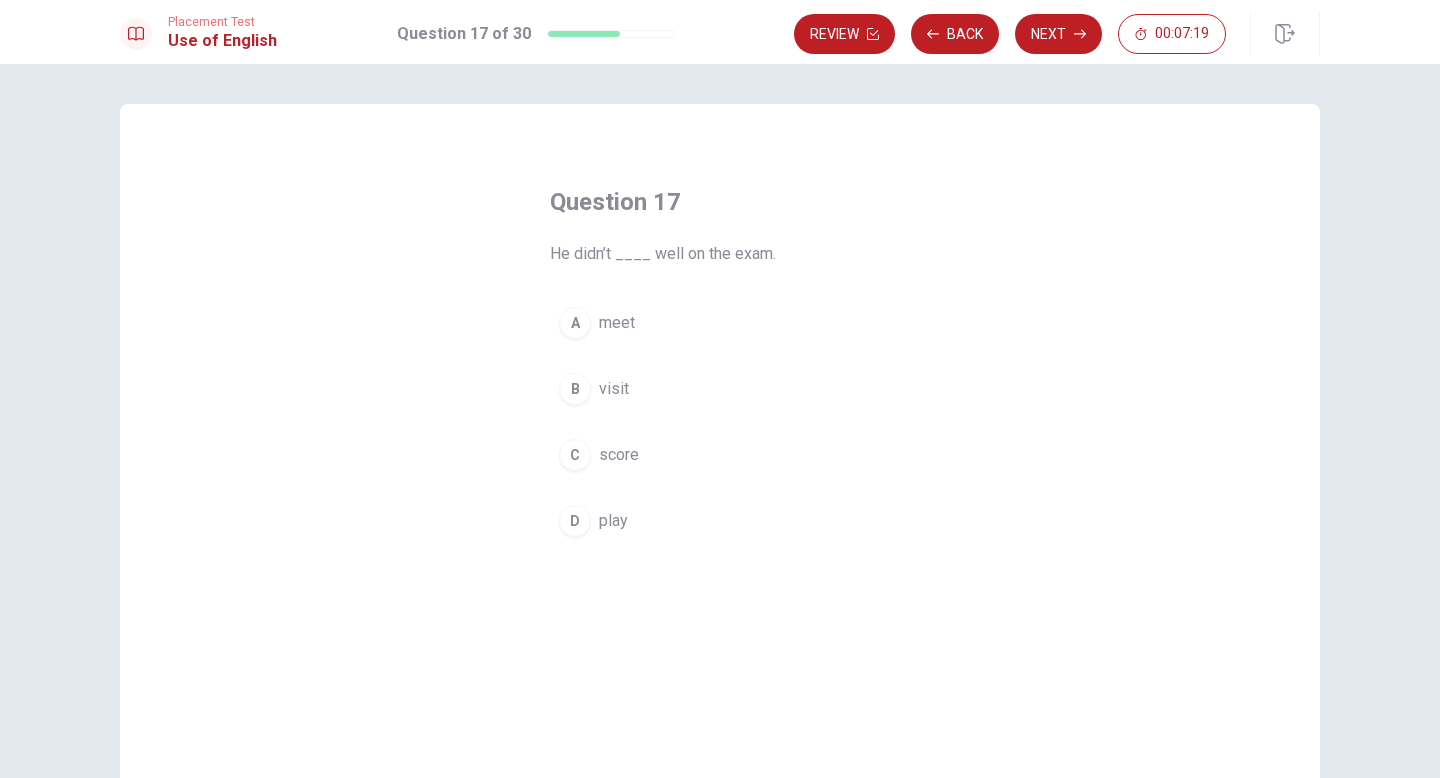click on "score" at bounding box center (619, 455) 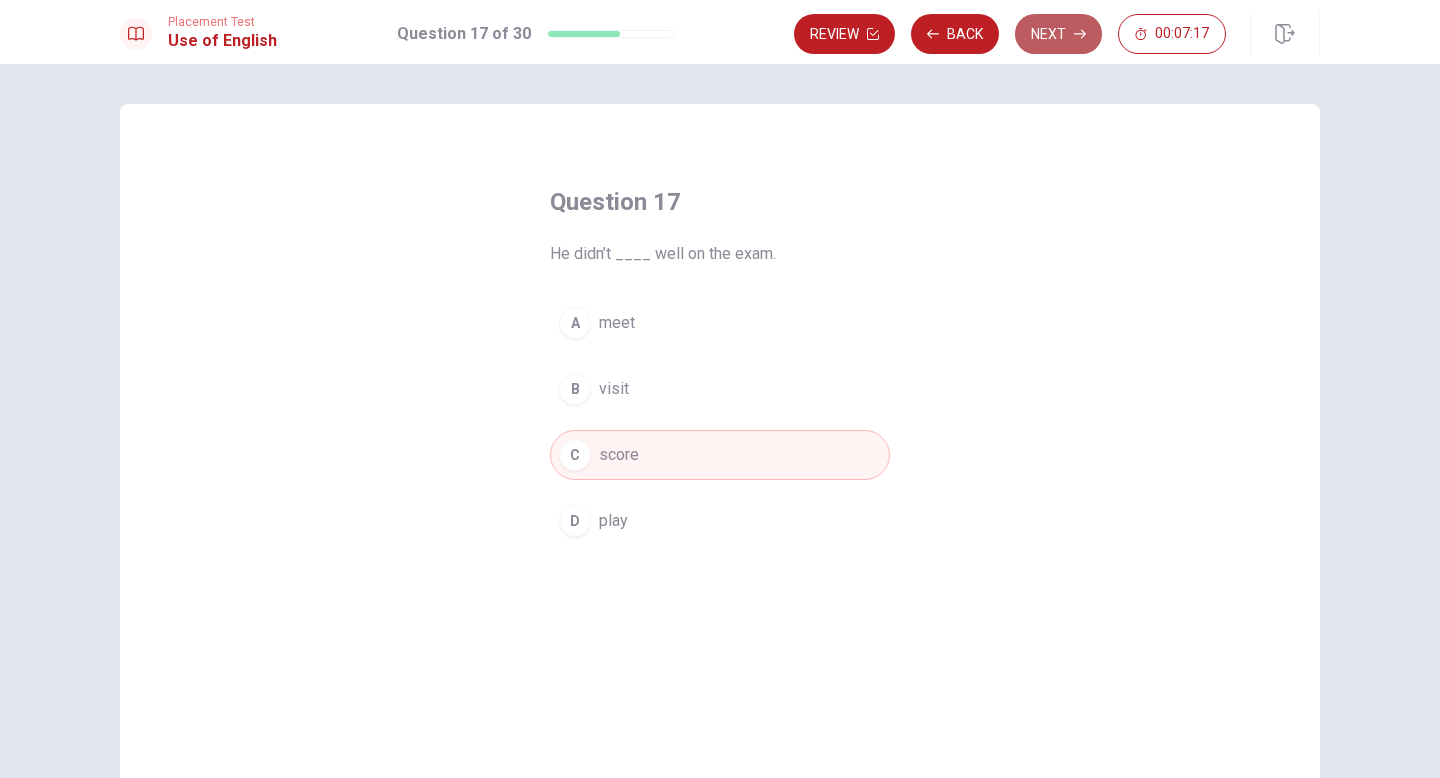 click on "Next" at bounding box center [1058, 34] 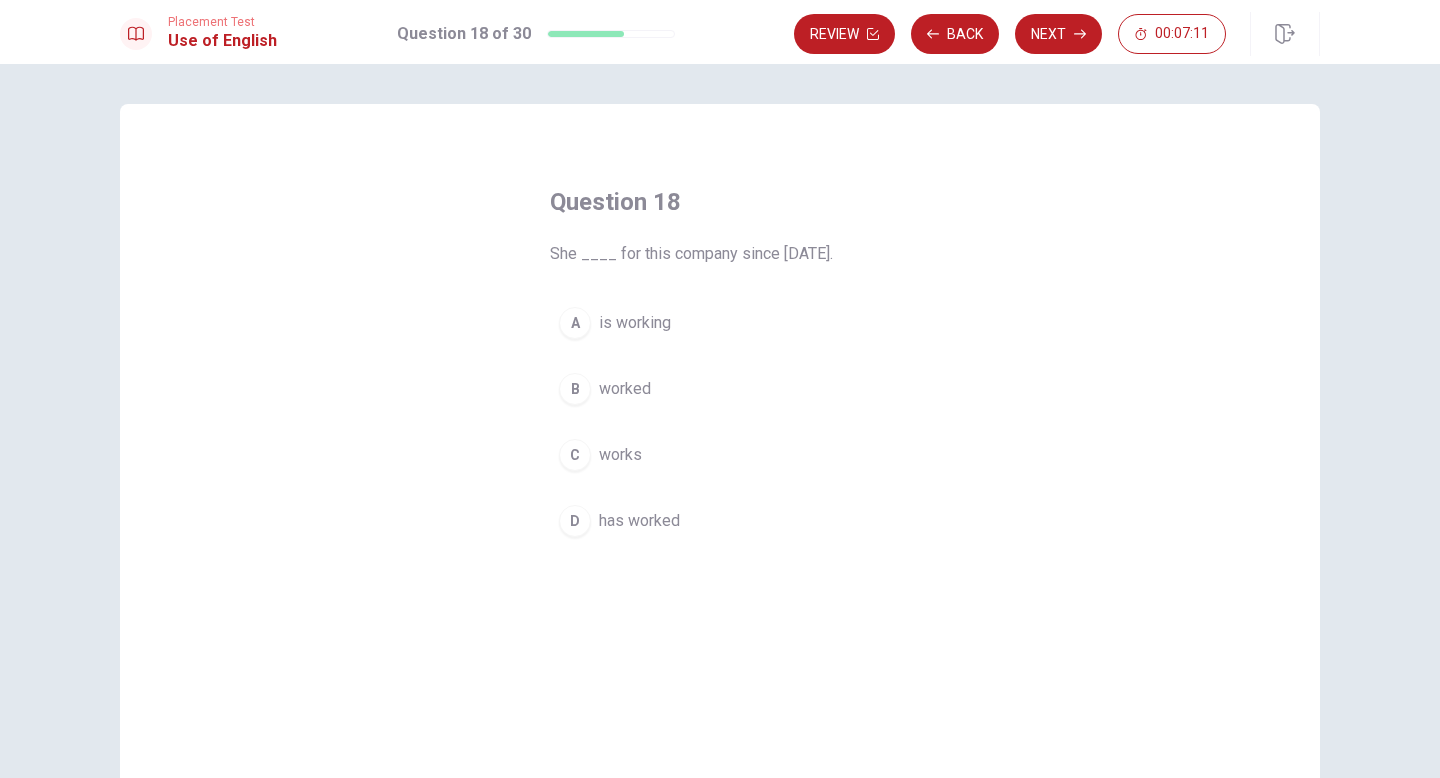 click on "has worked" at bounding box center (639, 521) 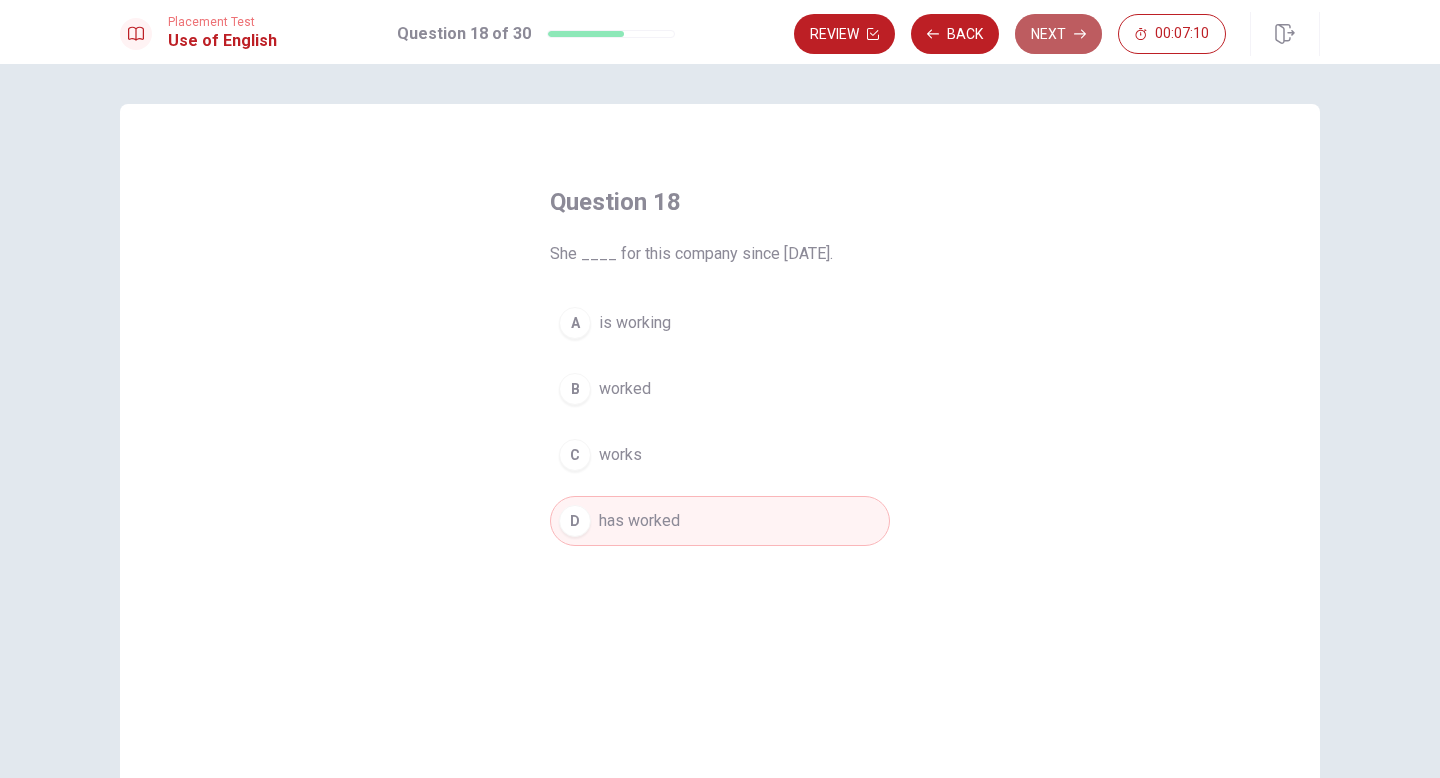 click on "Next" at bounding box center (1058, 34) 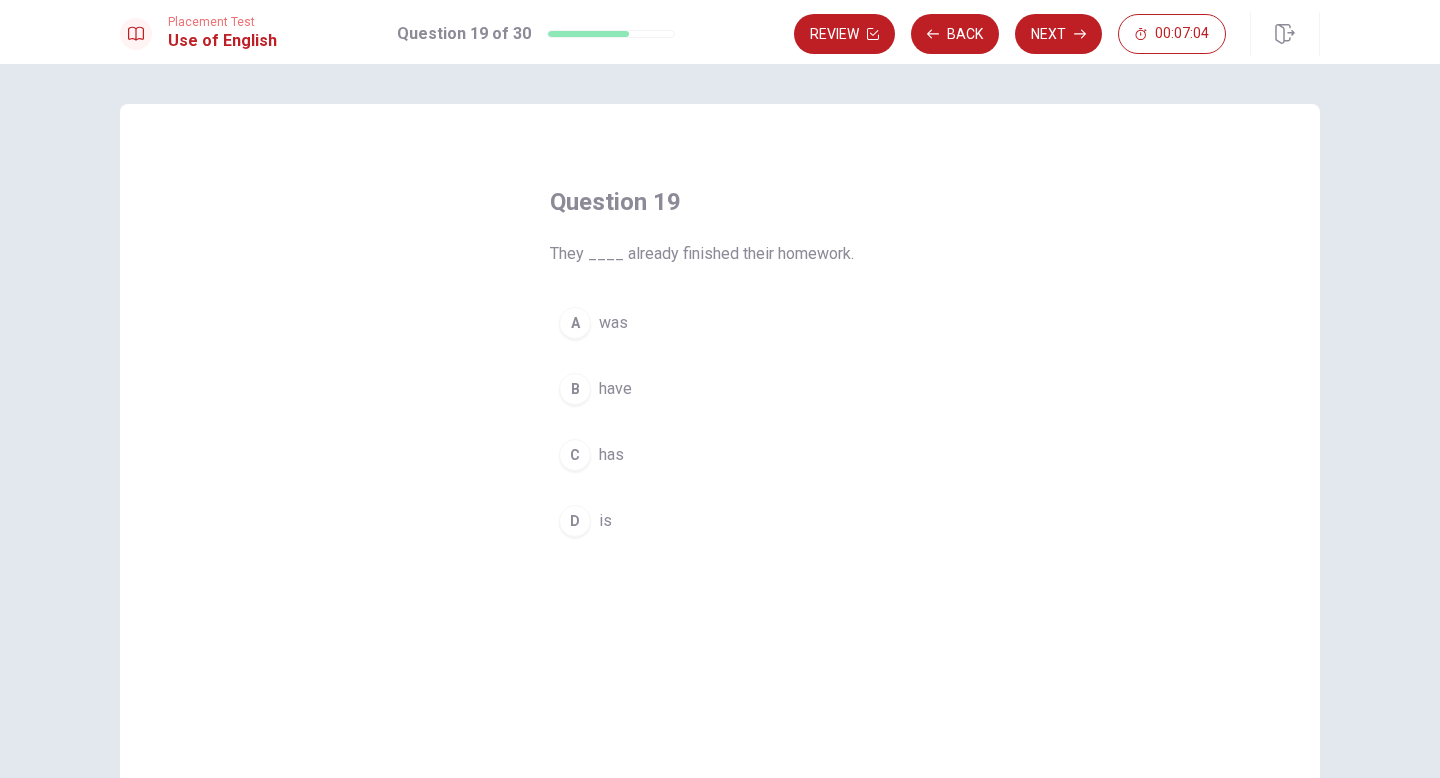 click on "have" at bounding box center (615, 389) 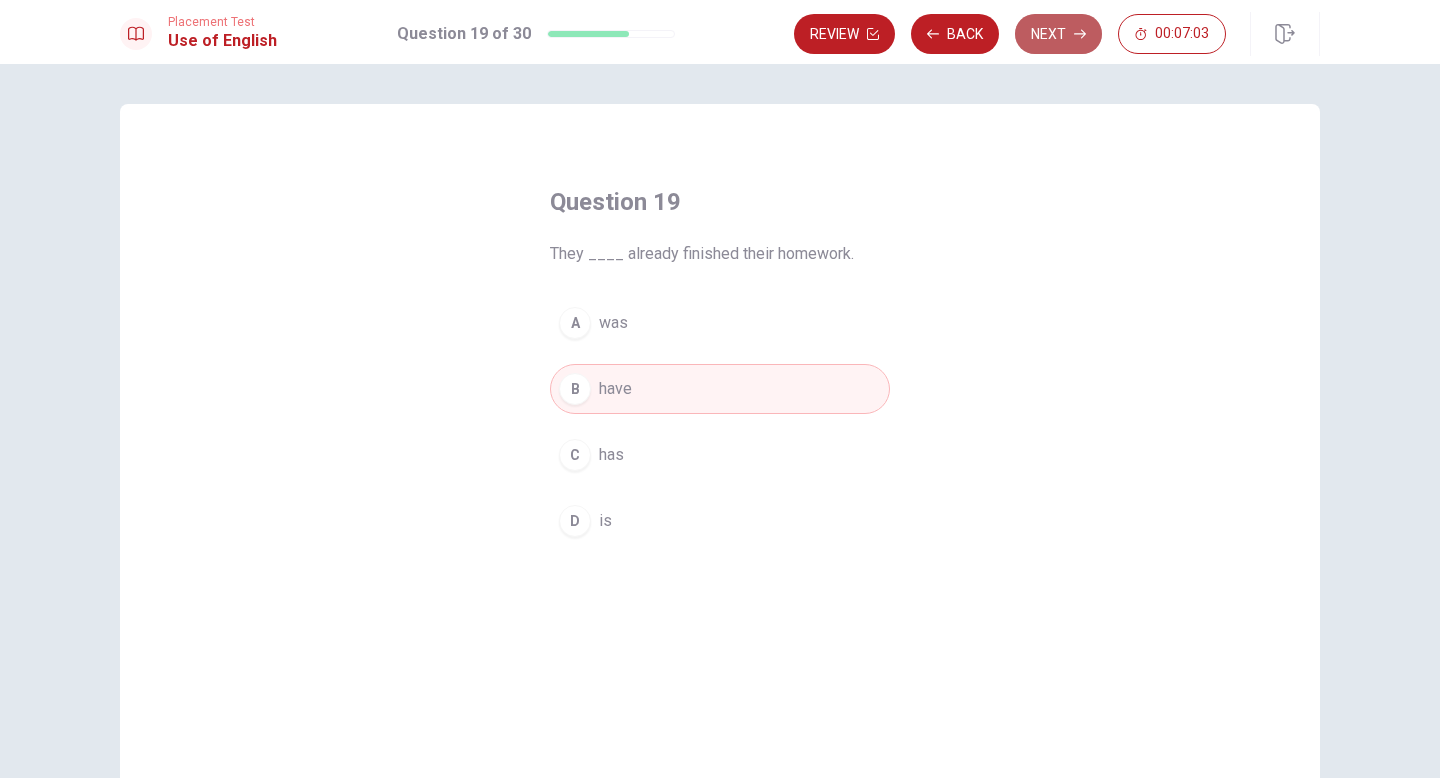 click on "Next" at bounding box center (1058, 34) 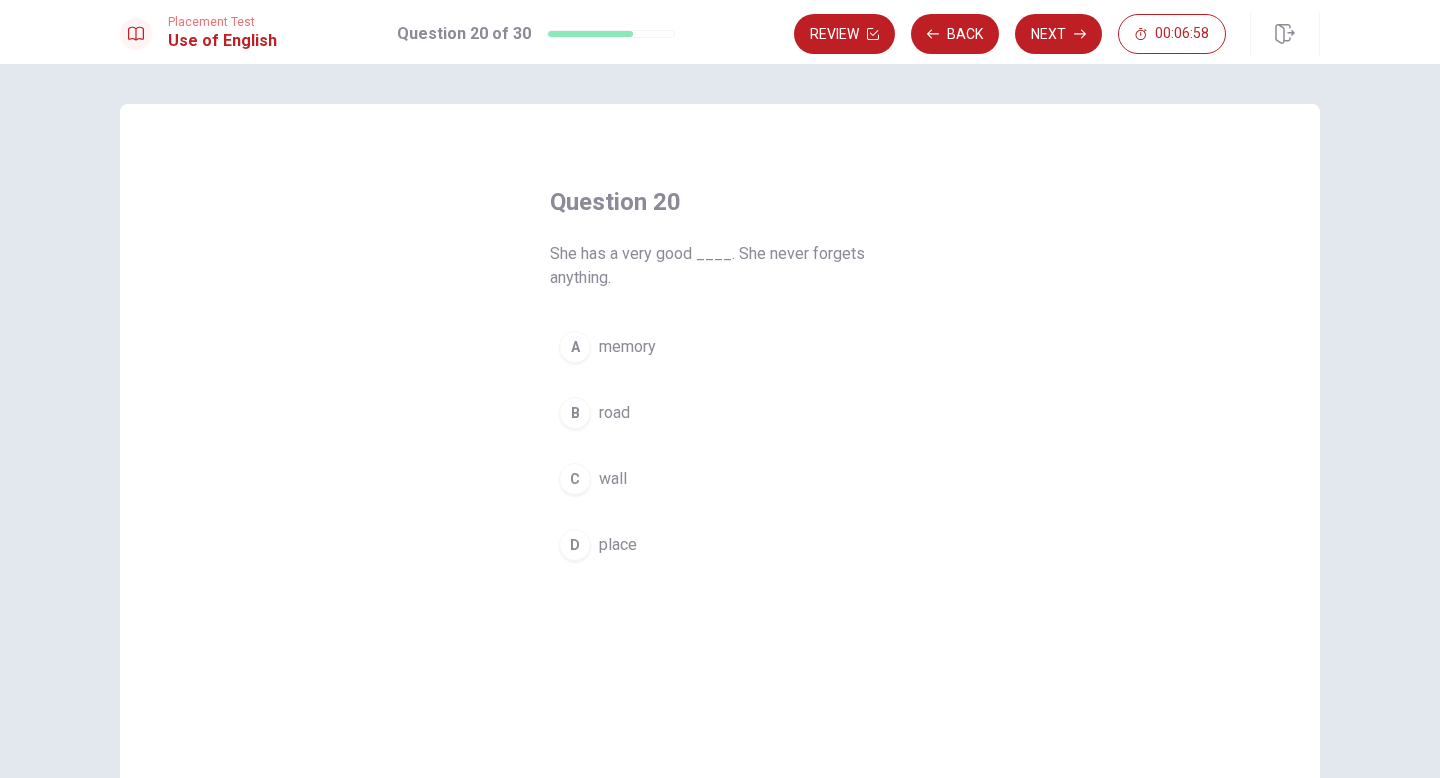 click on "memory" at bounding box center (627, 347) 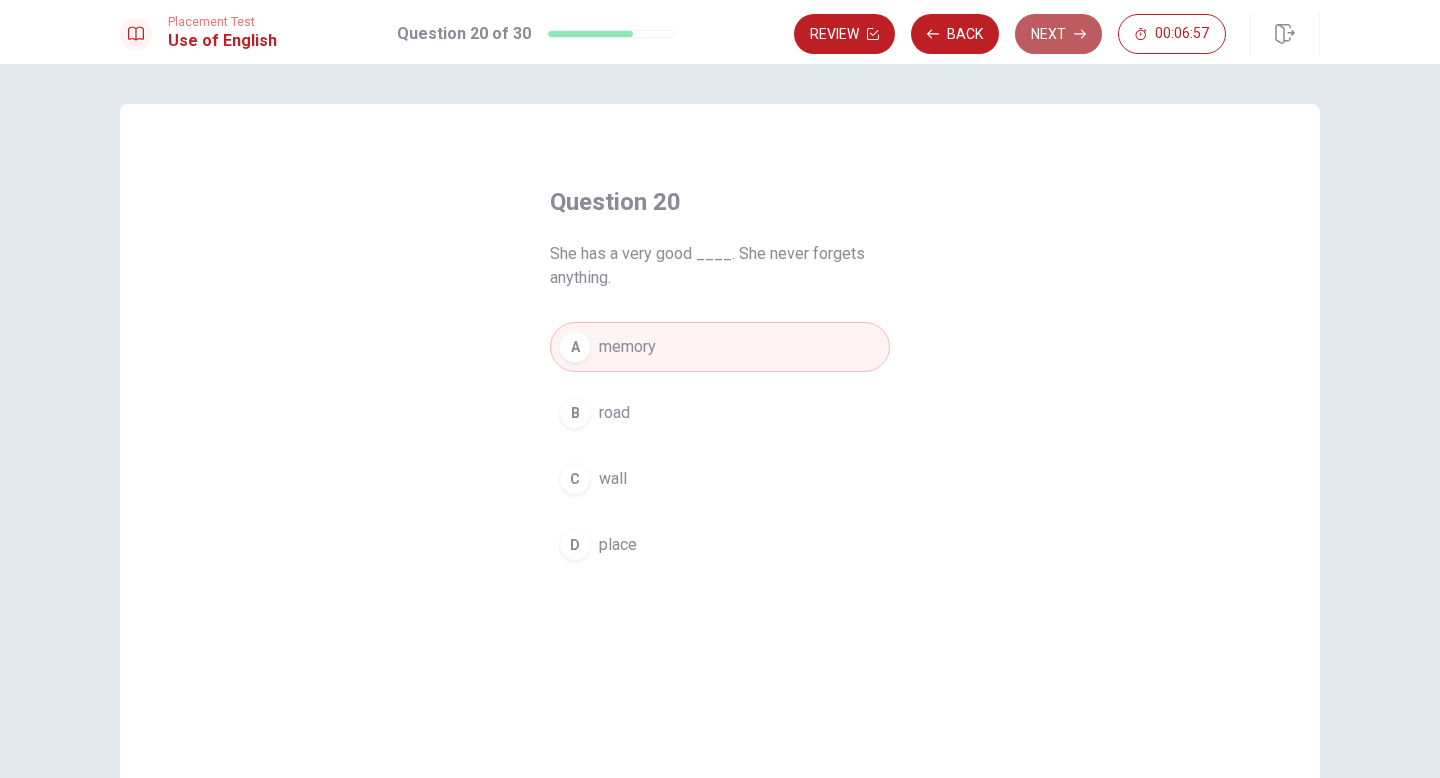 click on "Next" at bounding box center (1058, 34) 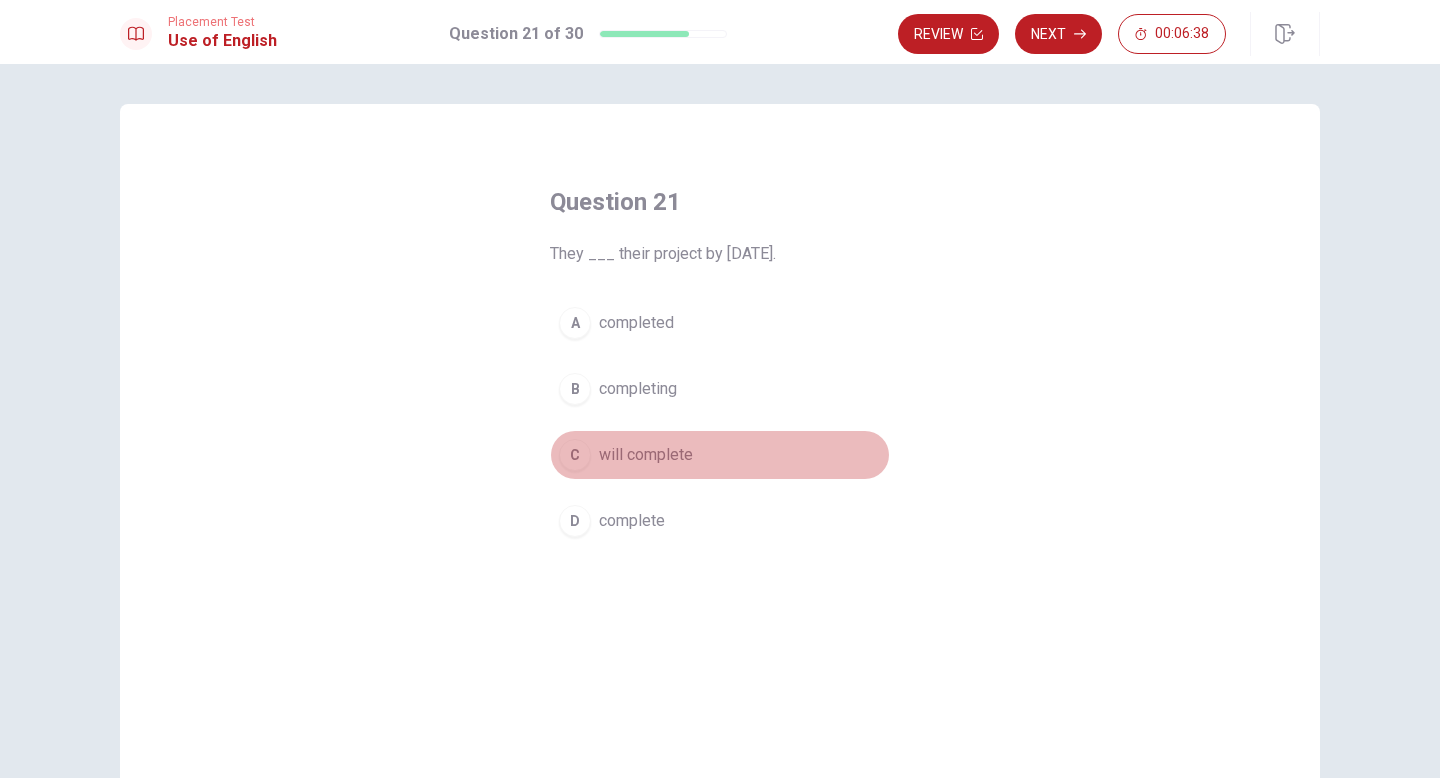 click on "will complete" at bounding box center [646, 455] 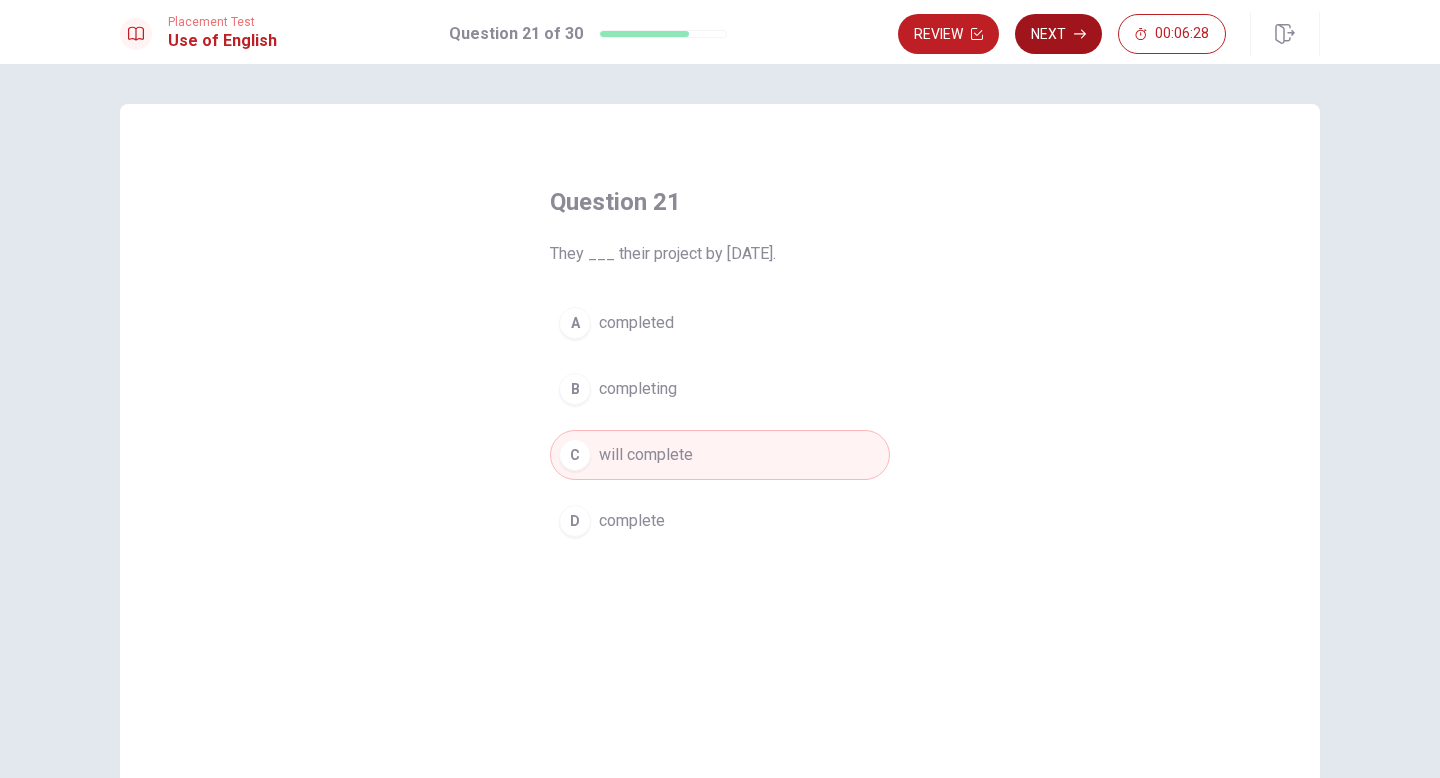 click on "Next" at bounding box center (1058, 34) 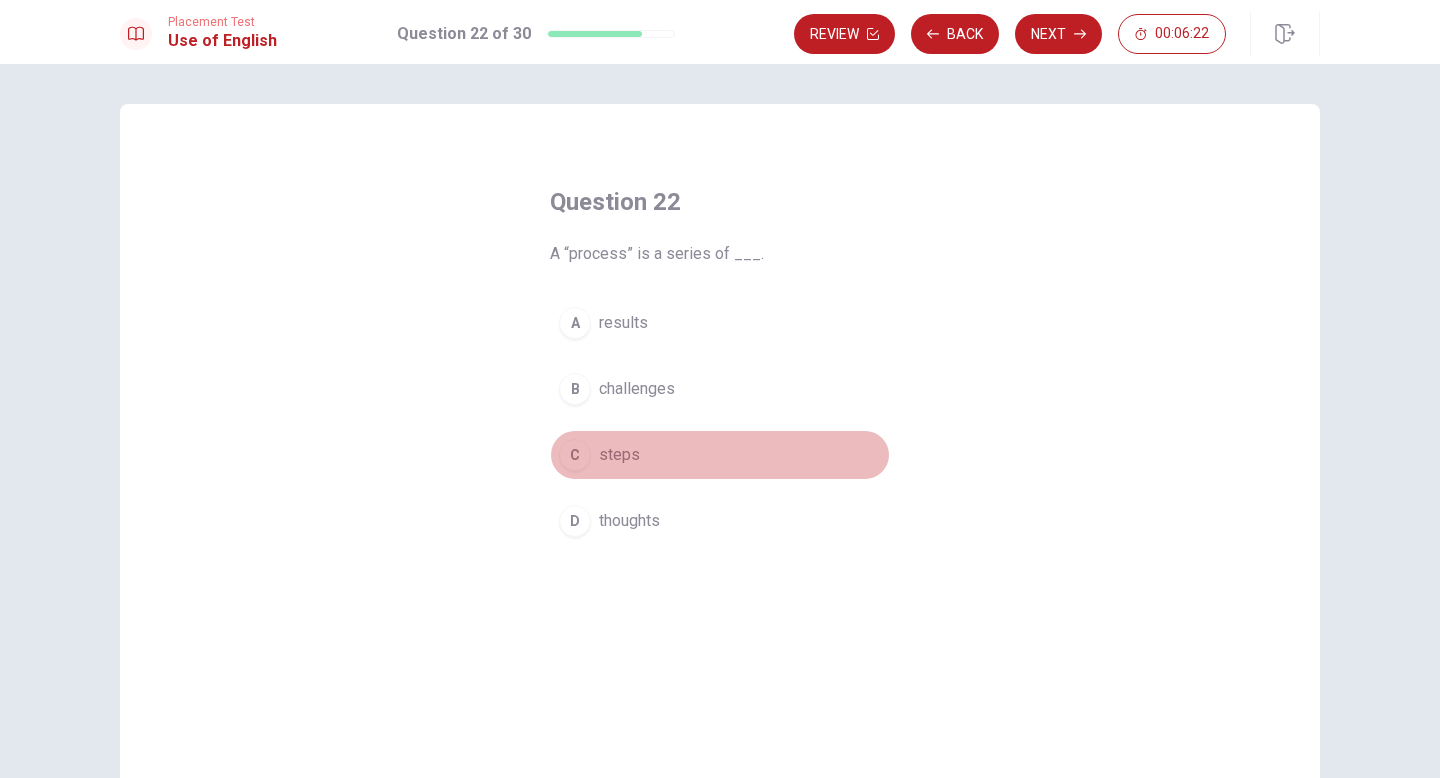 click on "steps" at bounding box center (619, 455) 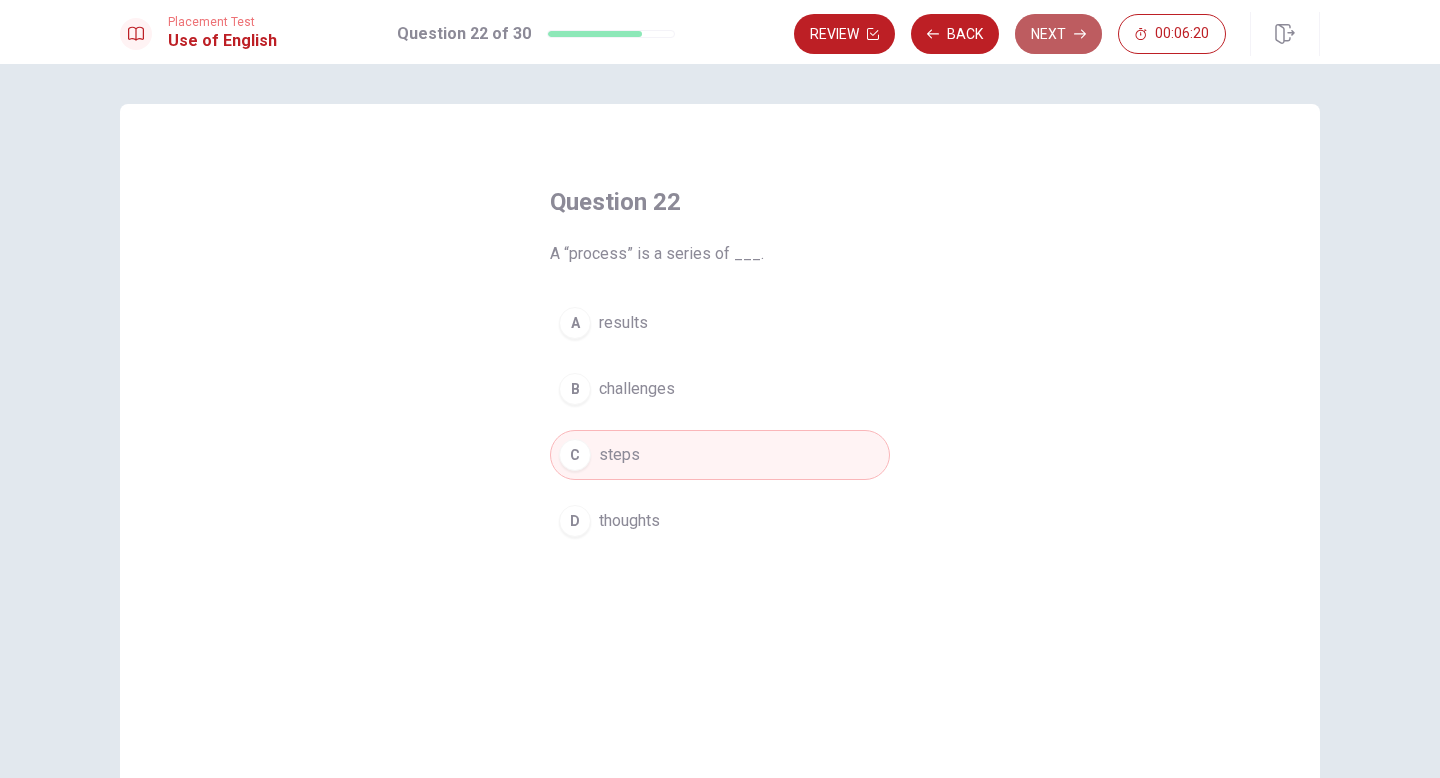click on "Next" at bounding box center (1058, 34) 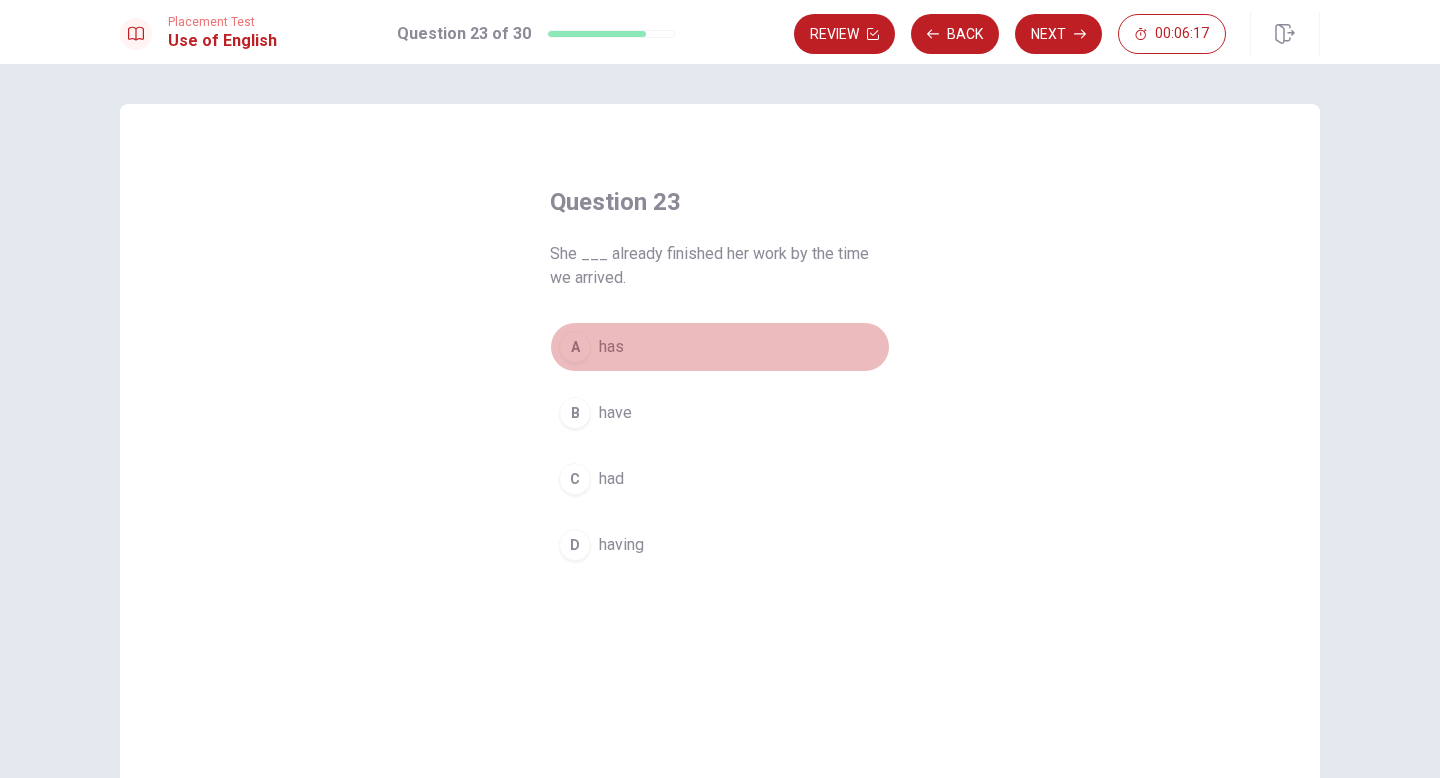 click on "A has" at bounding box center (720, 347) 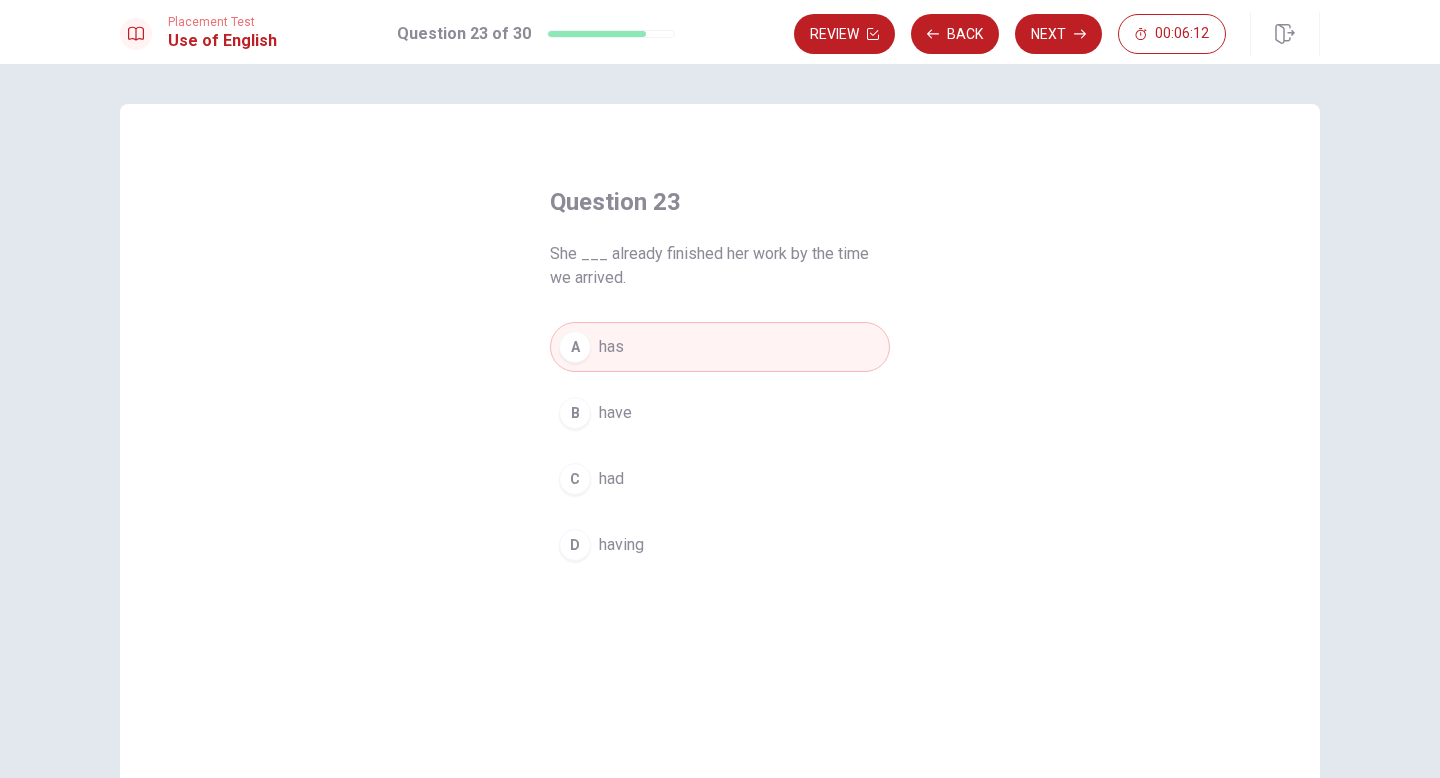 click on "C had" at bounding box center [720, 479] 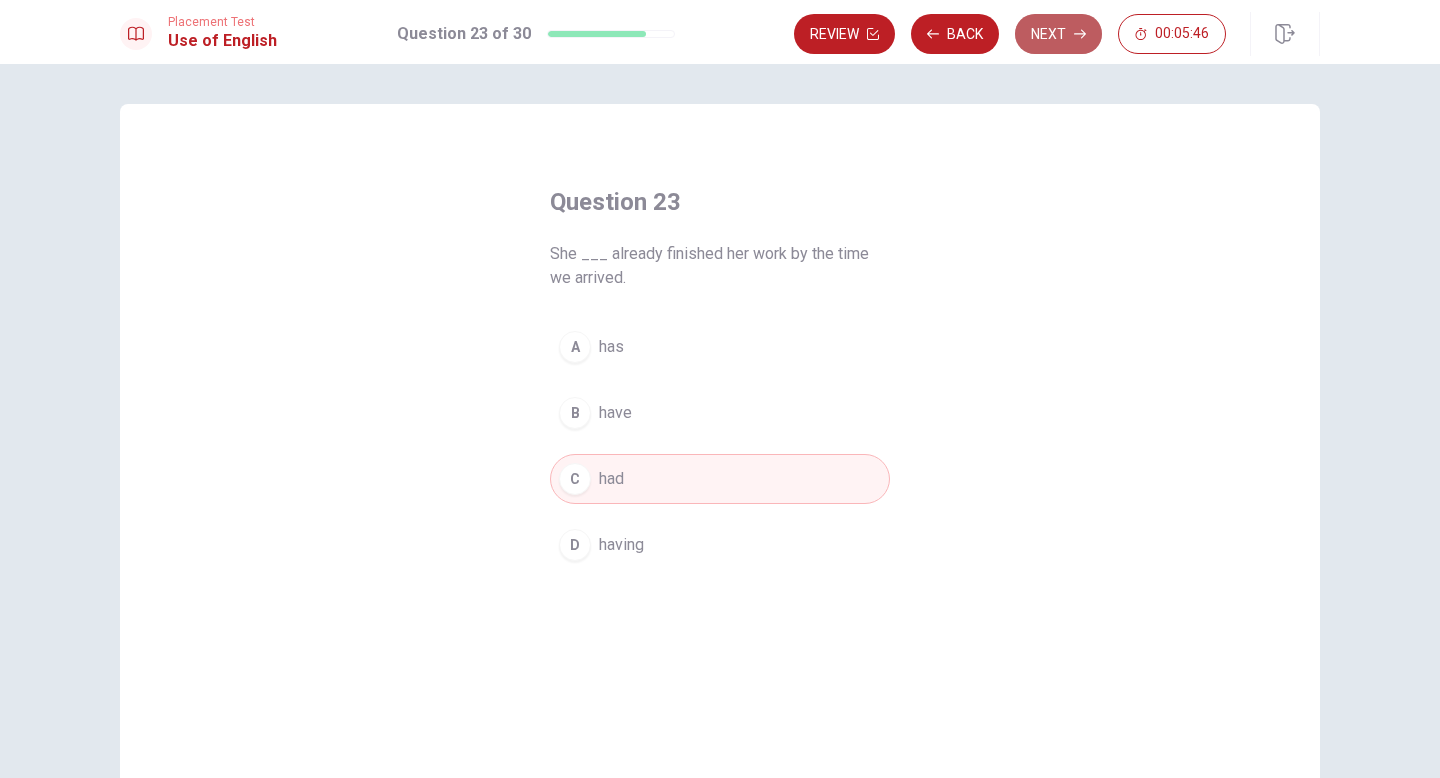 click on "Next" at bounding box center (1058, 34) 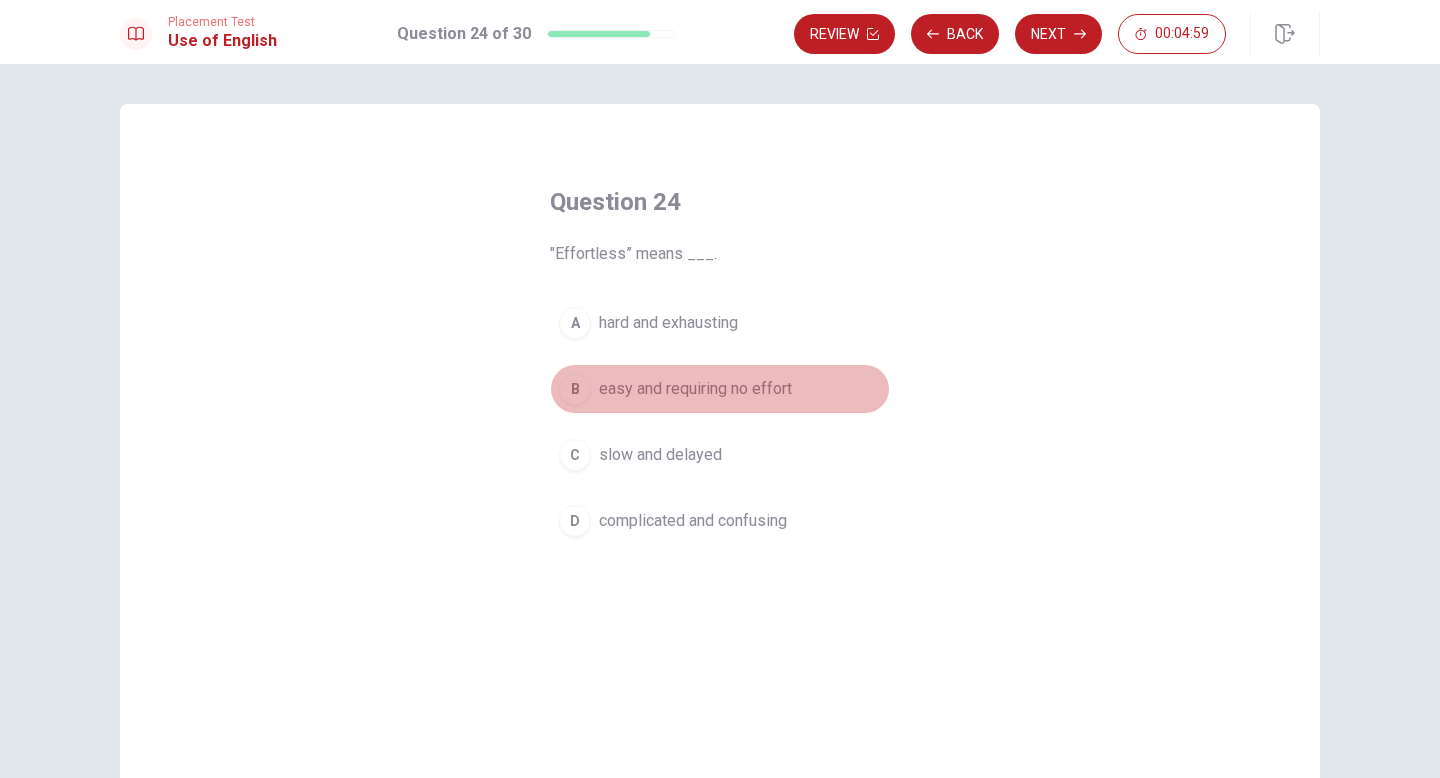 click on "easy and requiring no effort" at bounding box center (695, 389) 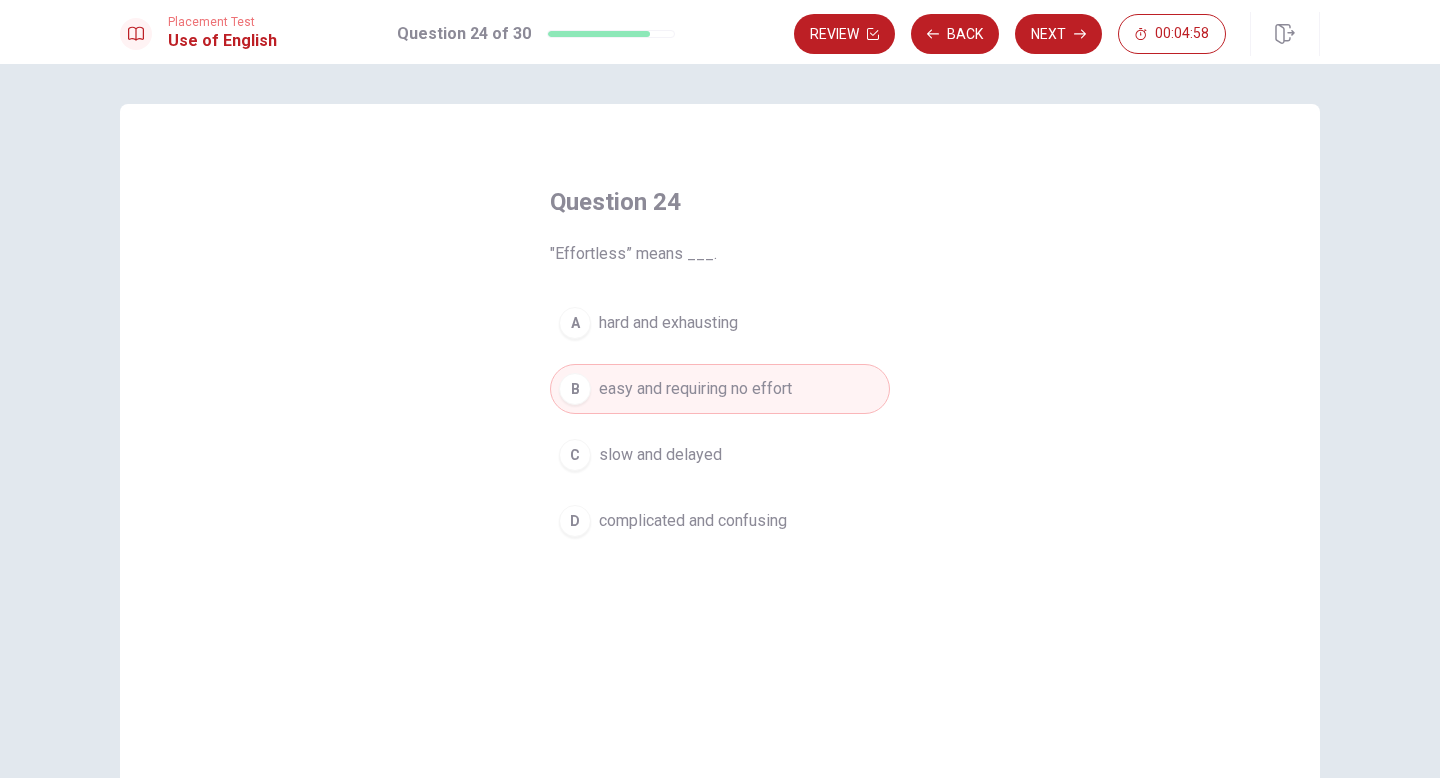 click on "Next" at bounding box center (1058, 34) 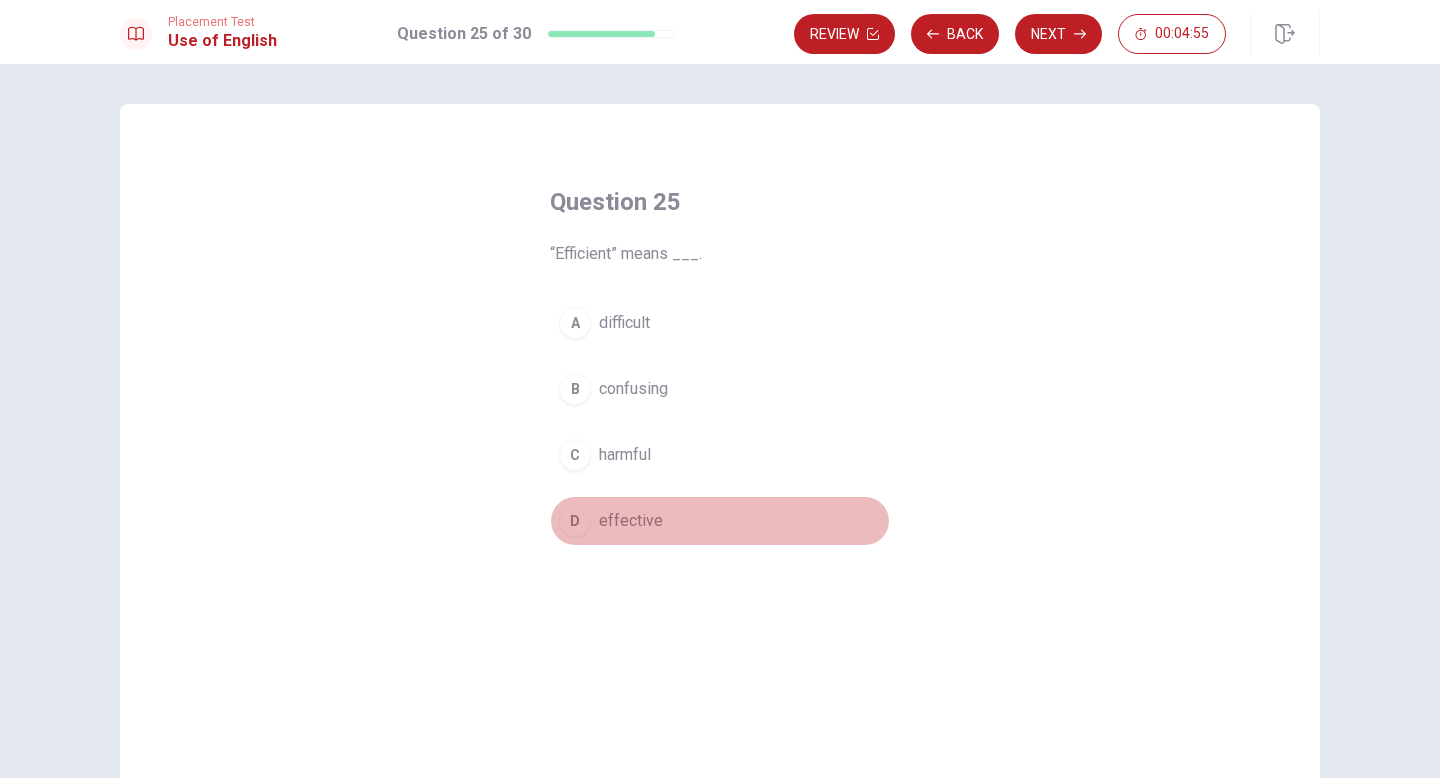 click on "effective" at bounding box center (631, 521) 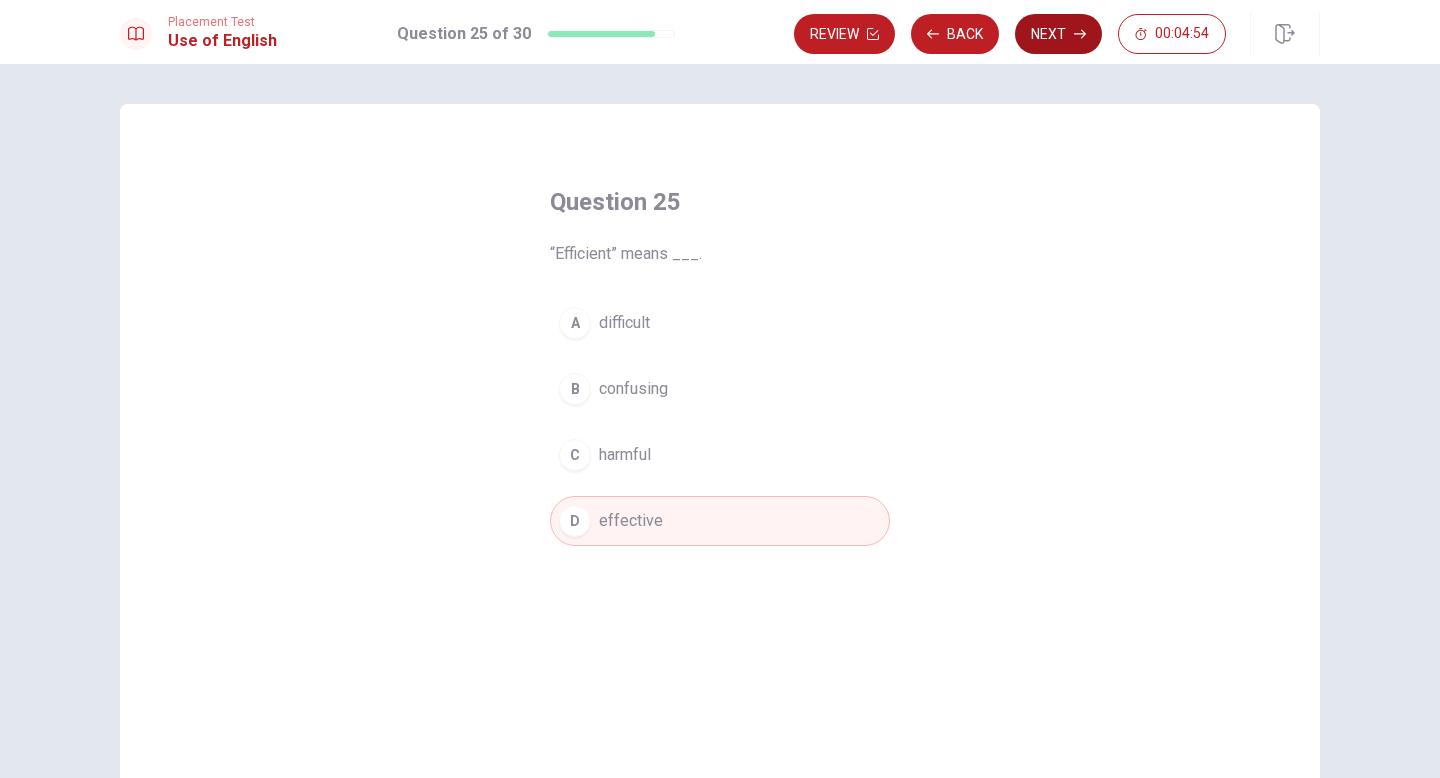 click on "Next" at bounding box center [1058, 34] 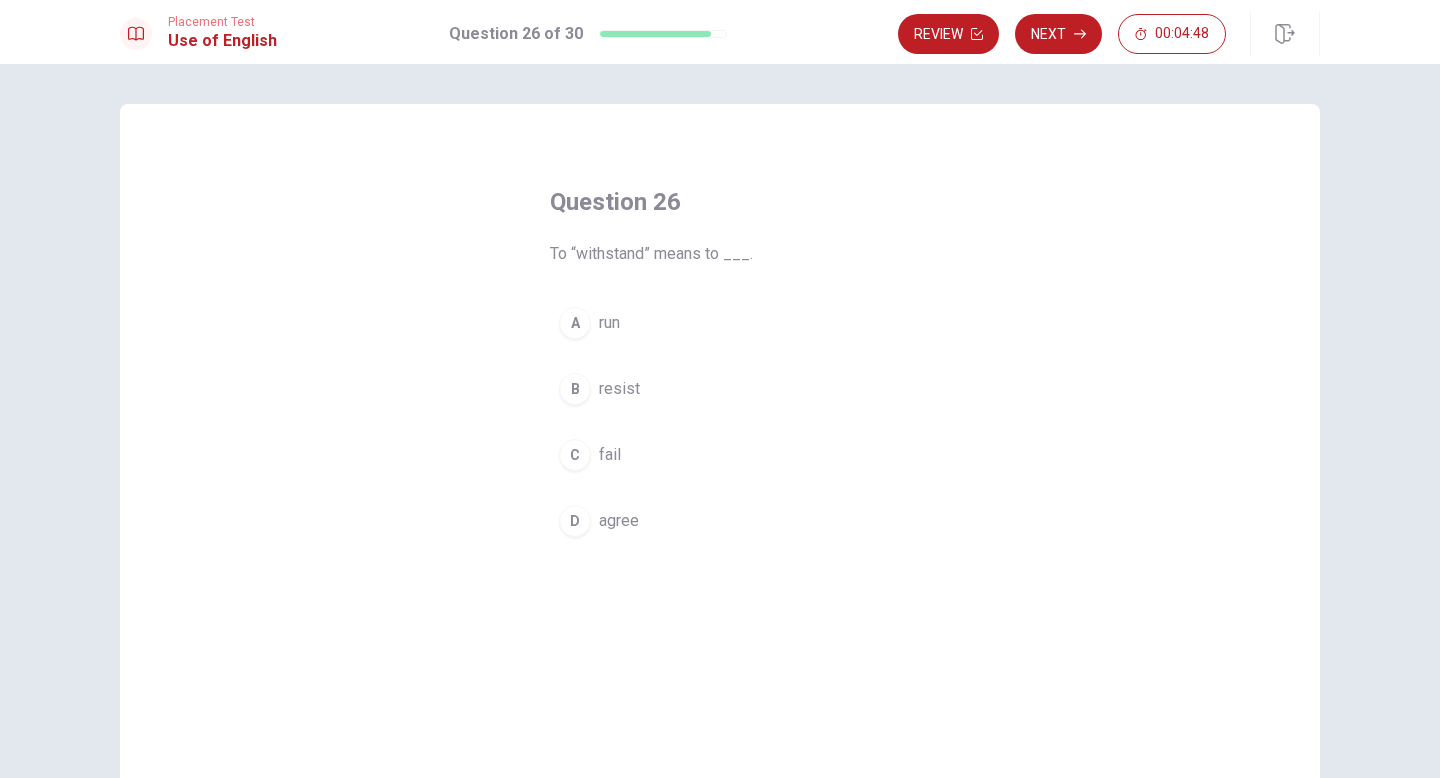 click on "B resist" at bounding box center (720, 389) 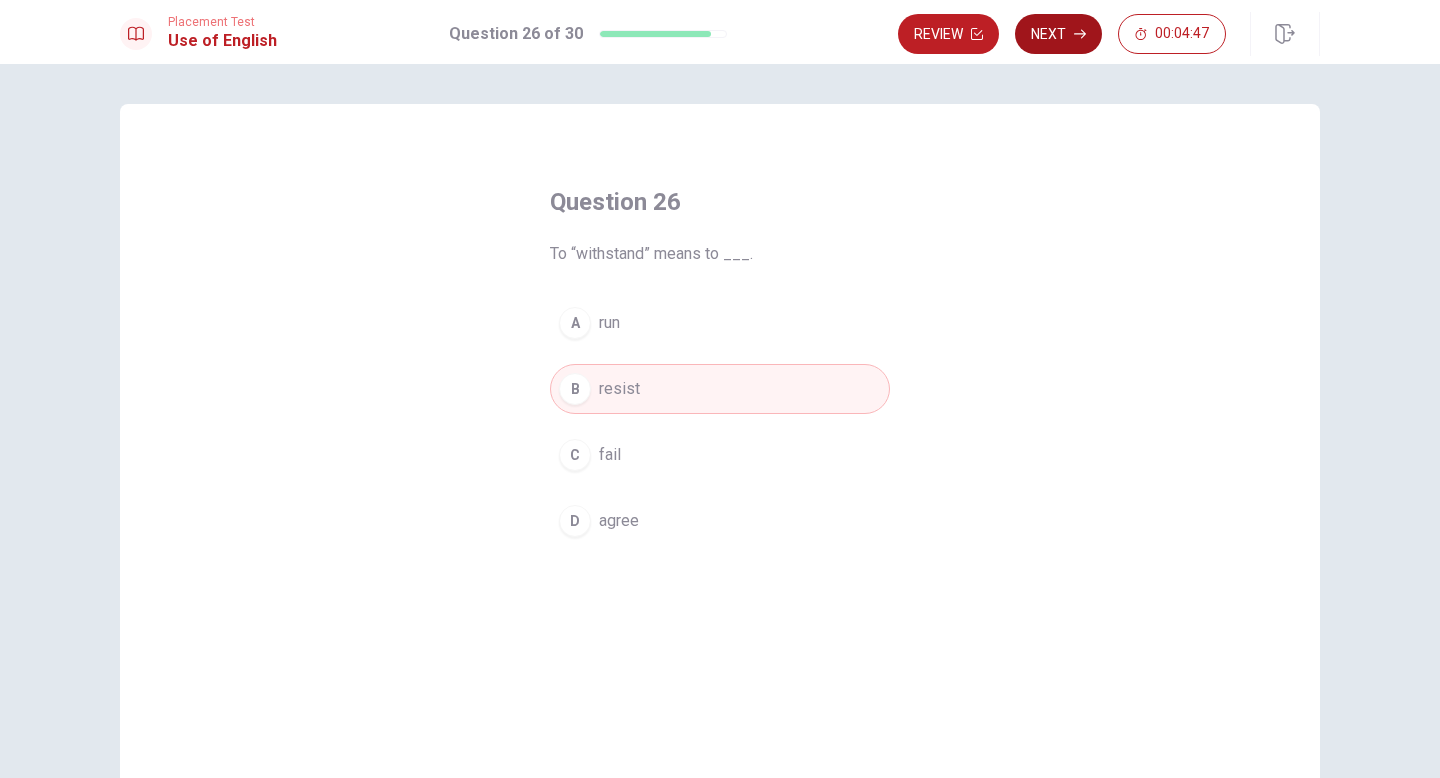 click on "Next" at bounding box center [1058, 34] 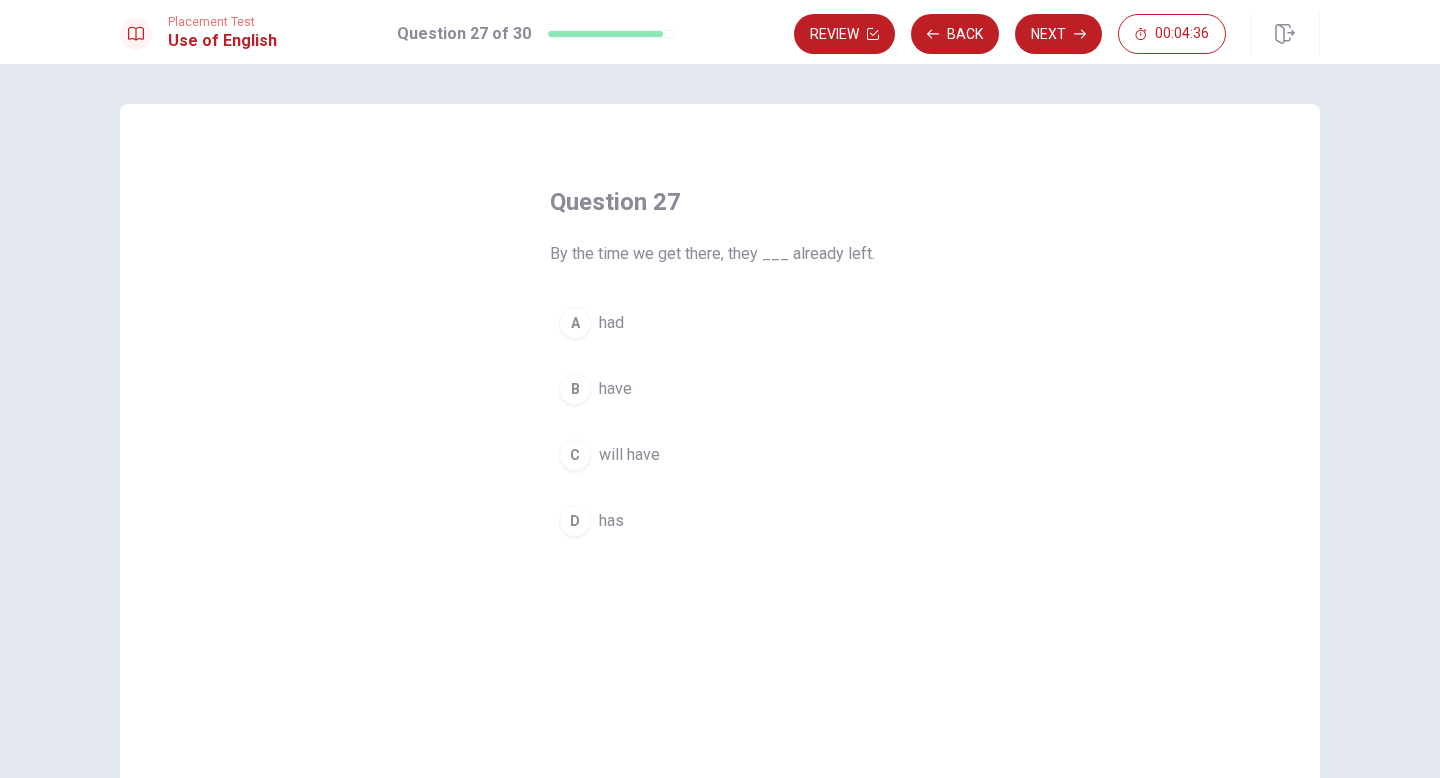 click on "have" at bounding box center [615, 389] 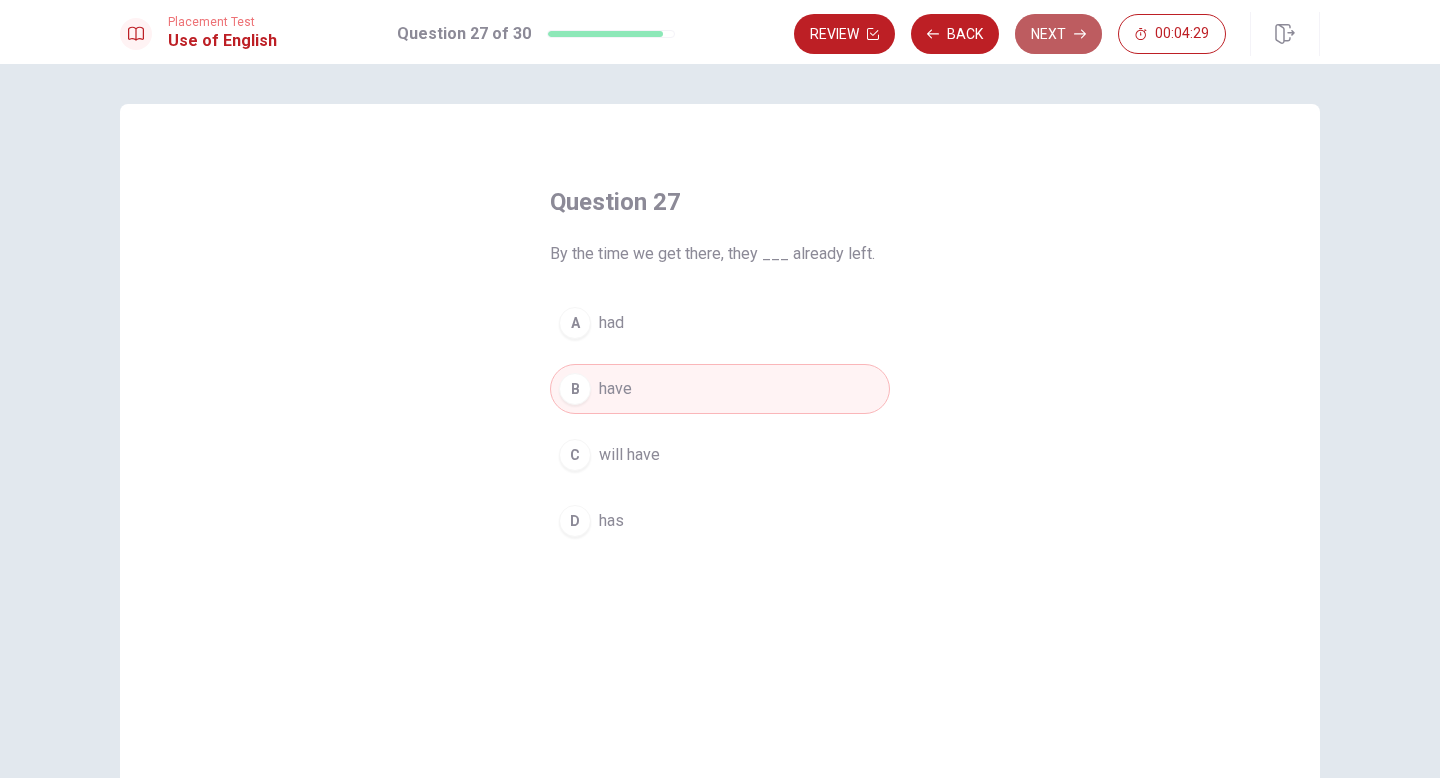 click on "Next" at bounding box center [1058, 34] 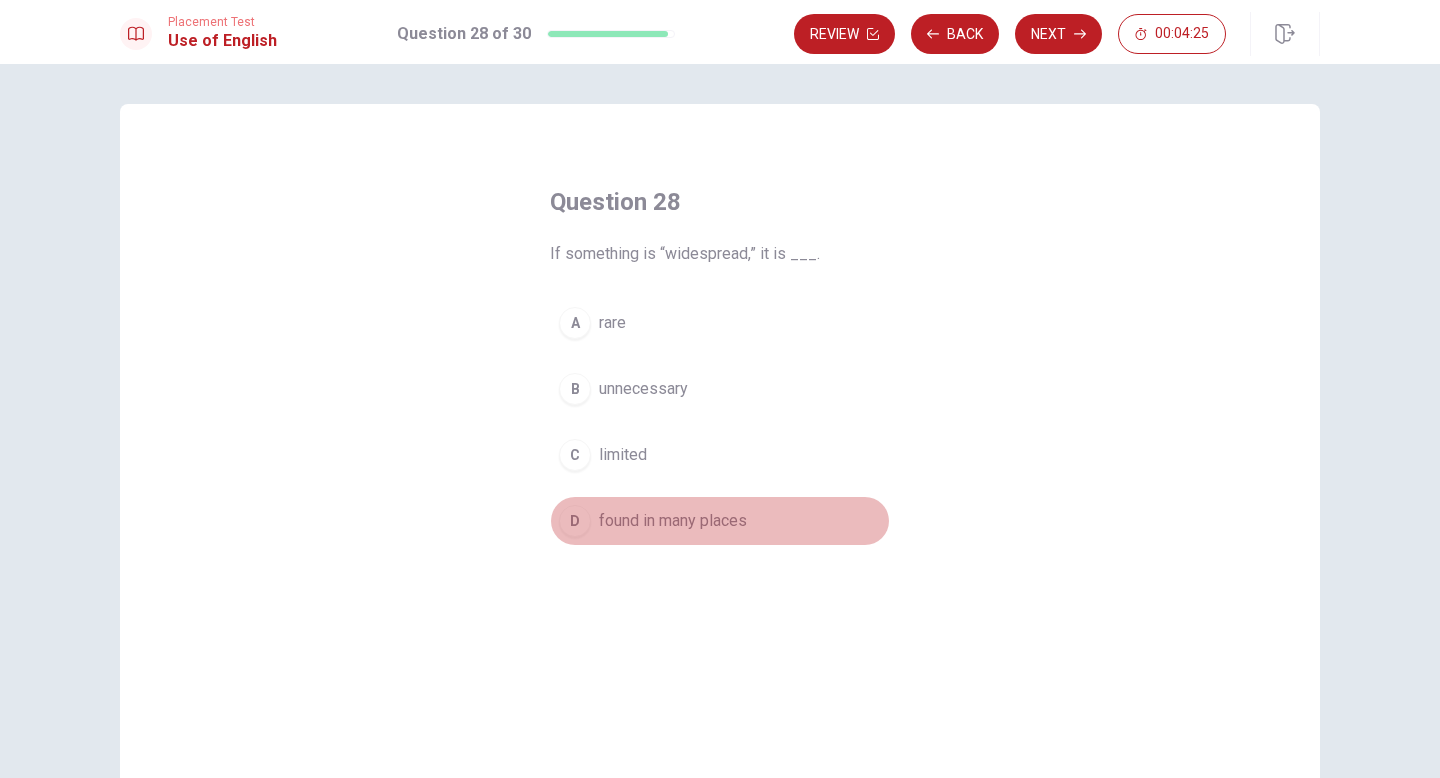 click on "found in many places" at bounding box center [673, 521] 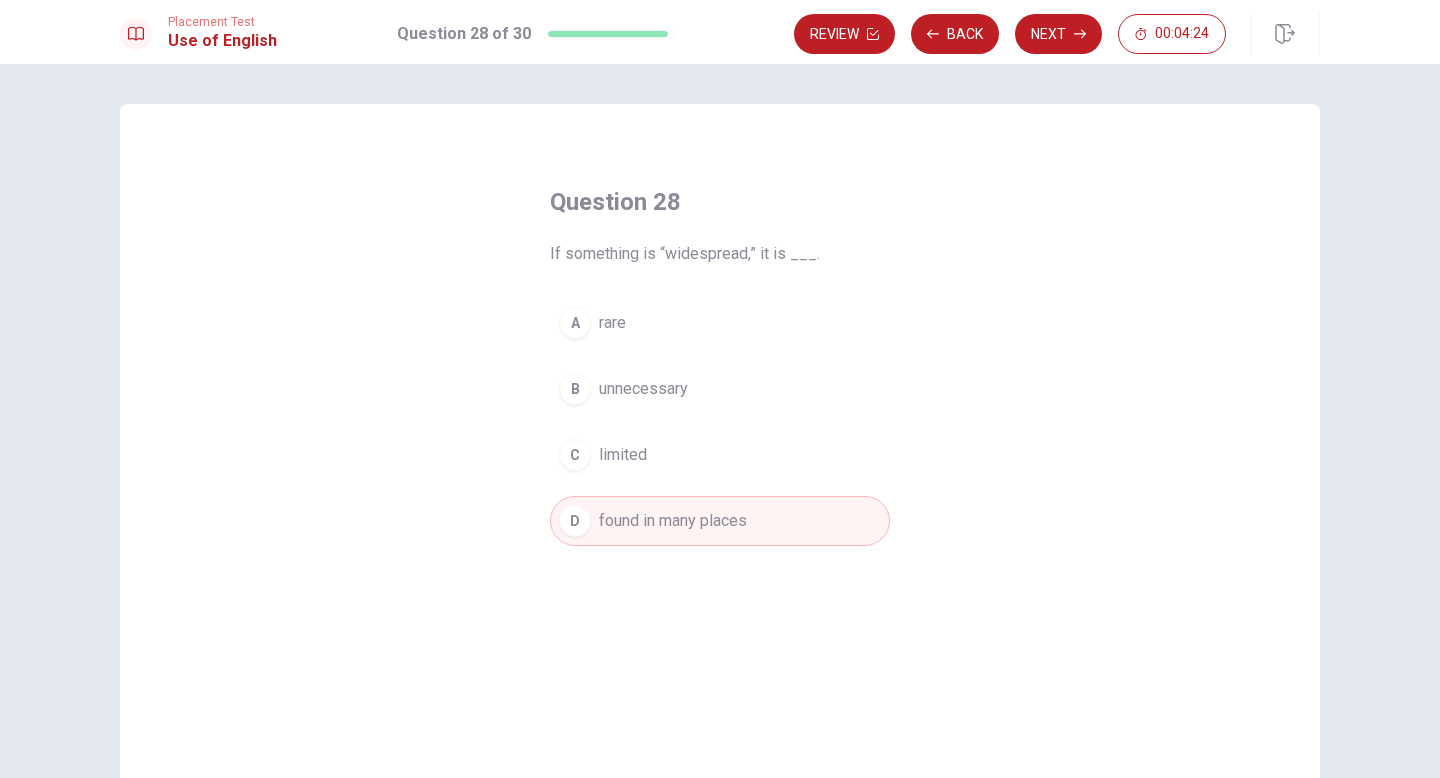 click on "Next" at bounding box center [1058, 34] 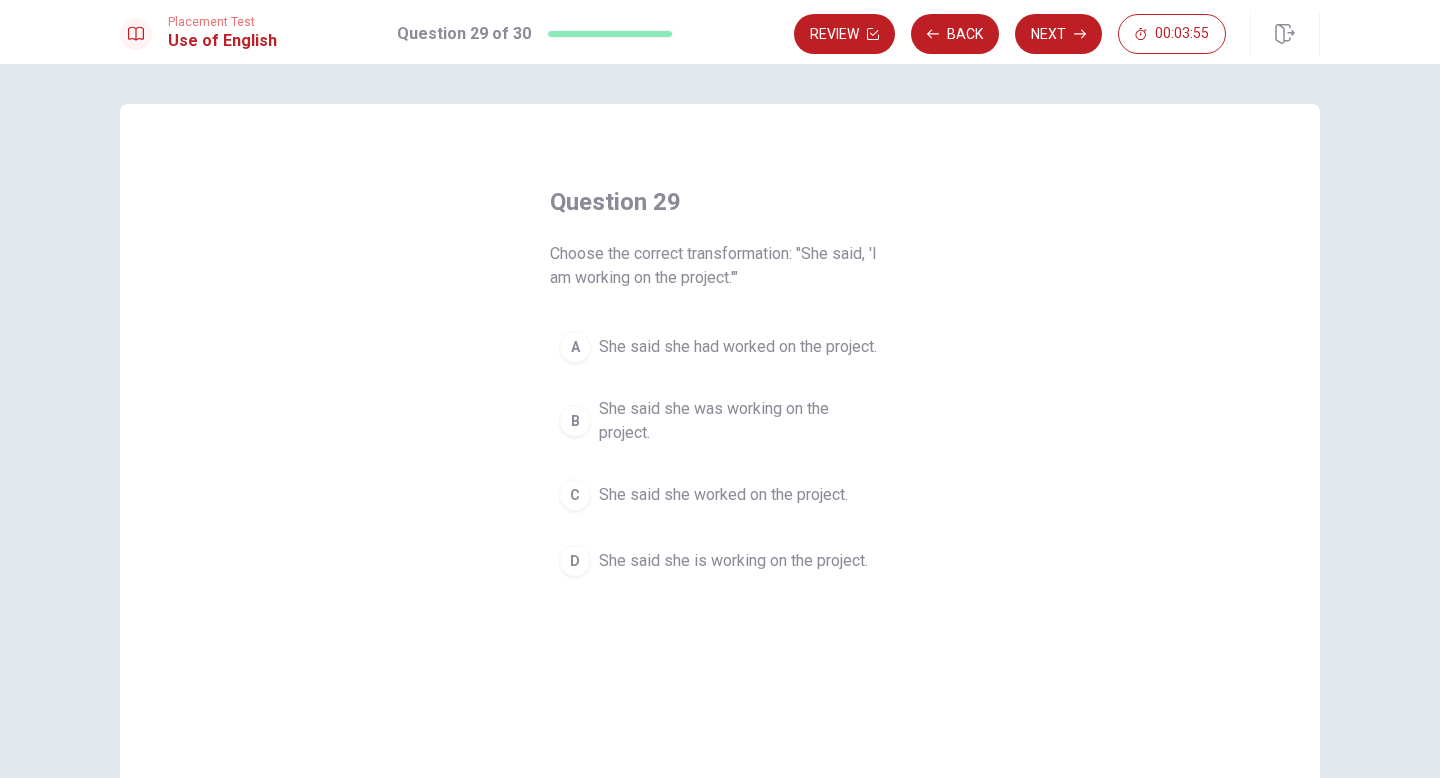 click on "She said she is working on the project." at bounding box center (733, 561) 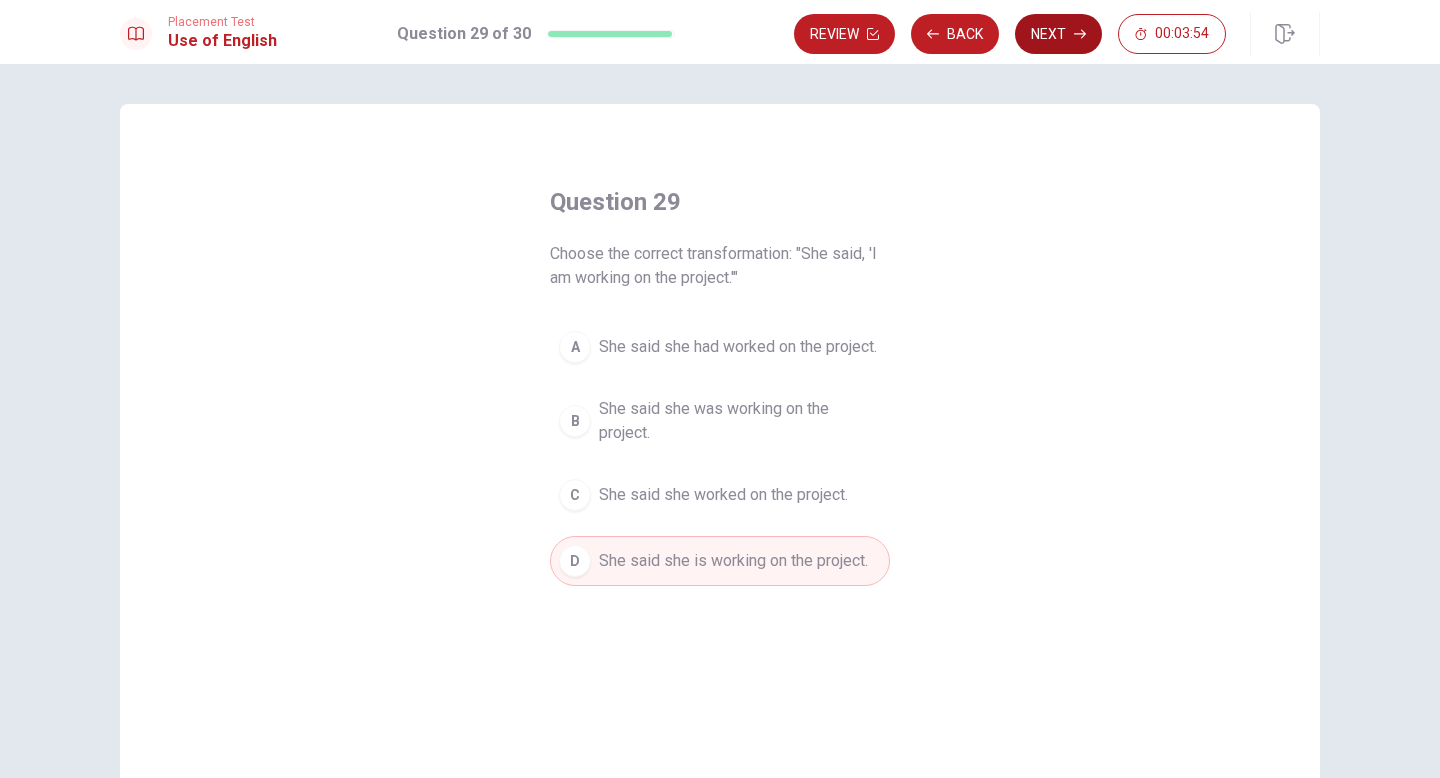 click on "Next" at bounding box center (1058, 34) 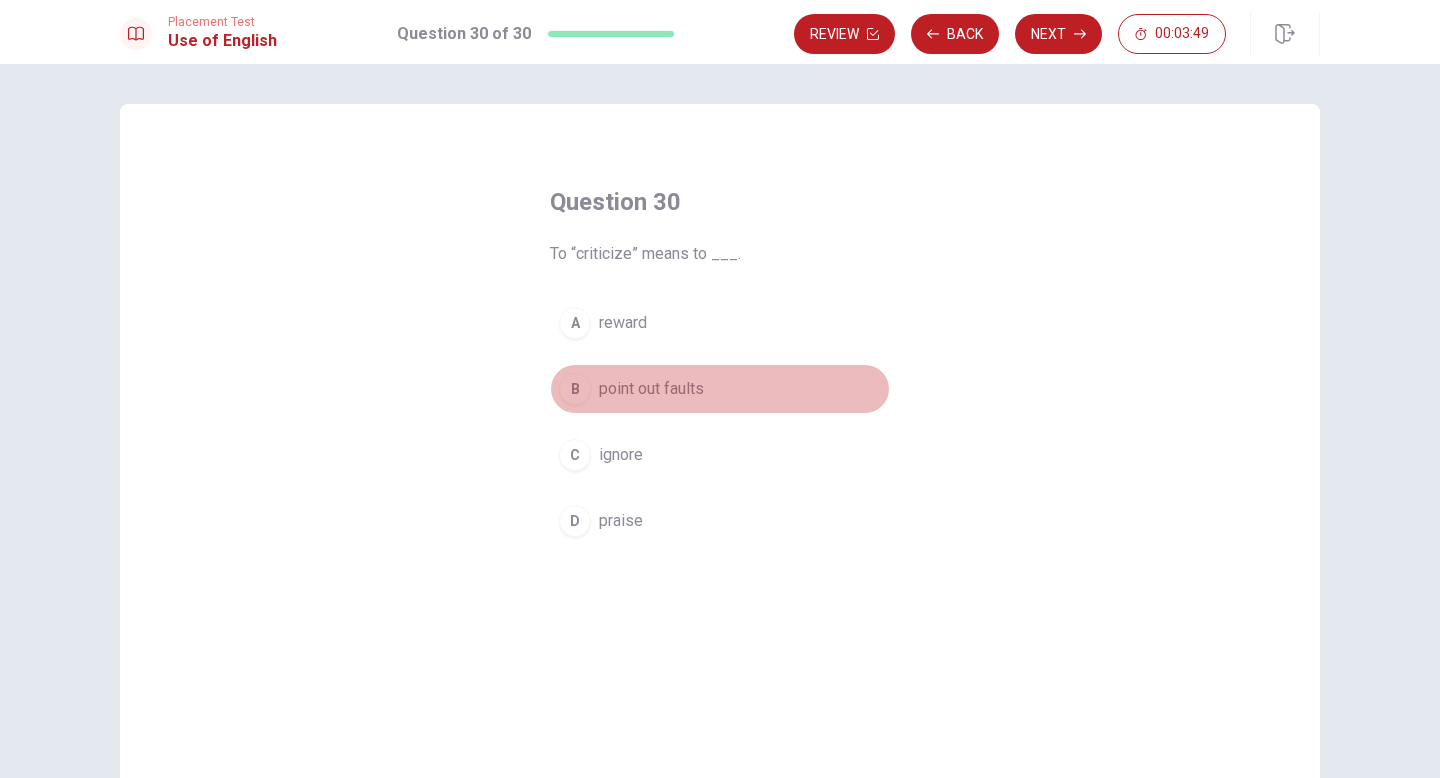 click on "point out faults" at bounding box center [651, 389] 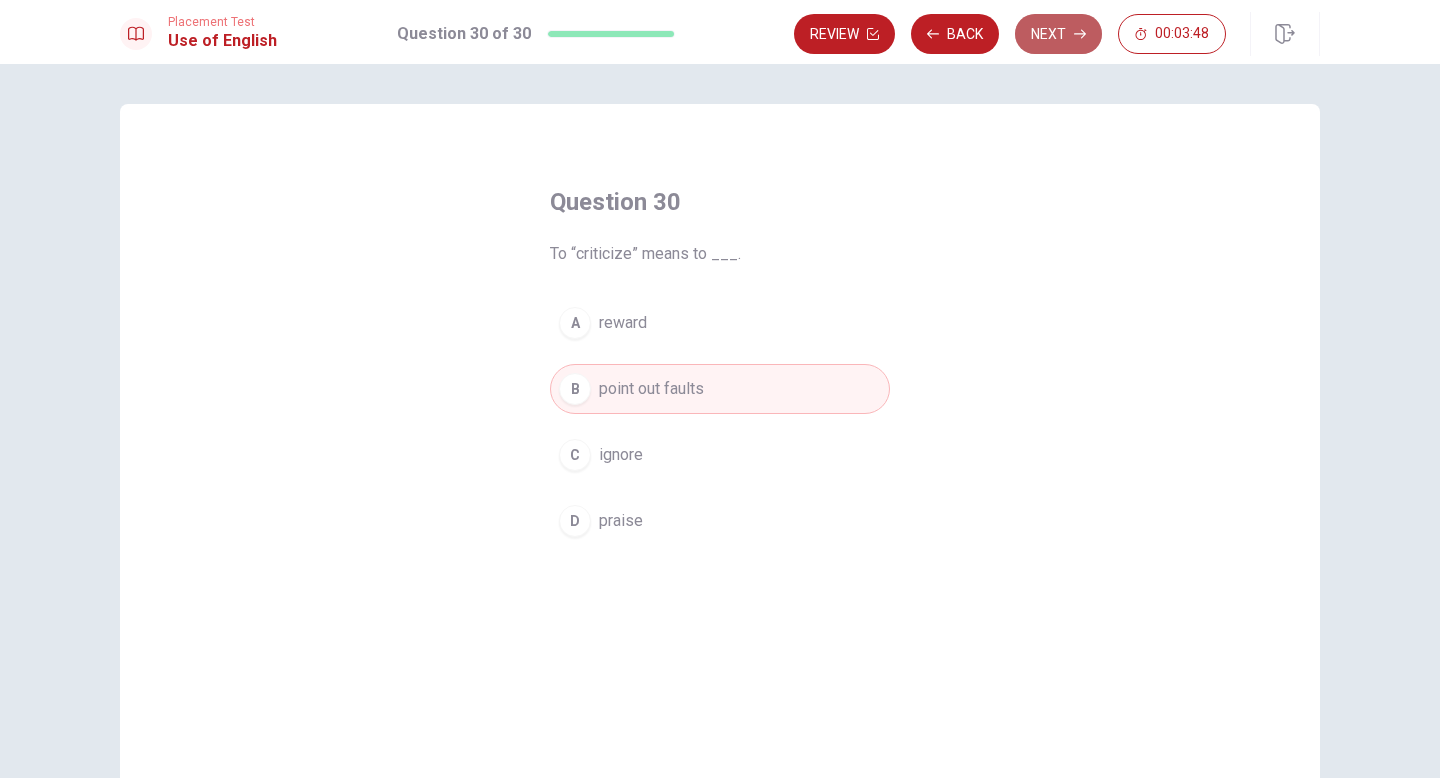 click on "Next" at bounding box center [1058, 34] 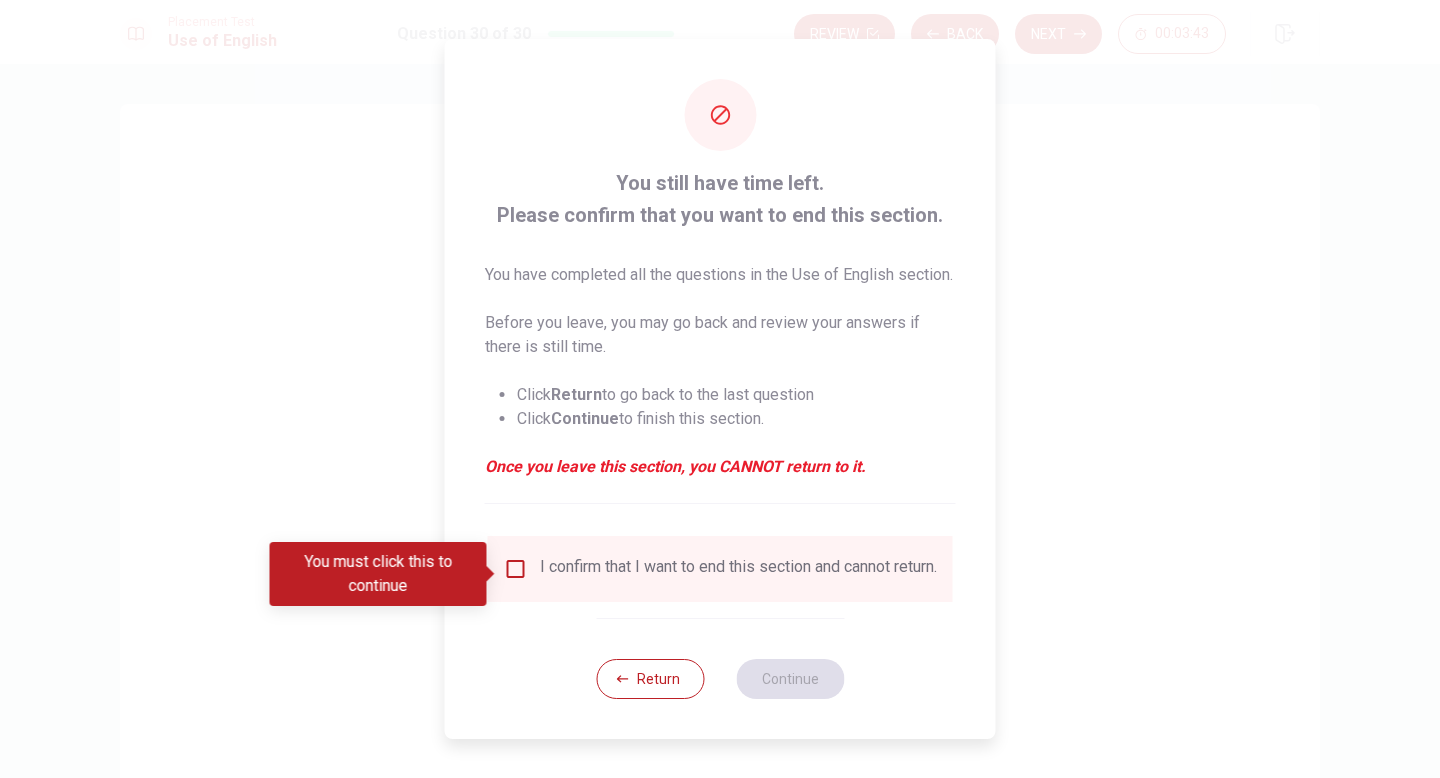 click on "I confirm that I want to end this section and cannot return." at bounding box center [720, 569] 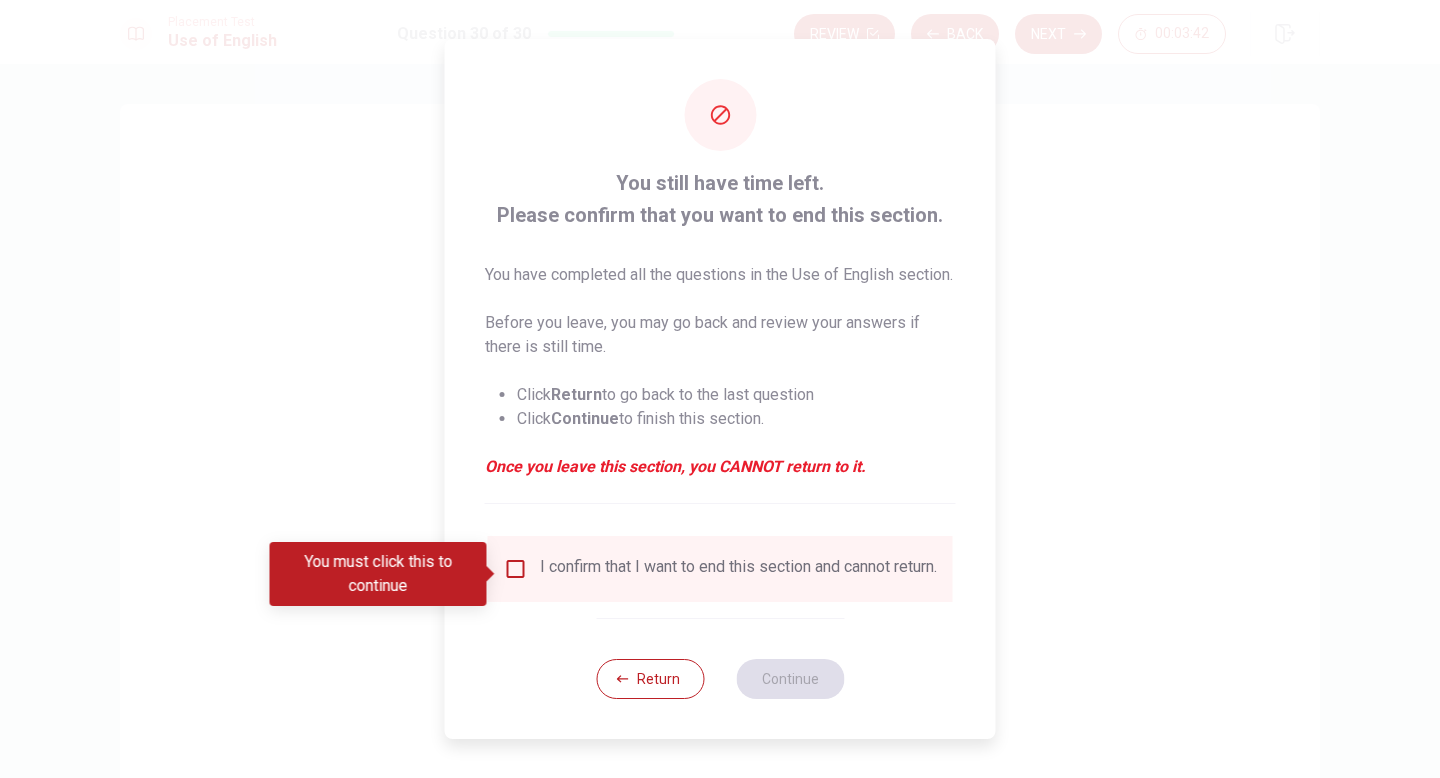 click at bounding box center [516, 569] 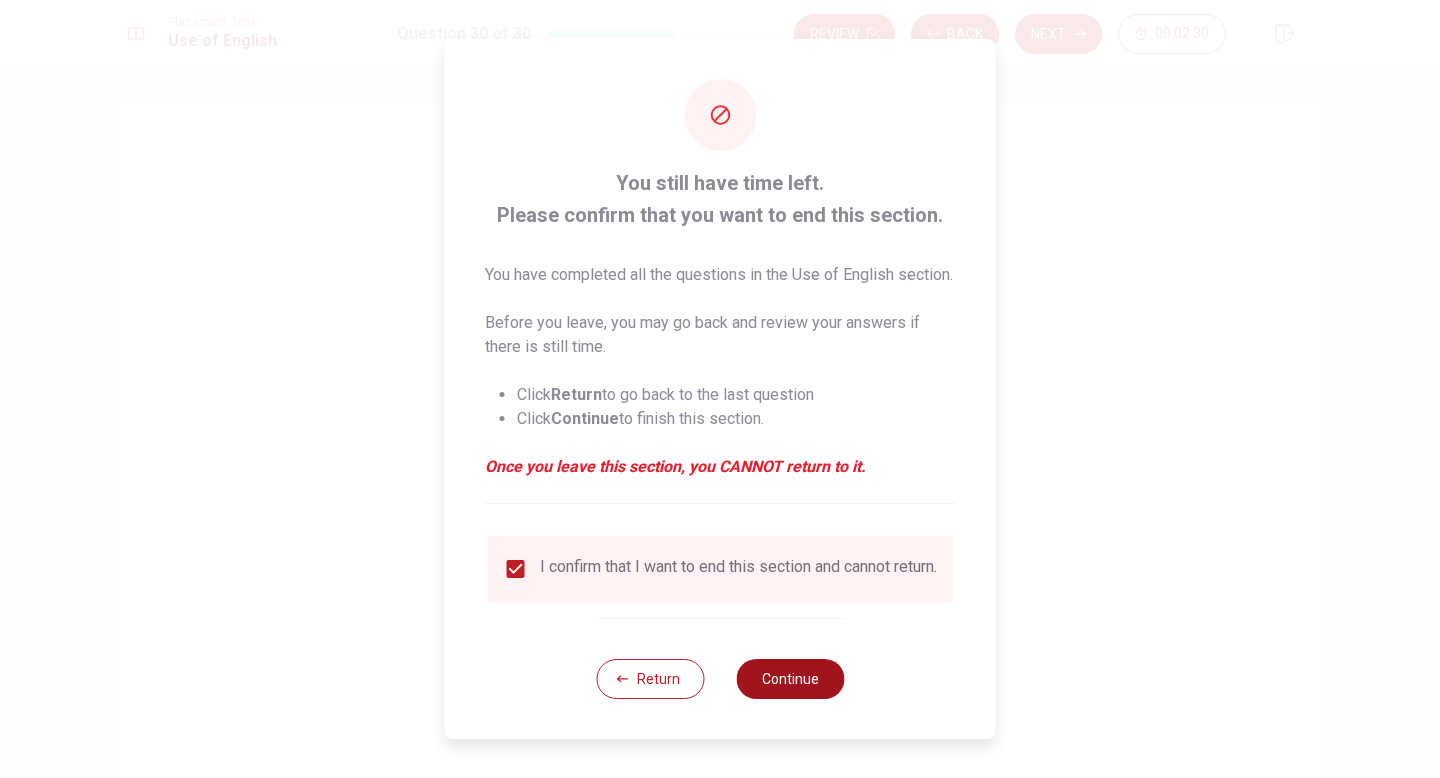 click on "Continue" at bounding box center (790, 679) 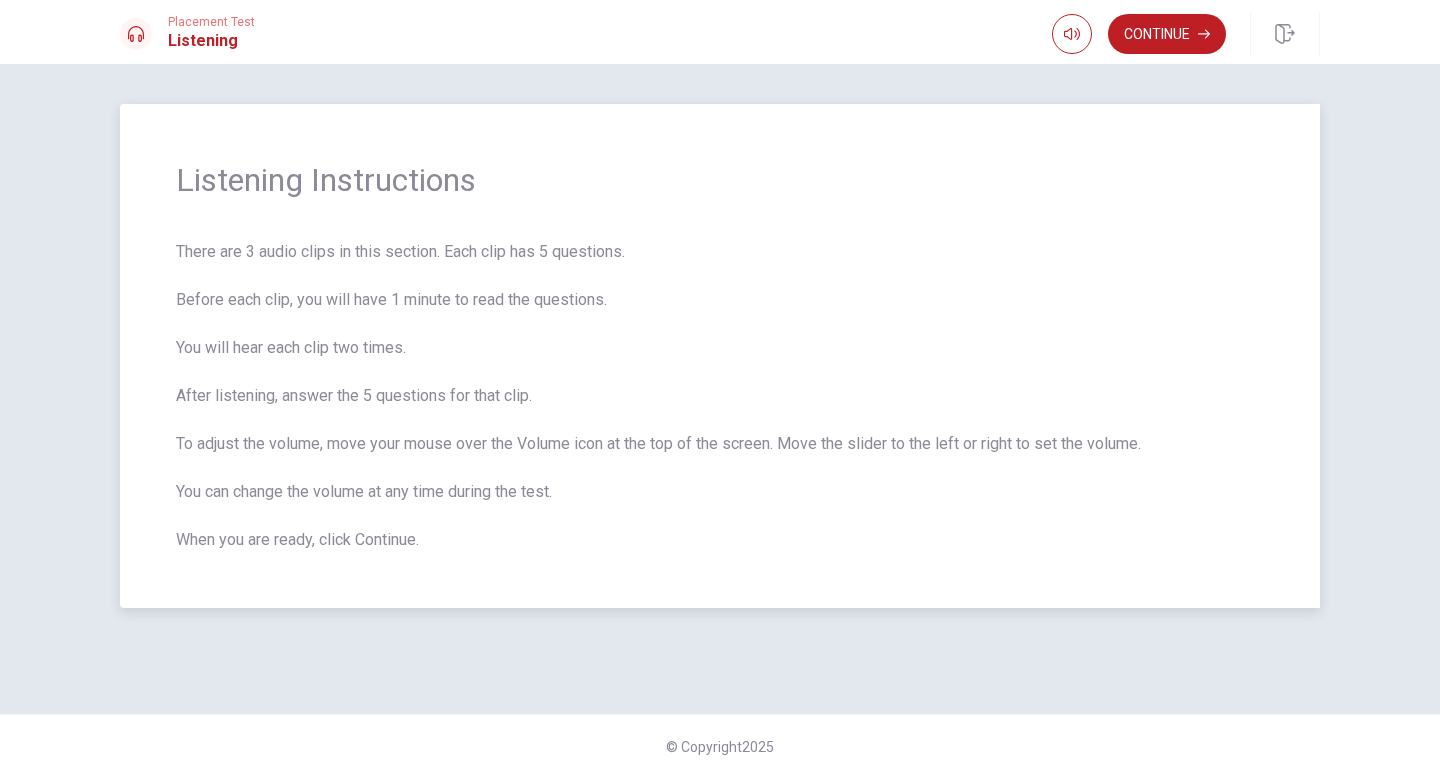 click on "There are 3 audio clips in this section. Each clip has 5 questions.
Before each clip, you will have 1 minute to read the questions.
You will hear each clip two times.
After listening, answer the 5 questions for that clip.
To adjust the volume, move your mouse over the Volume icon at the top of the screen. Move the slider to the left or right to set the volume.
You can change the volume at any time during the test.
When you are ready, click Continue." at bounding box center (720, 396) 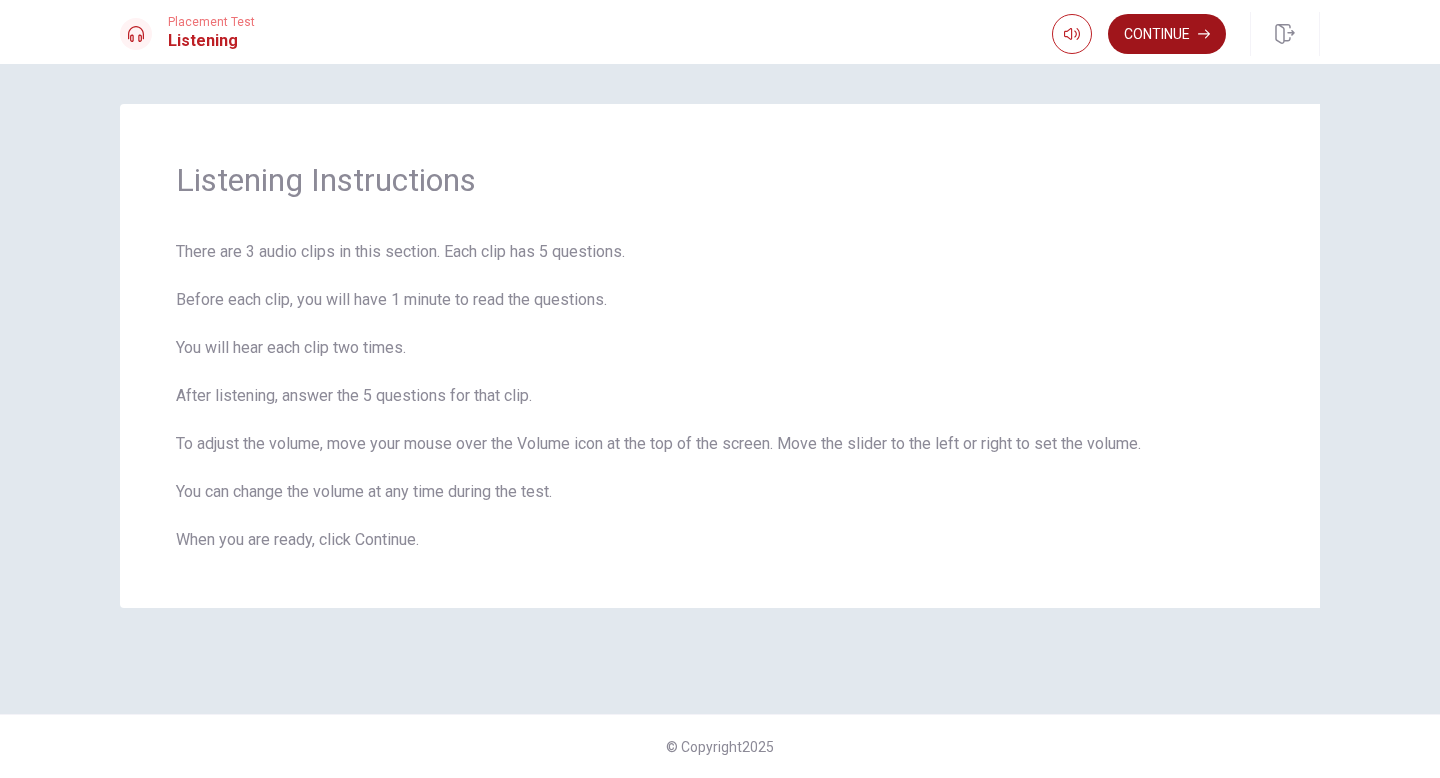 click on "Continue" at bounding box center [1167, 34] 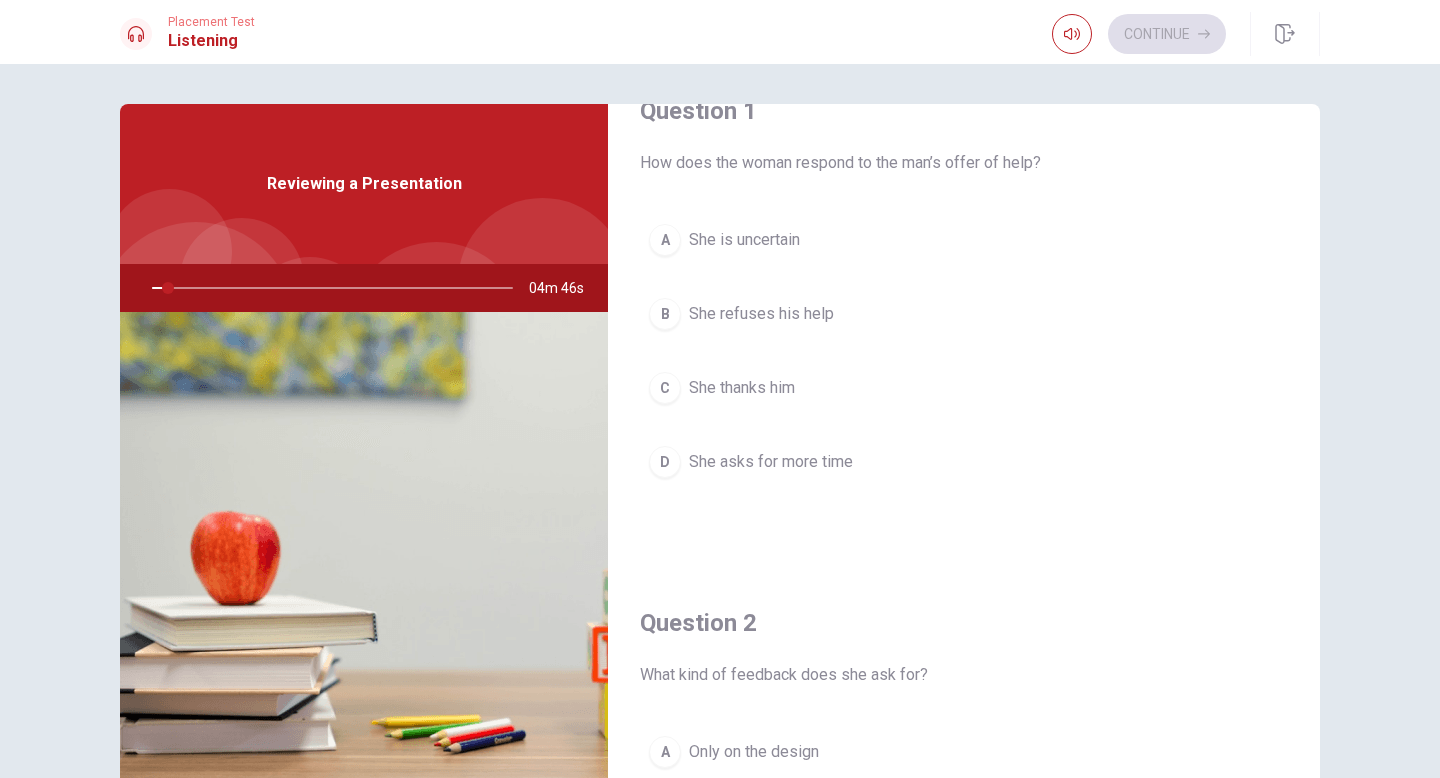 scroll, scrollTop: 47, scrollLeft: 0, axis: vertical 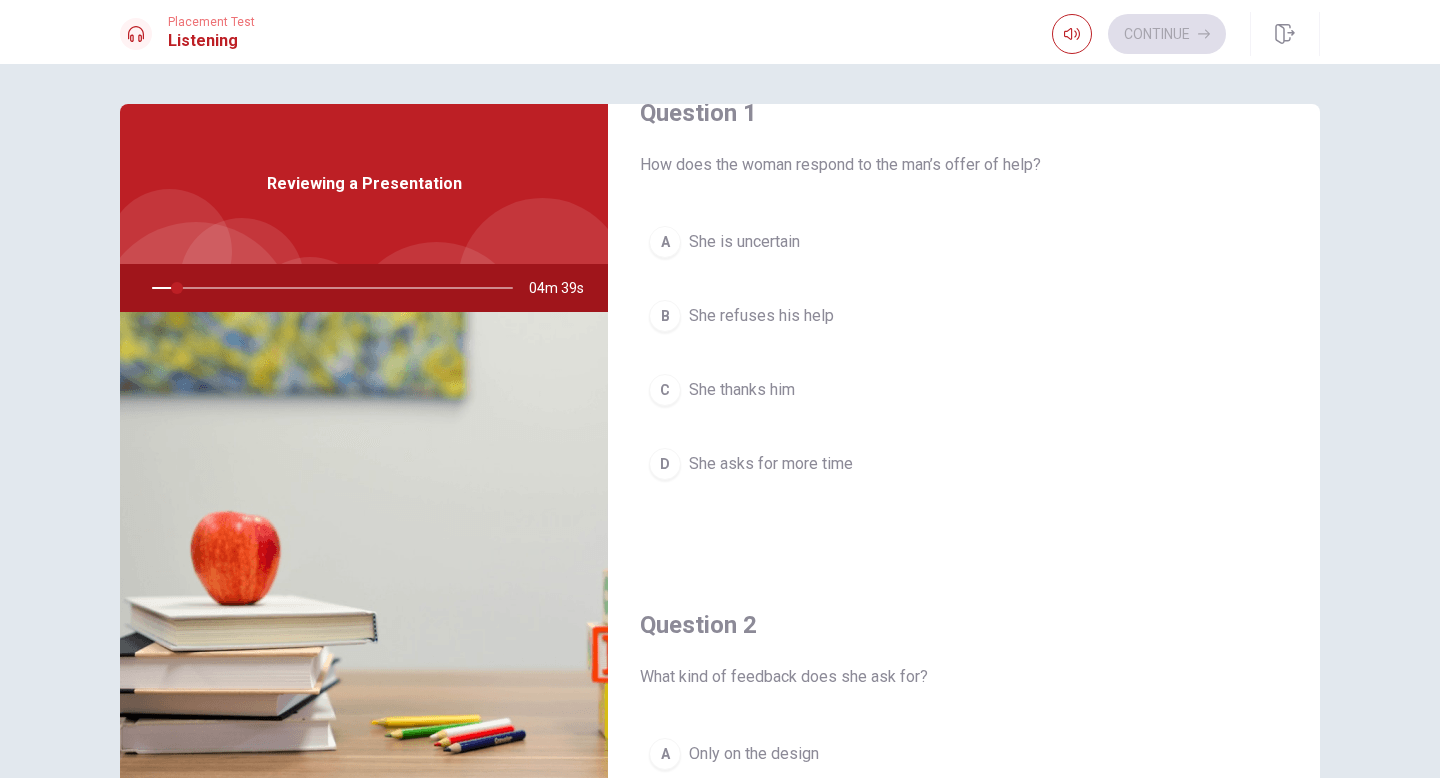 drag, startPoint x: 812, startPoint y: 163, endPoint x: 939, endPoint y: 170, distance: 127.192764 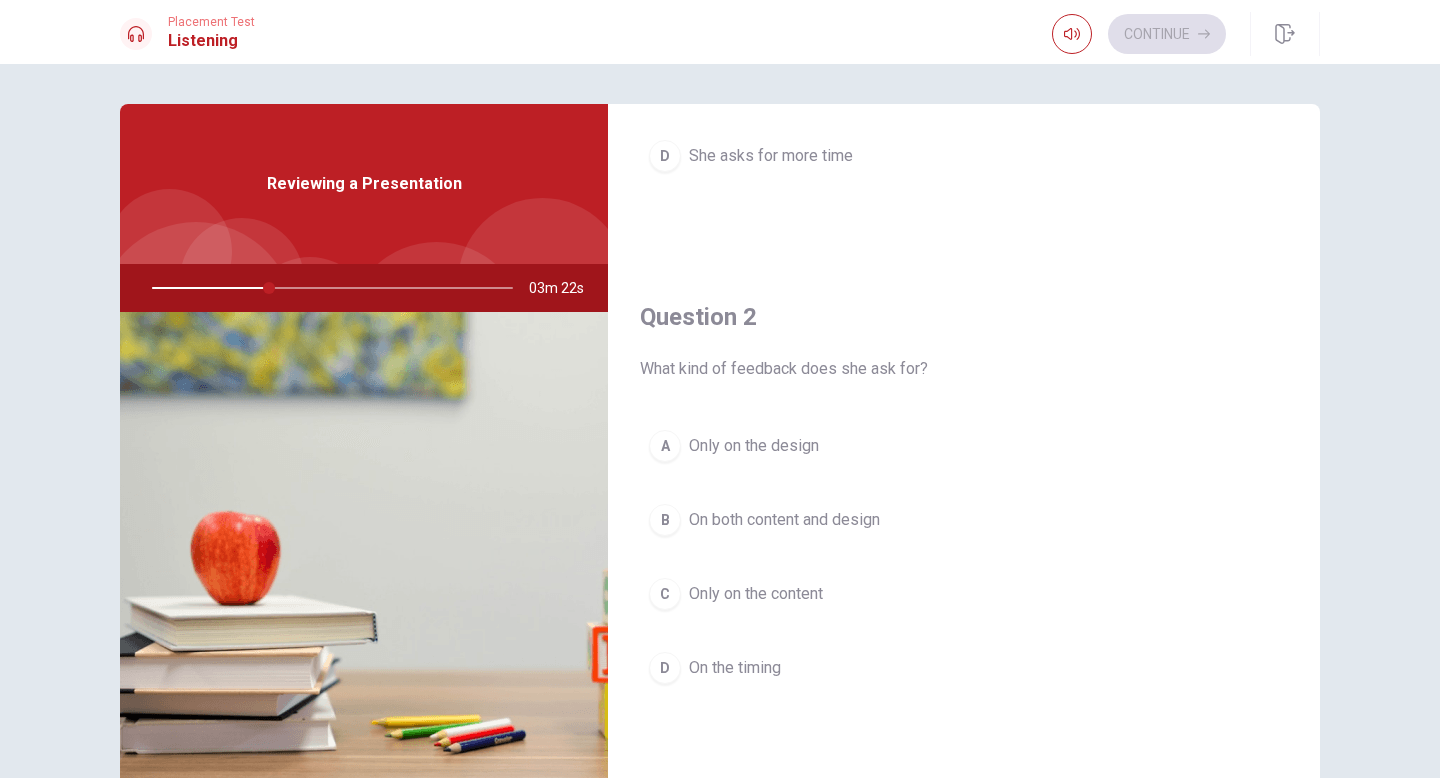 scroll, scrollTop: 356, scrollLeft: 0, axis: vertical 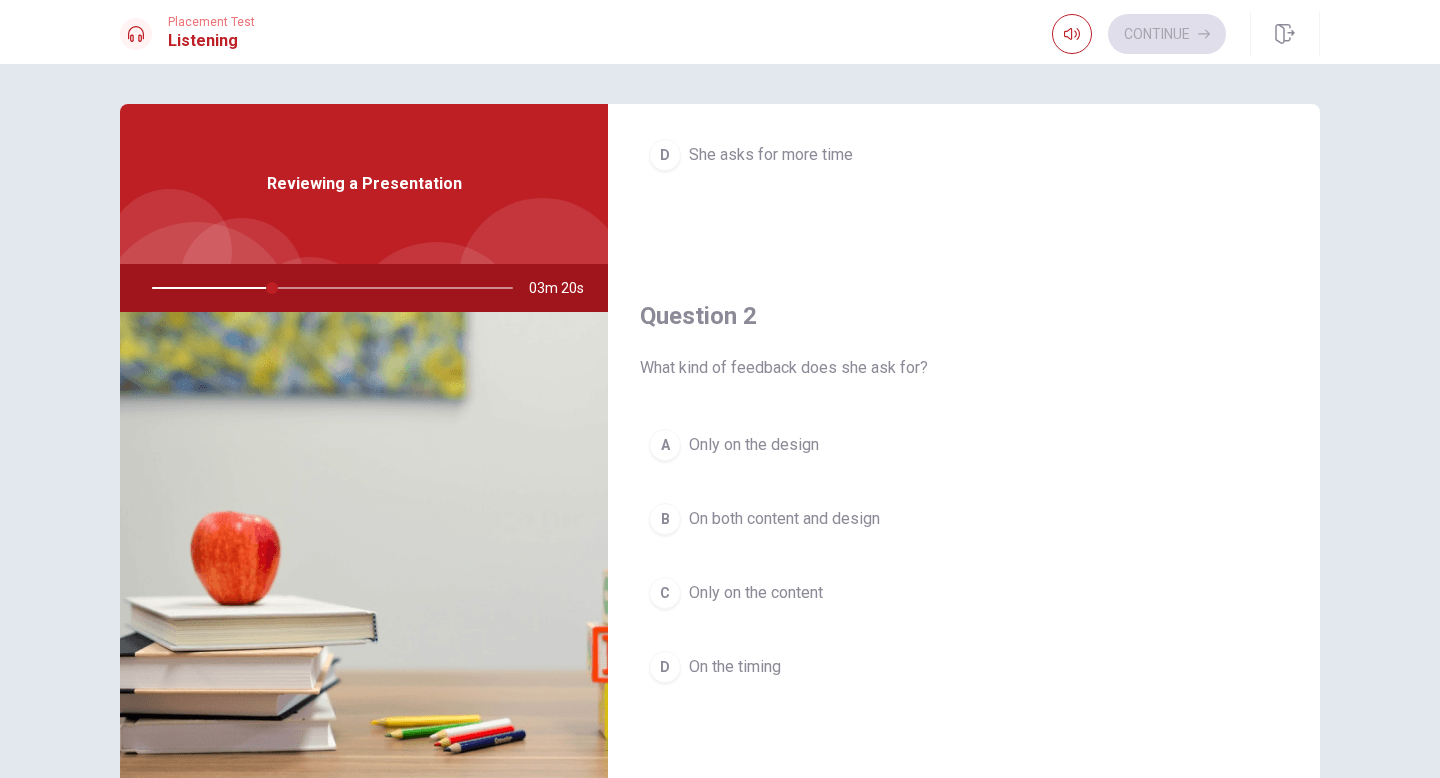click on "On both content and design" at bounding box center [784, 519] 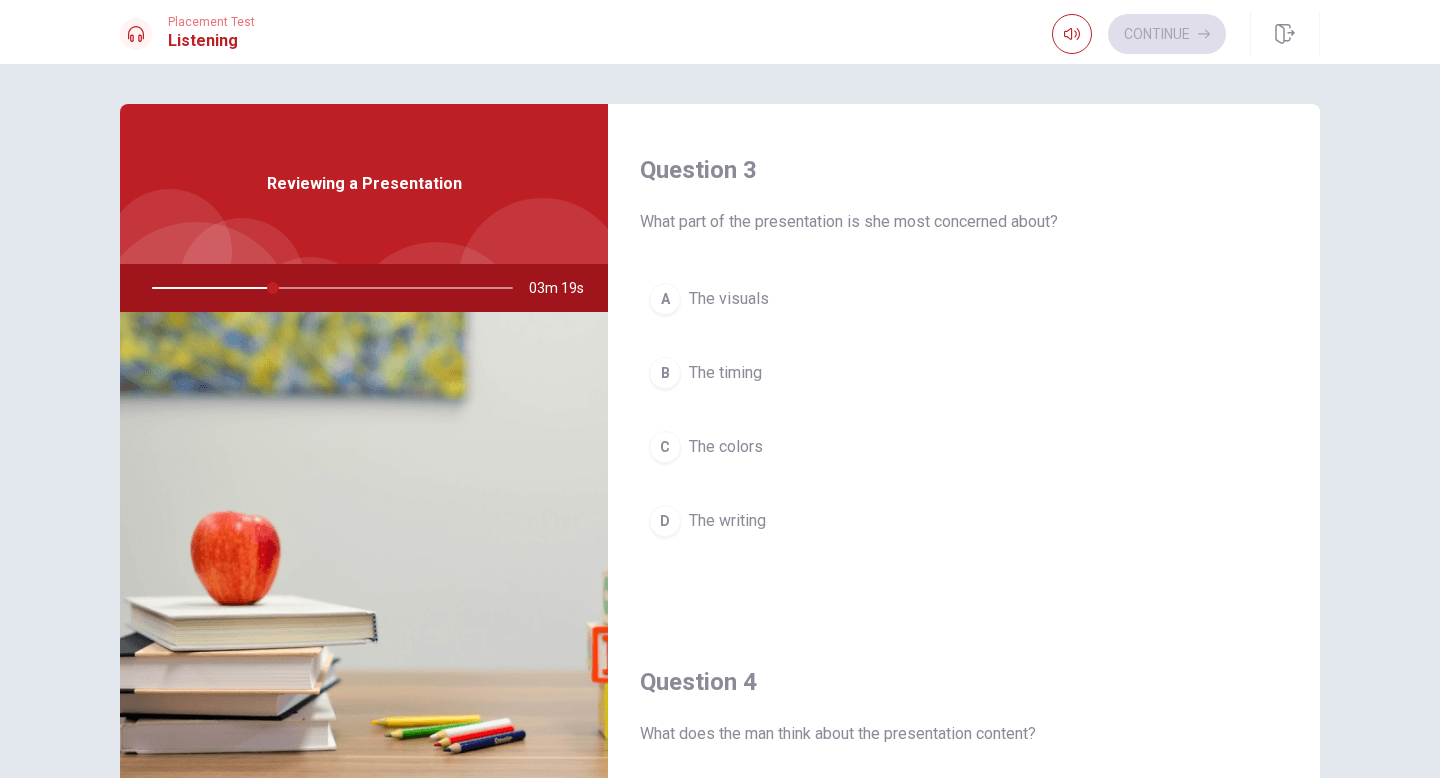 scroll, scrollTop: 983, scrollLeft: 0, axis: vertical 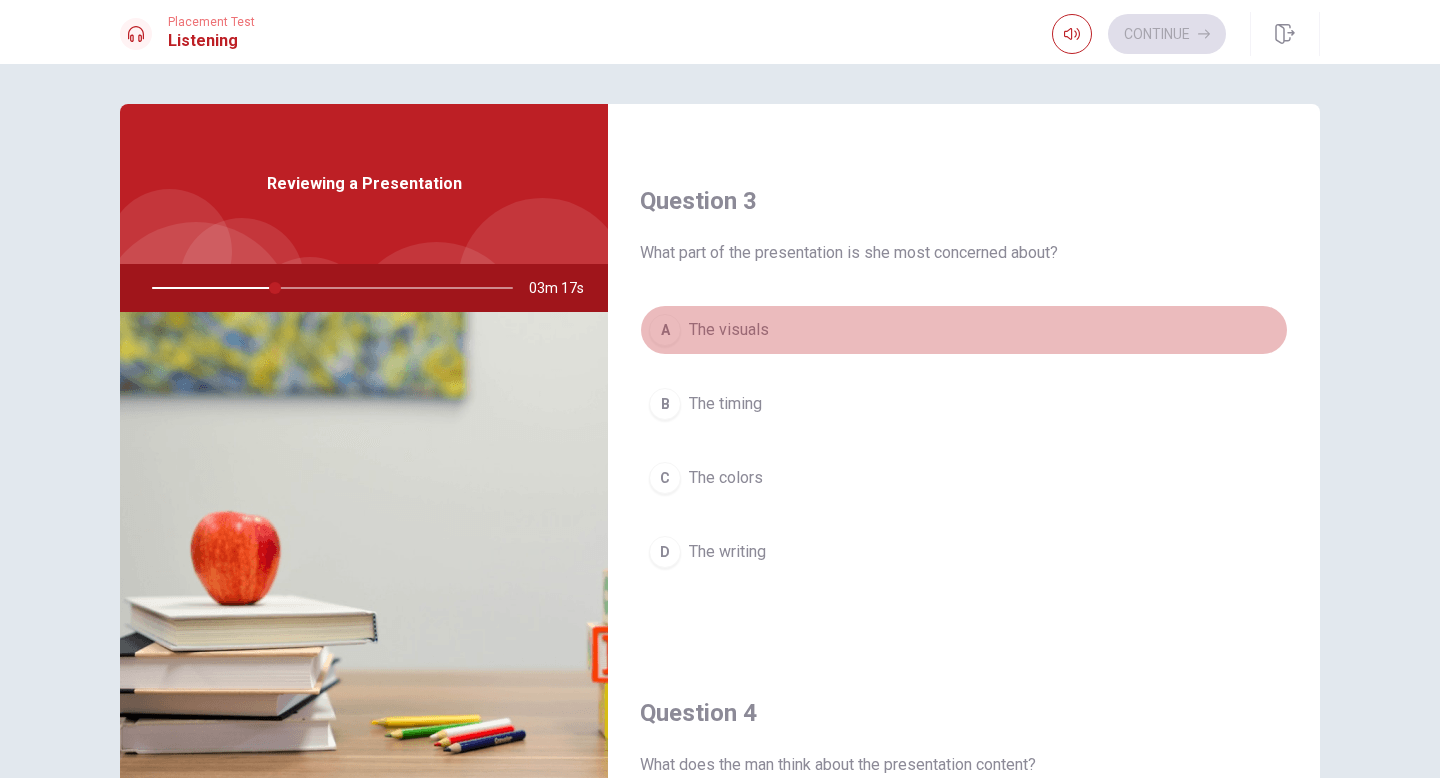 click on "The visuals" at bounding box center (729, 330) 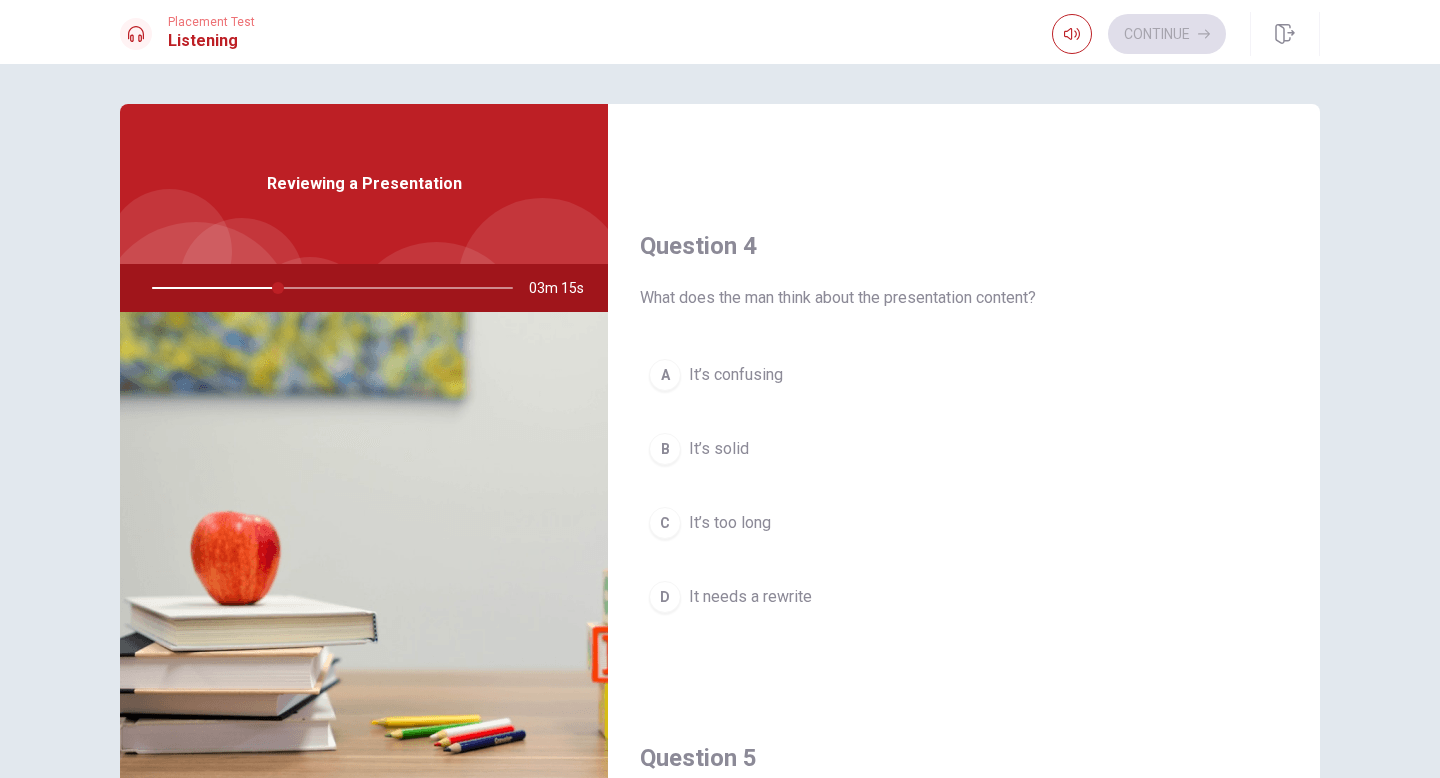 scroll, scrollTop: 1453, scrollLeft: 0, axis: vertical 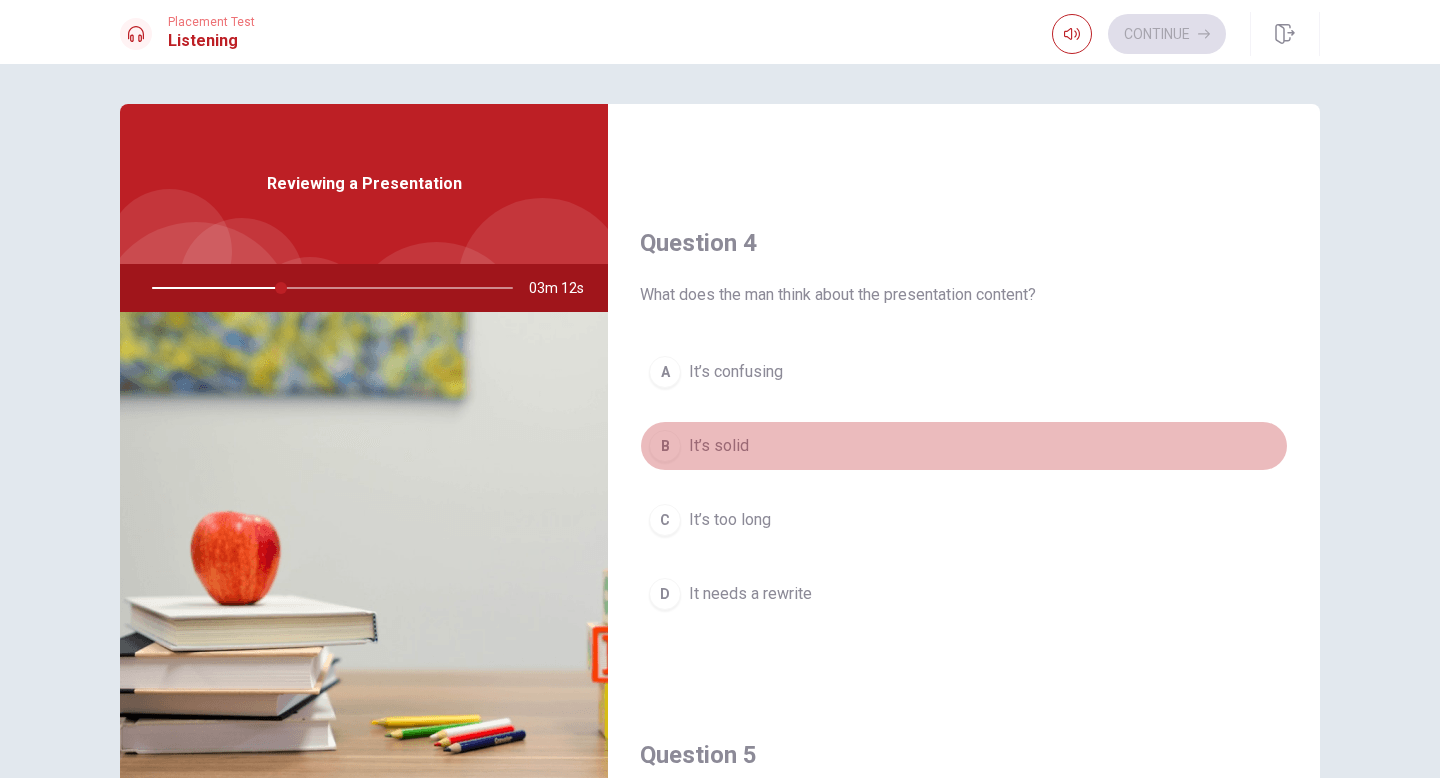 click on "It’s solid" at bounding box center (719, 446) 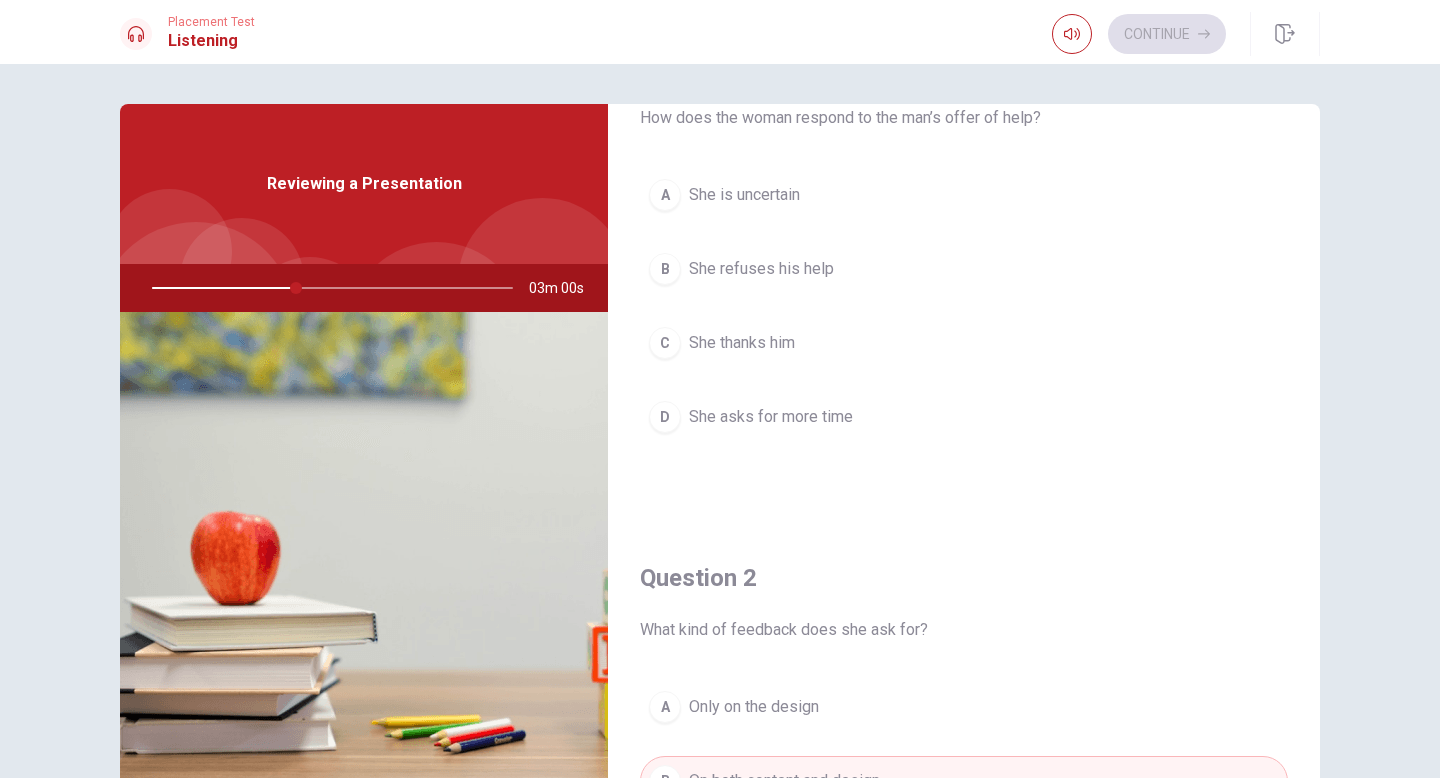 scroll, scrollTop: 98, scrollLeft: 0, axis: vertical 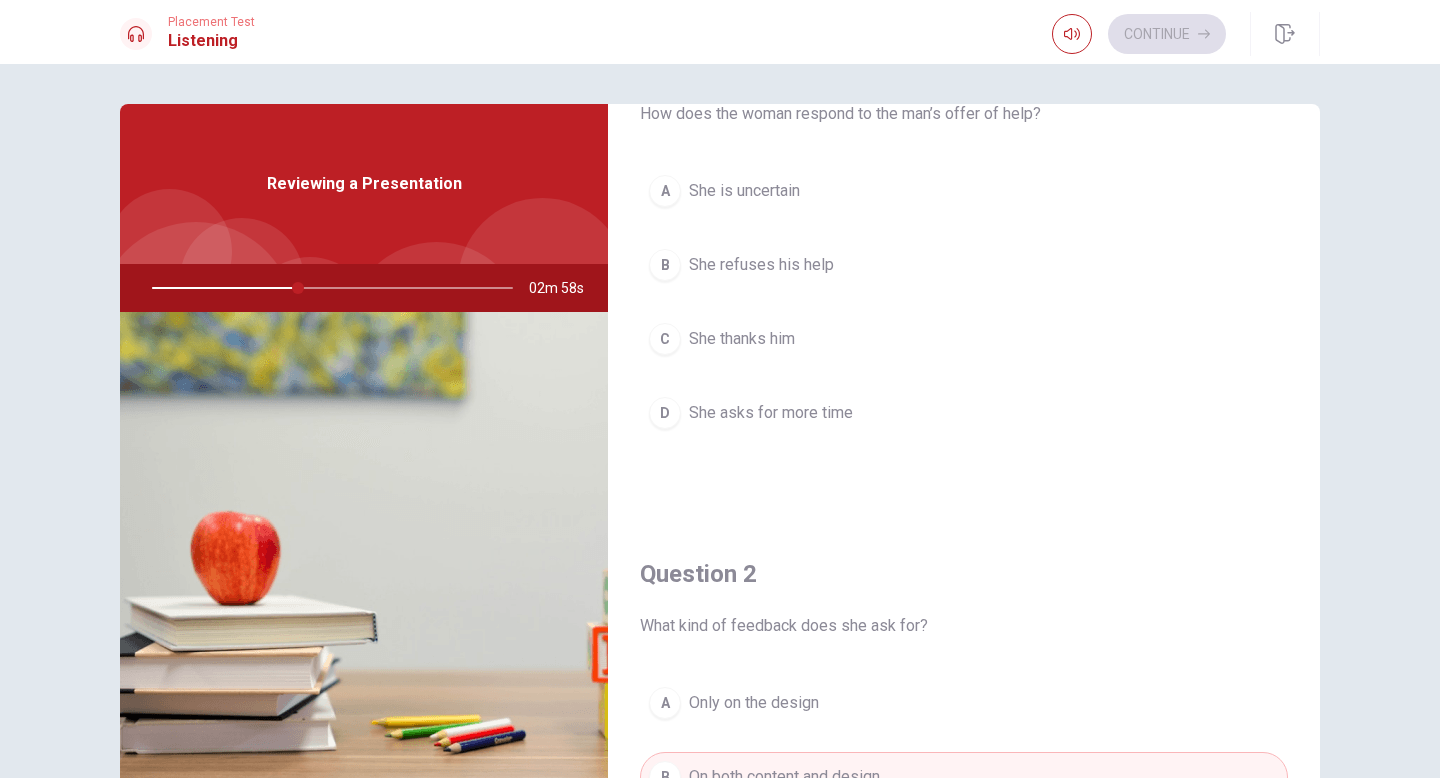 click on "She thanks him" at bounding box center (742, 339) 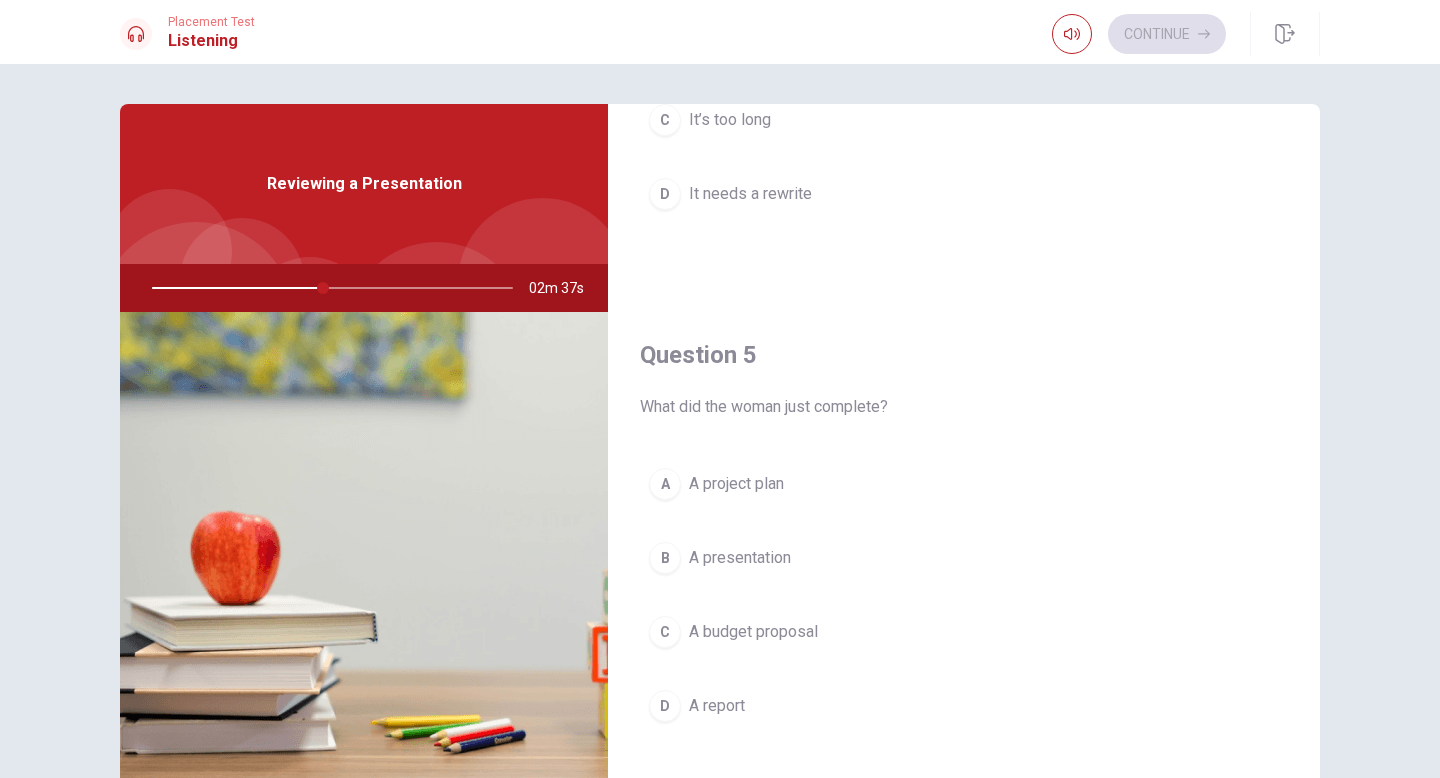 scroll, scrollTop: 1848, scrollLeft: 0, axis: vertical 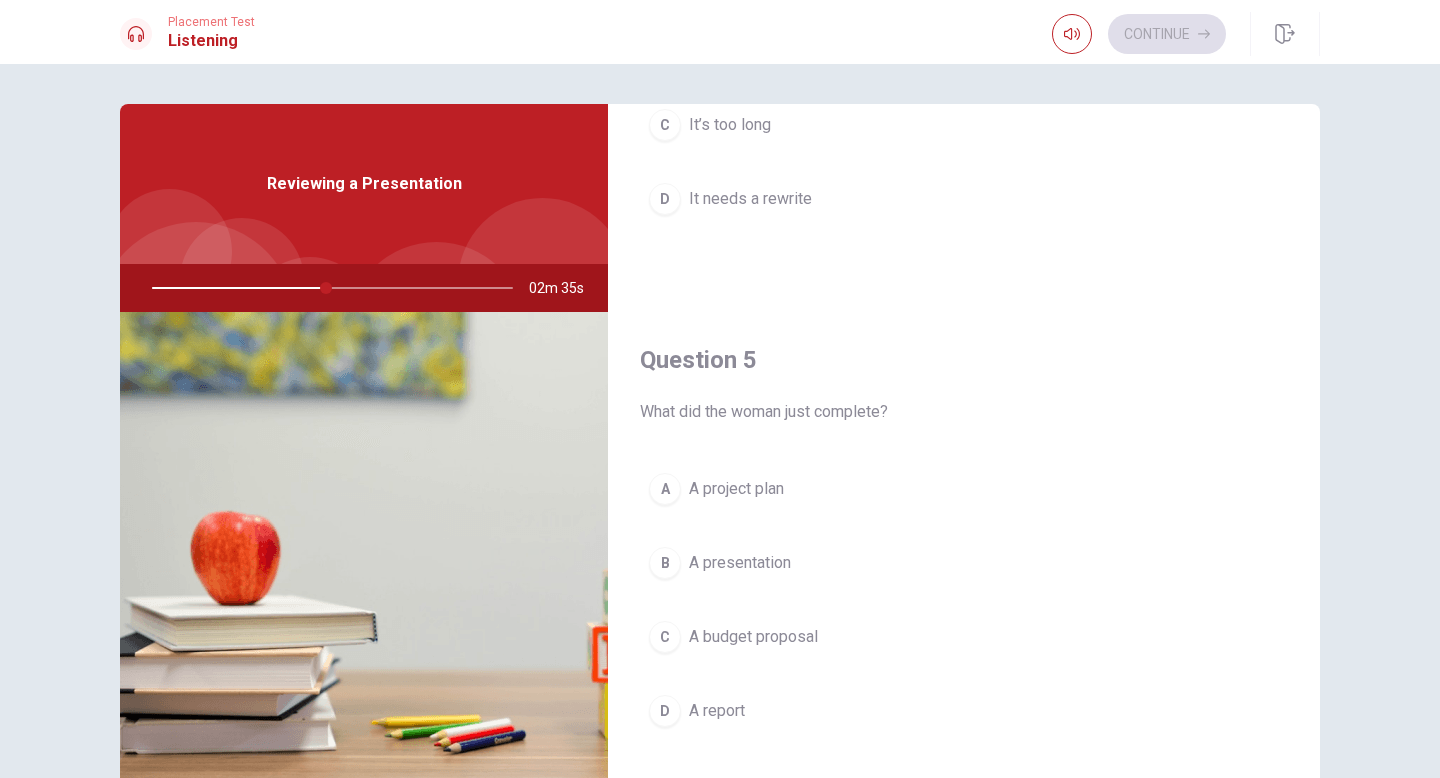 click on "A presentation" at bounding box center (740, 563) 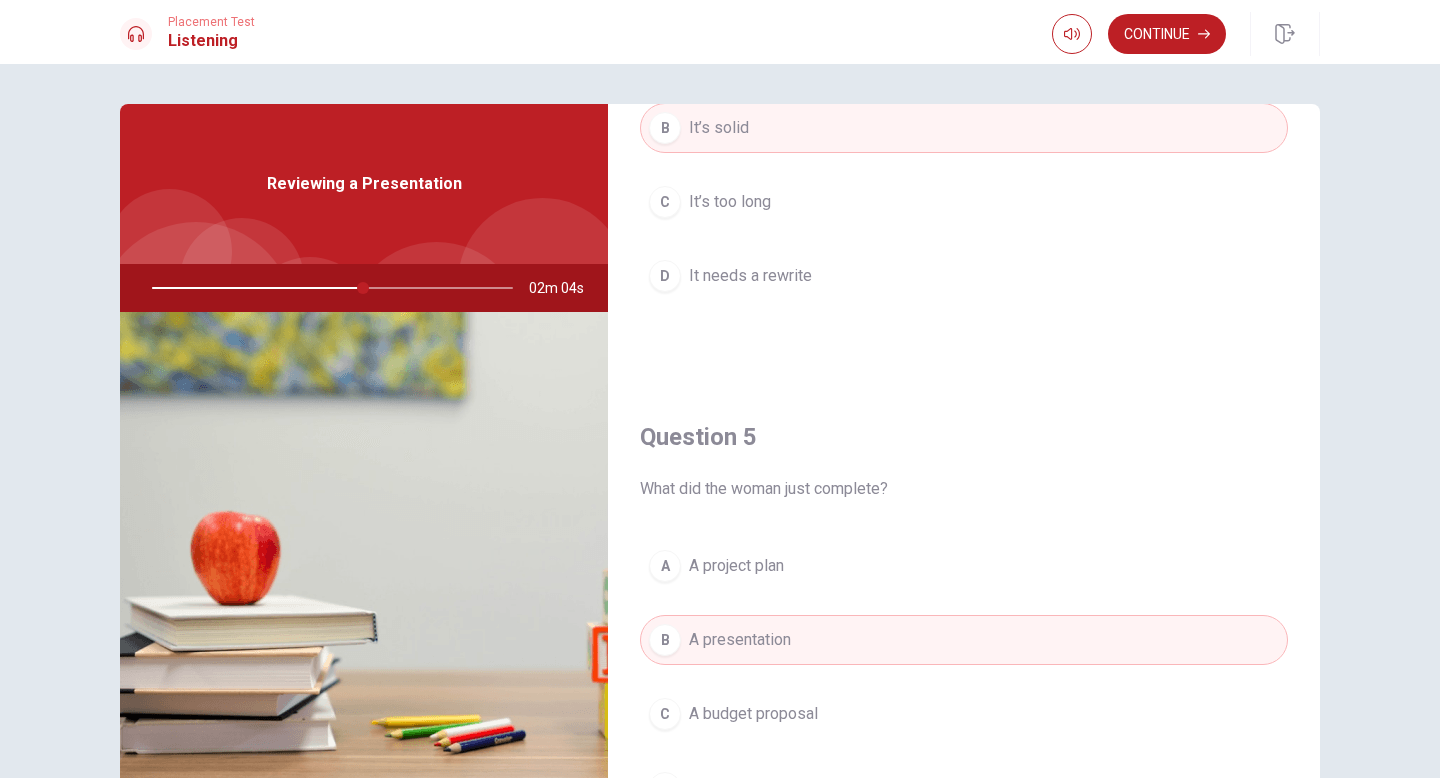 scroll, scrollTop: 1775, scrollLeft: 0, axis: vertical 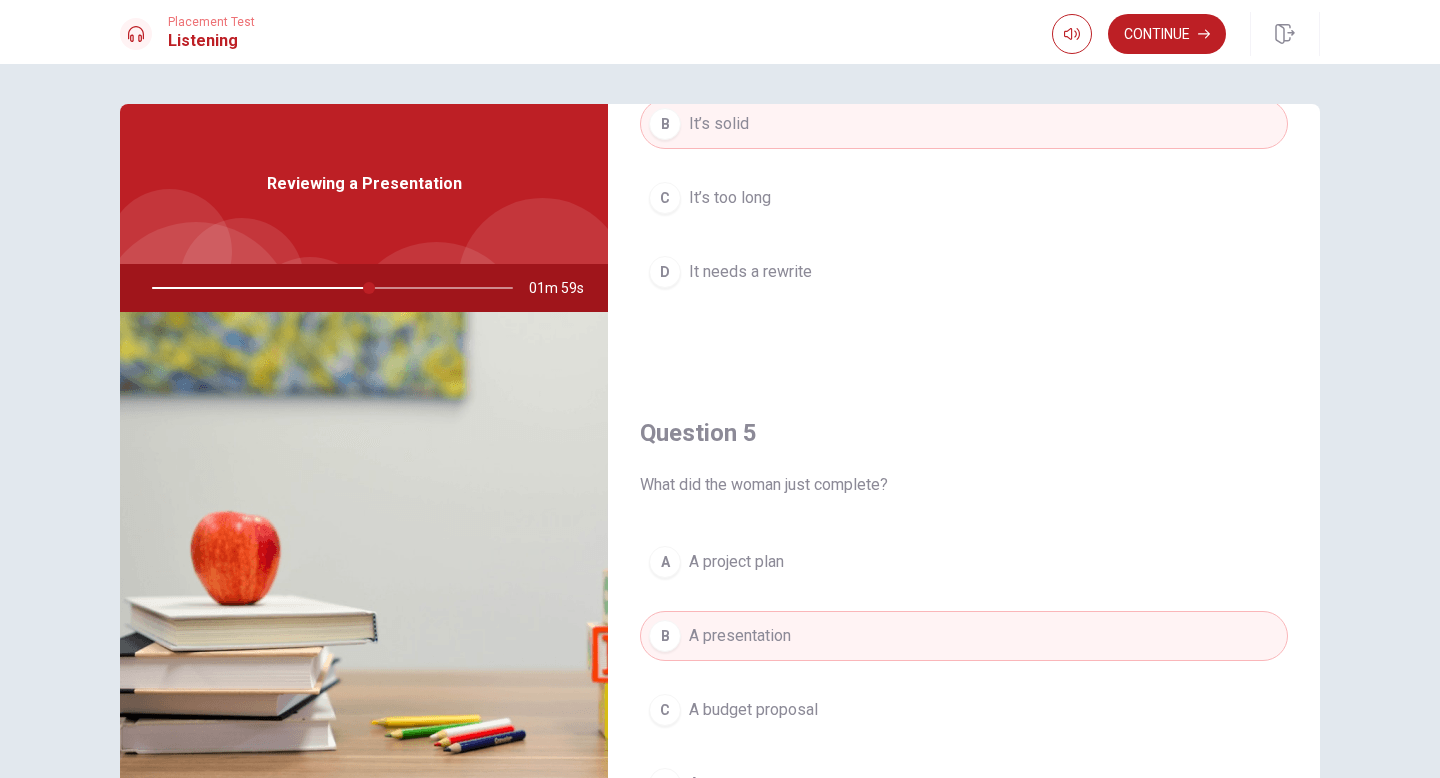 drag, startPoint x: 740, startPoint y: 487, endPoint x: 782, endPoint y: 487, distance: 42 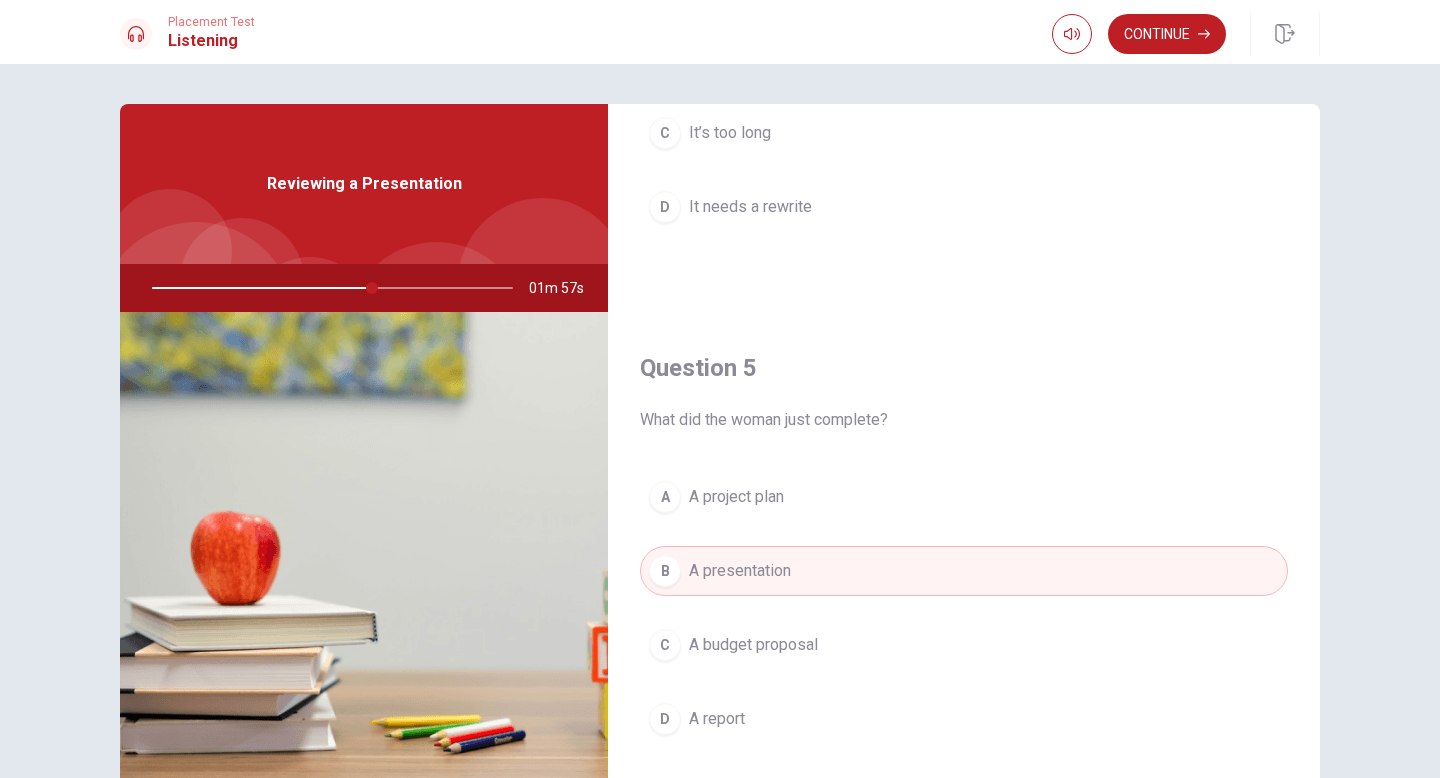 scroll, scrollTop: 1865, scrollLeft: 0, axis: vertical 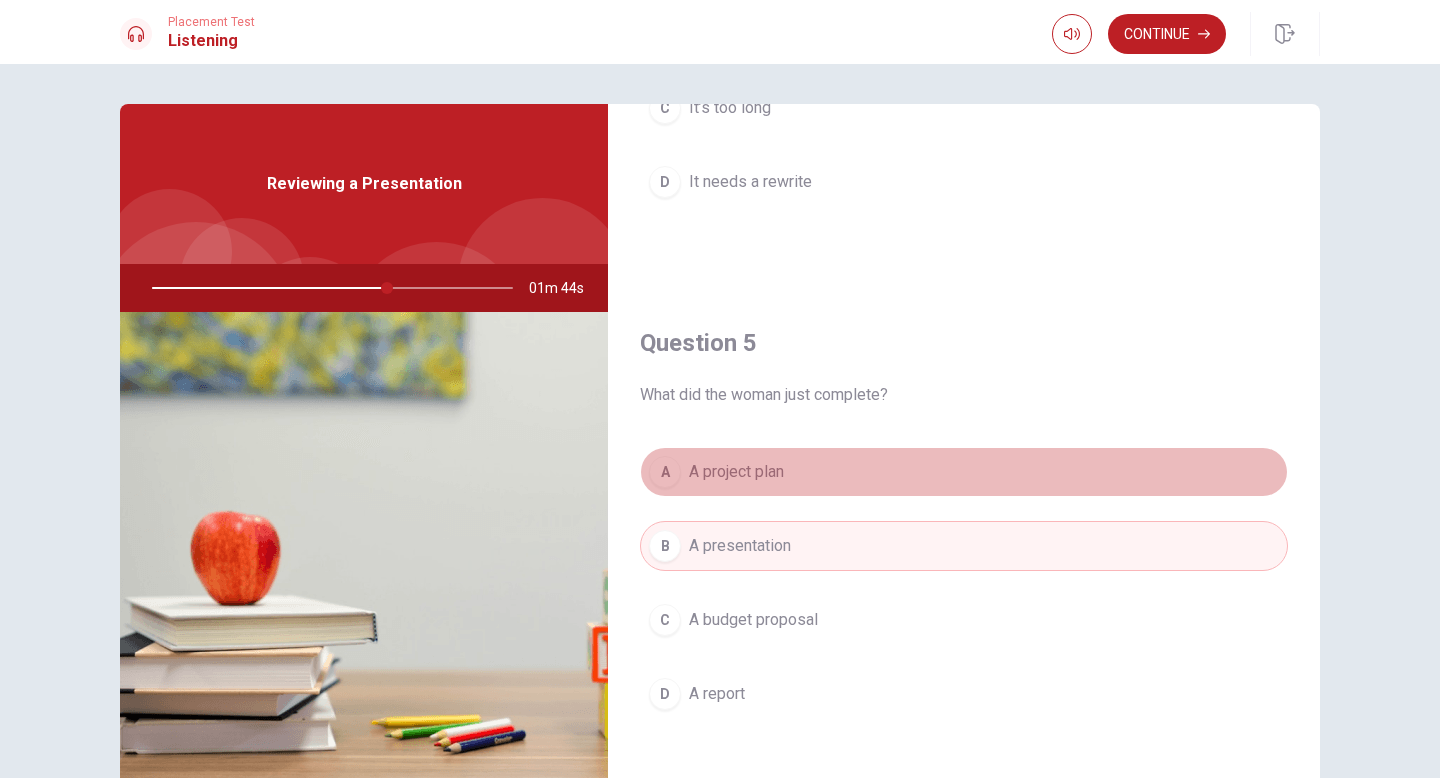 click on "A A project plan" at bounding box center (964, 472) 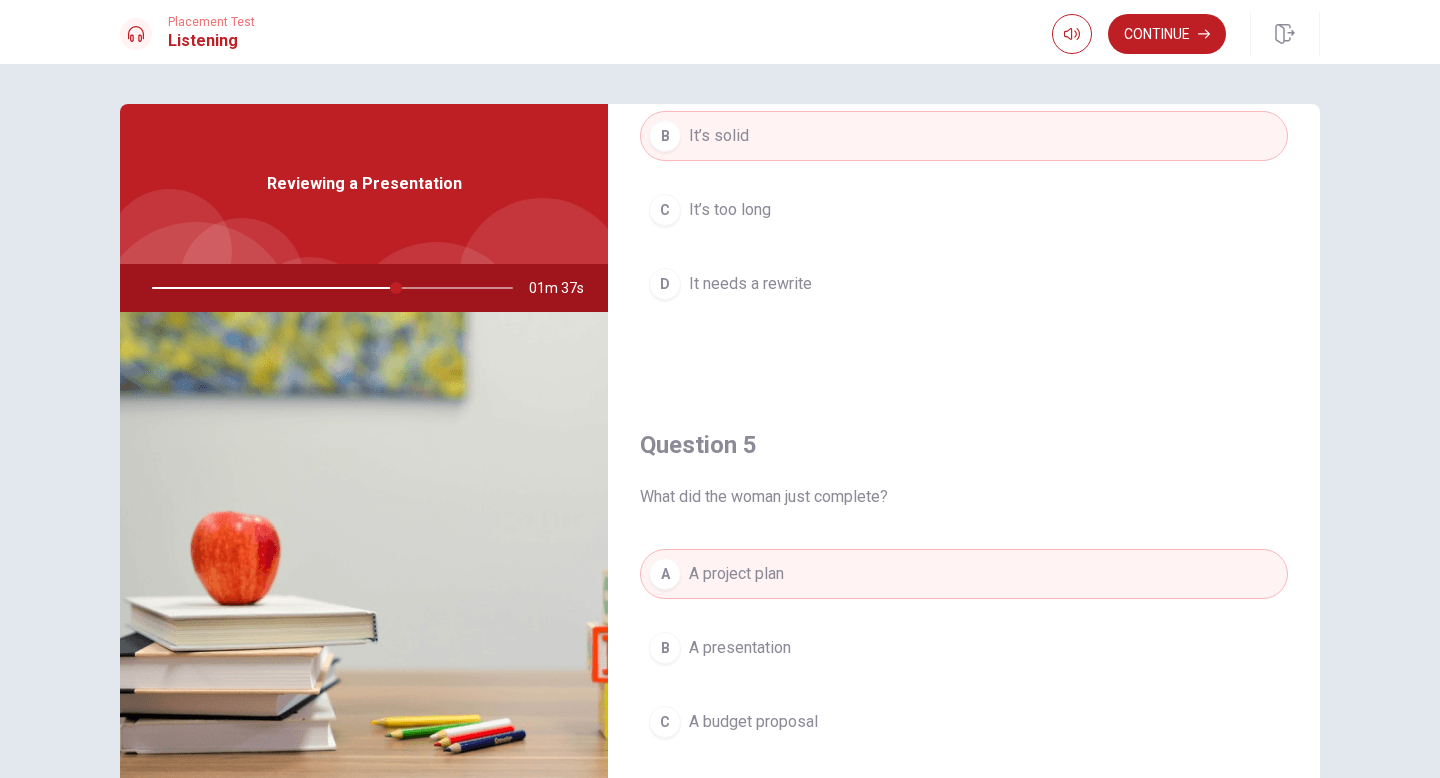 scroll, scrollTop: 1865, scrollLeft: 0, axis: vertical 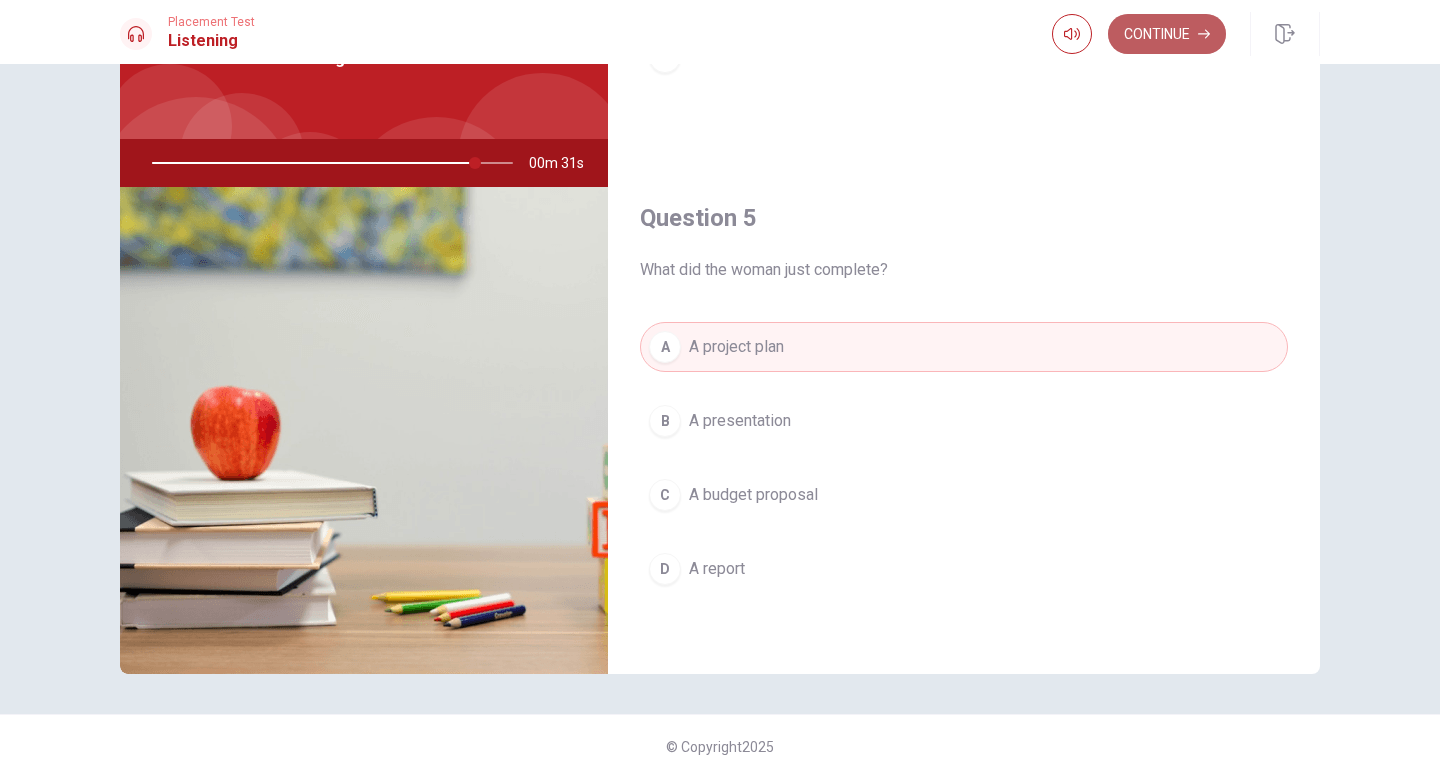 click on "Continue" at bounding box center (1167, 34) 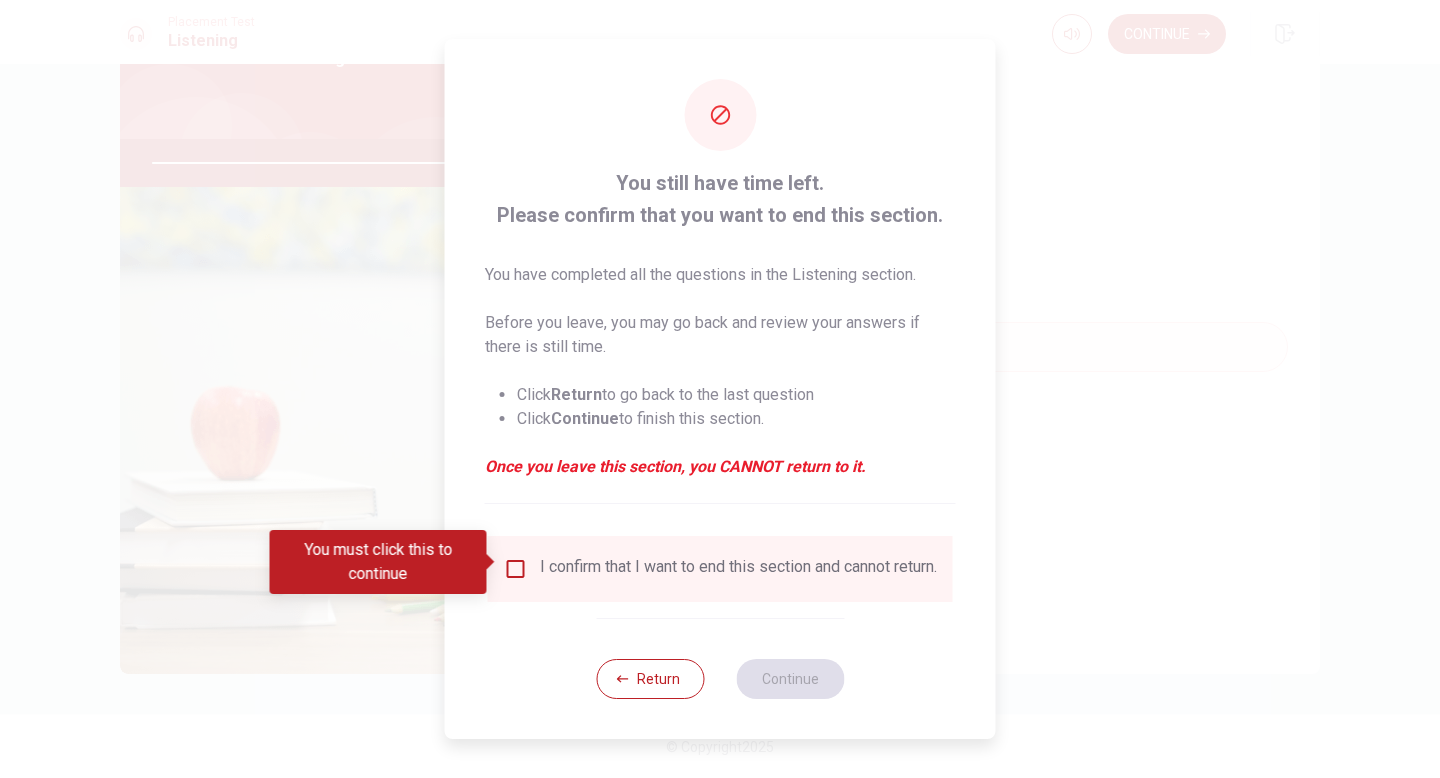 click on "I confirm that I want to end this section and cannot return." at bounding box center [738, 569] 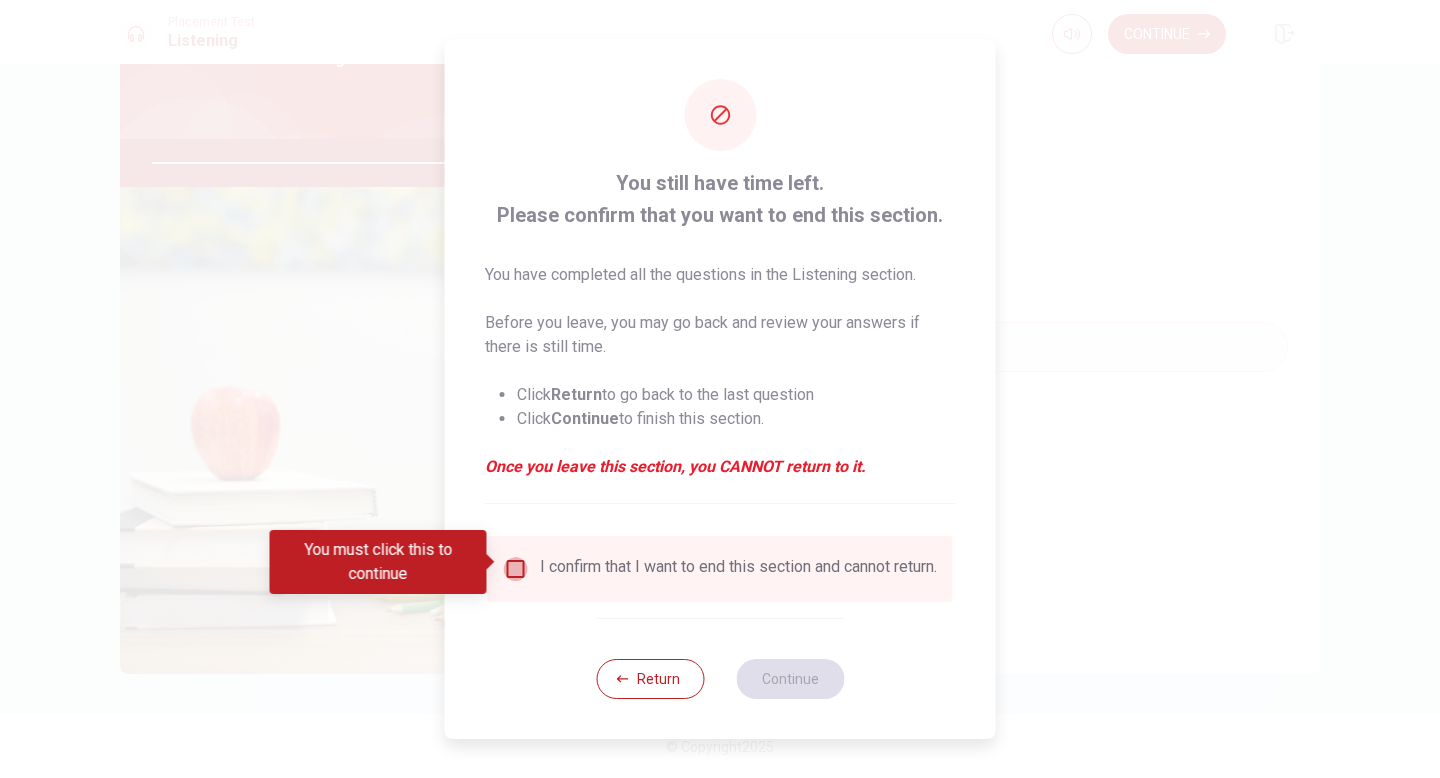 click at bounding box center (516, 569) 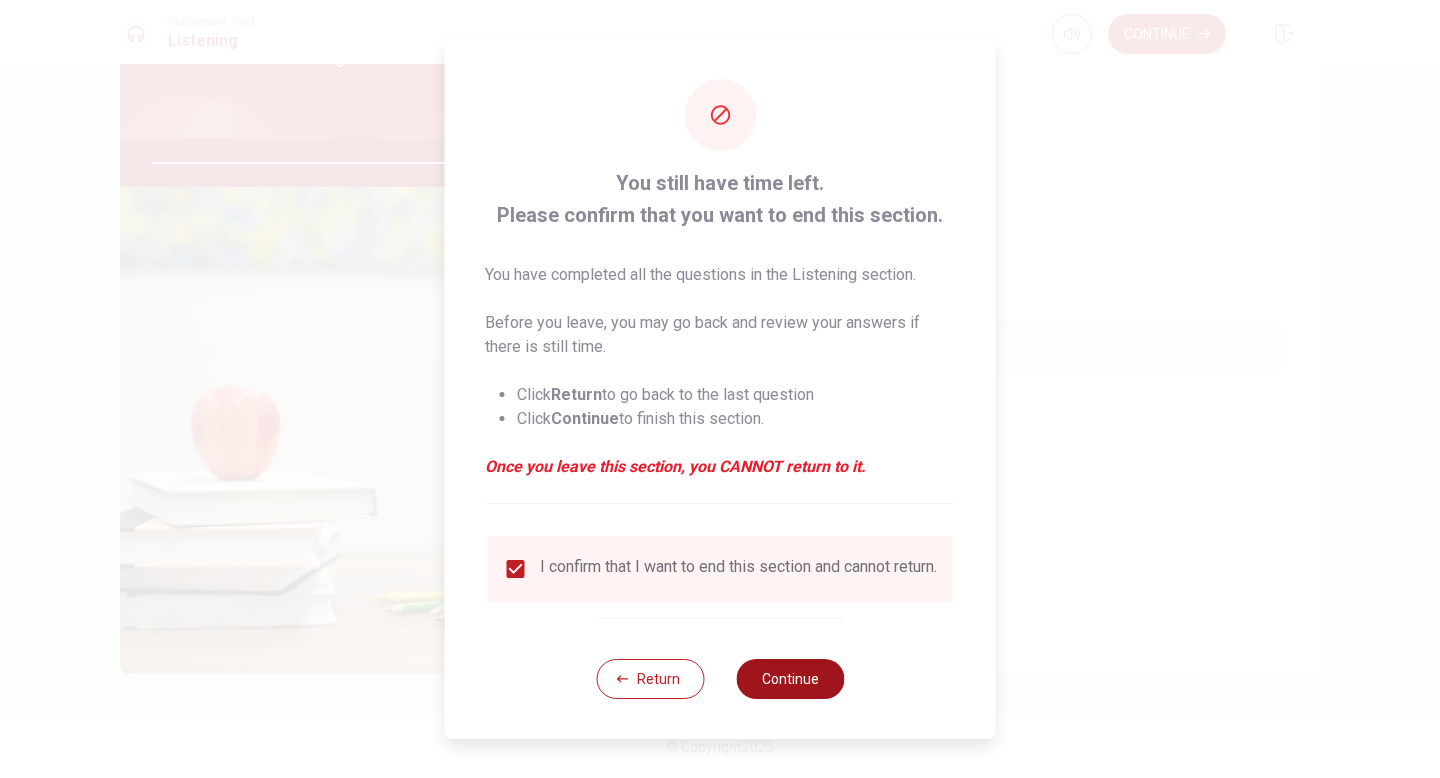 click on "Continue" at bounding box center (790, 679) 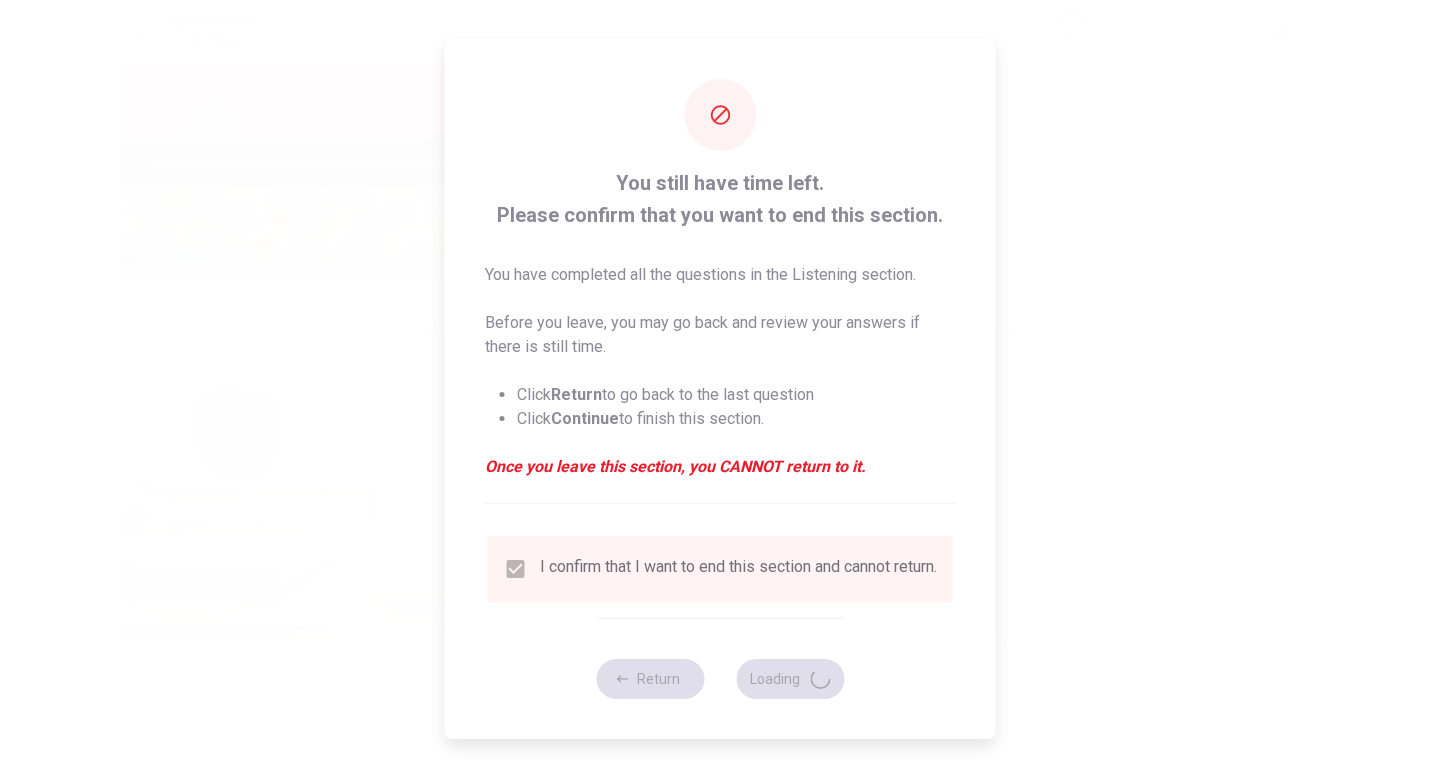 type on "91" 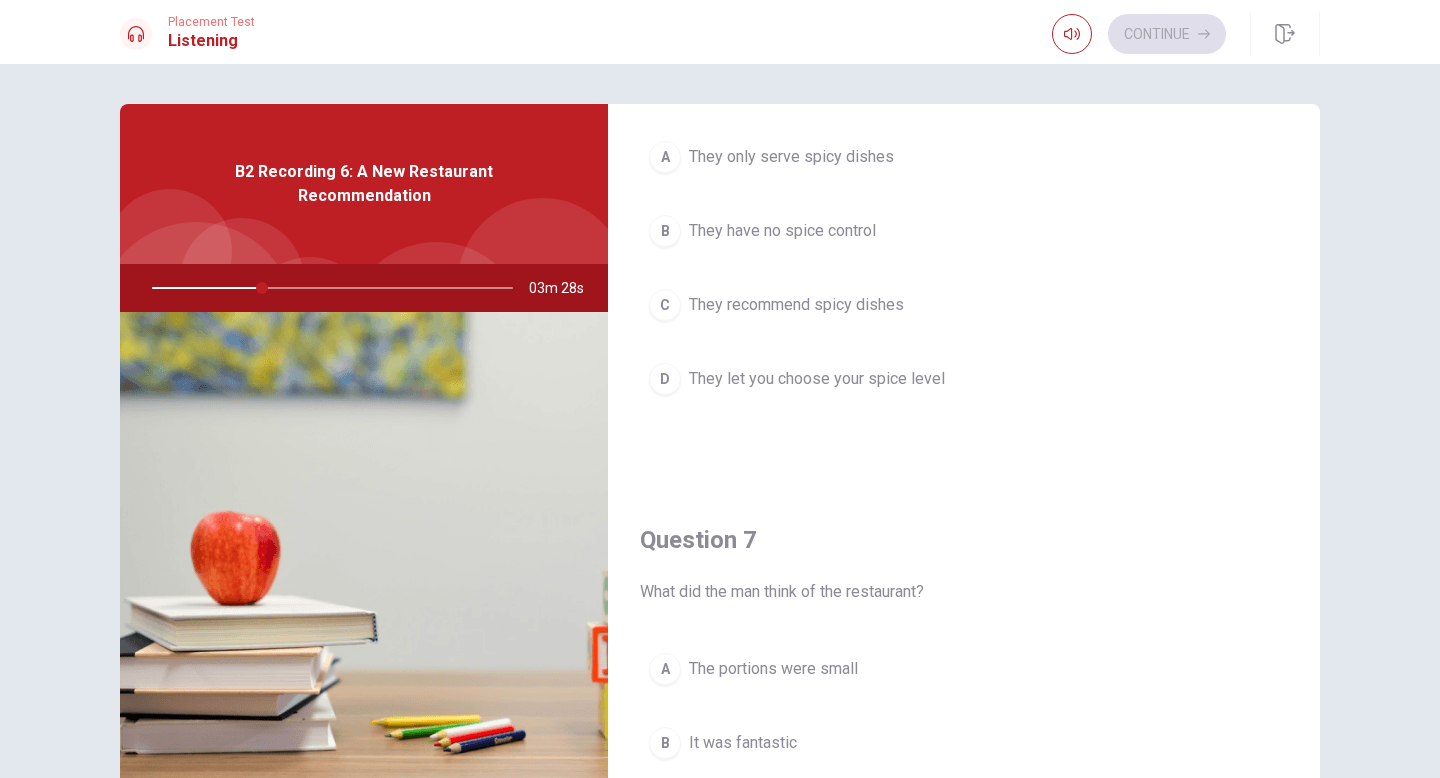 scroll, scrollTop: 134, scrollLeft: 0, axis: vertical 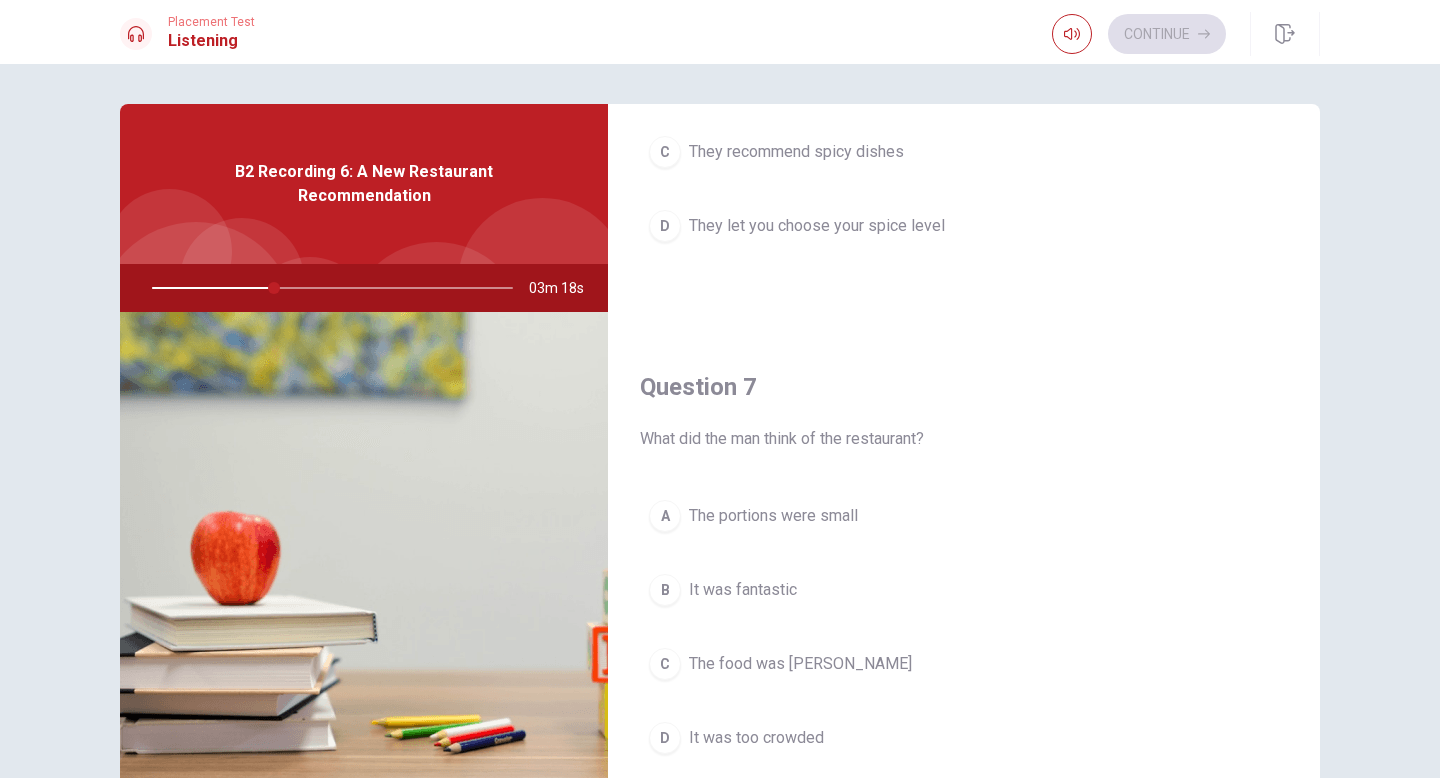 click on "B It was fantastic" at bounding box center [964, 590] 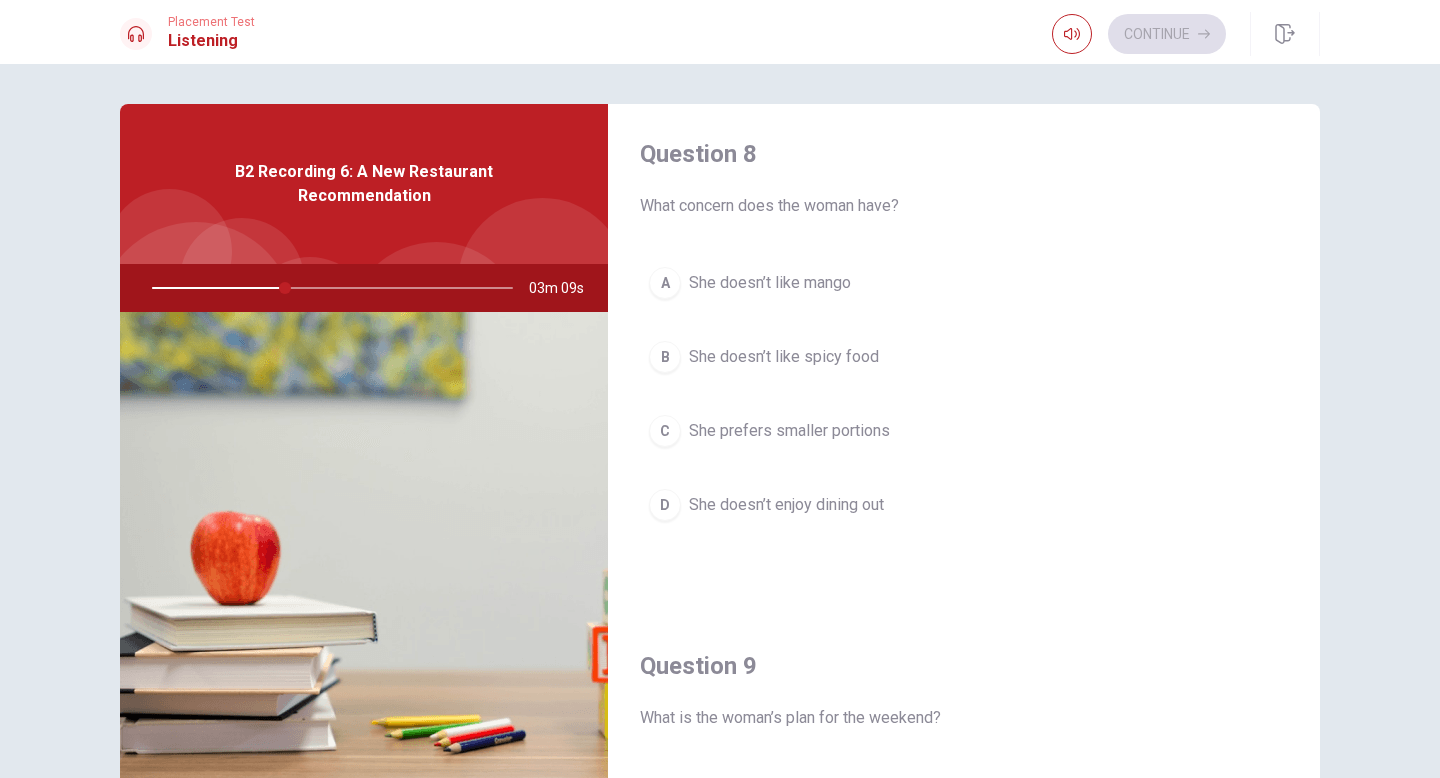 scroll, scrollTop: 1032, scrollLeft: 0, axis: vertical 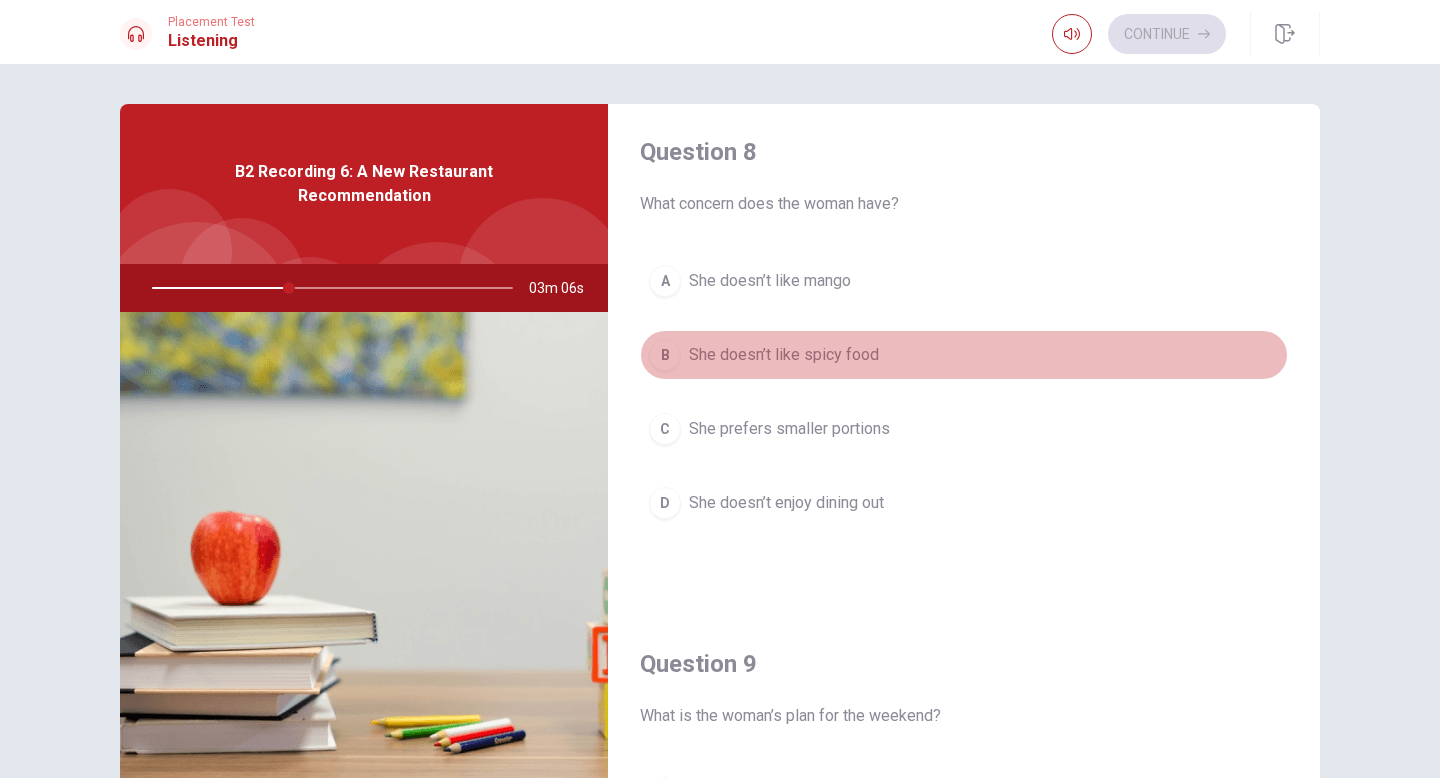 click on "She doesn’t like spicy food" at bounding box center [784, 355] 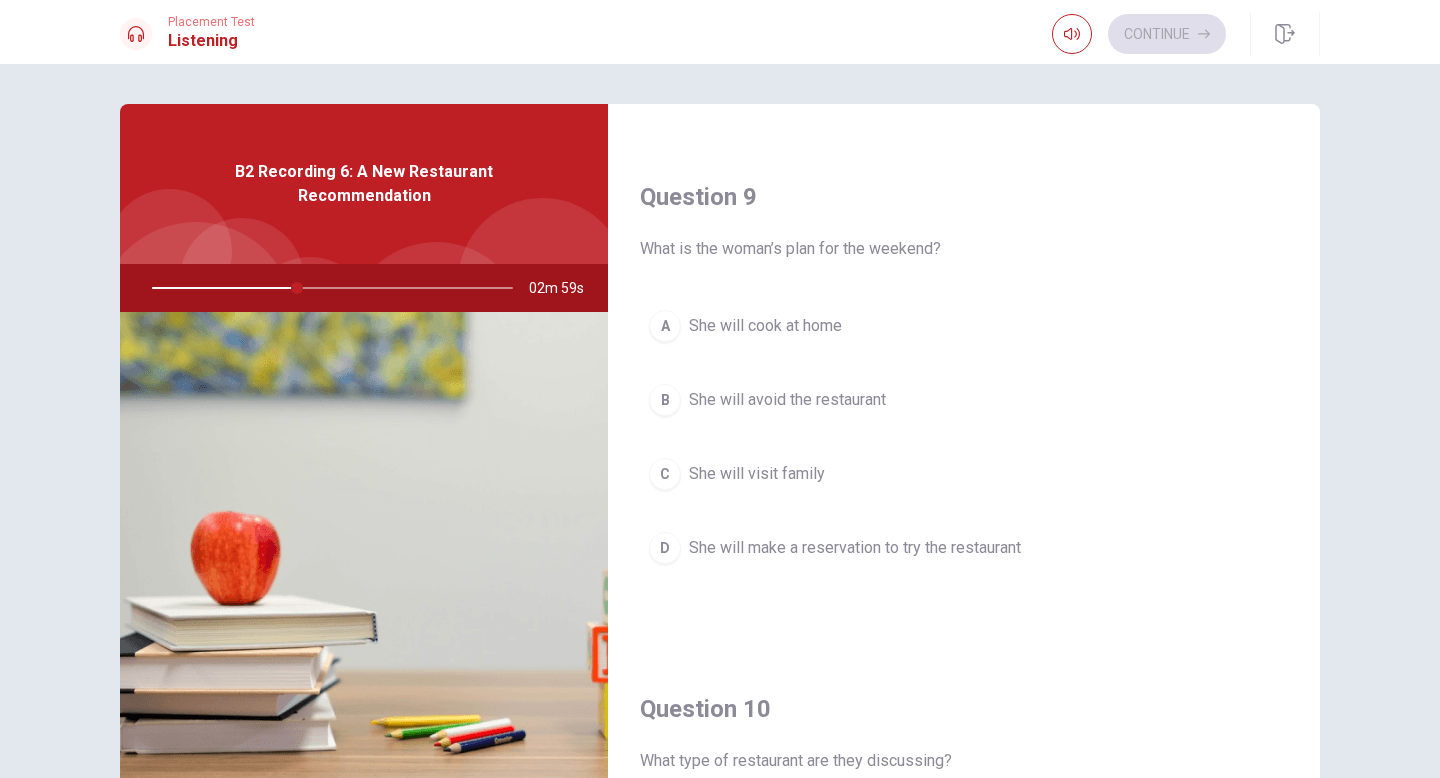 scroll, scrollTop: 1500, scrollLeft: 0, axis: vertical 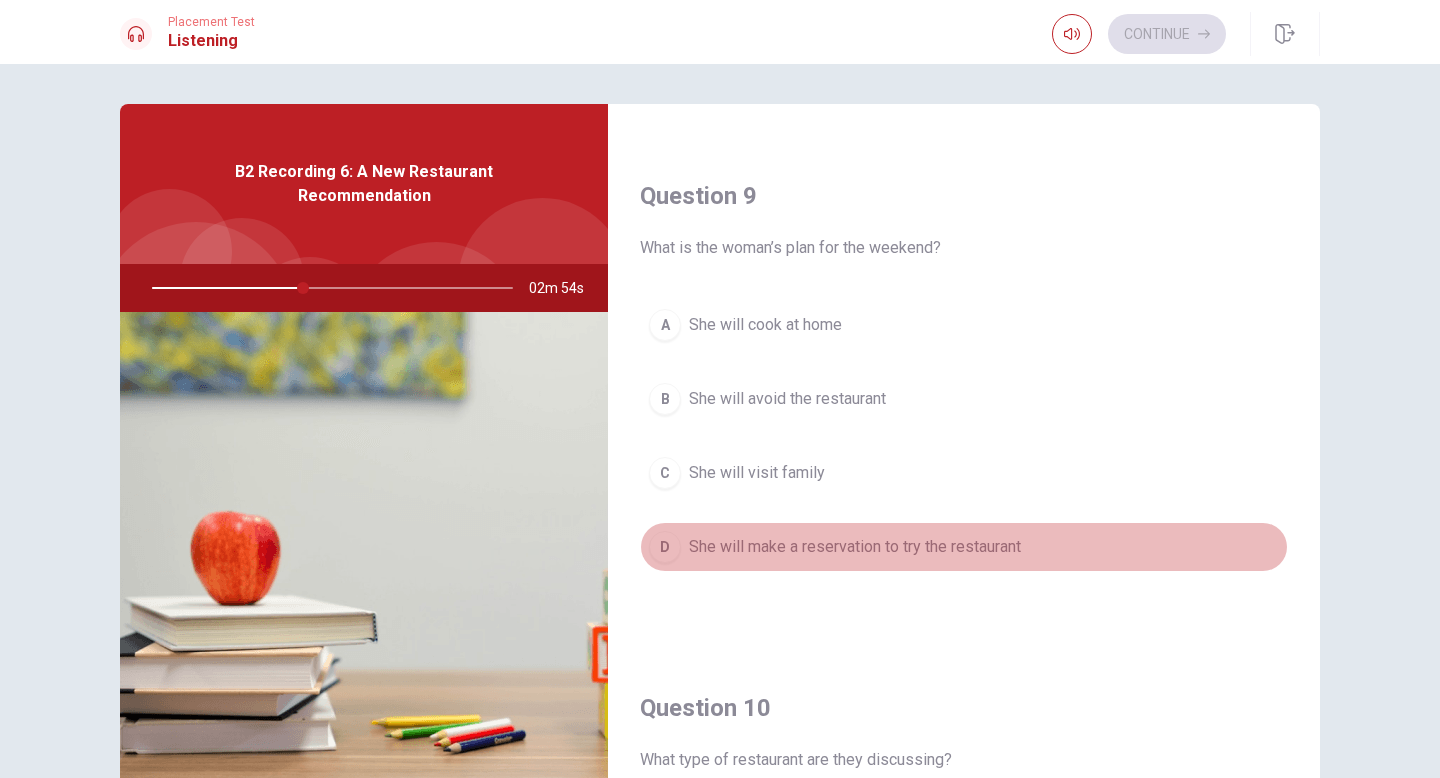 click on "She will make a reservation to try the restaurant" at bounding box center (855, 547) 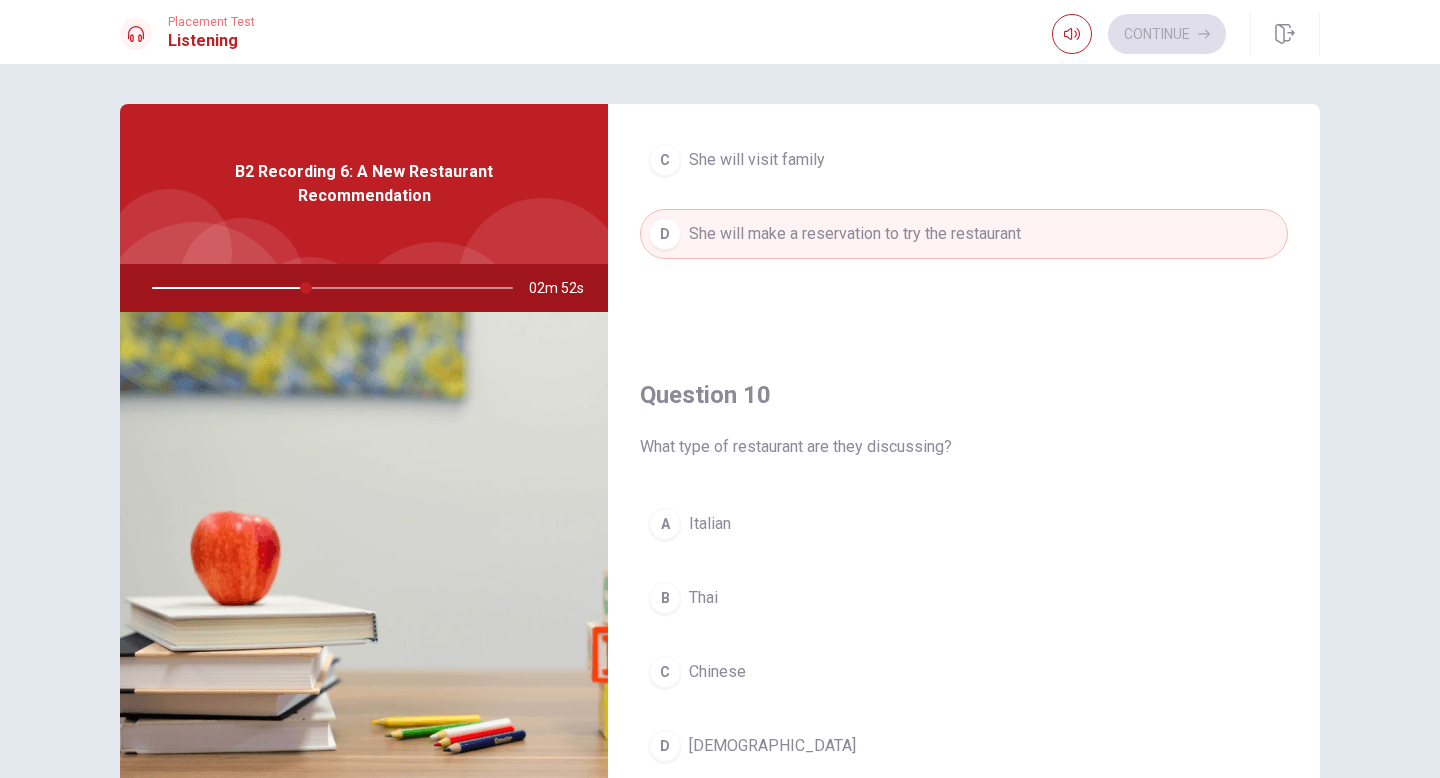 scroll, scrollTop: 1865, scrollLeft: 0, axis: vertical 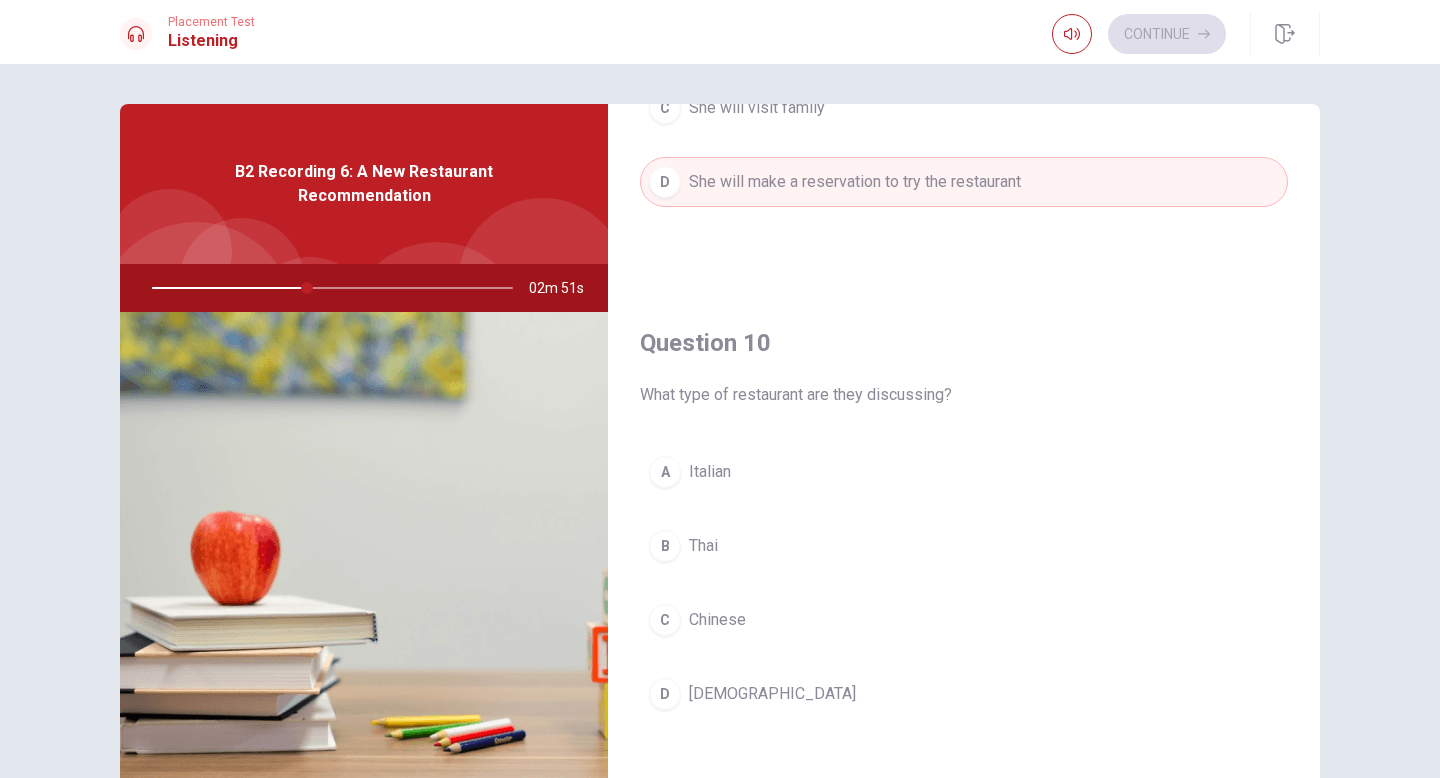 click on "Thai" at bounding box center [703, 546] 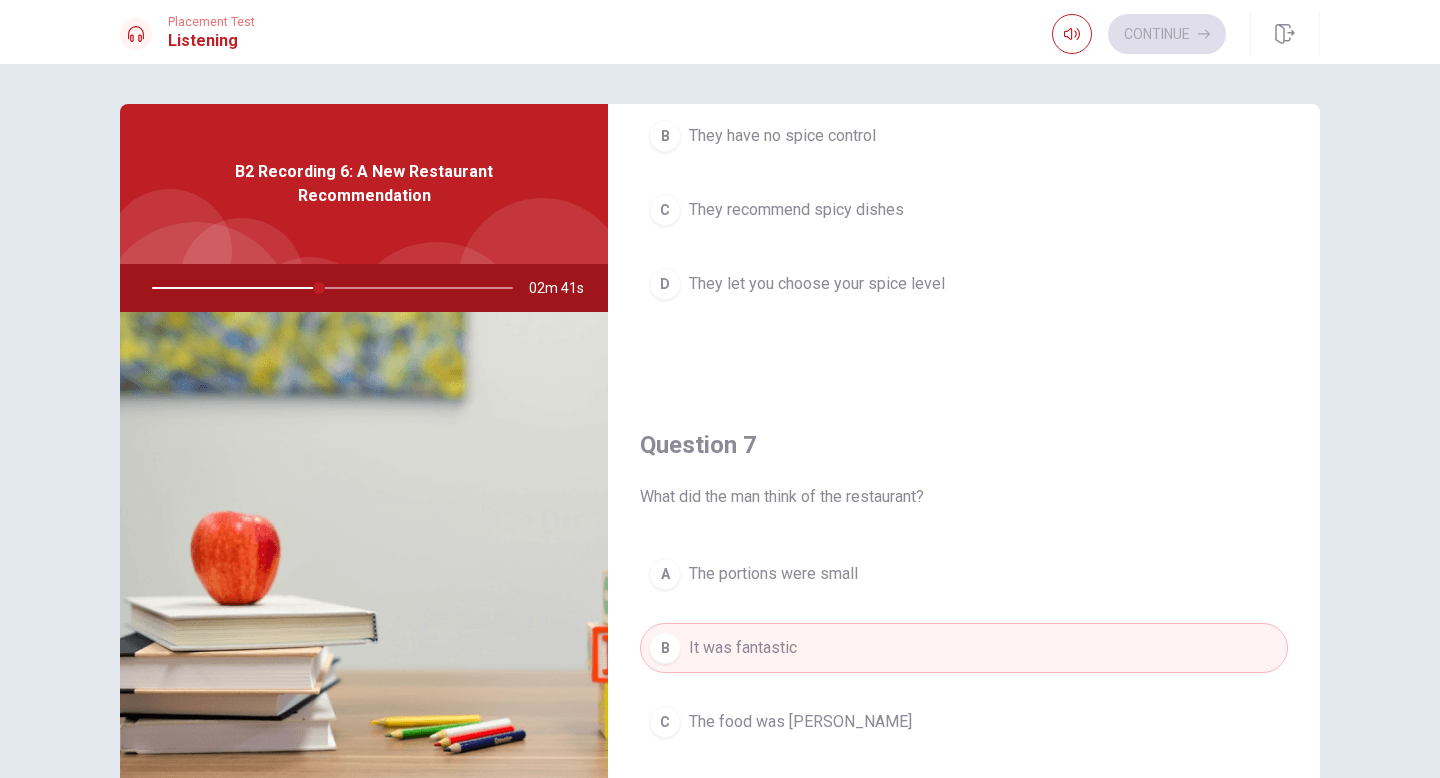 scroll, scrollTop: 0, scrollLeft: 0, axis: both 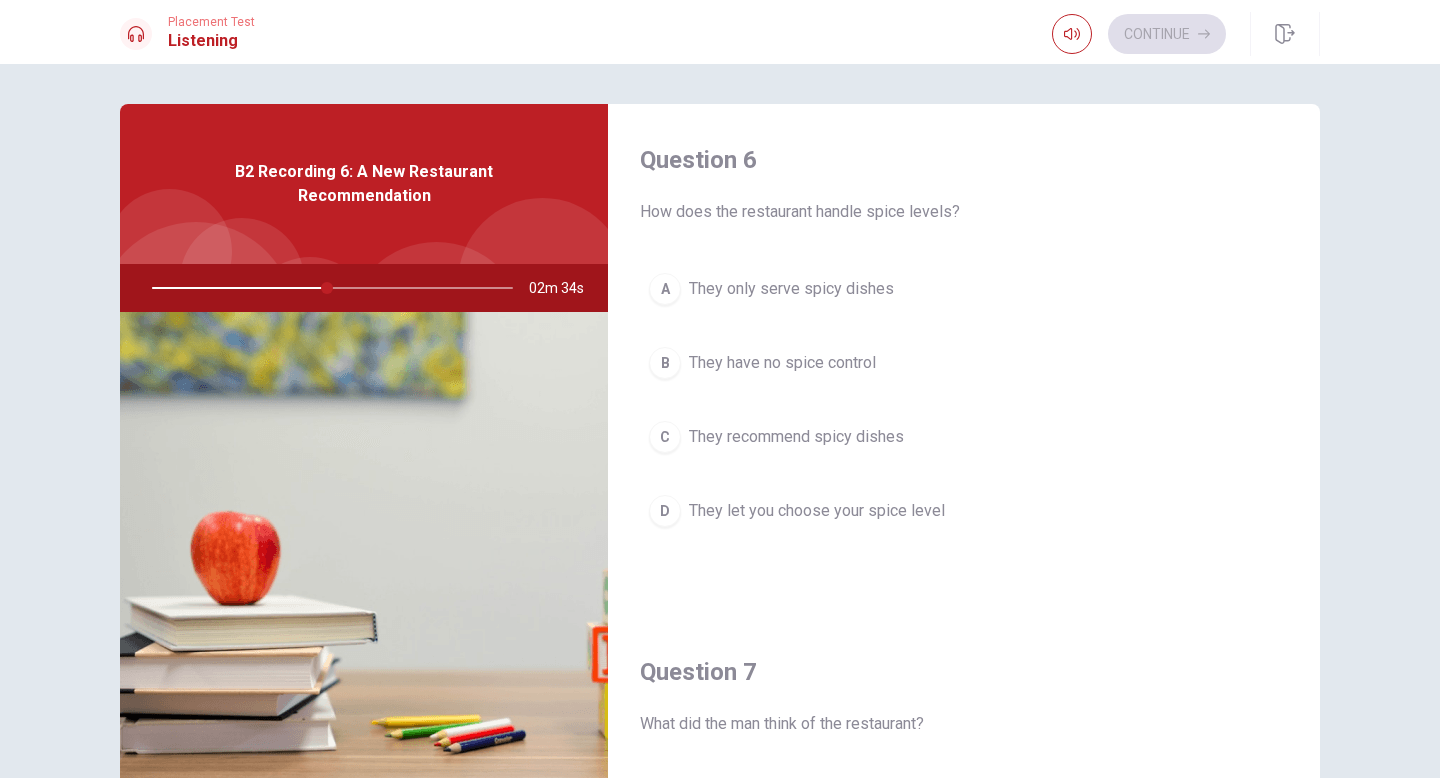 click on "They let you choose your spice level" at bounding box center (817, 511) 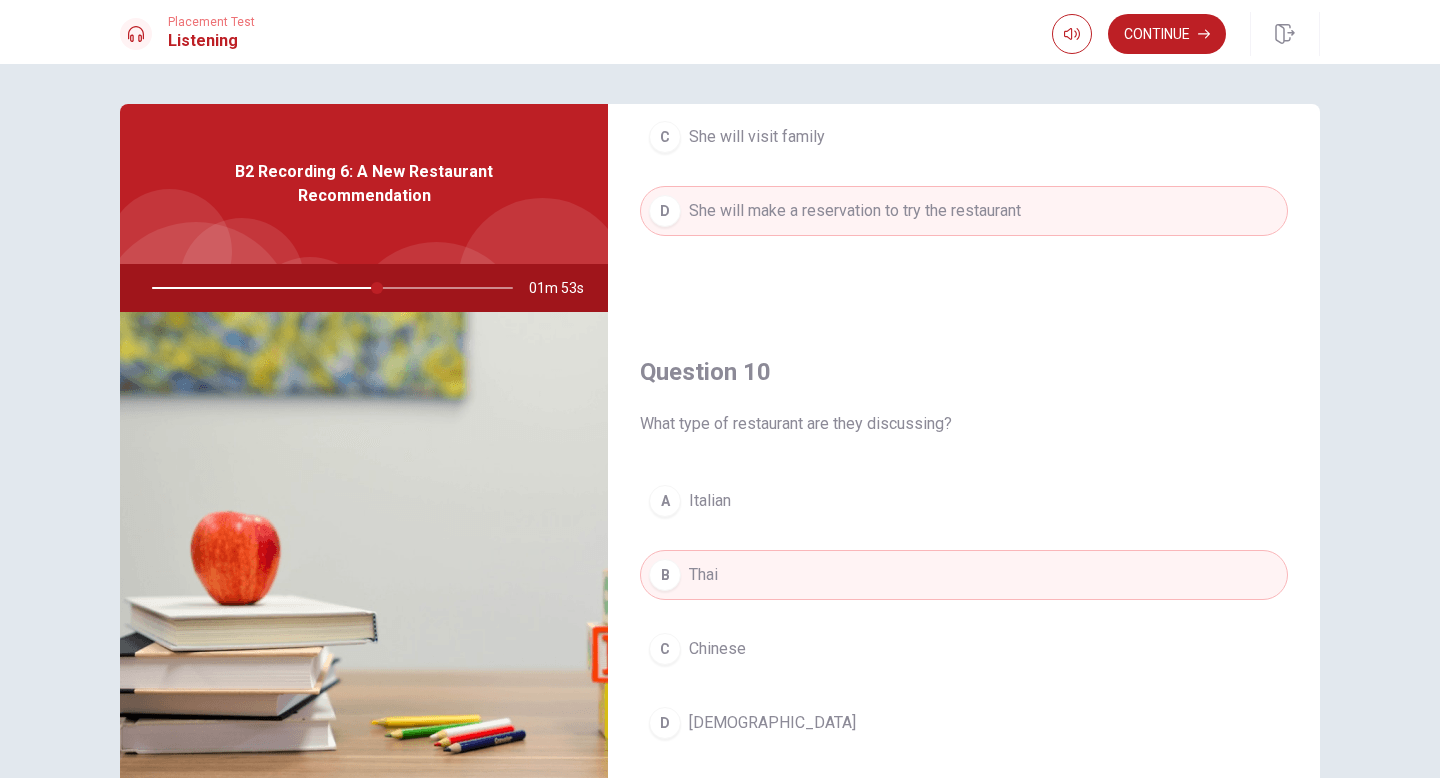 scroll, scrollTop: 1865, scrollLeft: 0, axis: vertical 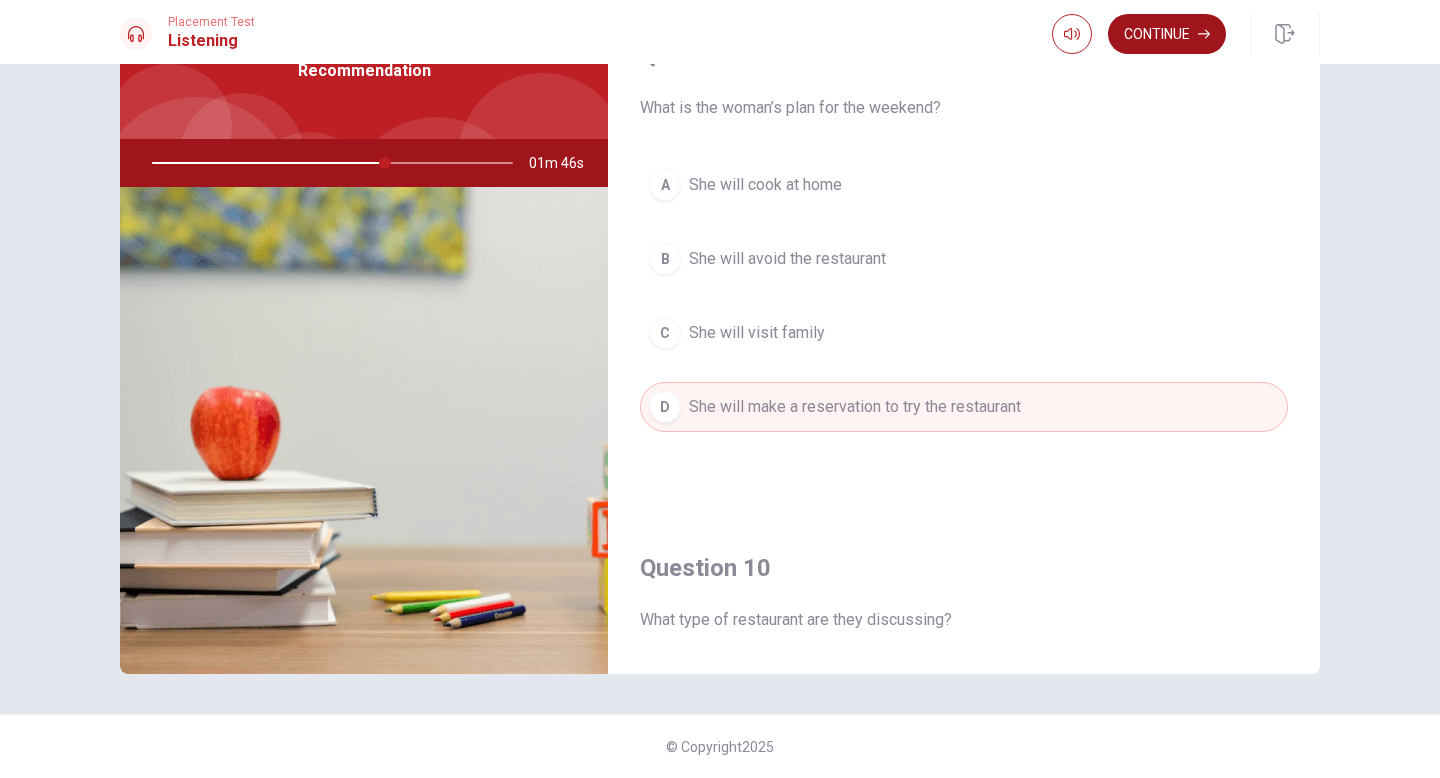 click on "Continue" at bounding box center [1167, 34] 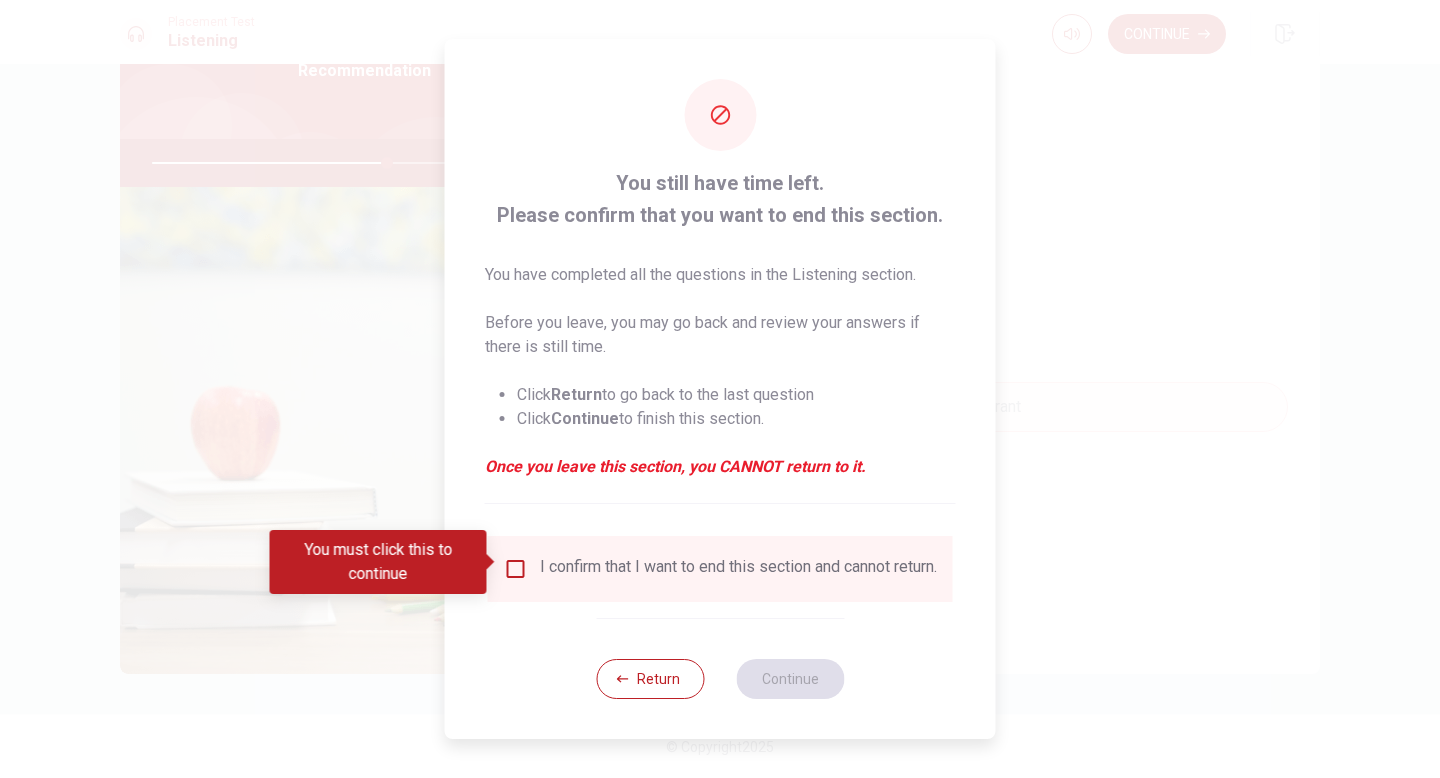 click at bounding box center (516, 569) 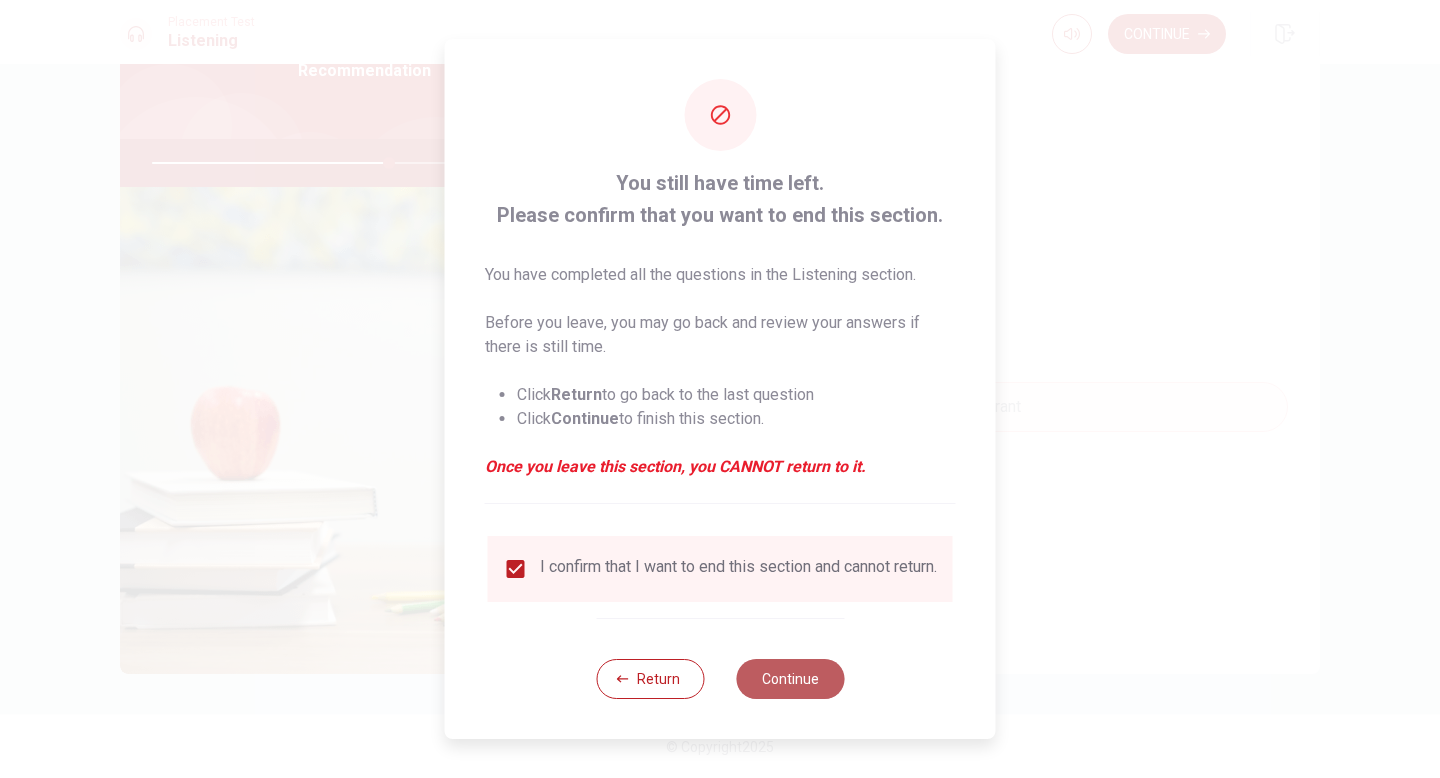 click on "Continue" at bounding box center (790, 679) 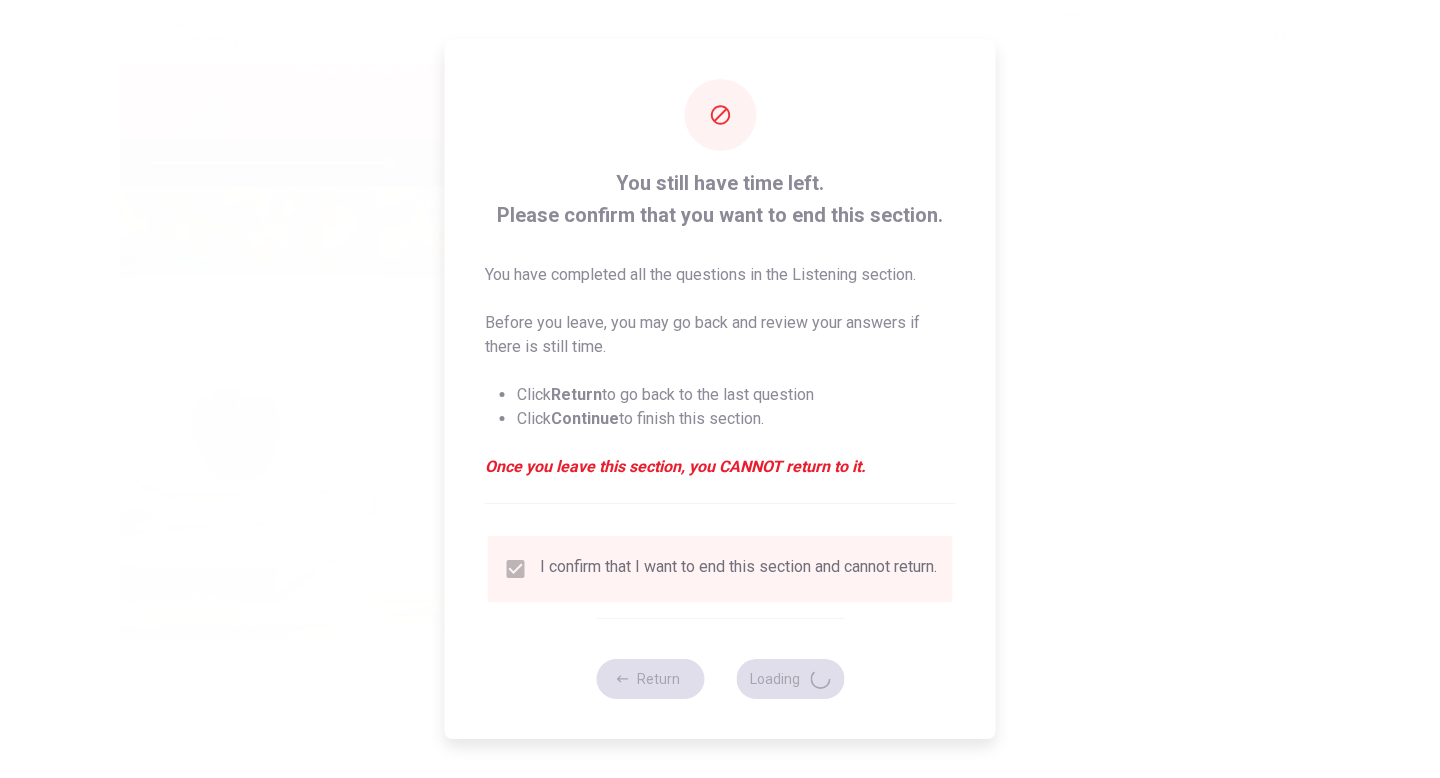 type on "66" 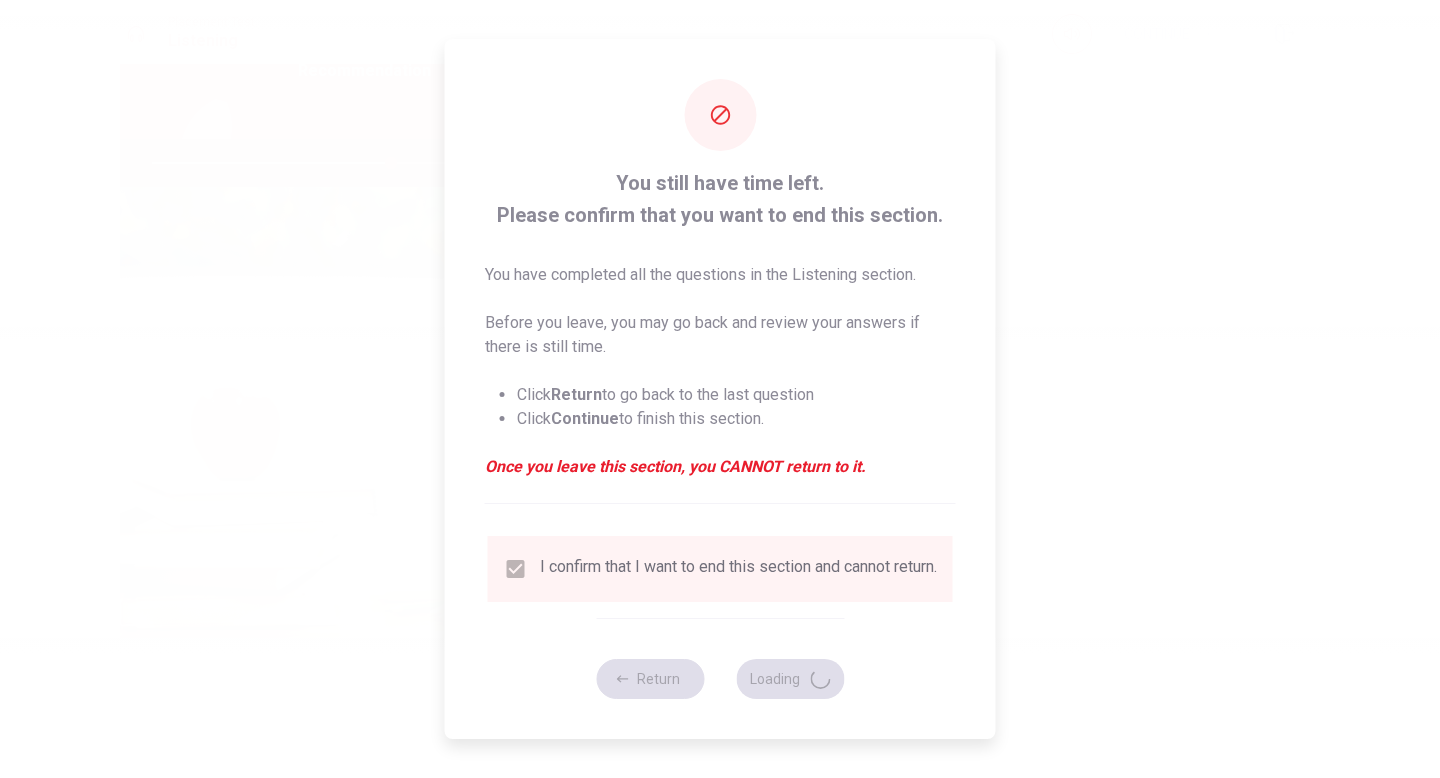 scroll, scrollTop: 0, scrollLeft: 0, axis: both 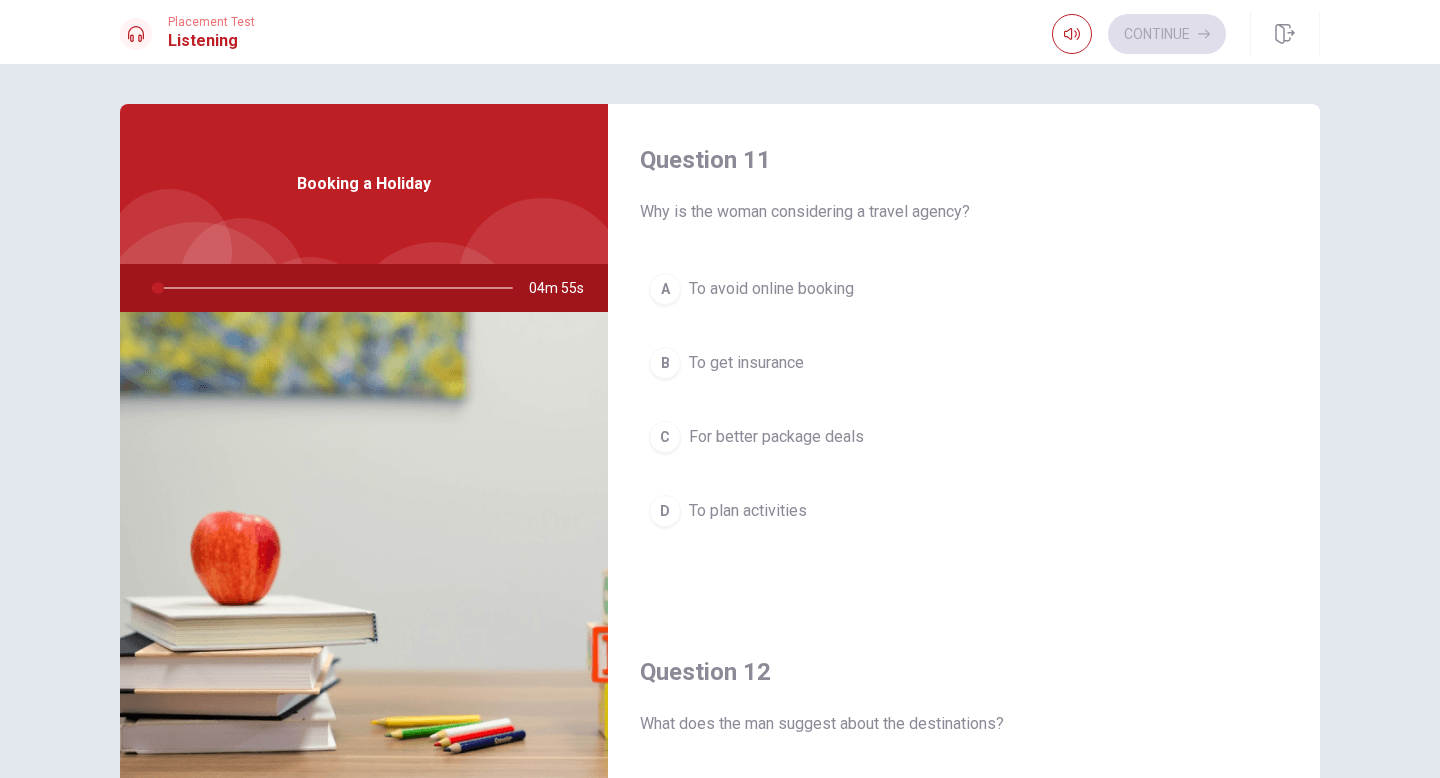 drag, startPoint x: 713, startPoint y: 215, endPoint x: 910, endPoint y: 214, distance: 197.00253 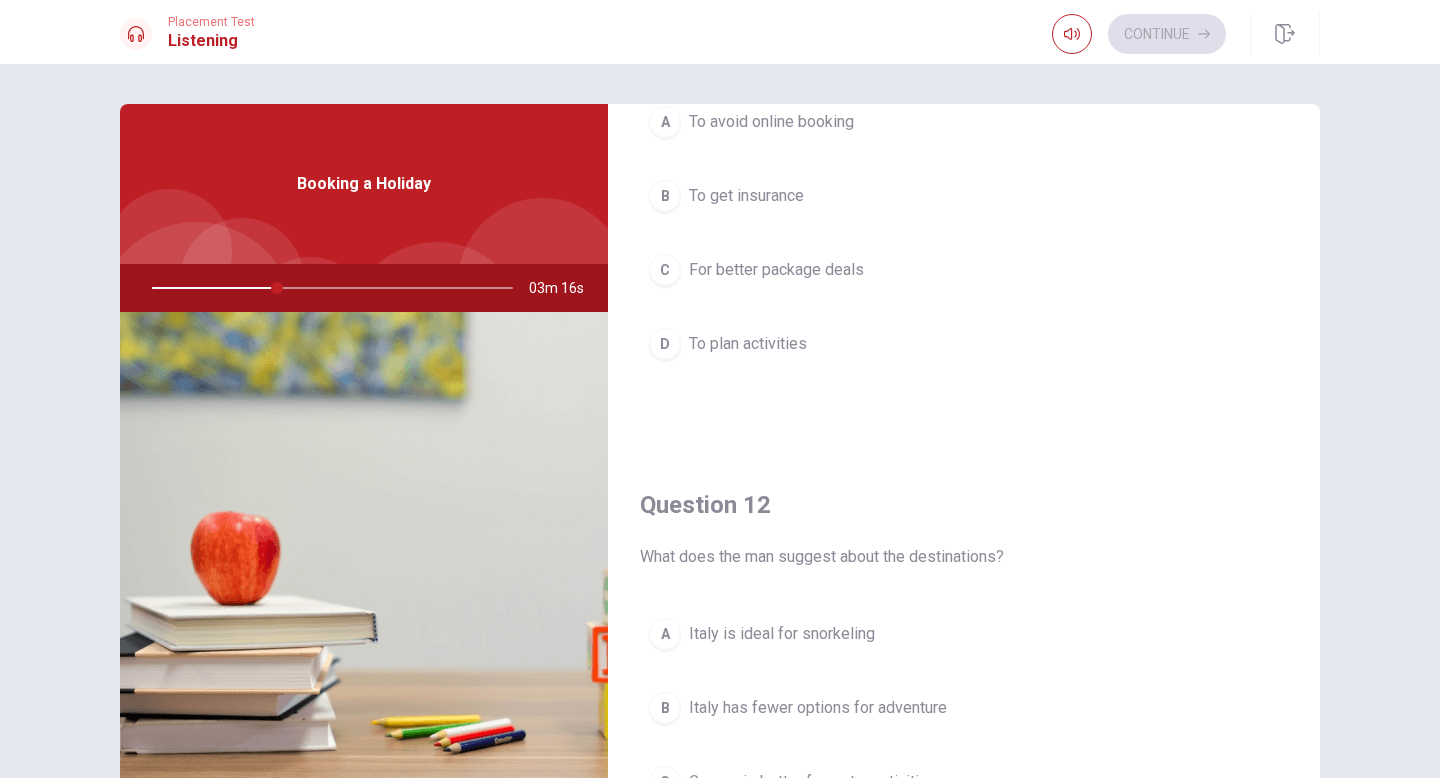 scroll, scrollTop: 154, scrollLeft: 0, axis: vertical 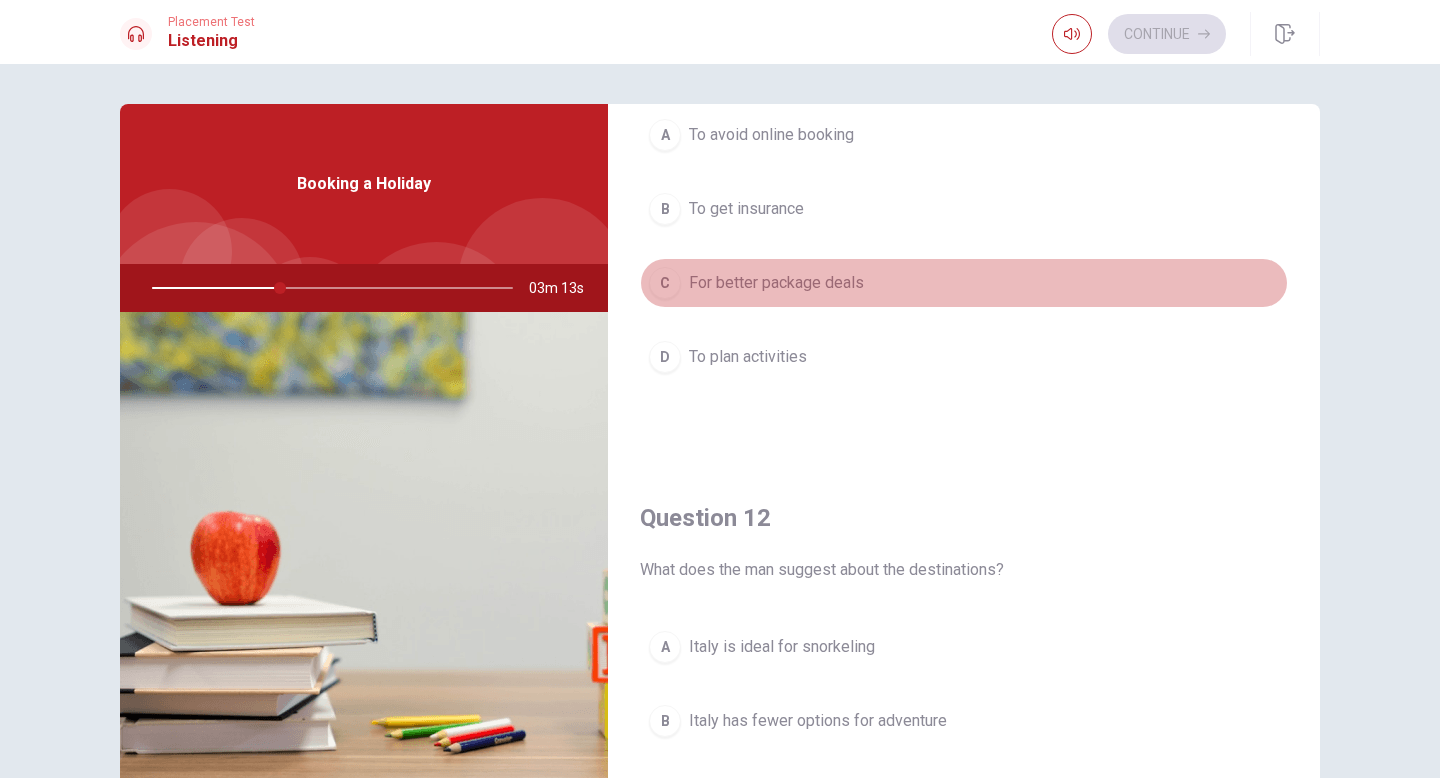click on "For better package deals" at bounding box center (776, 283) 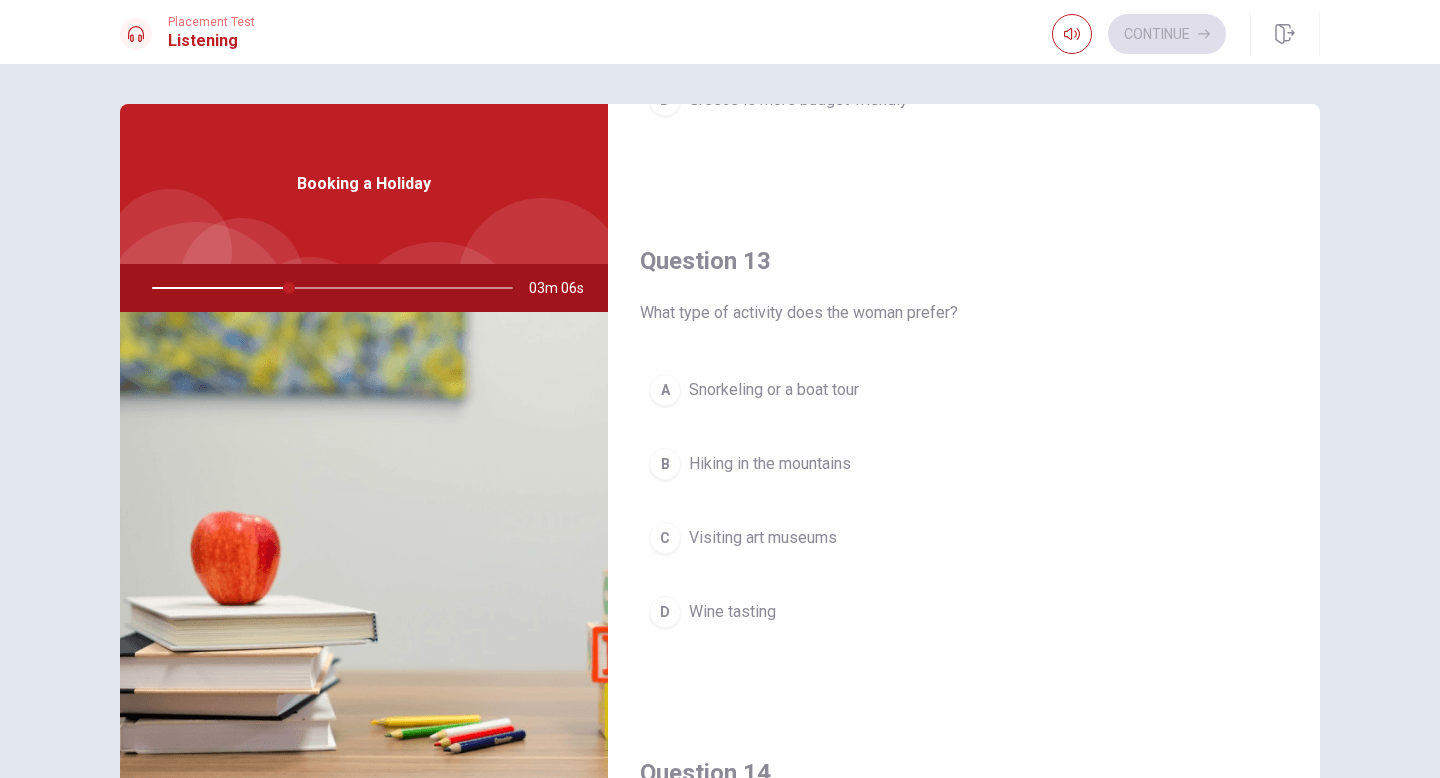 scroll, scrollTop: 924, scrollLeft: 0, axis: vertical 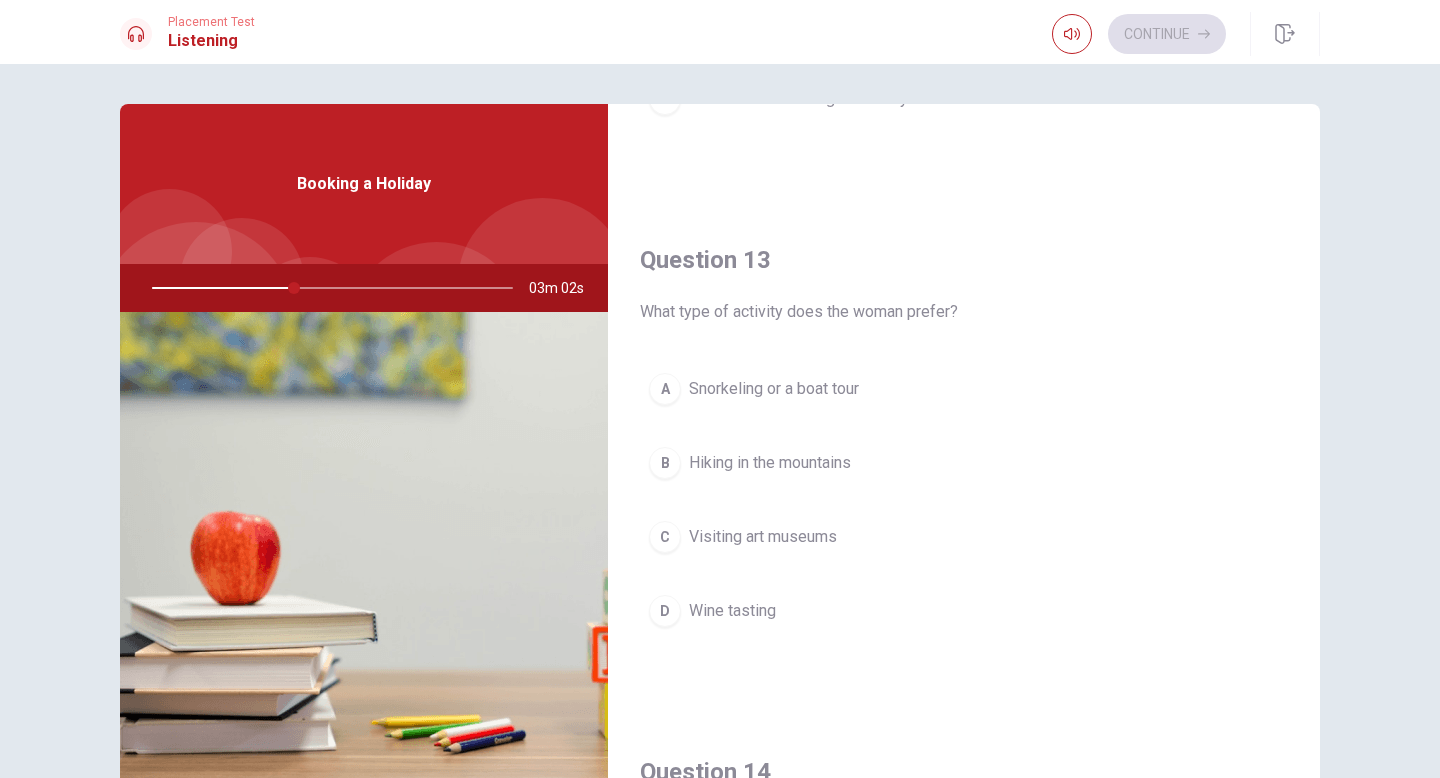 click on "Snorkeling or a boat tour" at bounding box center (774, 389) 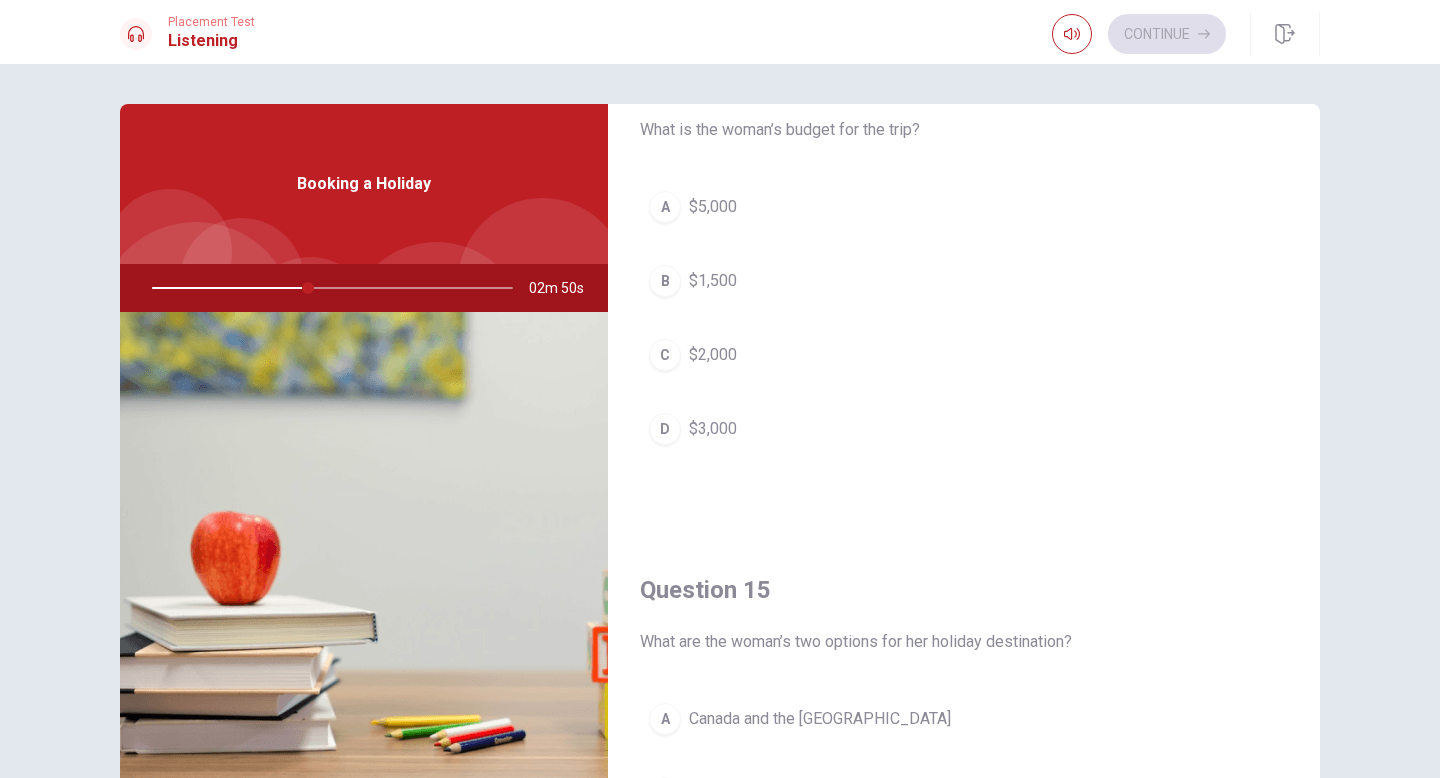 scroll, scrollTop: 1620, scrollLeft: 0, axis: vertical 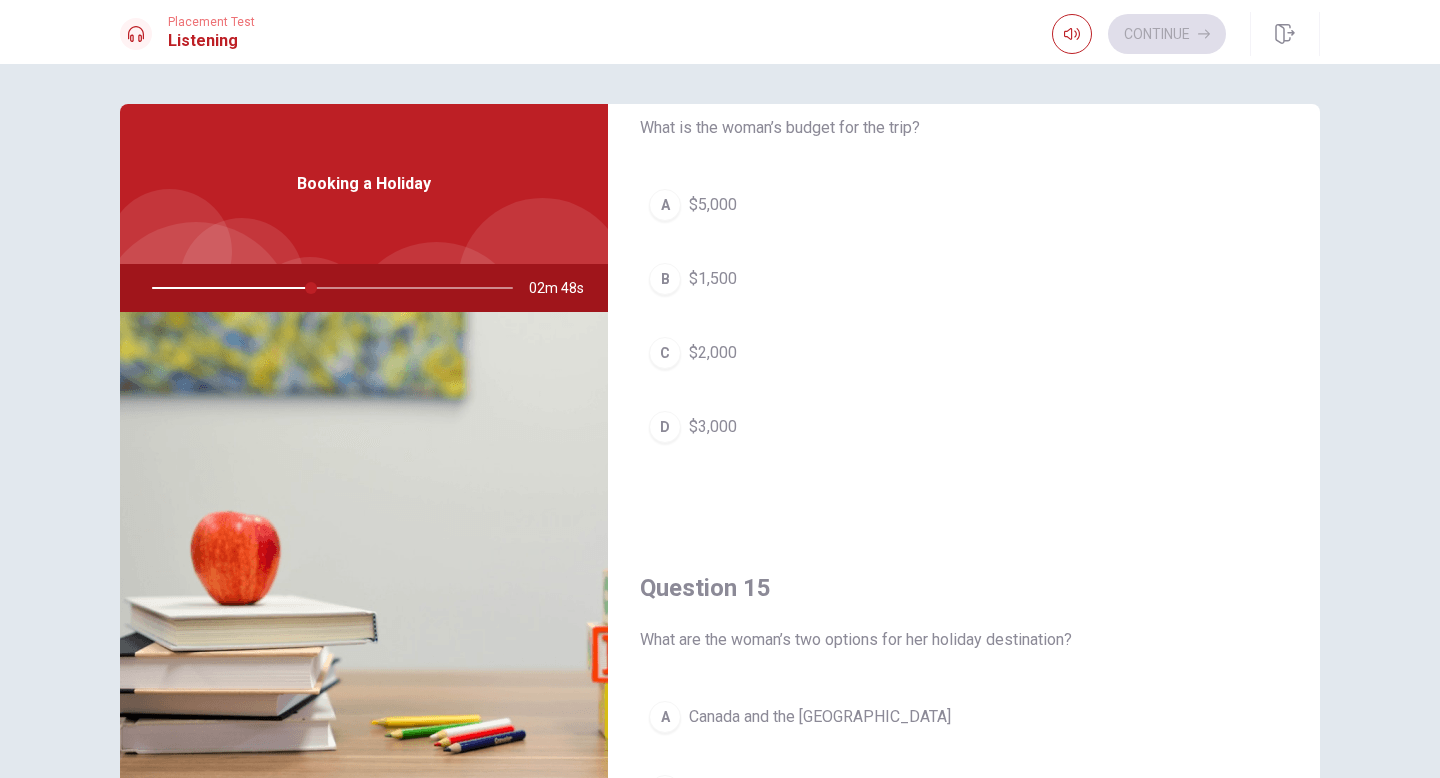 click on "C $2,000" at bounding box center (964, 353) 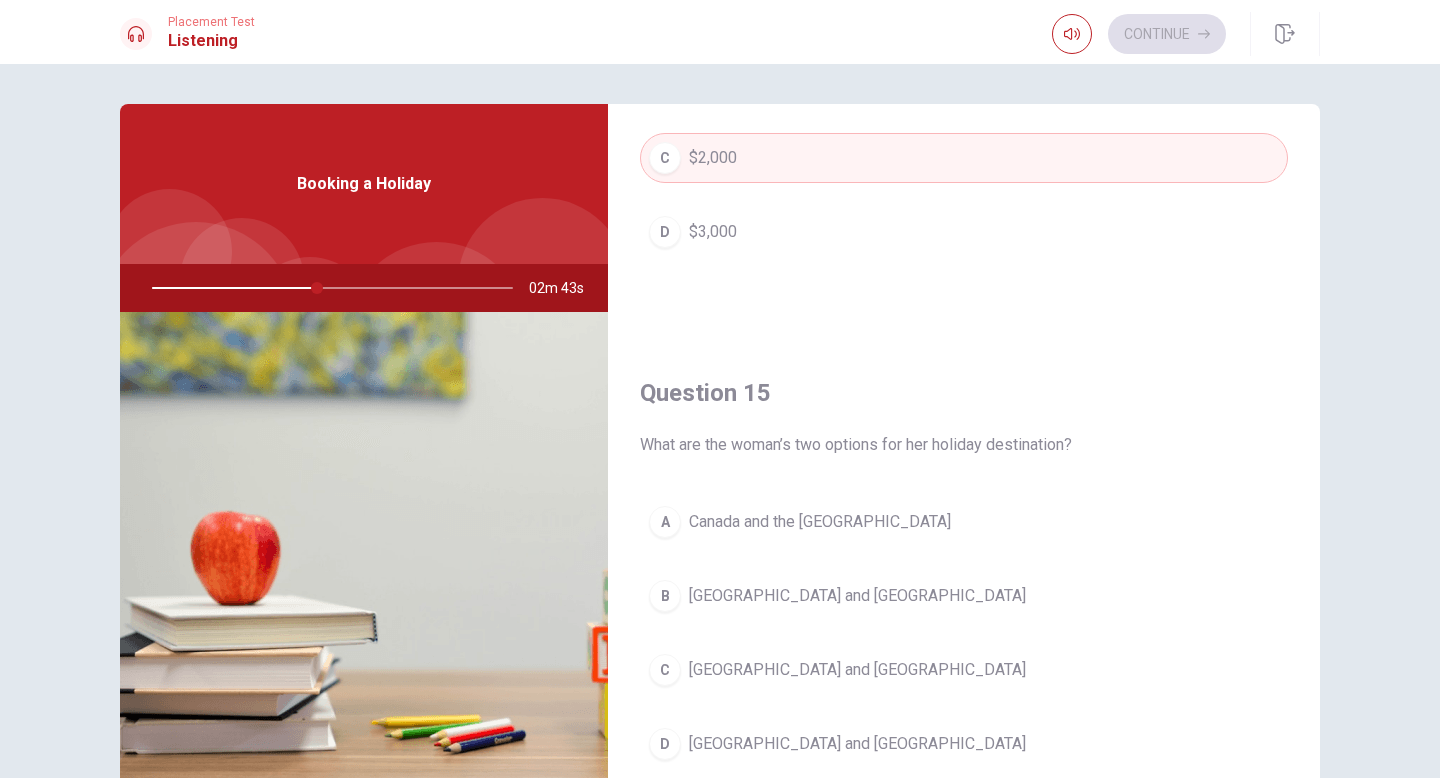 scroll, scrollTop: 1865, scrollLeft: 0, axis: vertical 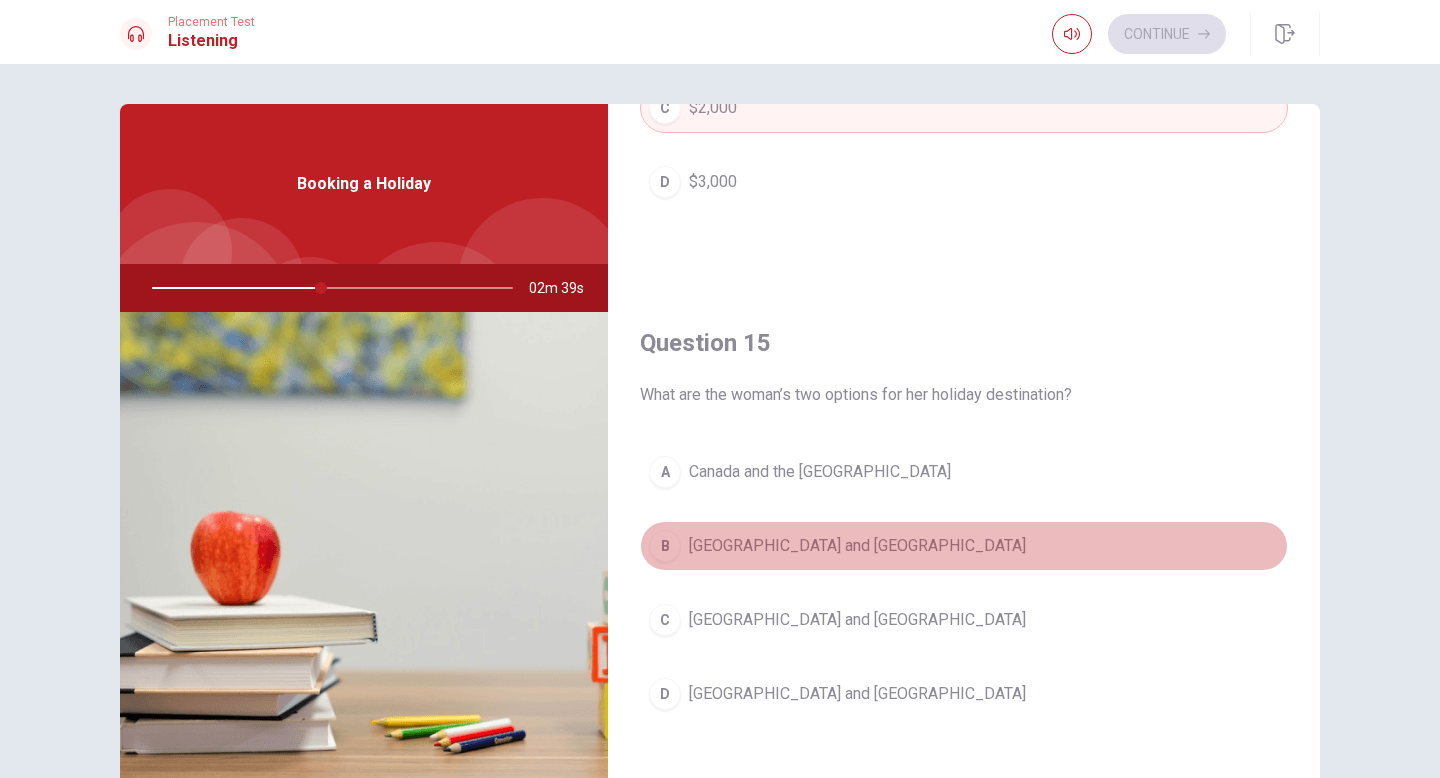 click on "[GEOGRAPHIC_DATA] and [GEOGRAPHIC_DATA]" at bounding box center [857, 546] 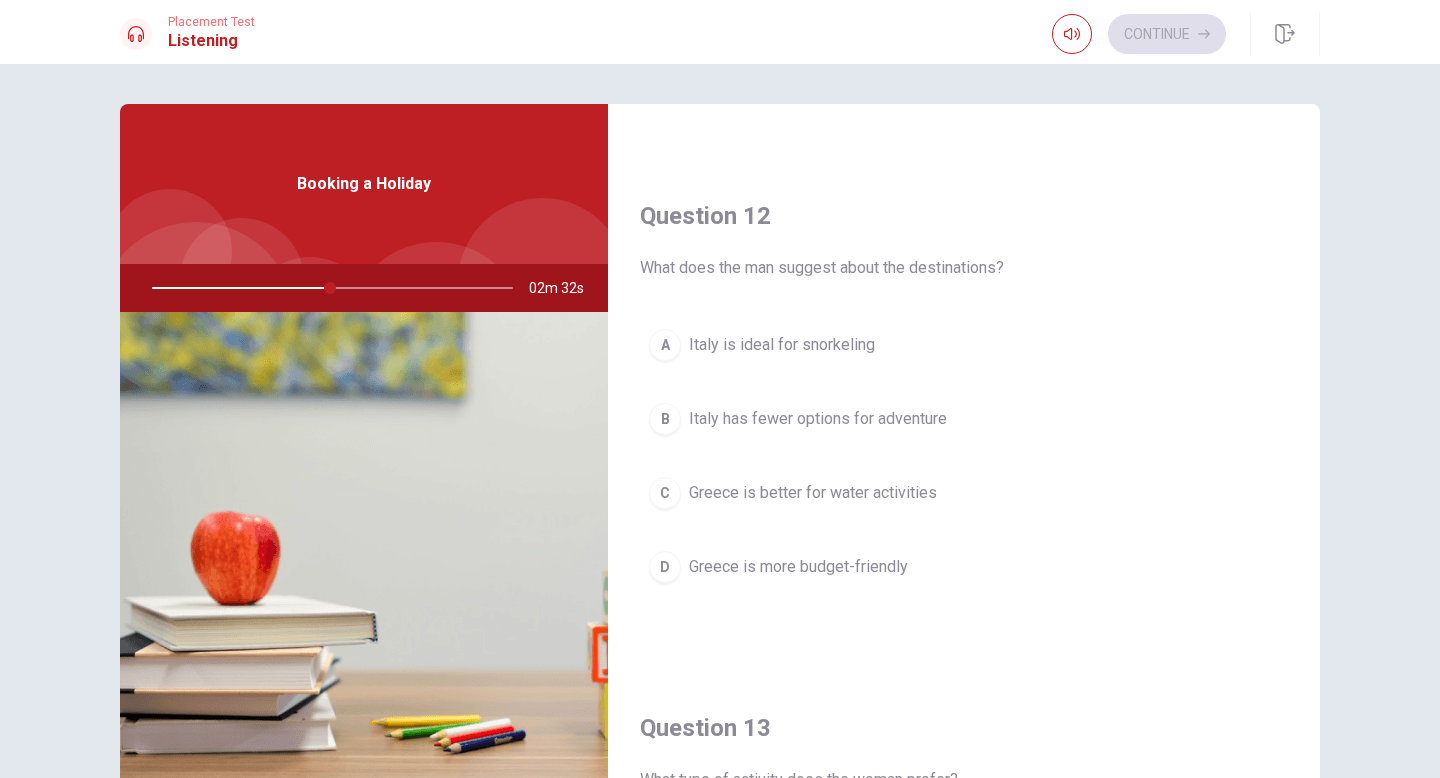 scroll, scrollTop: 454, scrollLeft: 0, axis: vertical 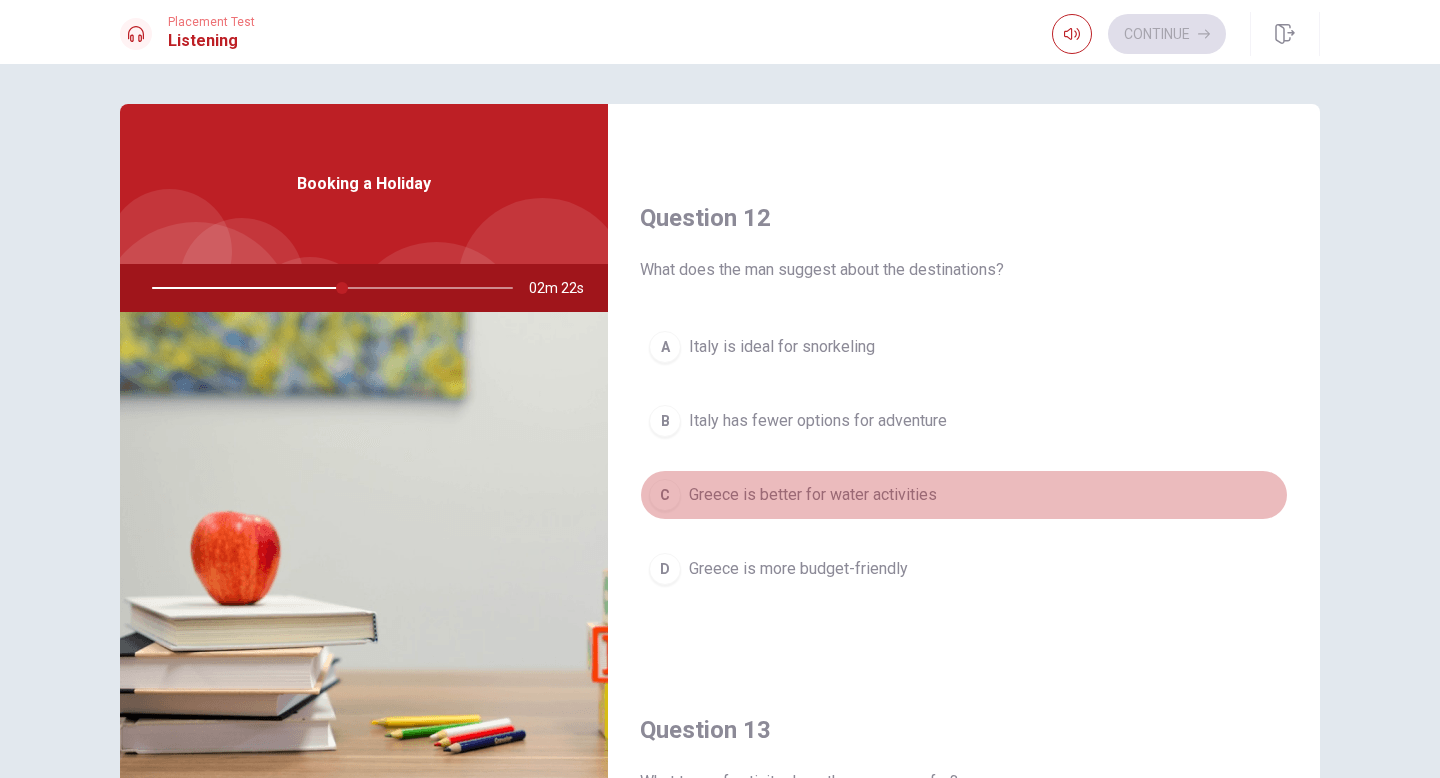 click on "Greece is better for water activities" at bounding box center [813, 495] 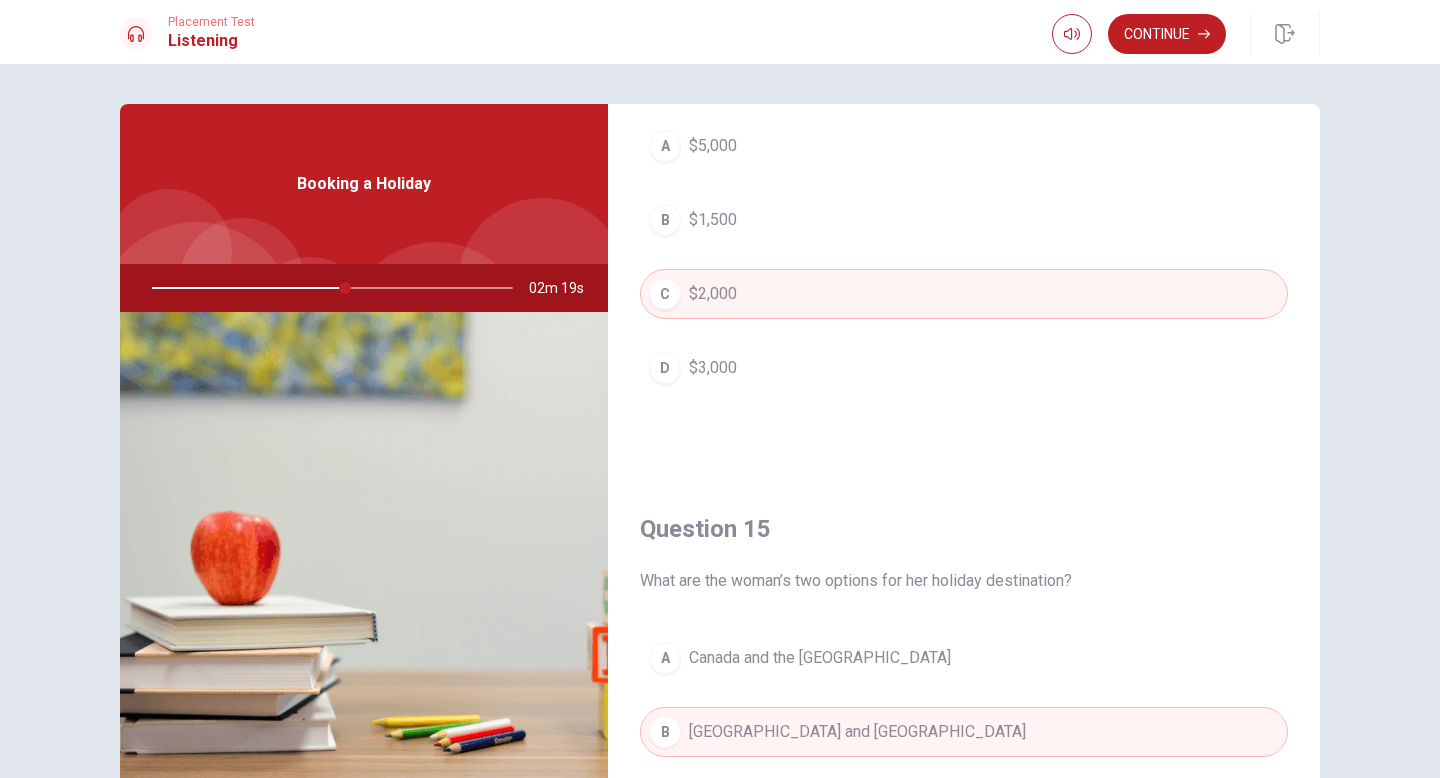 scroll, scrollTop: 1865, scrollLeft: 0, axis: vertical 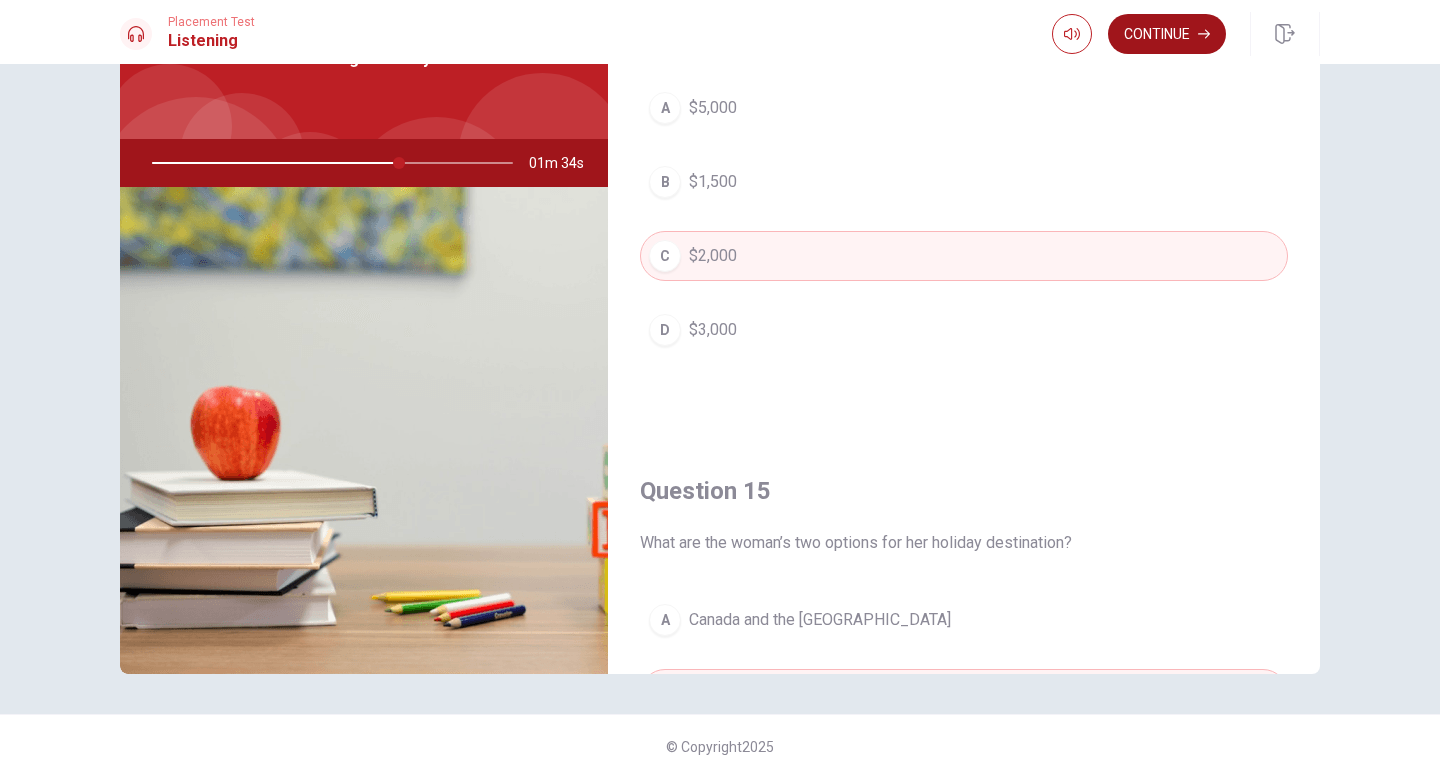 click on "Continue" at bounding box center [1167, 34] 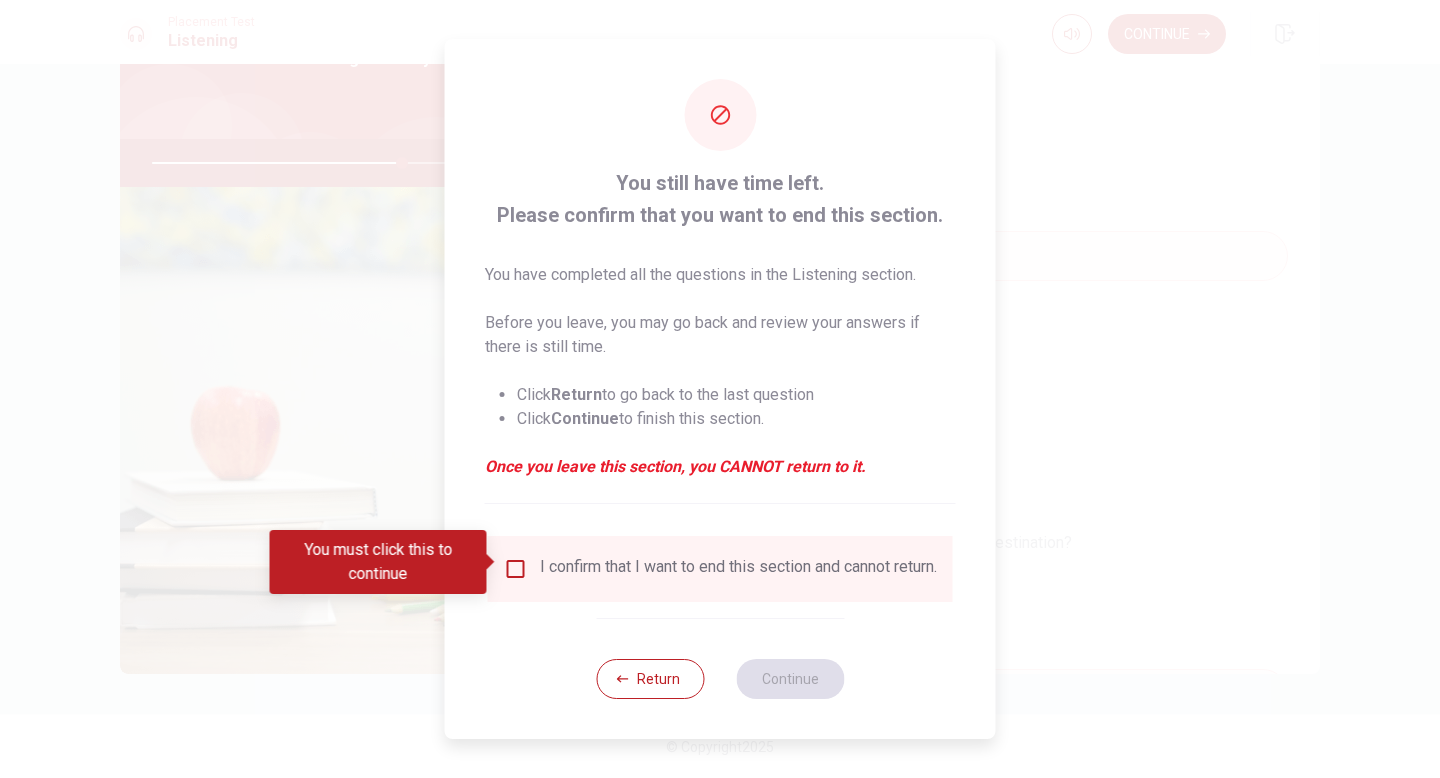 click at bounding box center [516, 569] 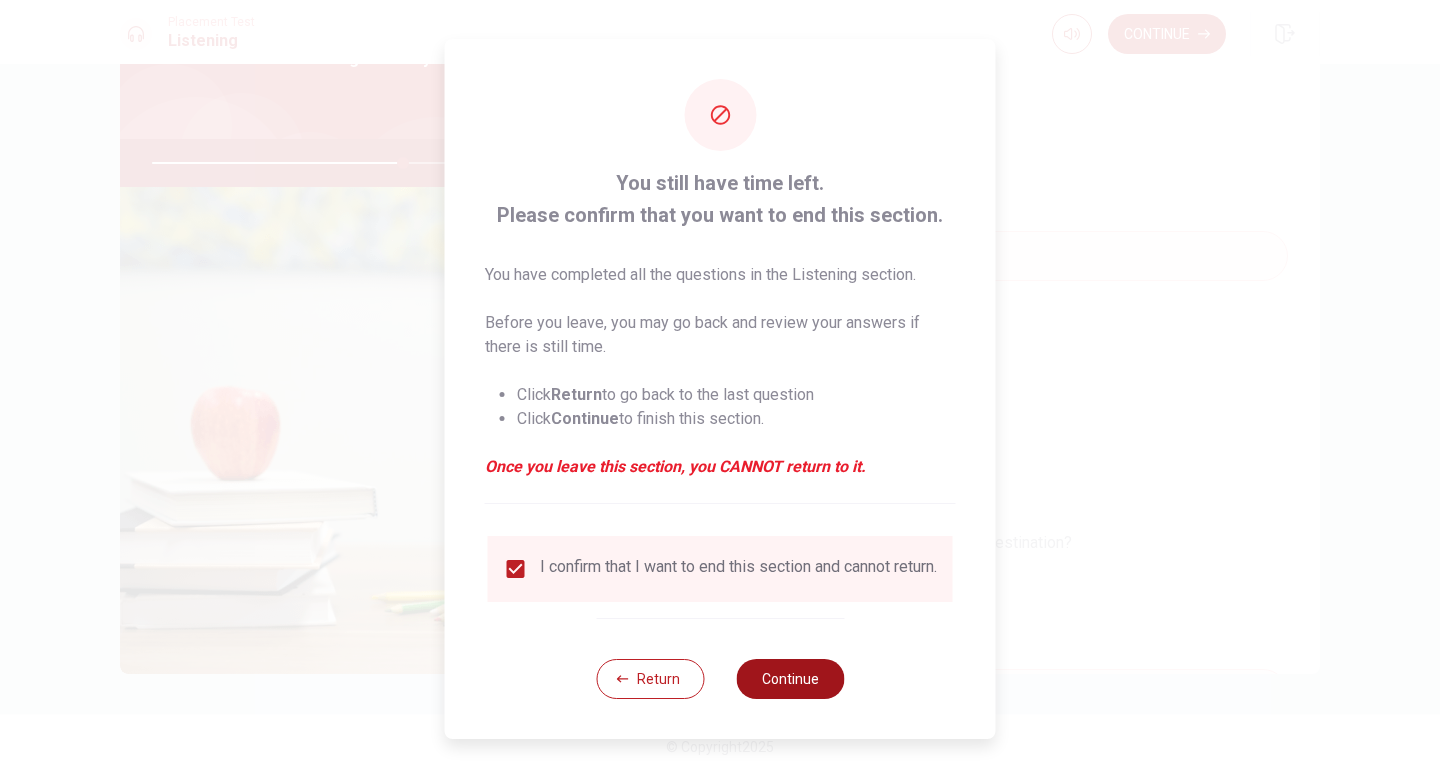 click on "Continue" at bounding box center [790, 679] 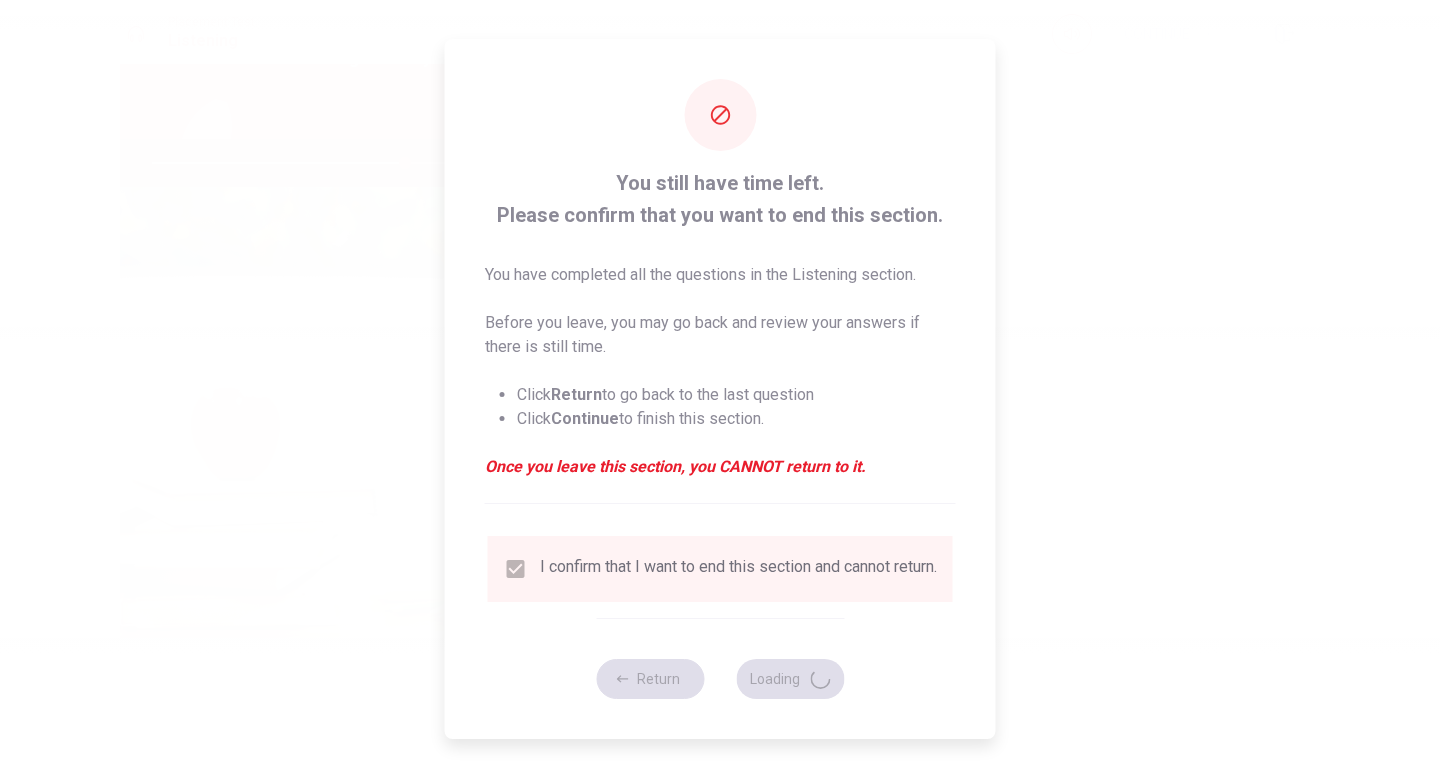 type on "71" 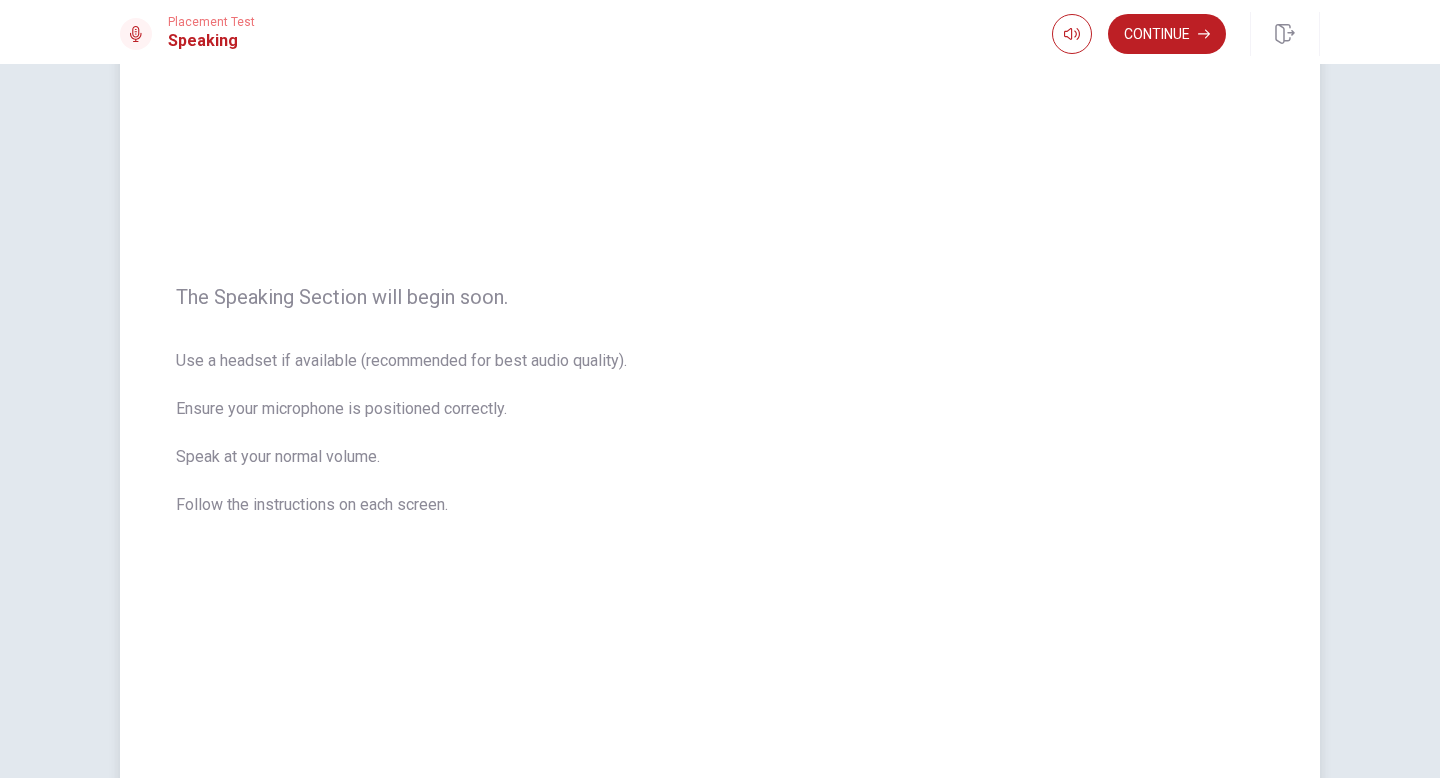 scroll, scrollTop: 302, scrollLeft: 0, axis: vertical 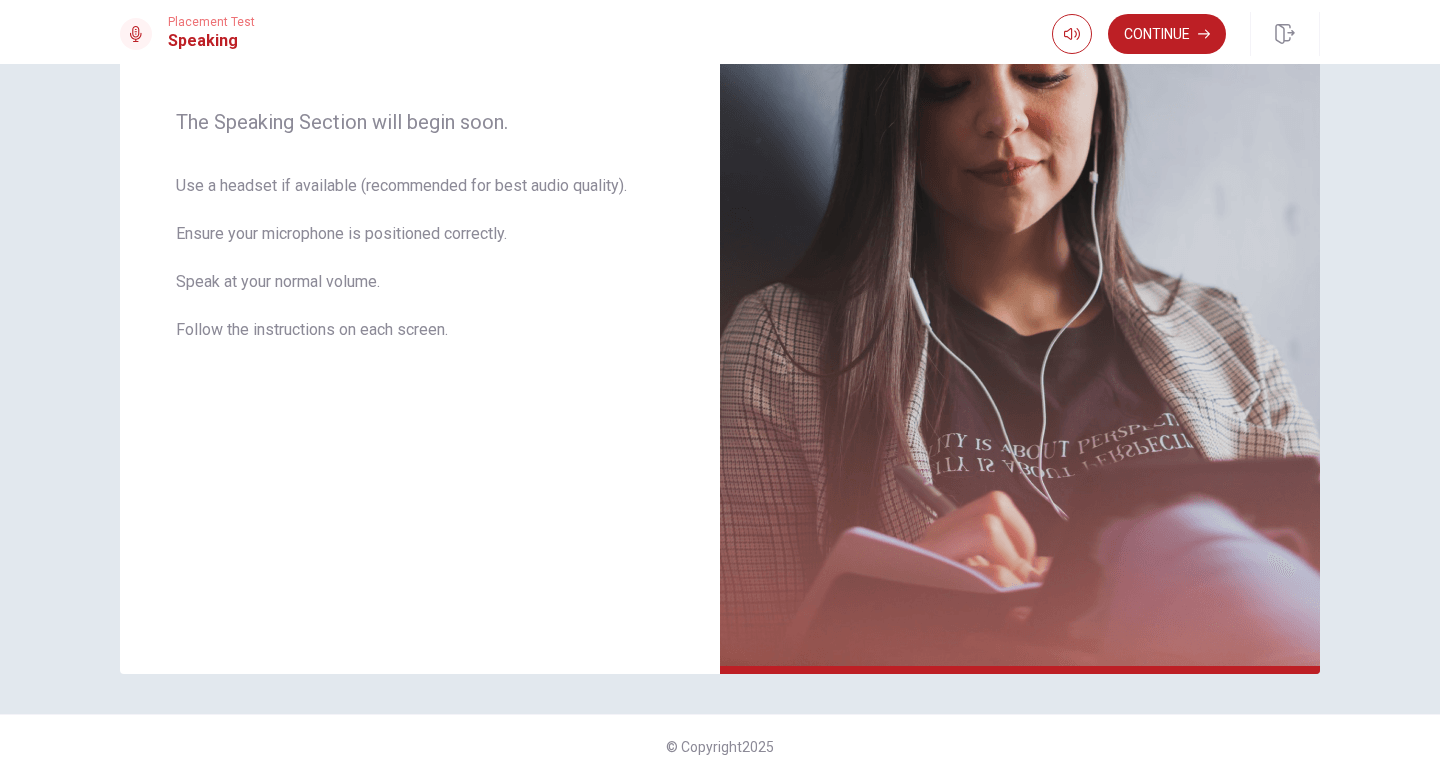 click on "Continue" at bounding box center [1167, 34] 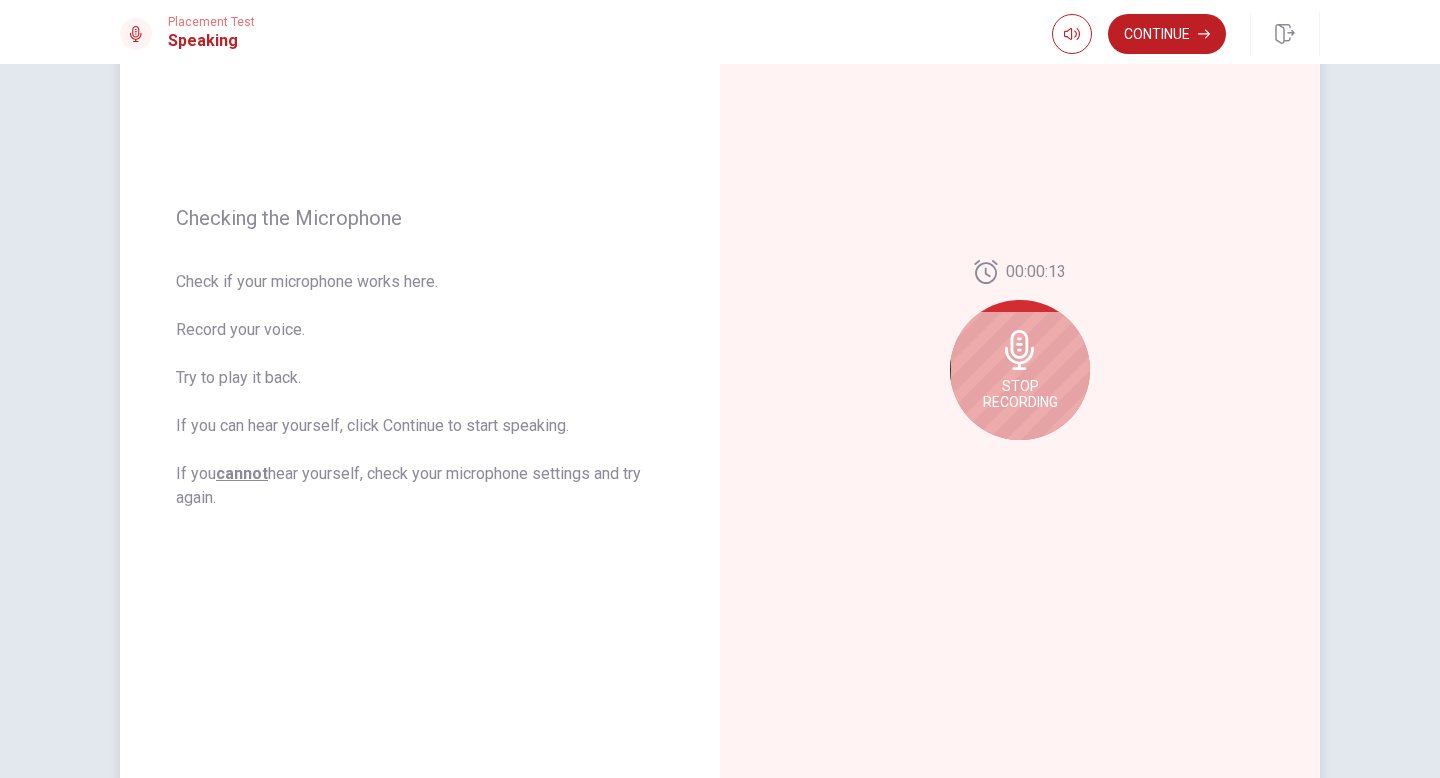 scroll, scrollTop: 169, scrollLeft: 0, axis: vertical 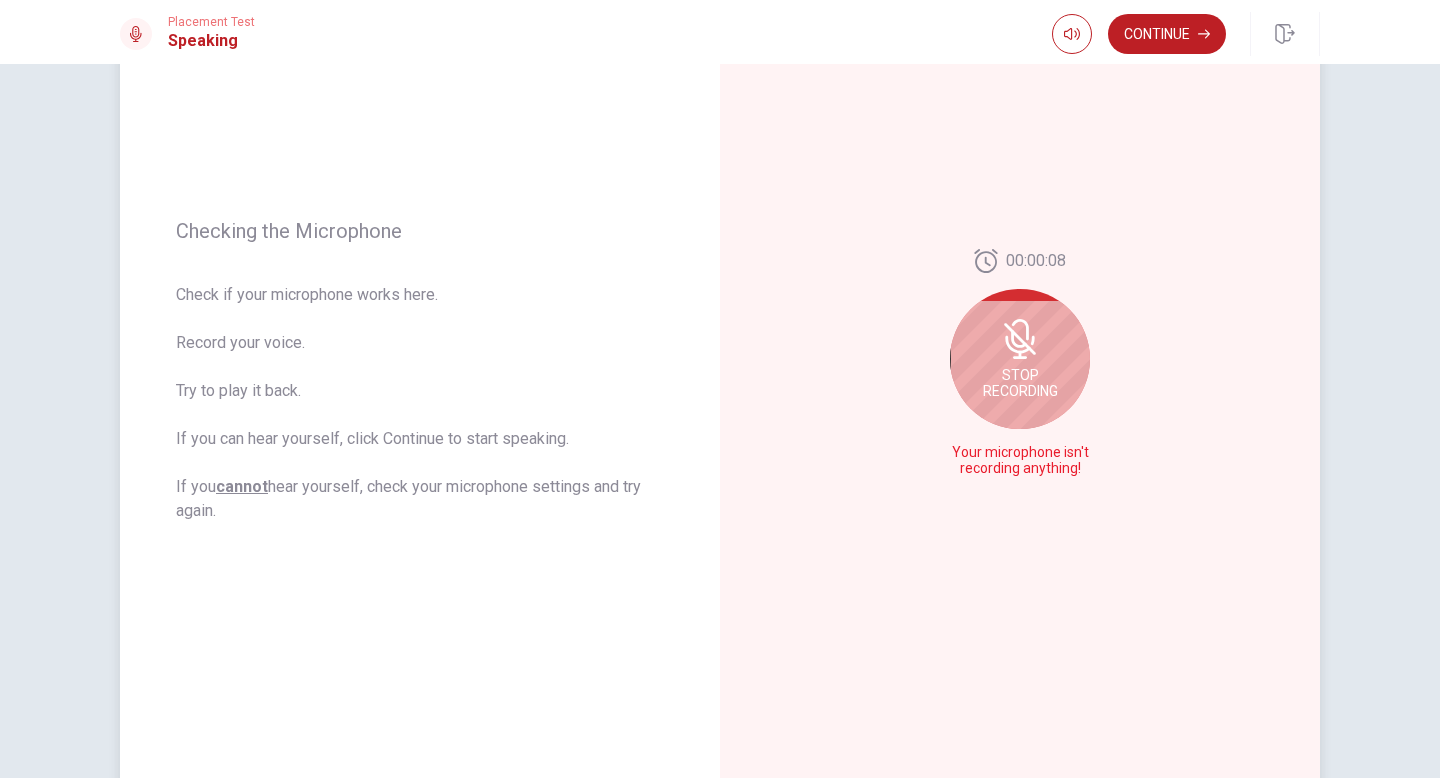 click 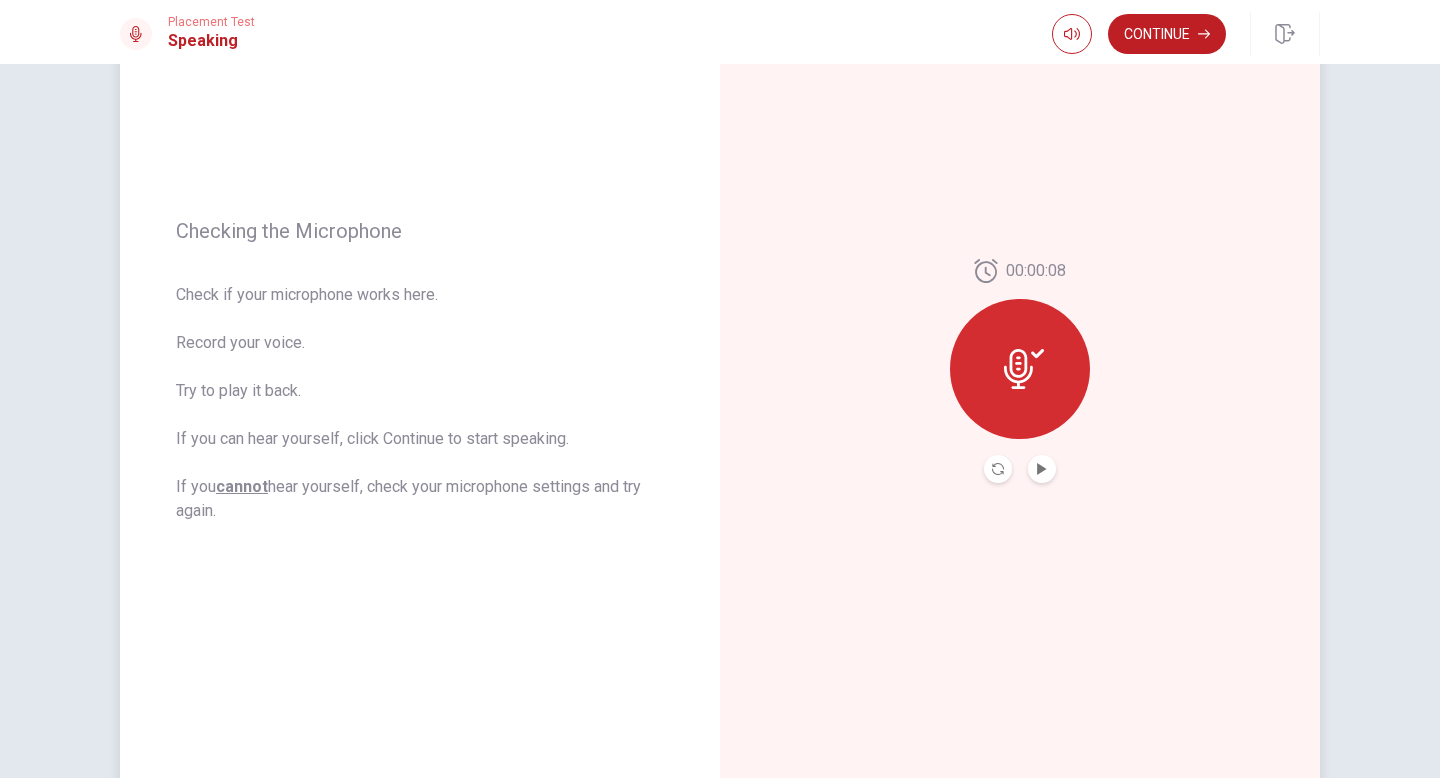 click 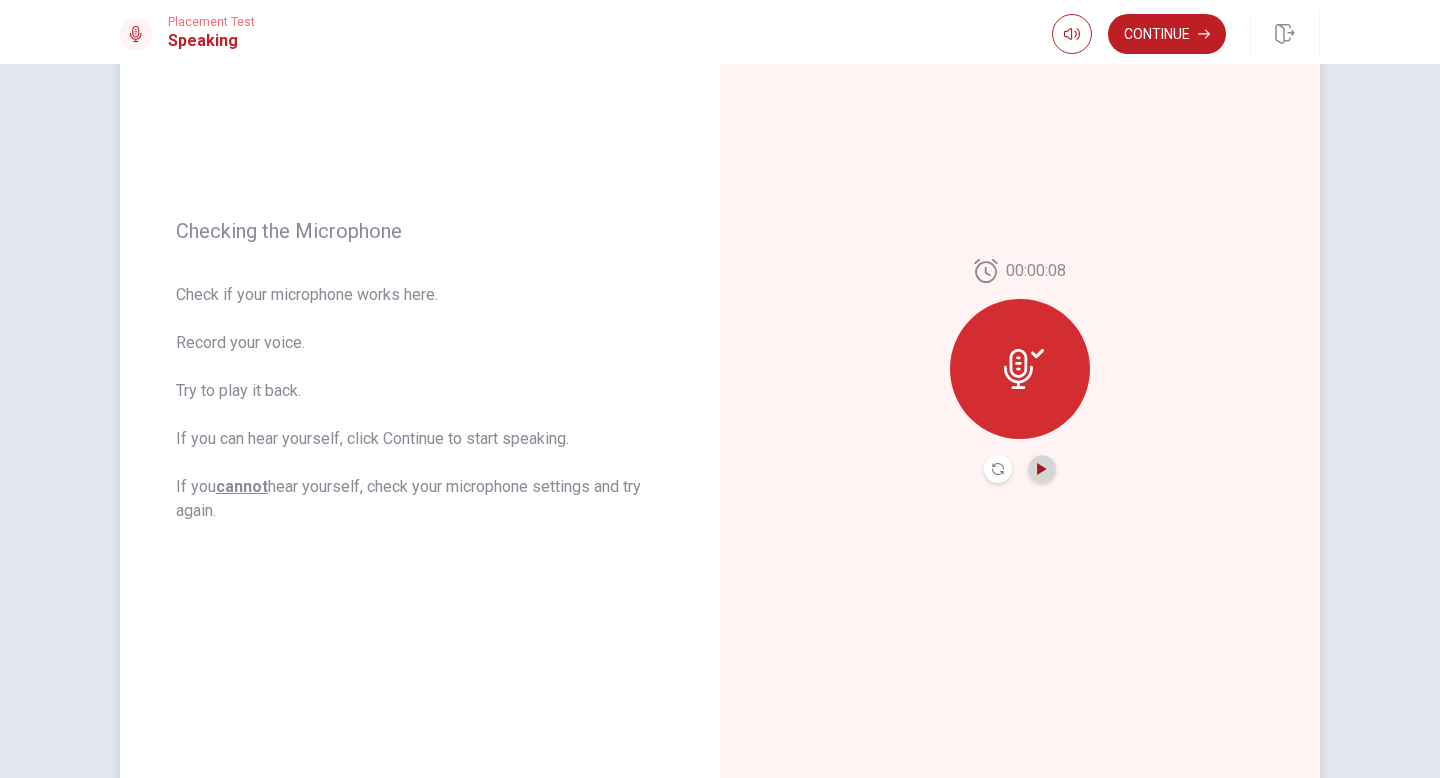 click 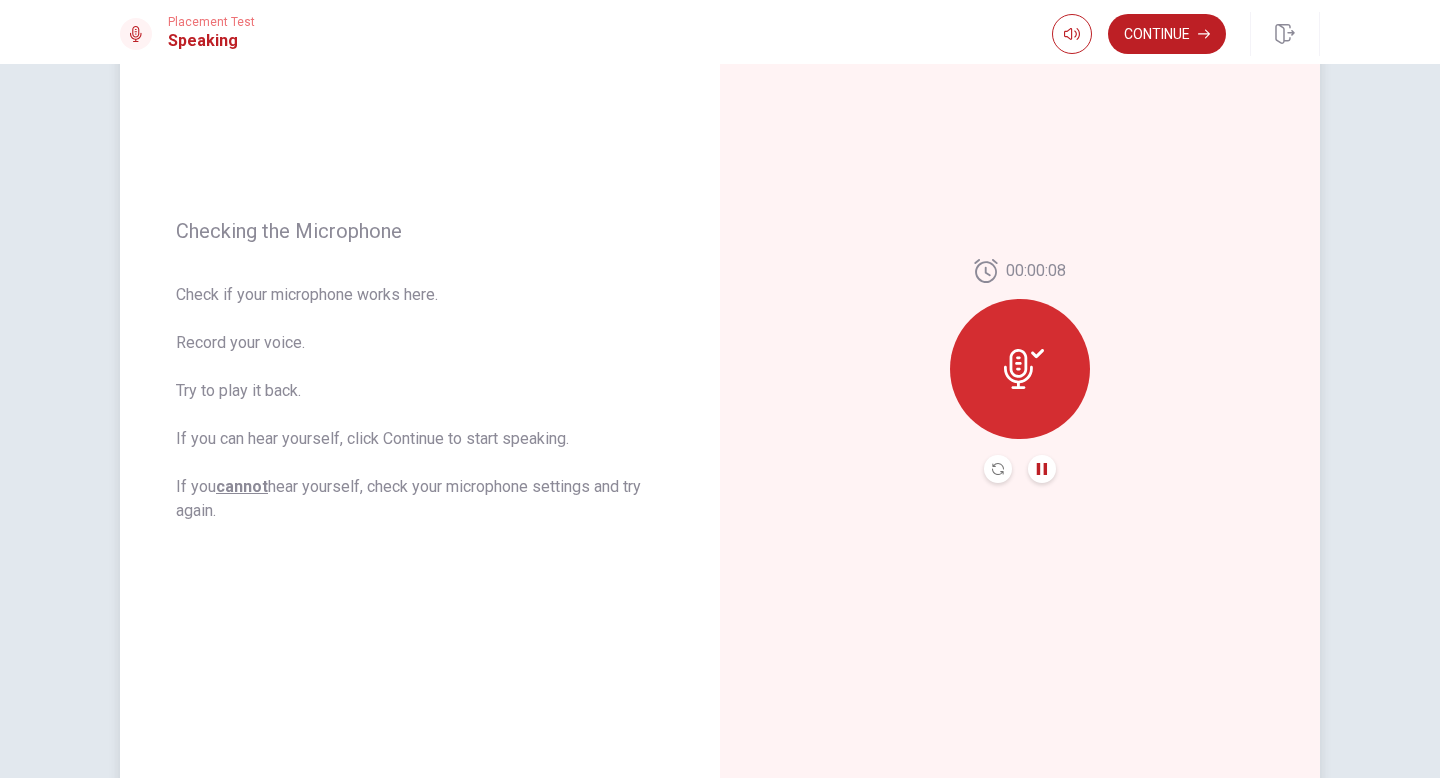 click 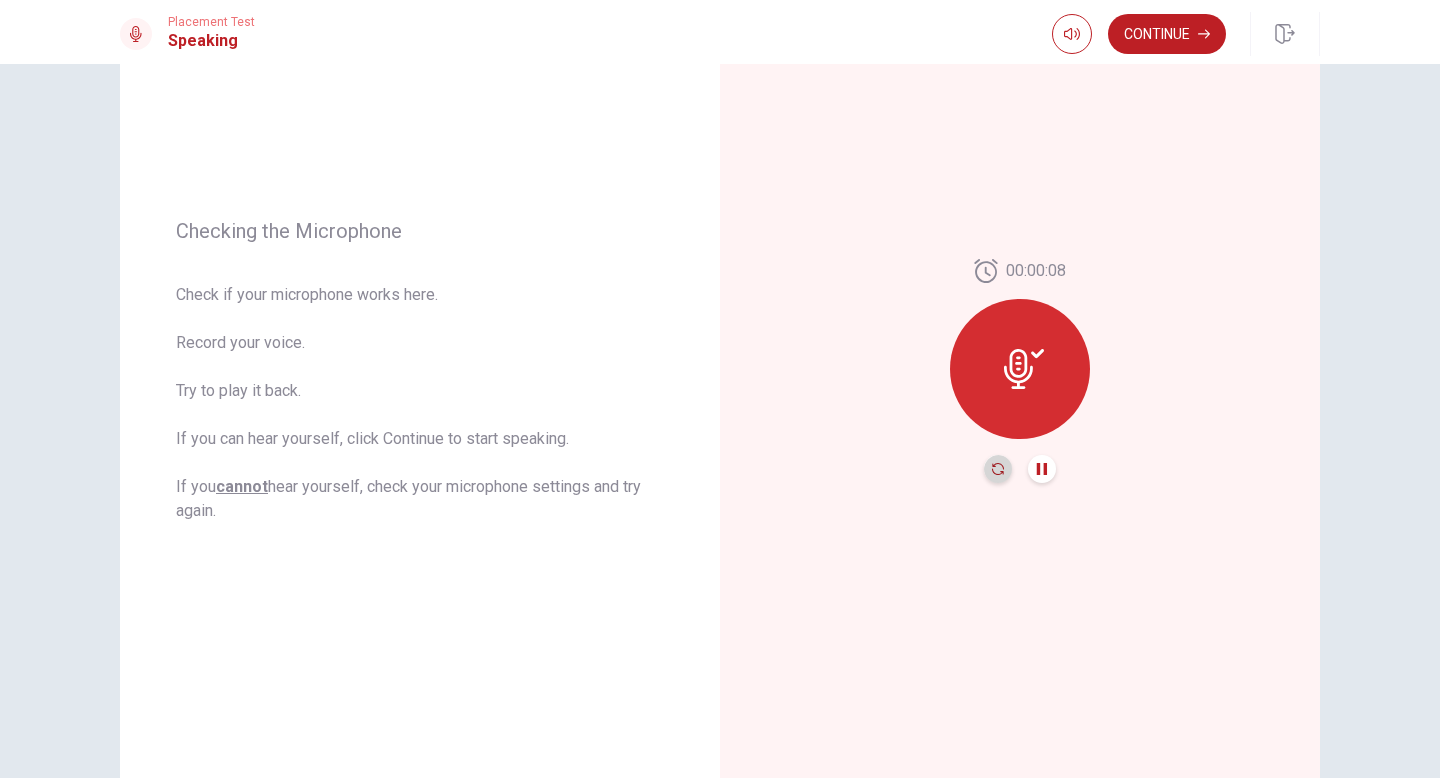 click 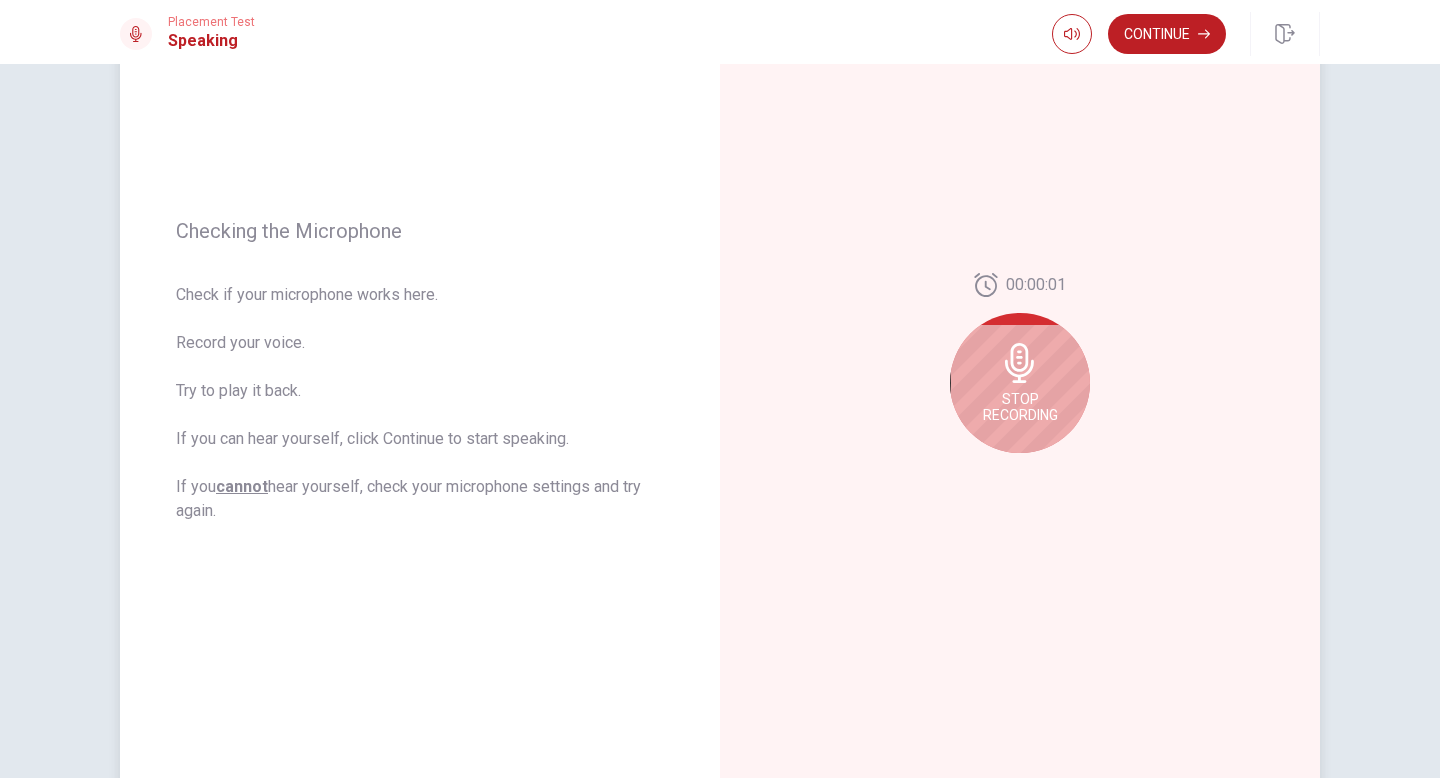 click on "Stop   Recording" at bounding box center (1020, 383) 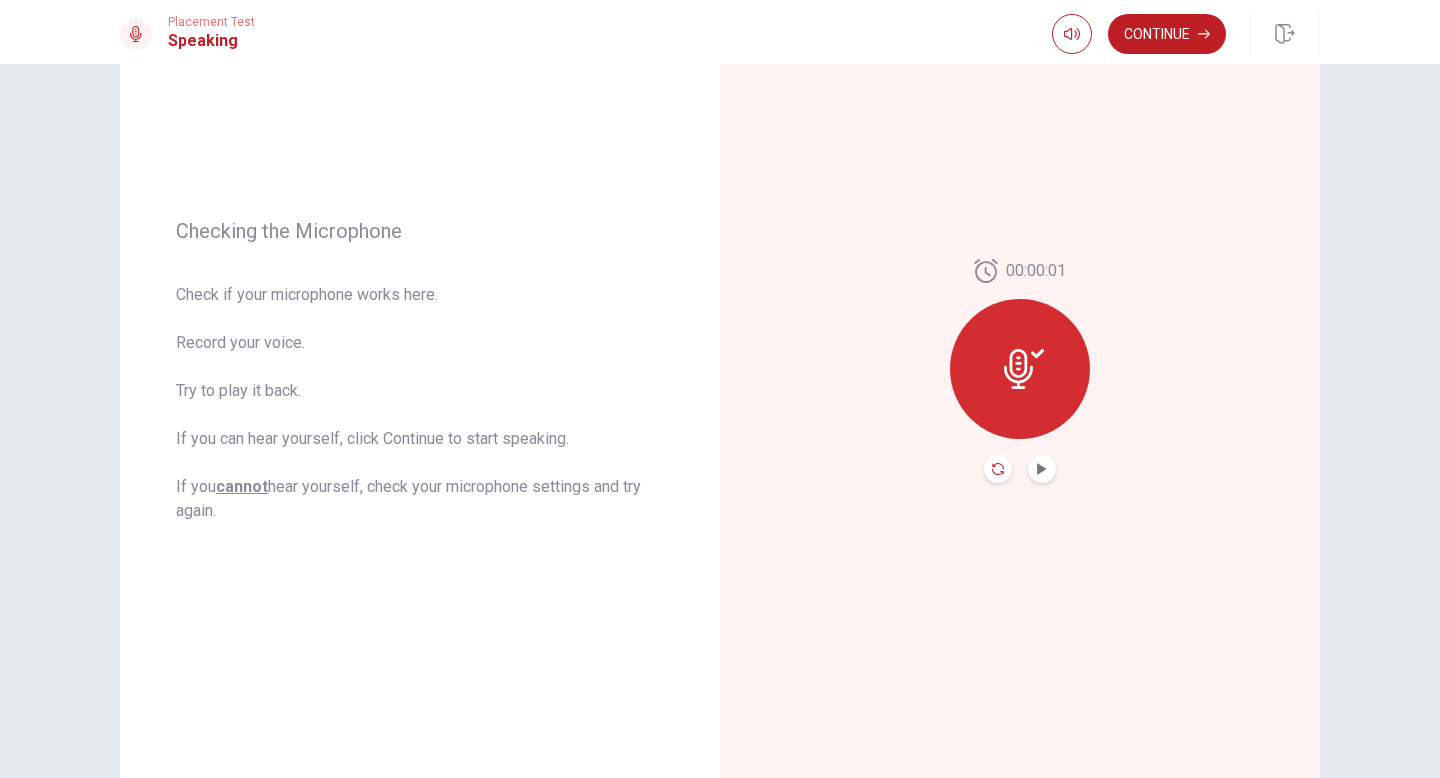 click 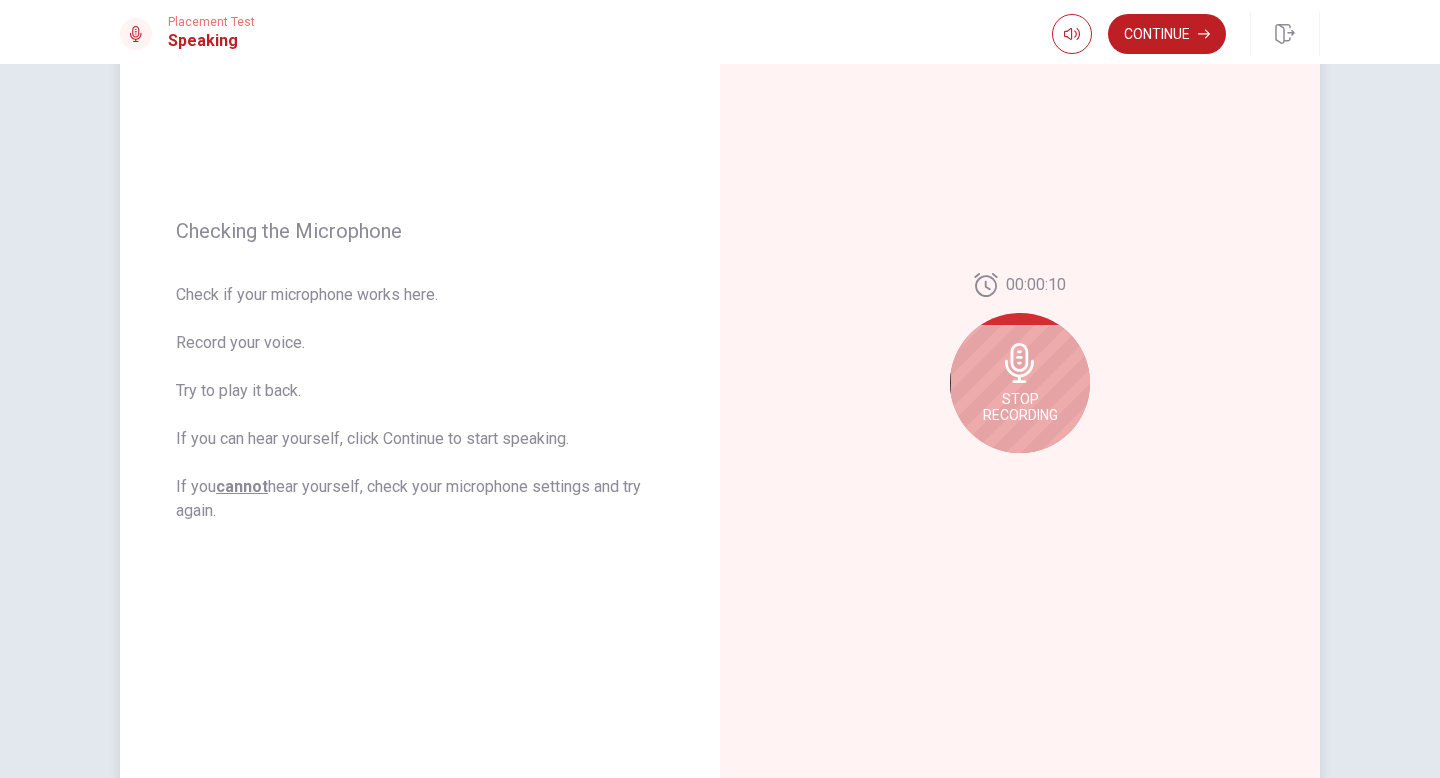 click on "Stop   Recording" at bounding box center (1020, 383) 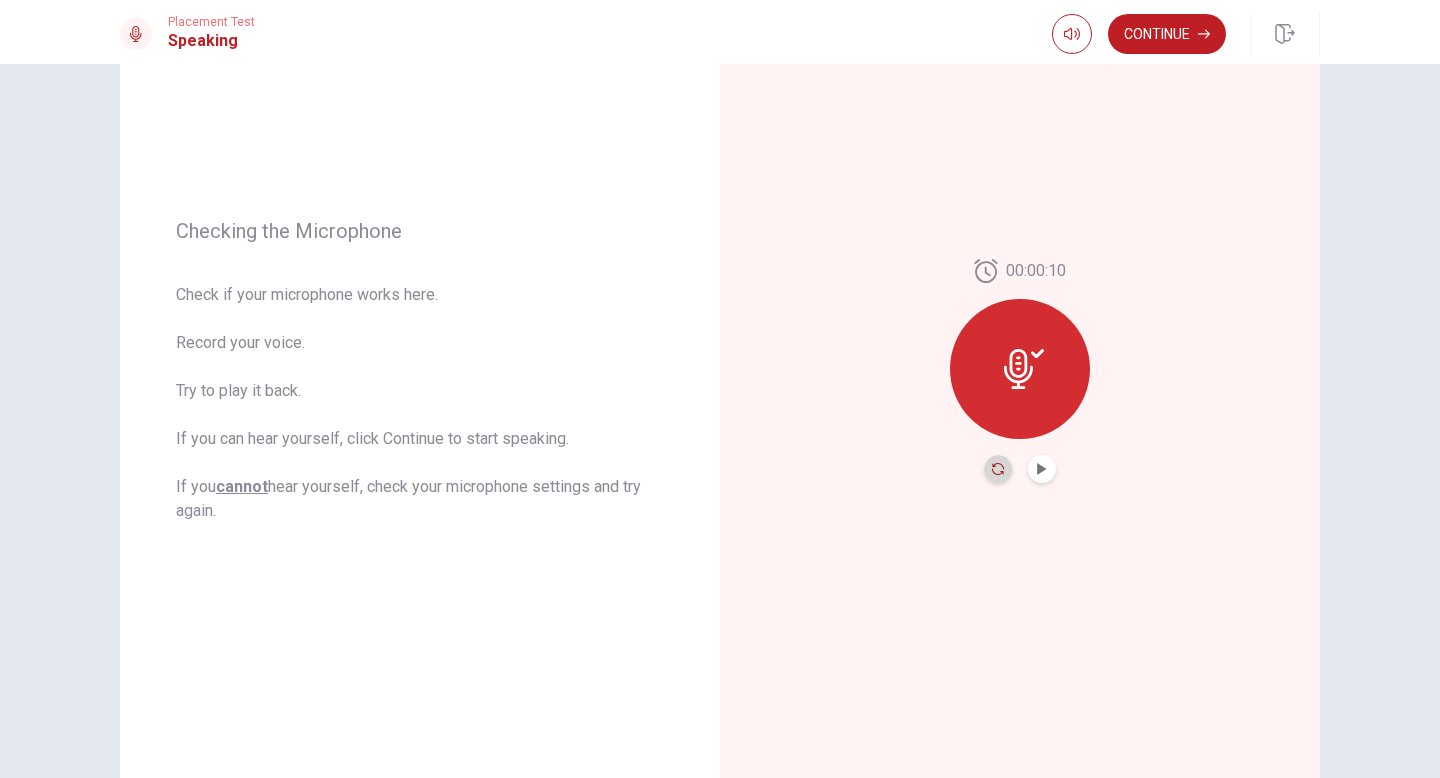 click 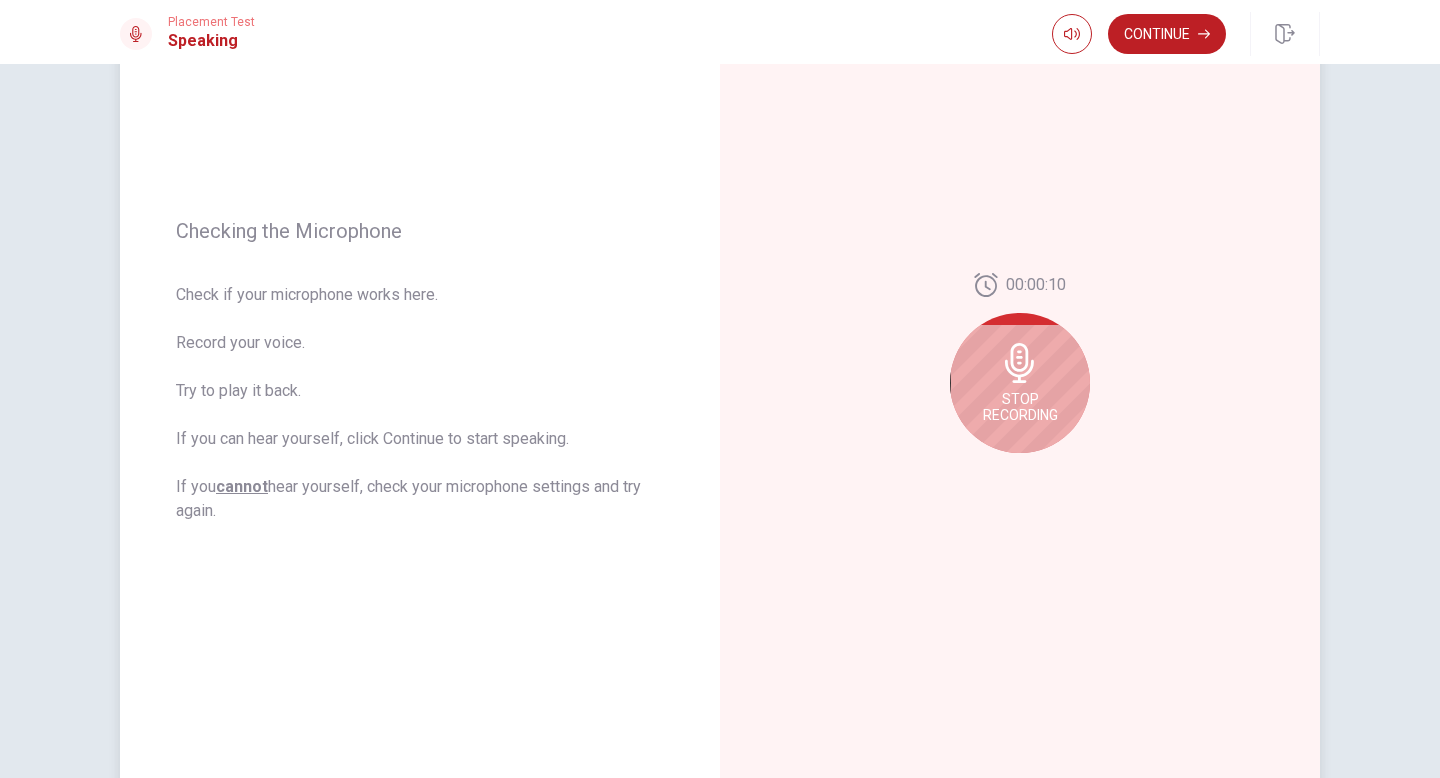 click 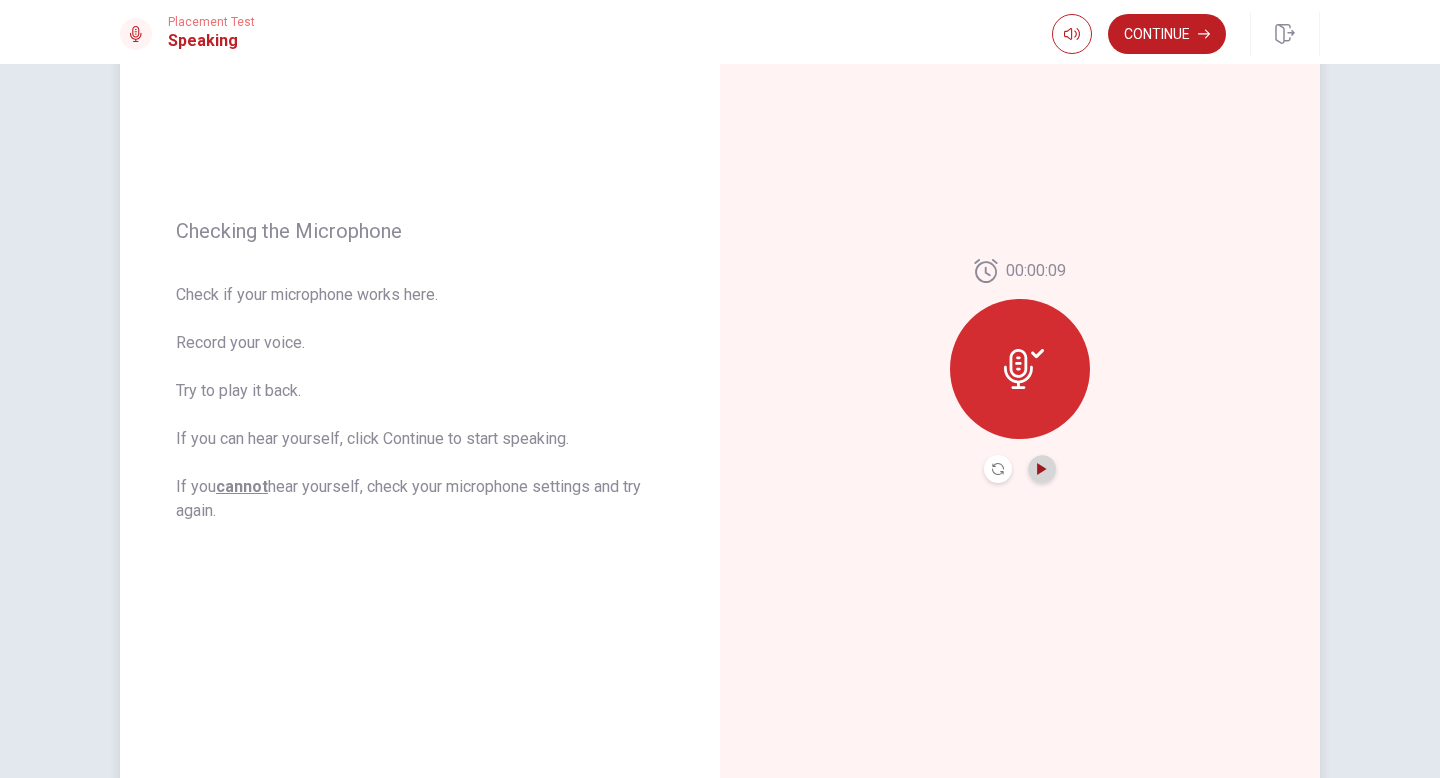 click 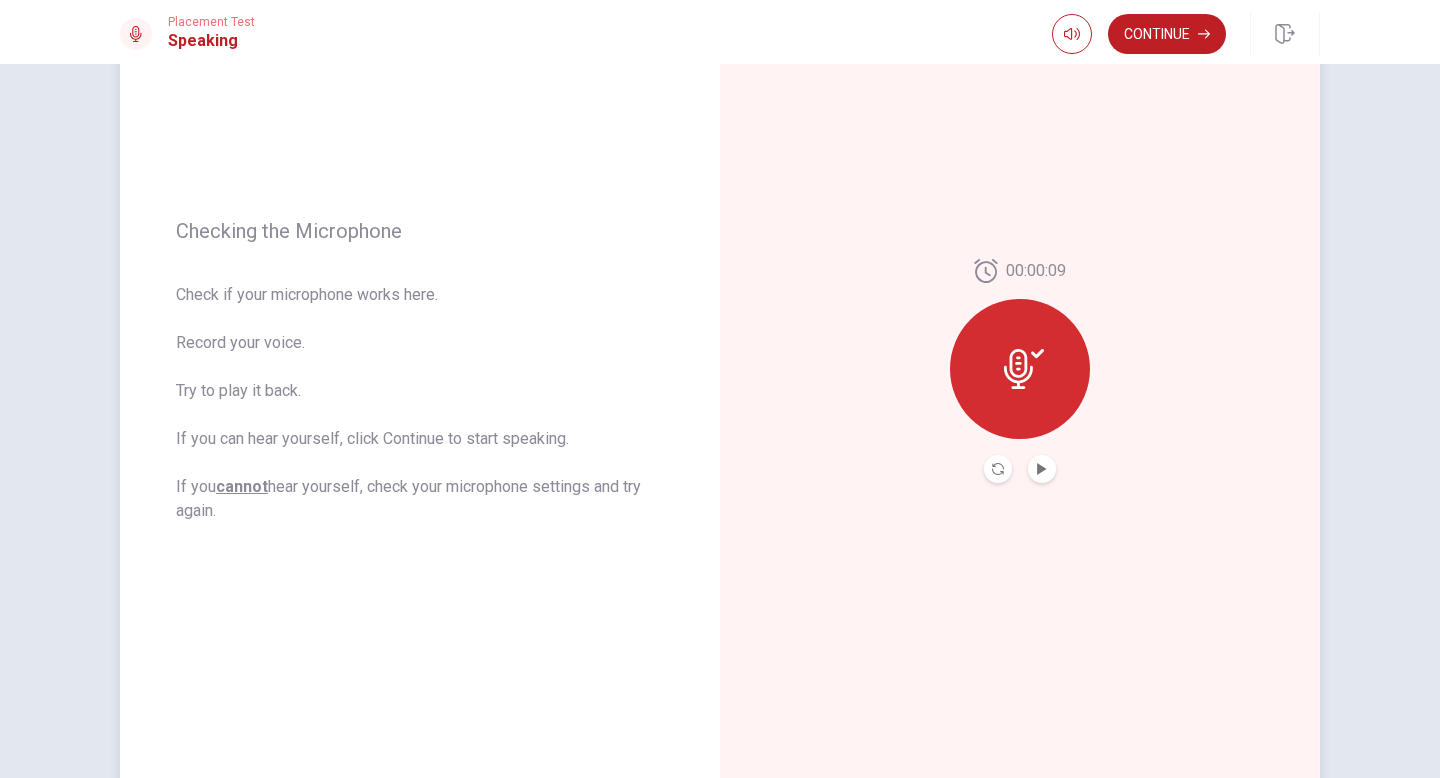 click on "00:00:09" at bounding box center [1020, 371] 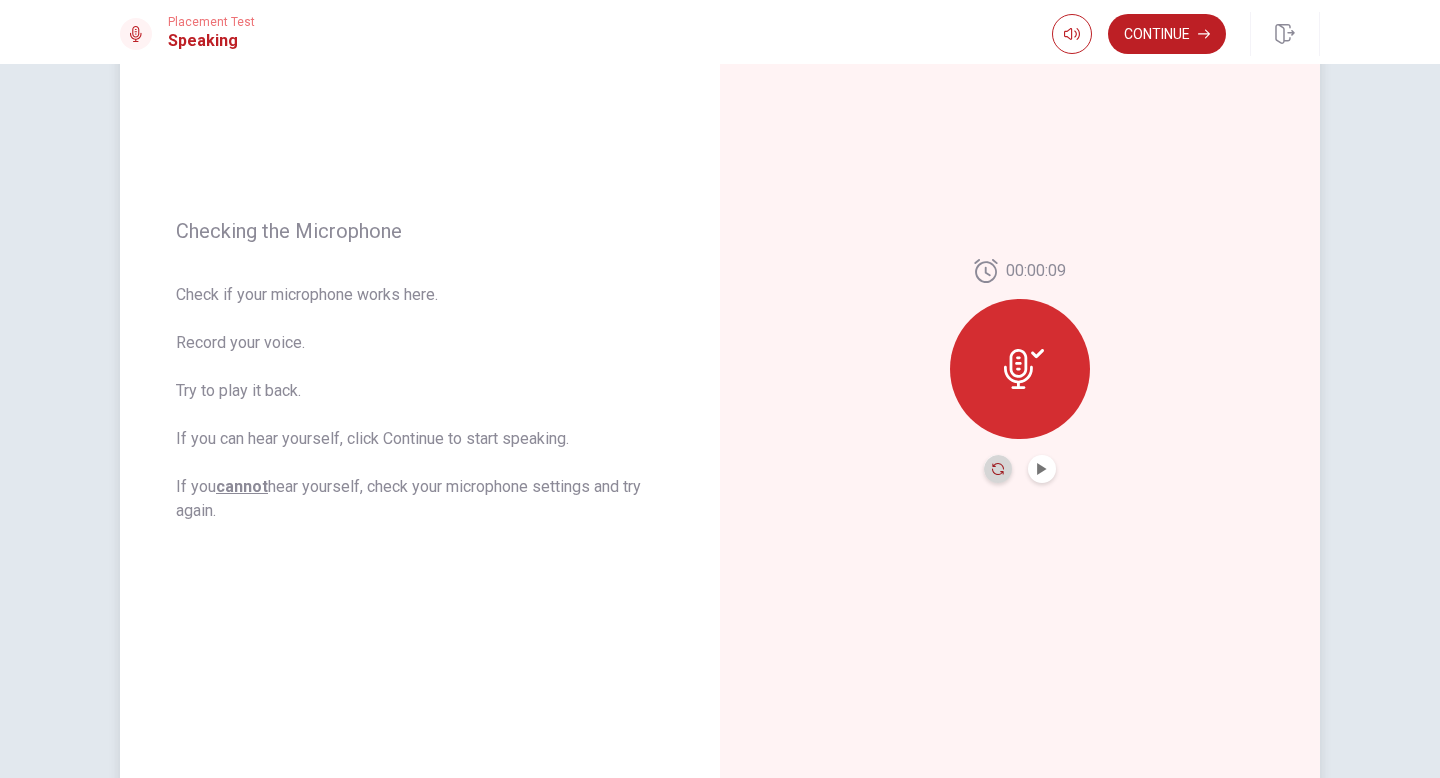 click 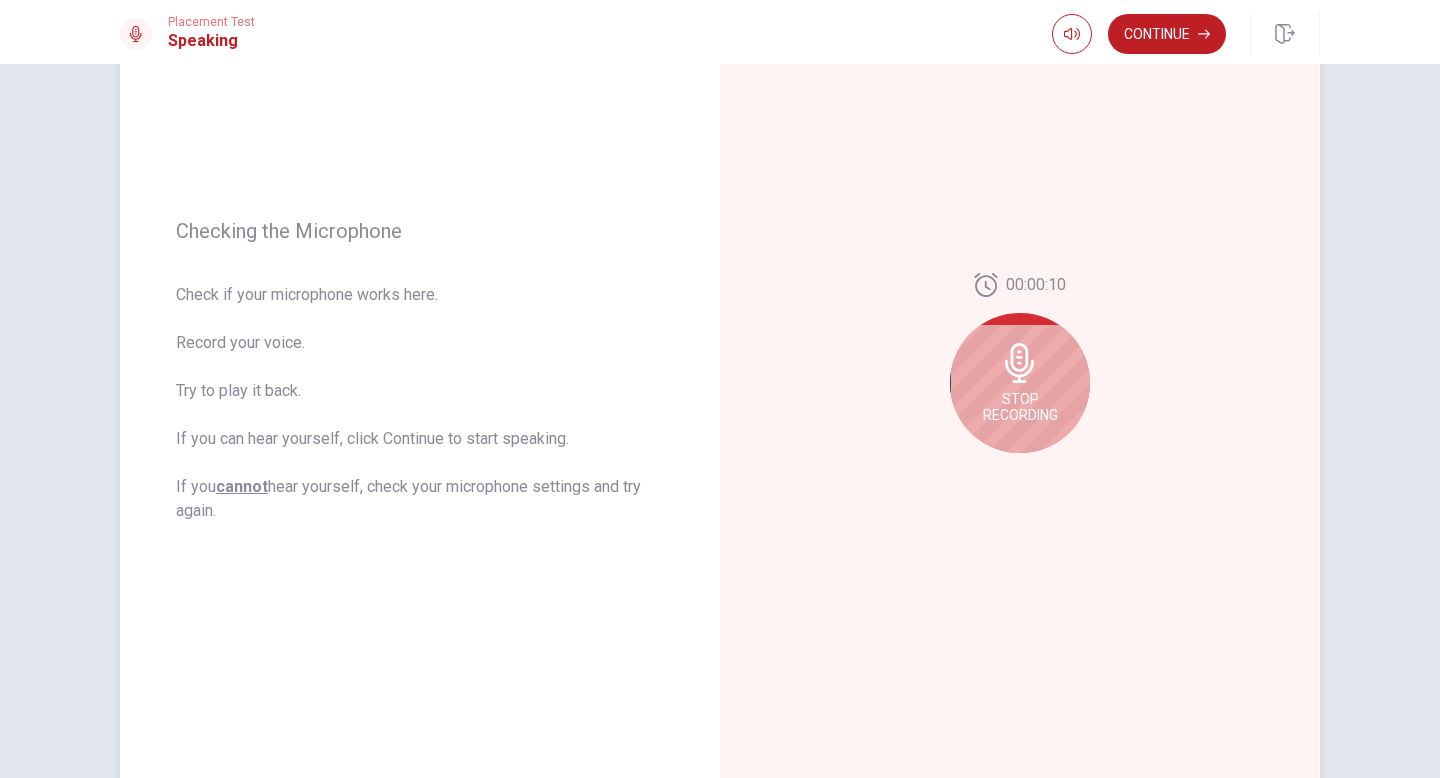 click on "Stop   Recording" at bounding box center [1020, 407] 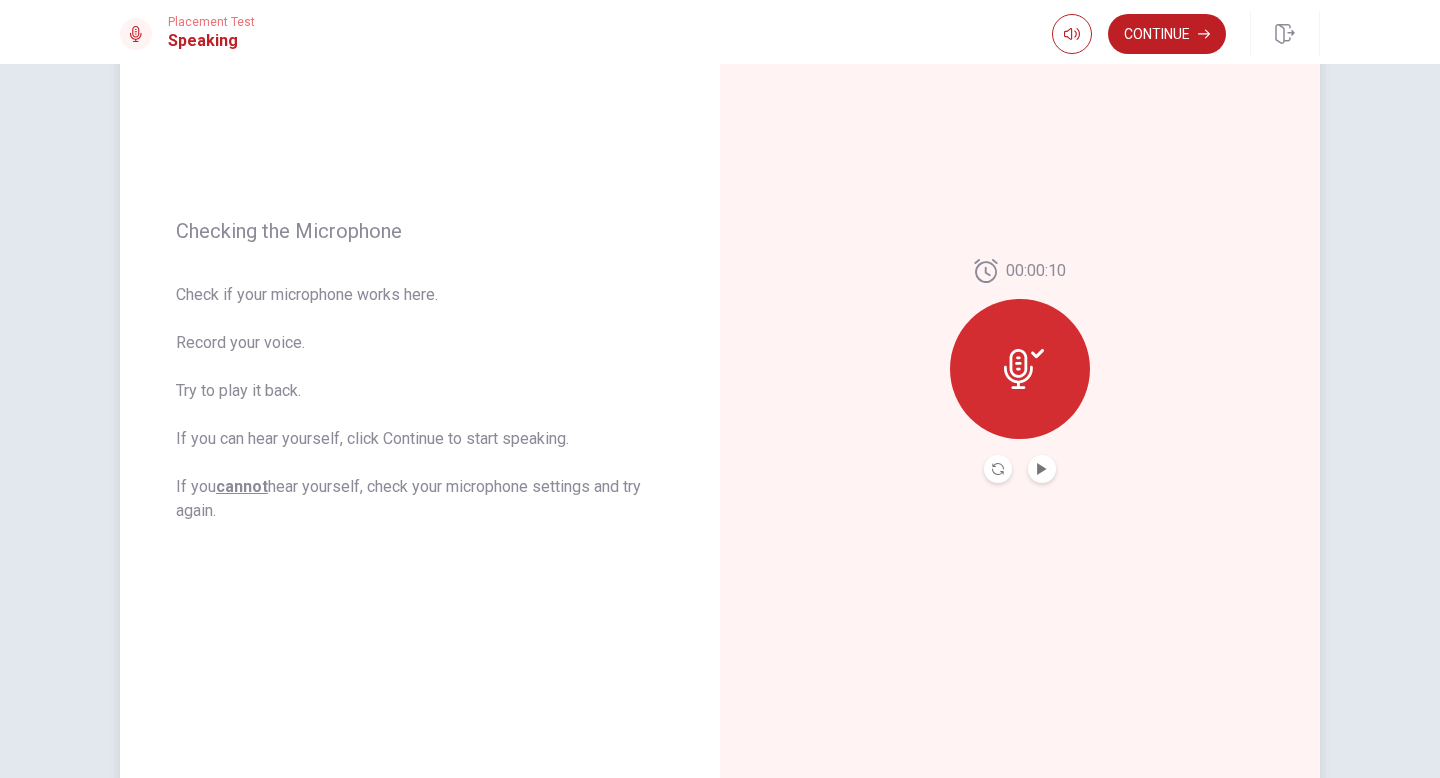click at bounding box center (1042, 469) 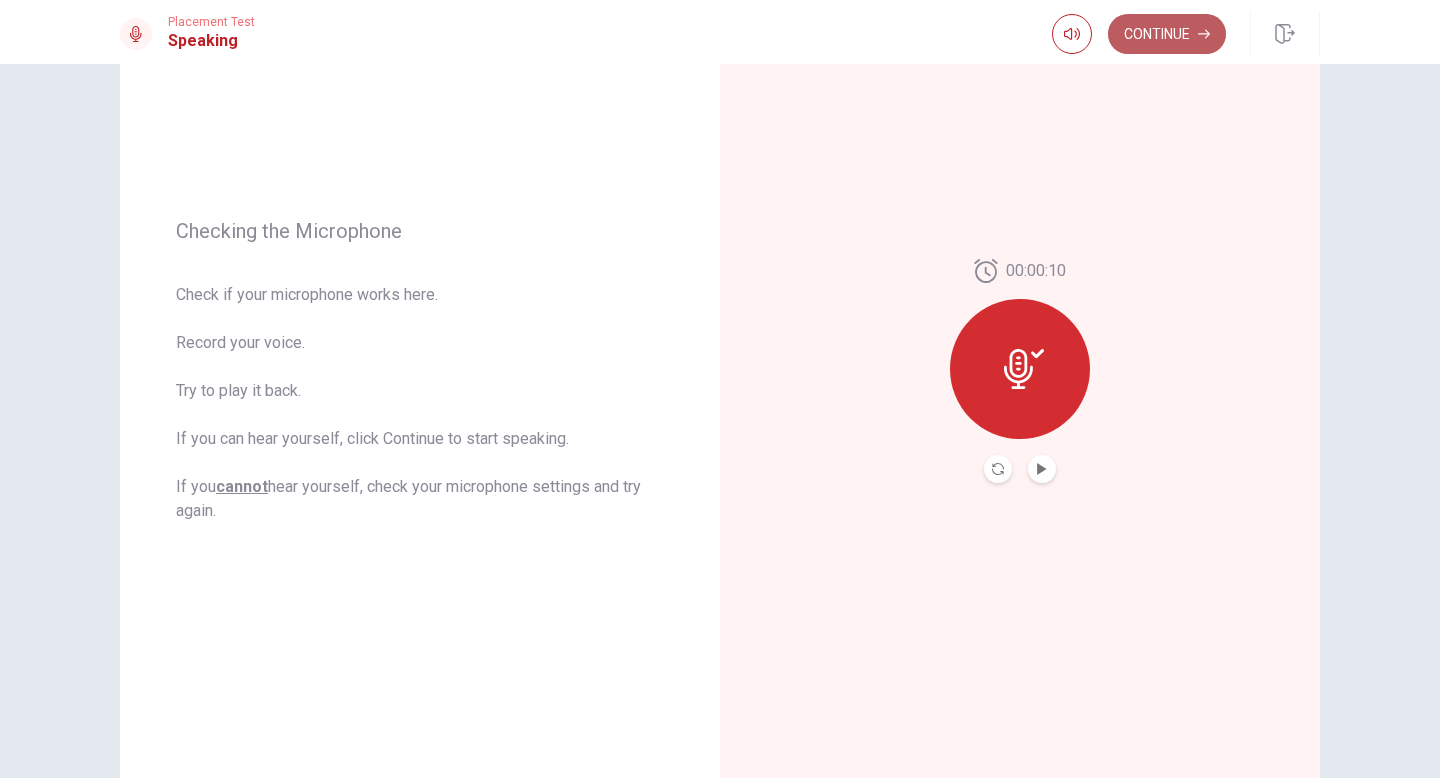 click on "Continue" at bounding box center (1167, 34) 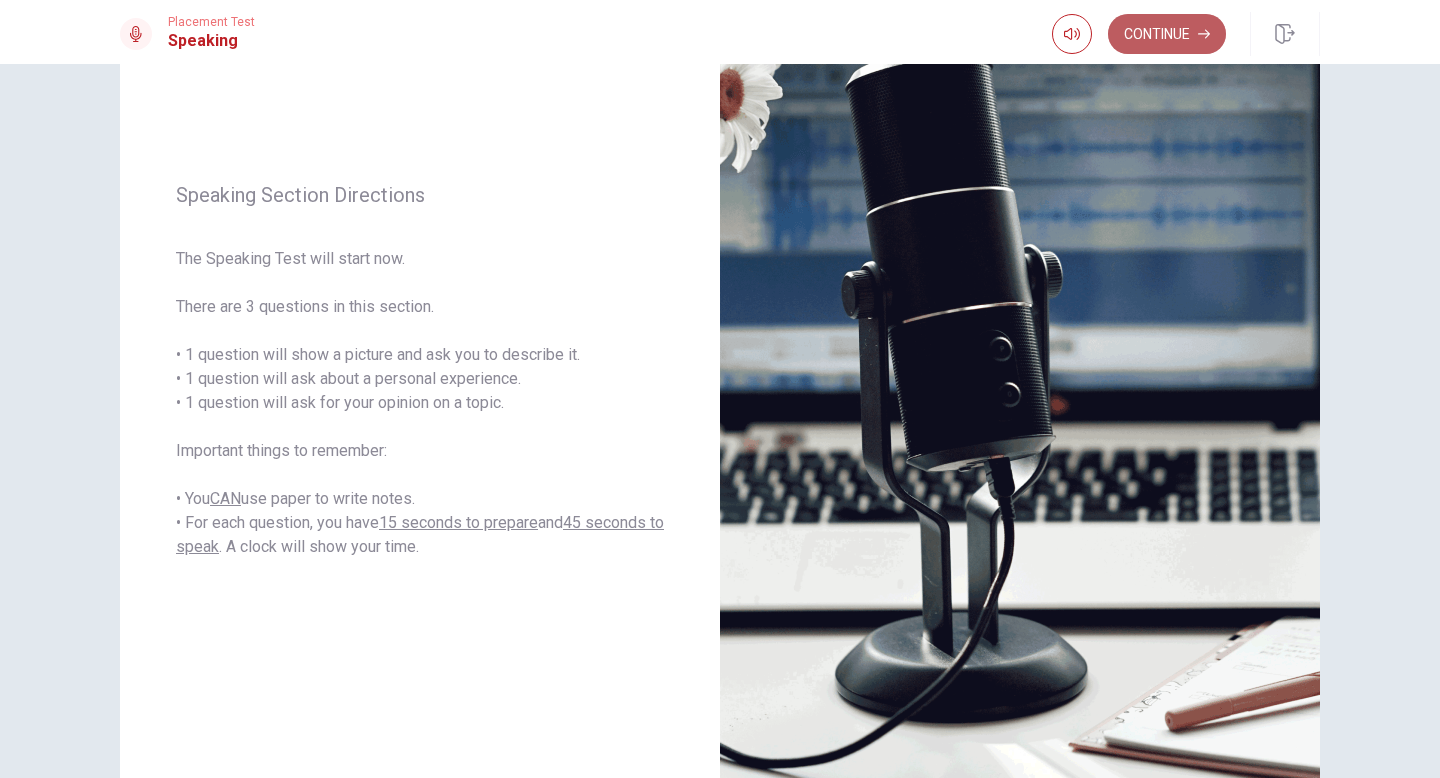 click on "Continue" at bounding box center [1167, 34] 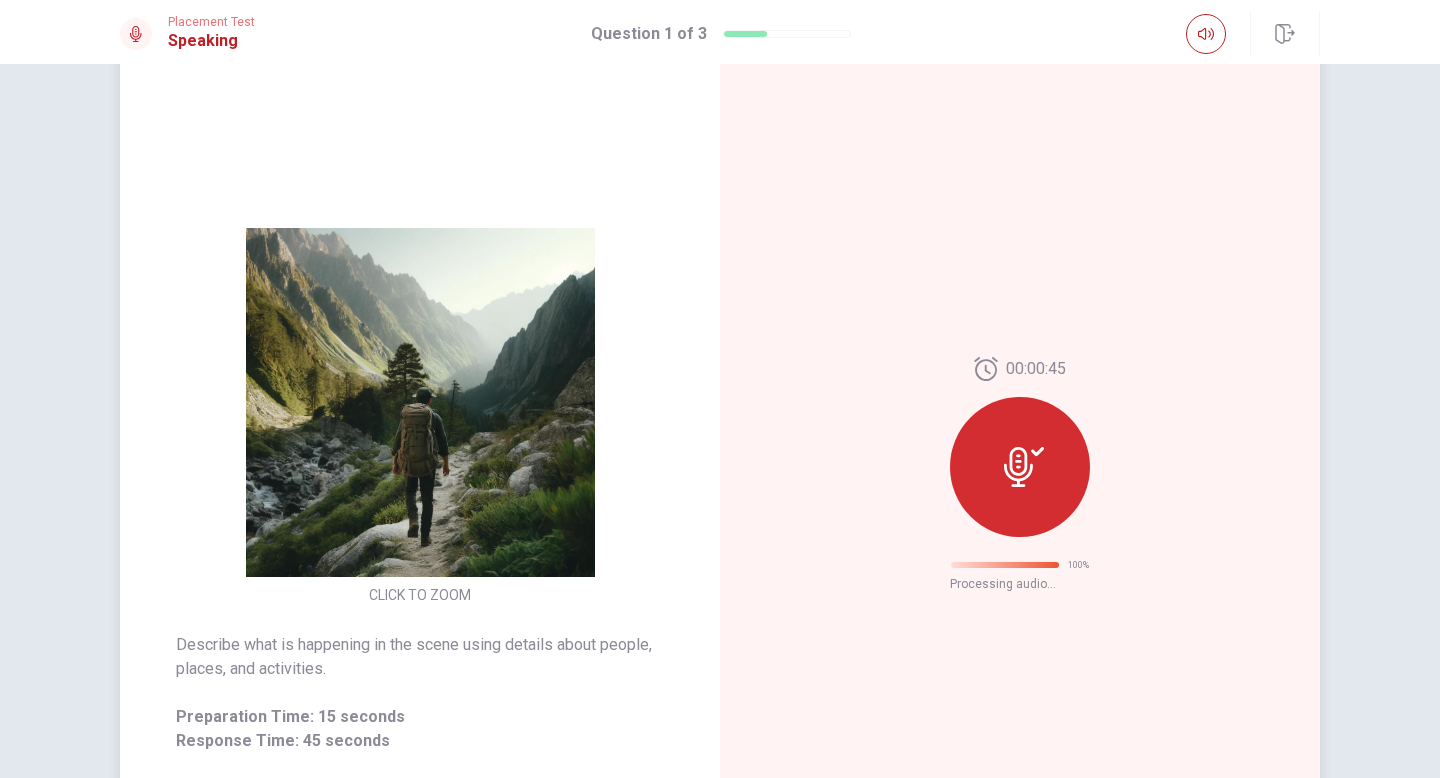 scroll, scrollTop: 0, scrollLeft: 0, axis: both 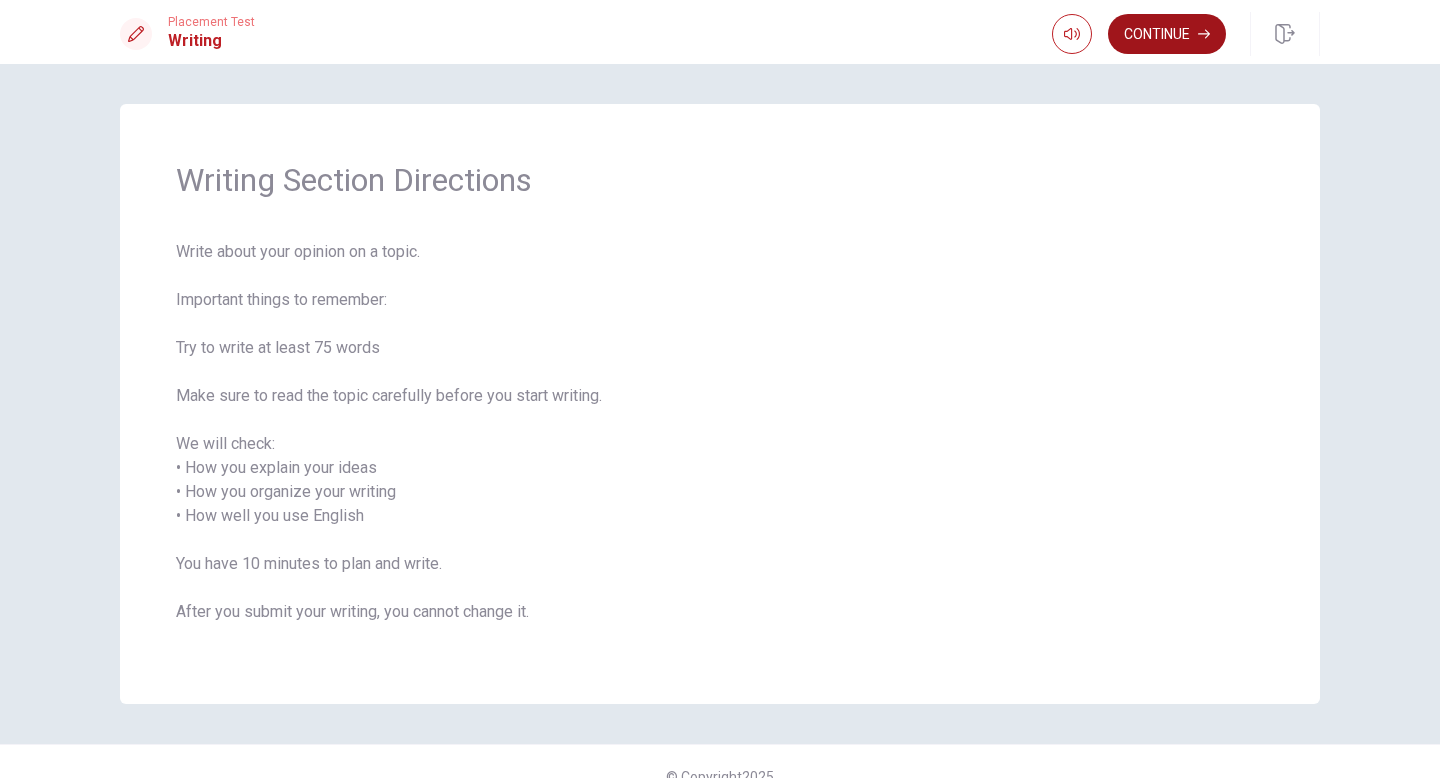 click on "Continue" at bounding box center (1167, 34) 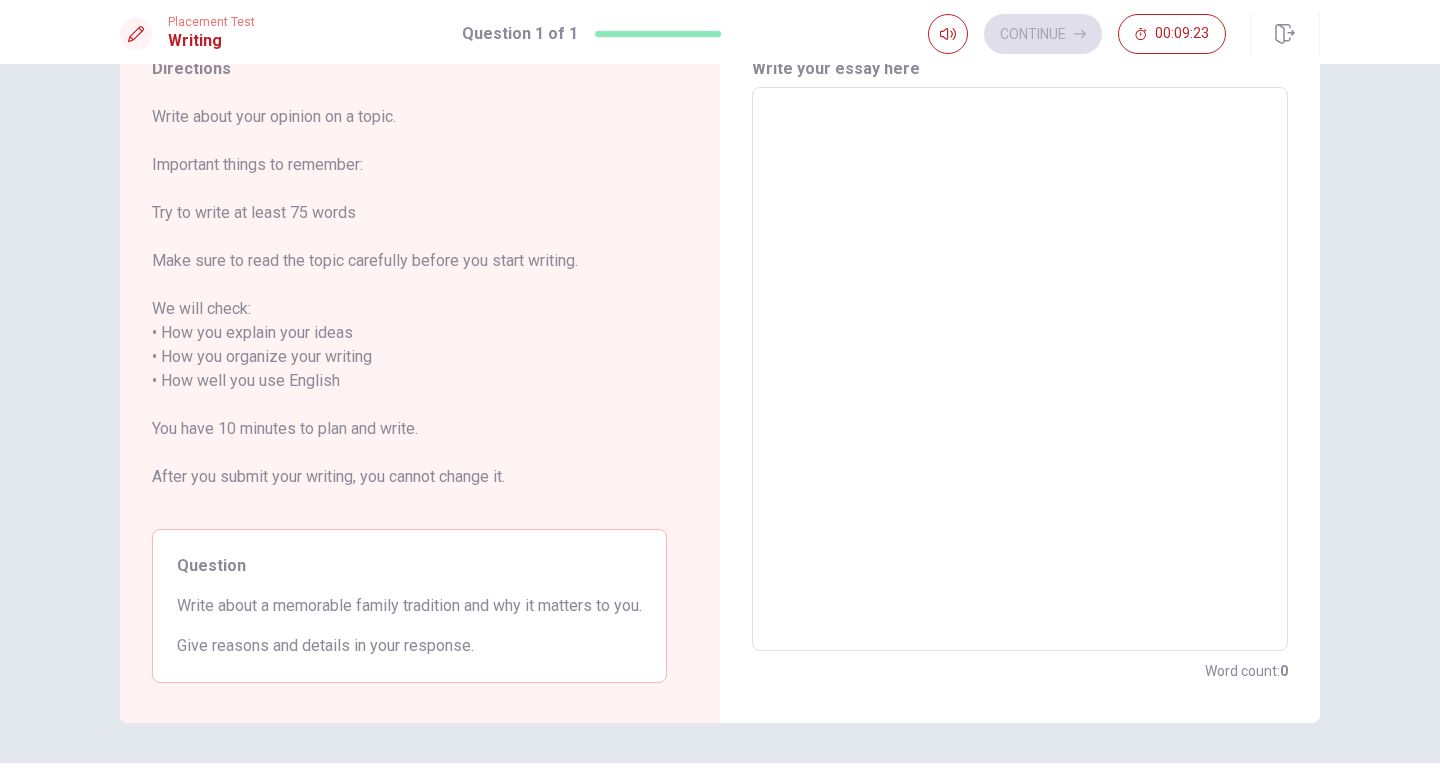 scroll, scrollTop: 0, scrollLeft: 0, axis: both 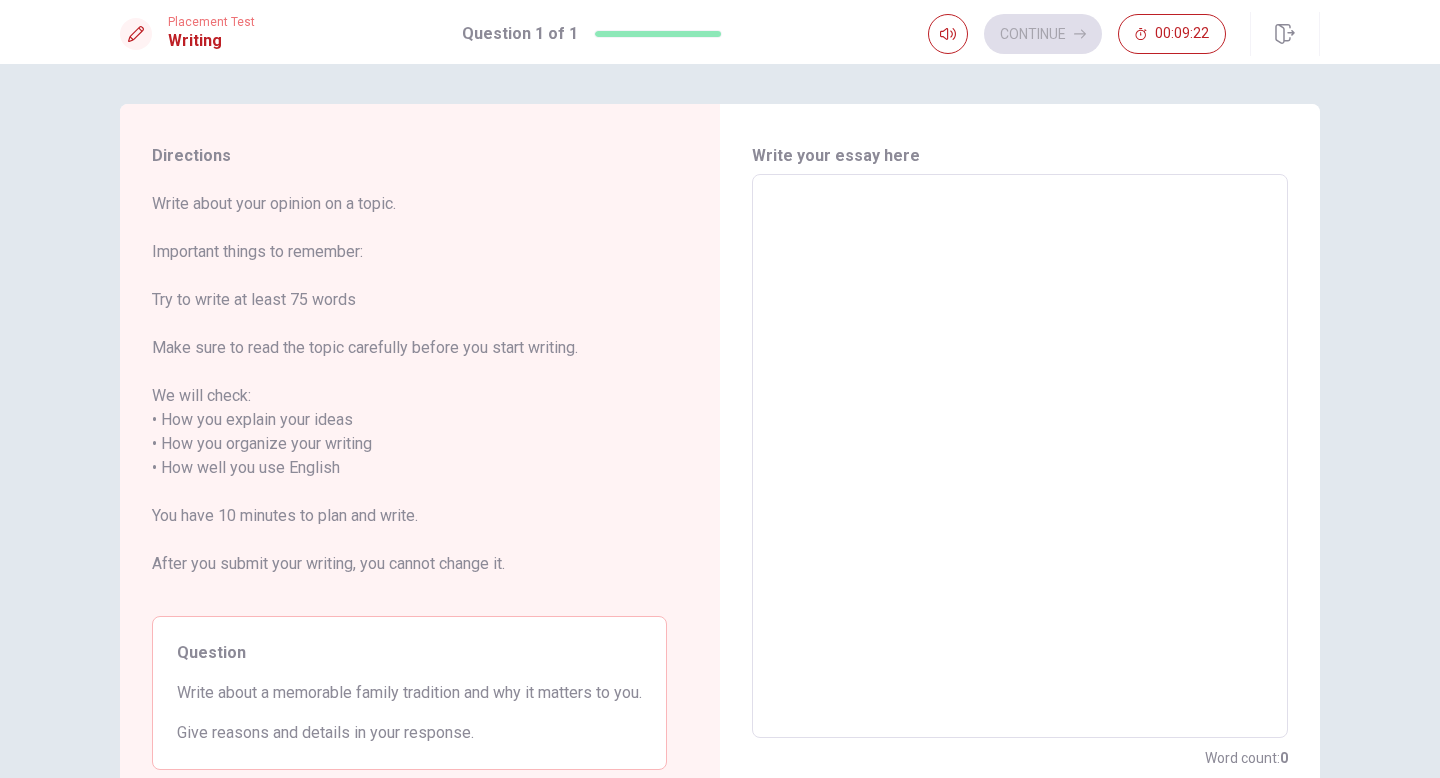 click at bounding box center (1020, 456) 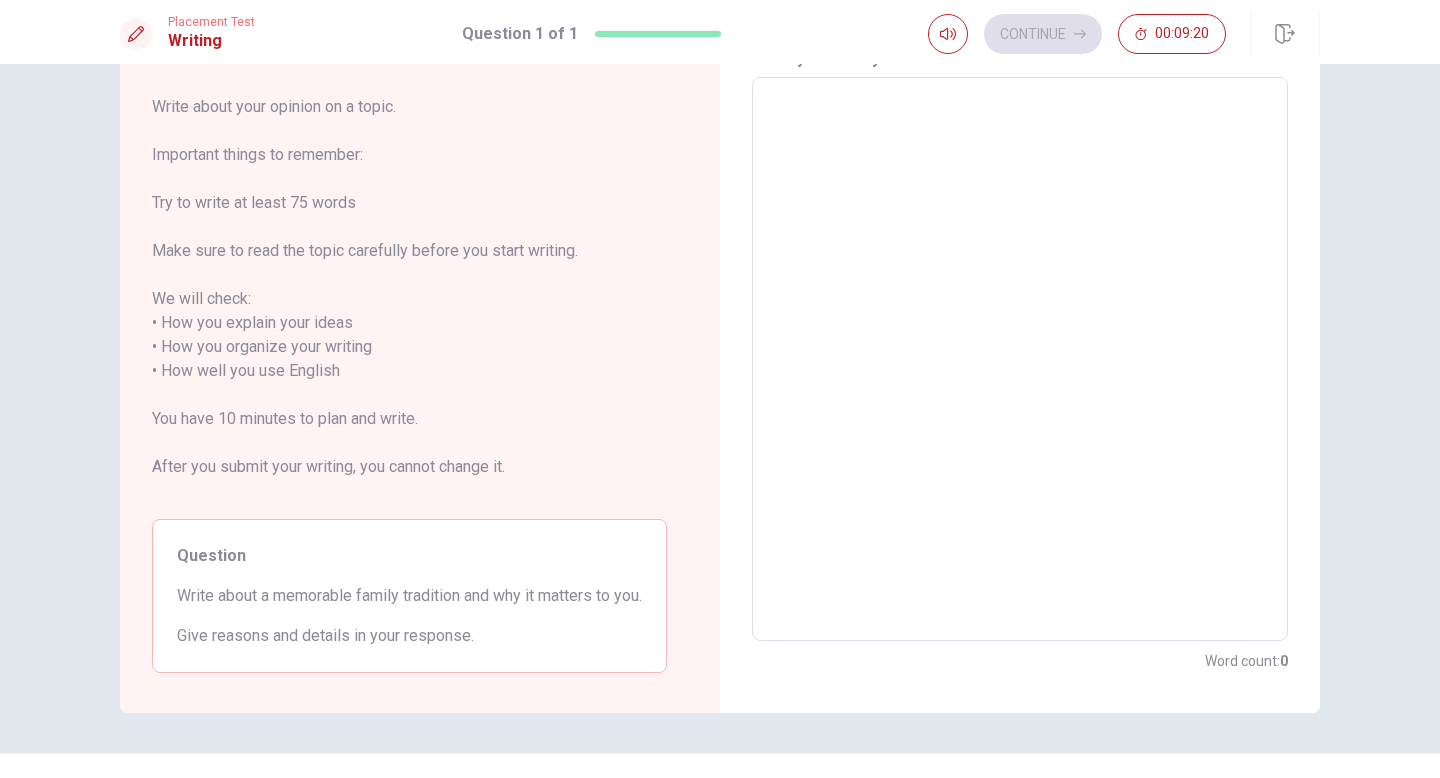 scroll, scrollTop: 95, scrollLeft: 0, axis: vertical 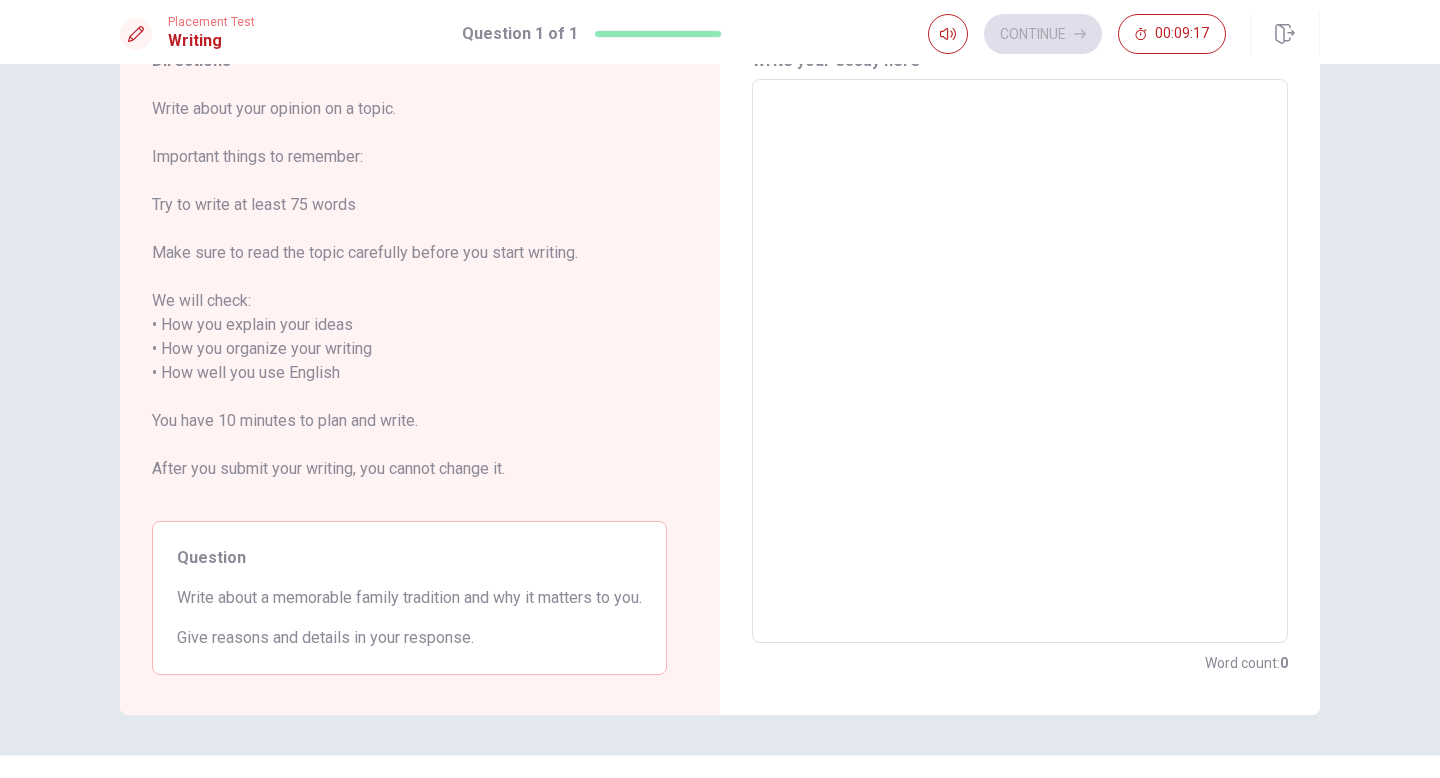 type on "ㅡ" 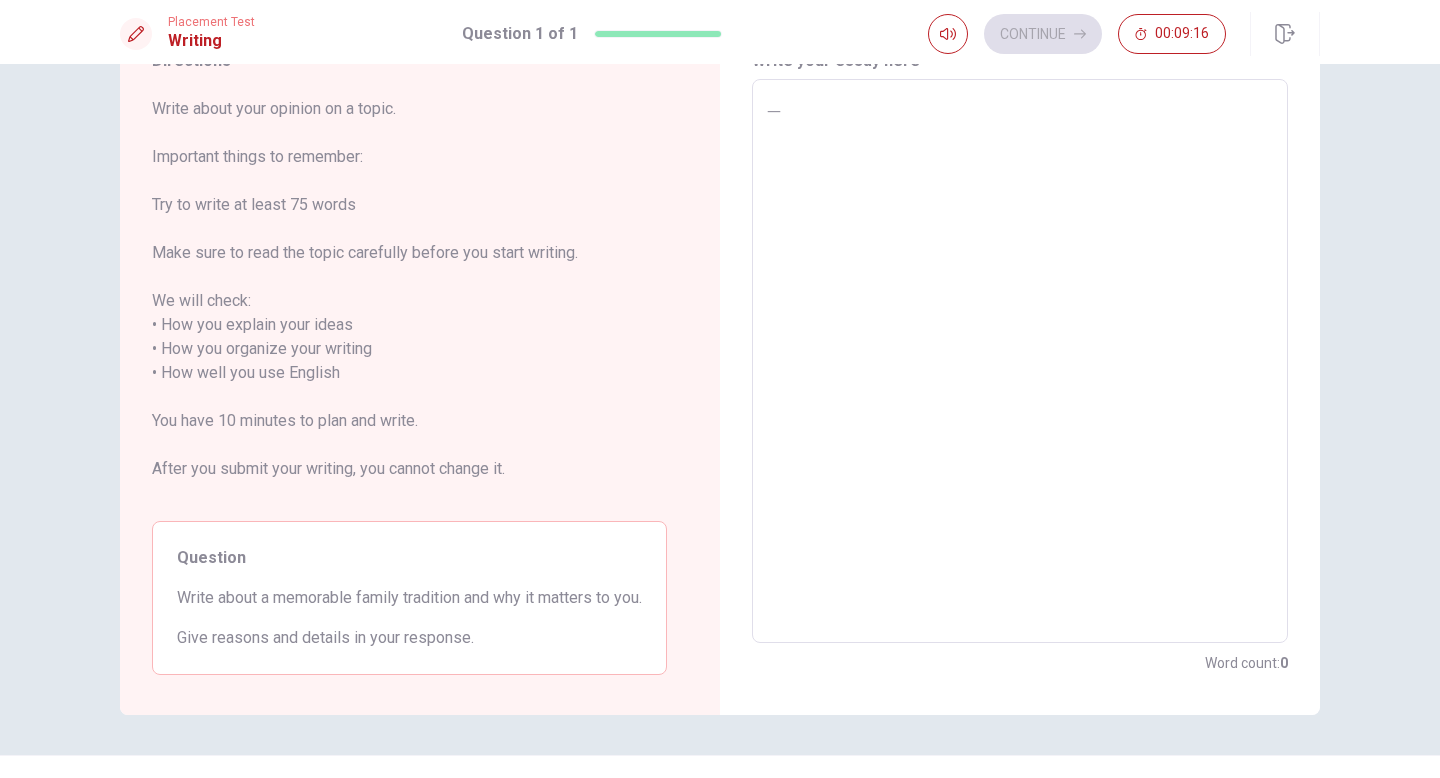 type on "x" 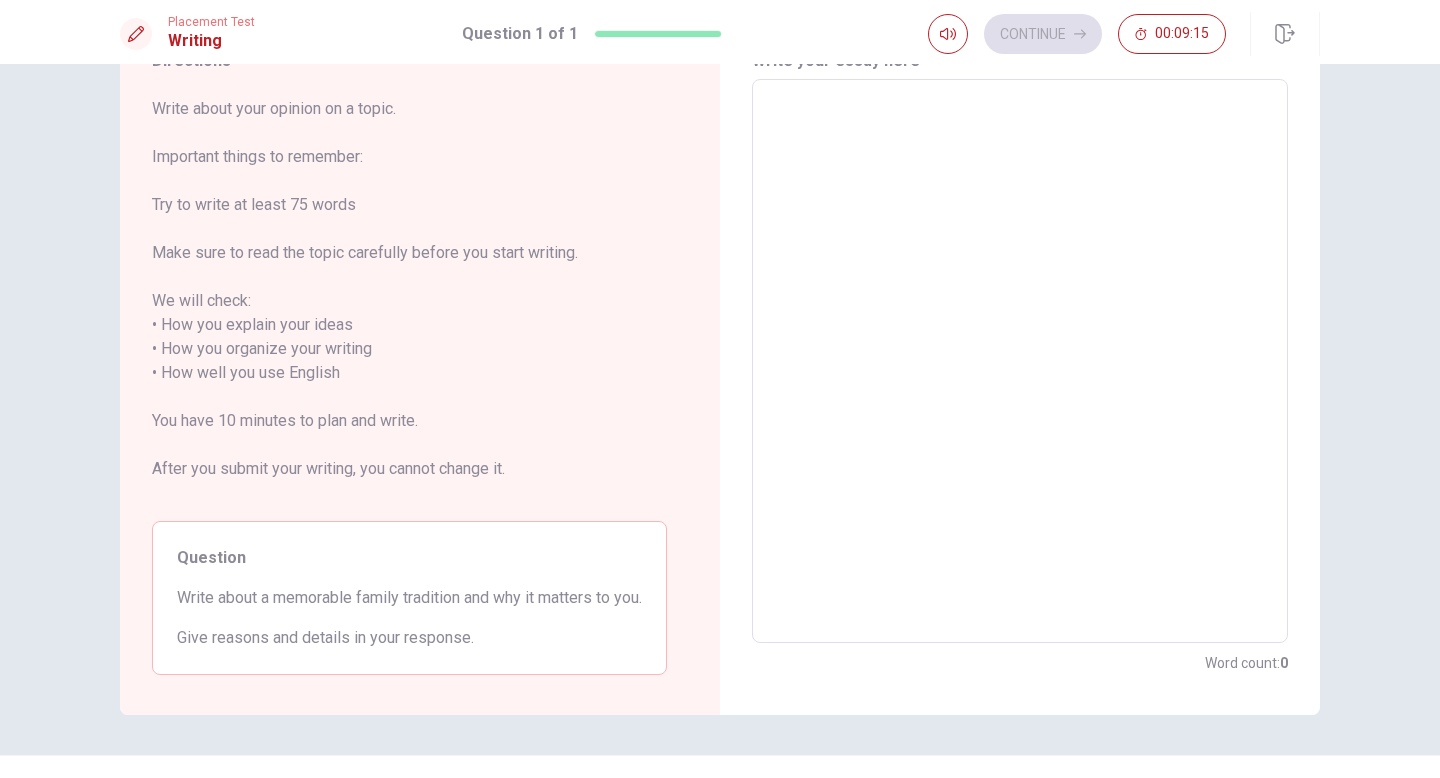 type on "m" 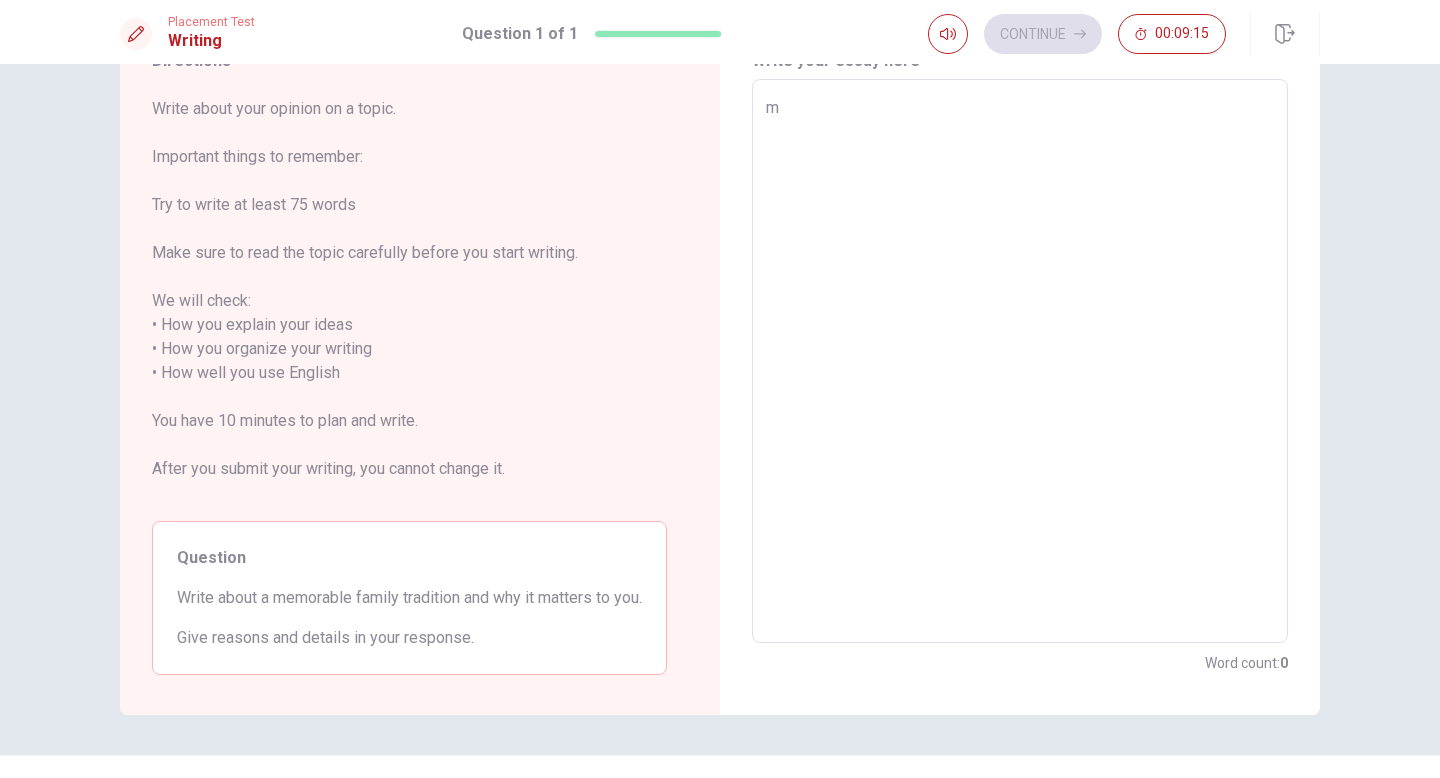 type on "x" 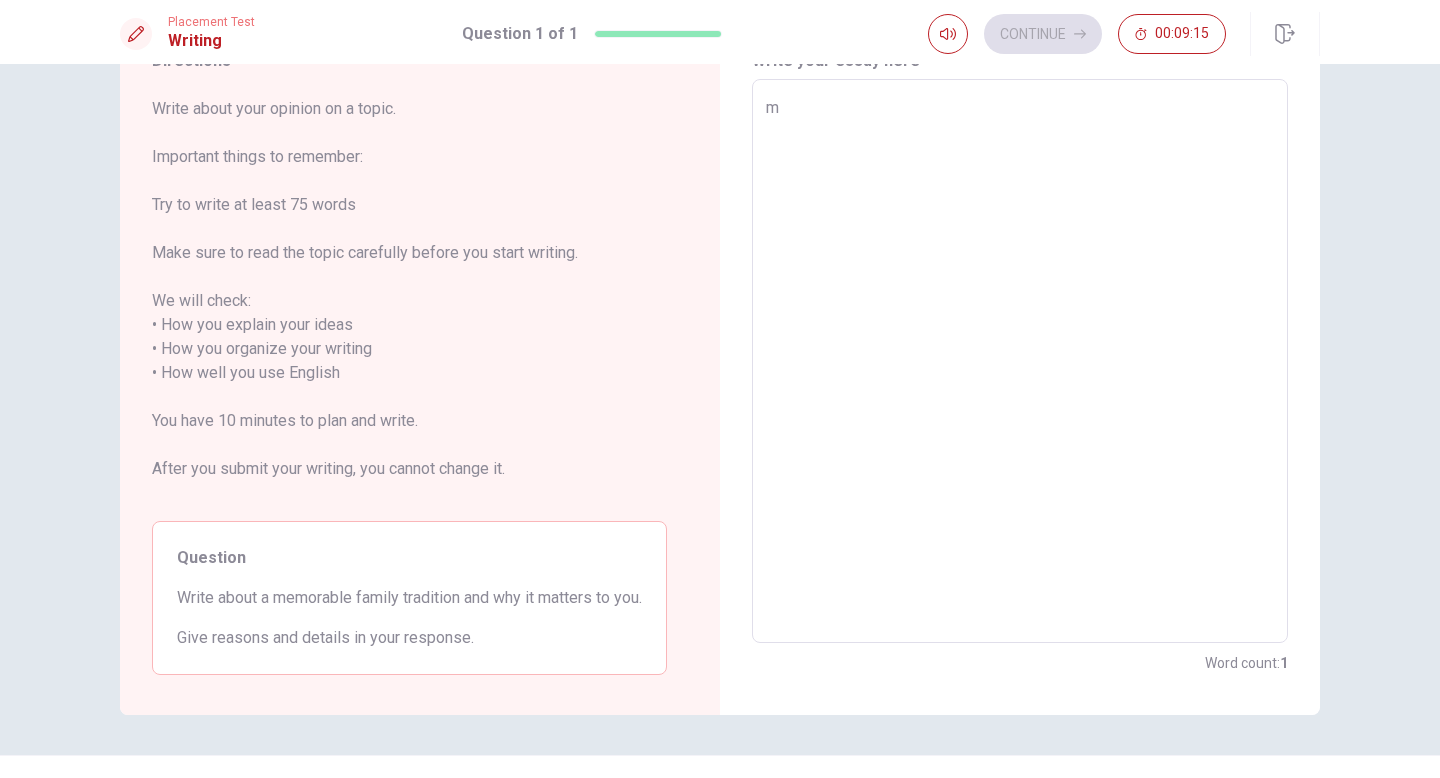 type on "m" 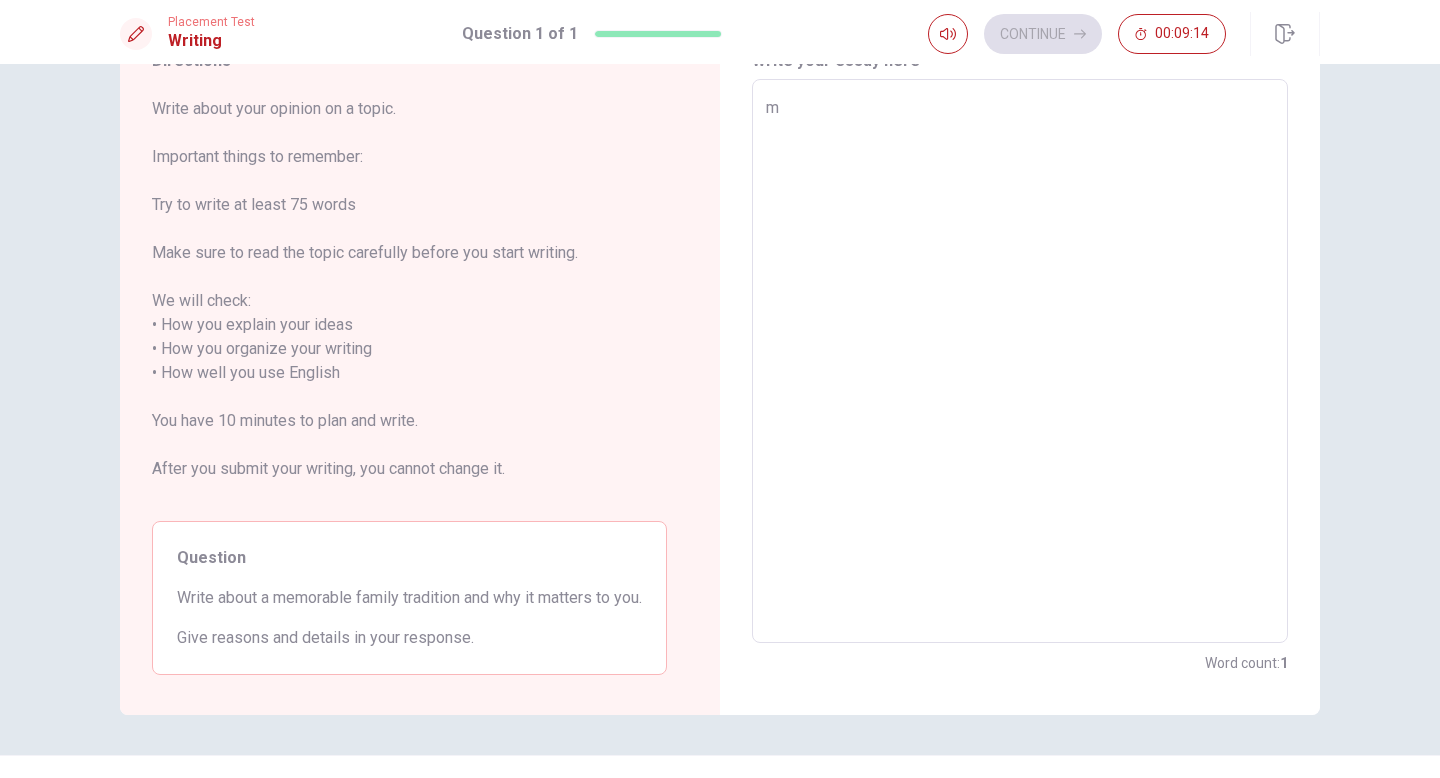 type on "my" 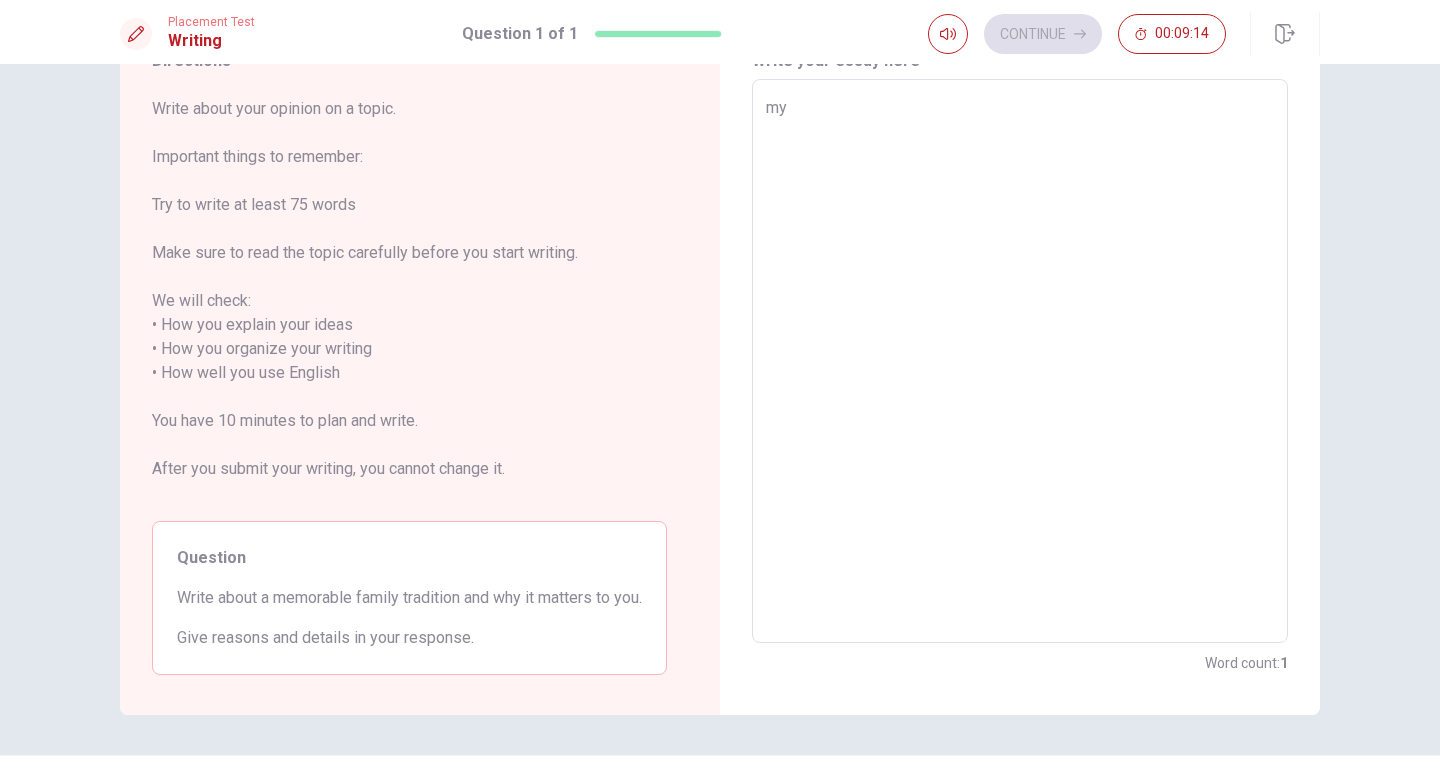 type on "x" 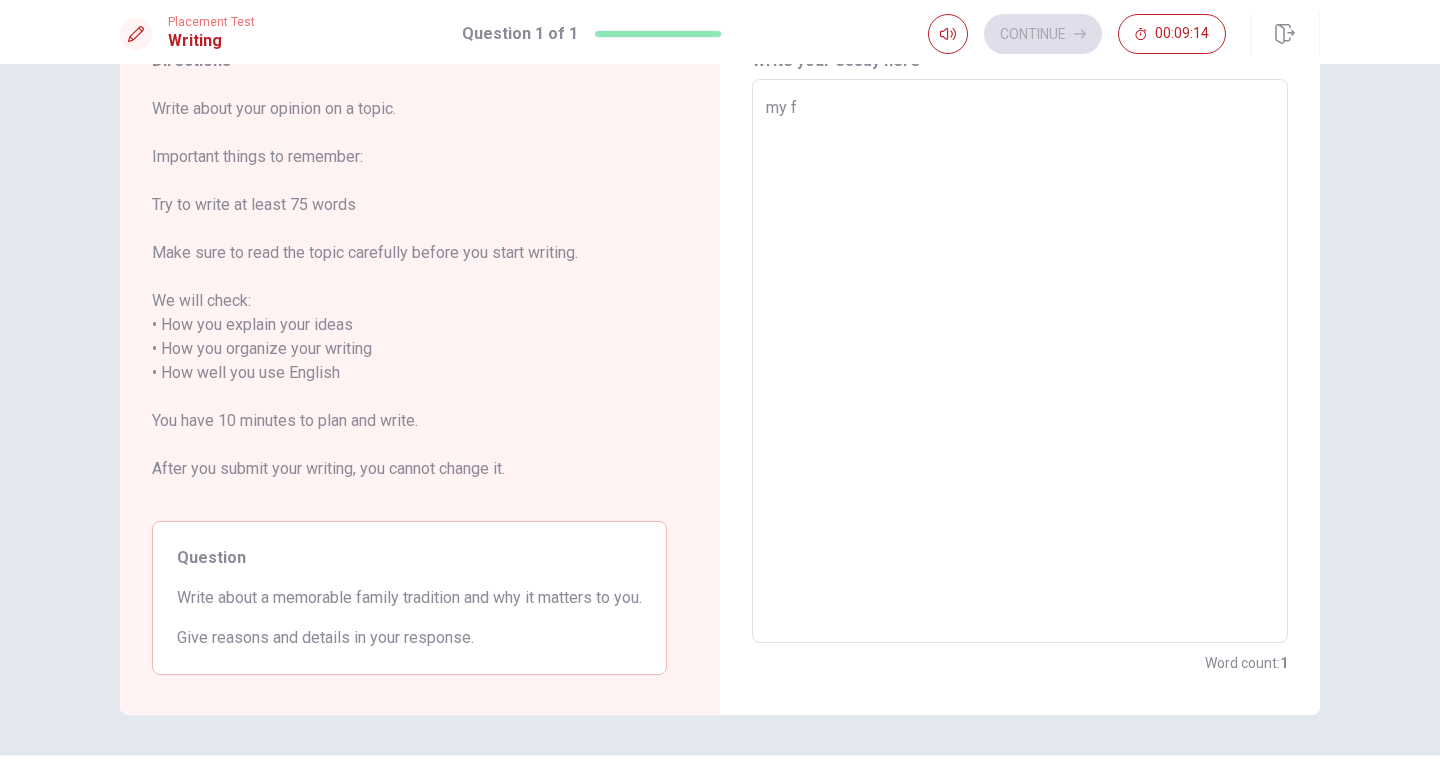 type on "x" 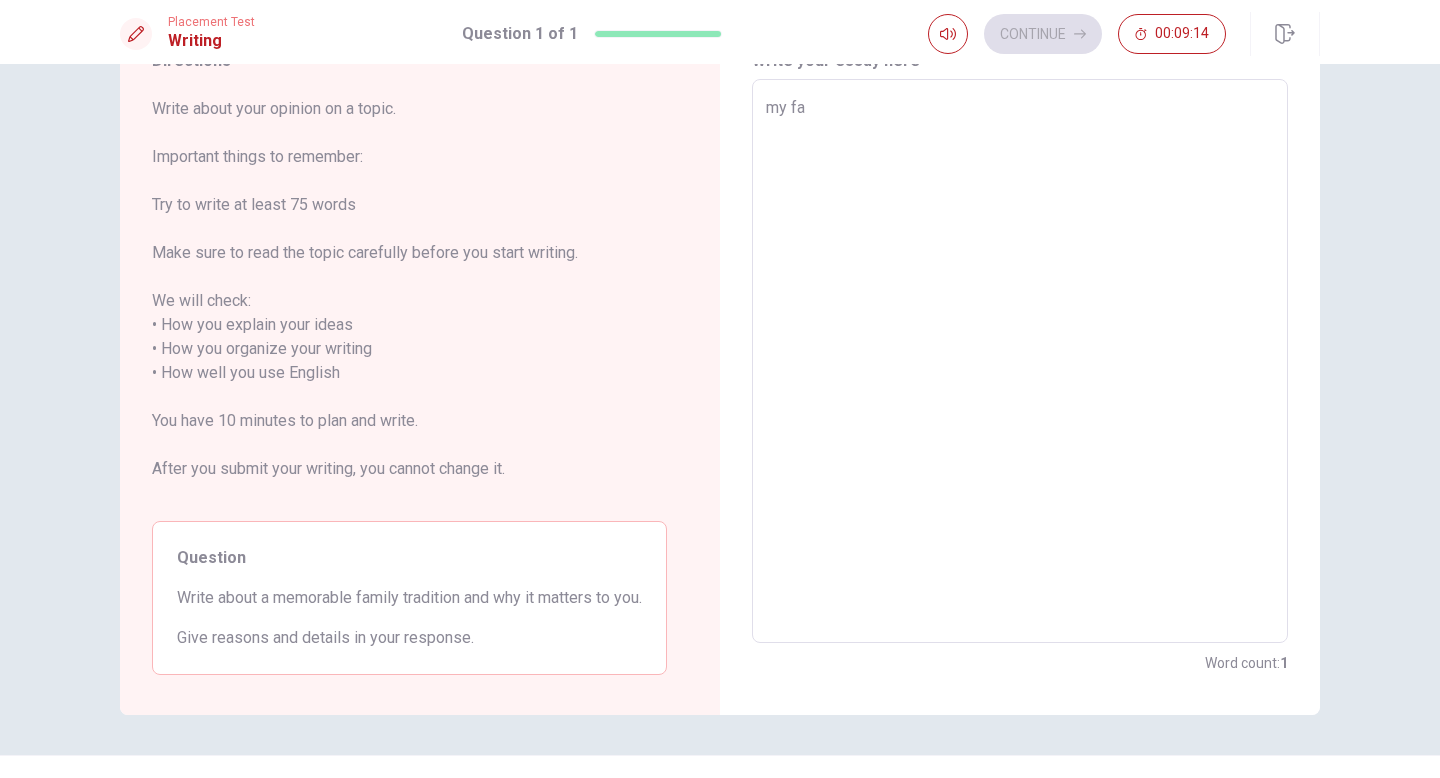 type on "x" 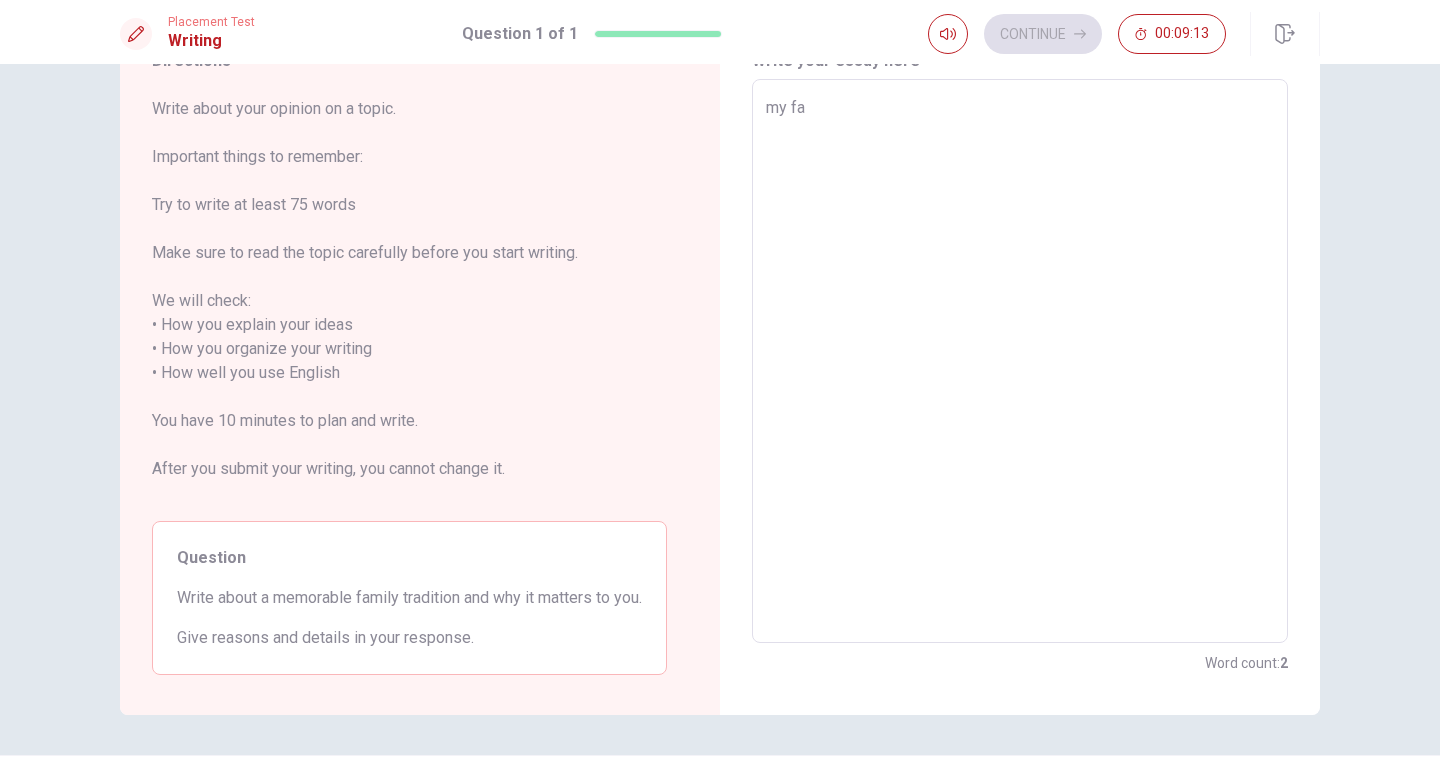 type on "my fam" 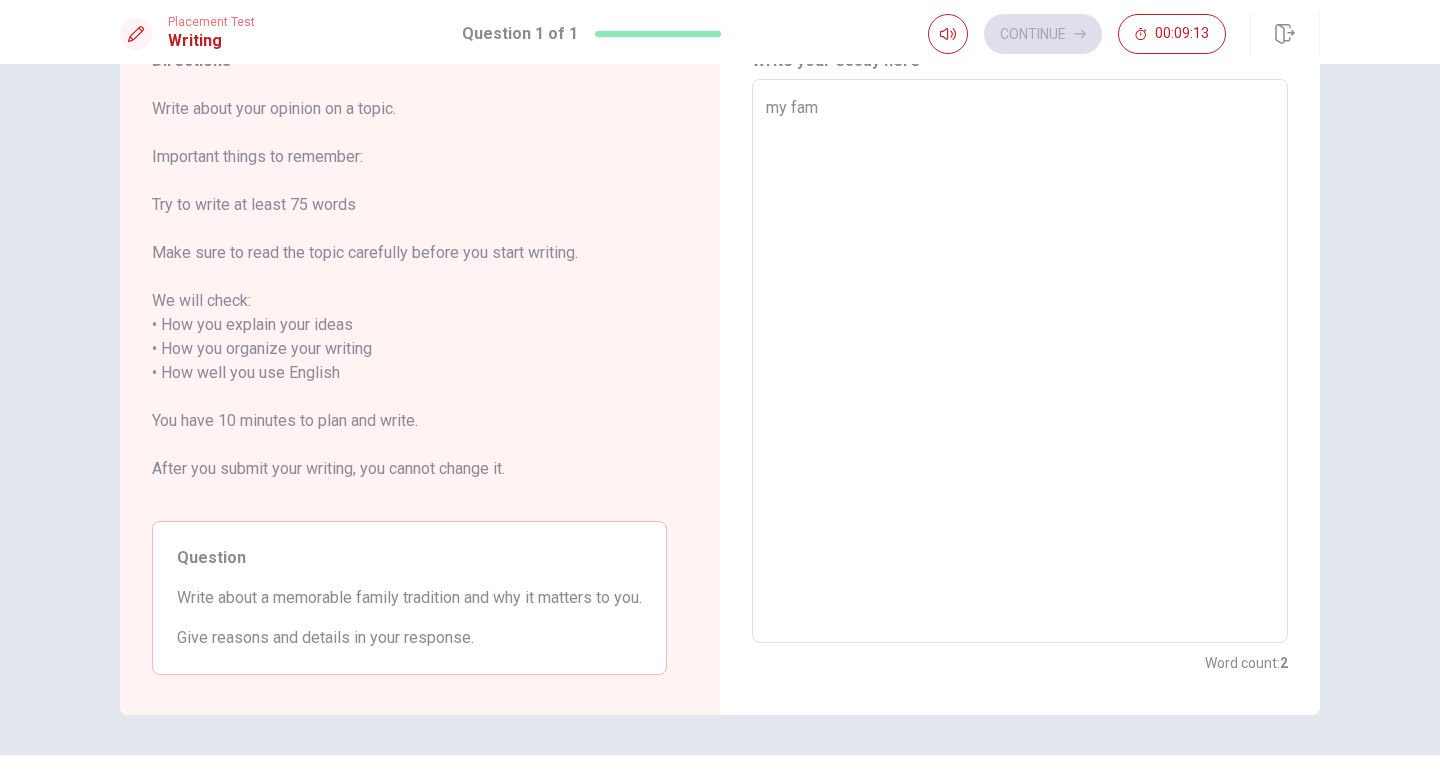 type on "x" 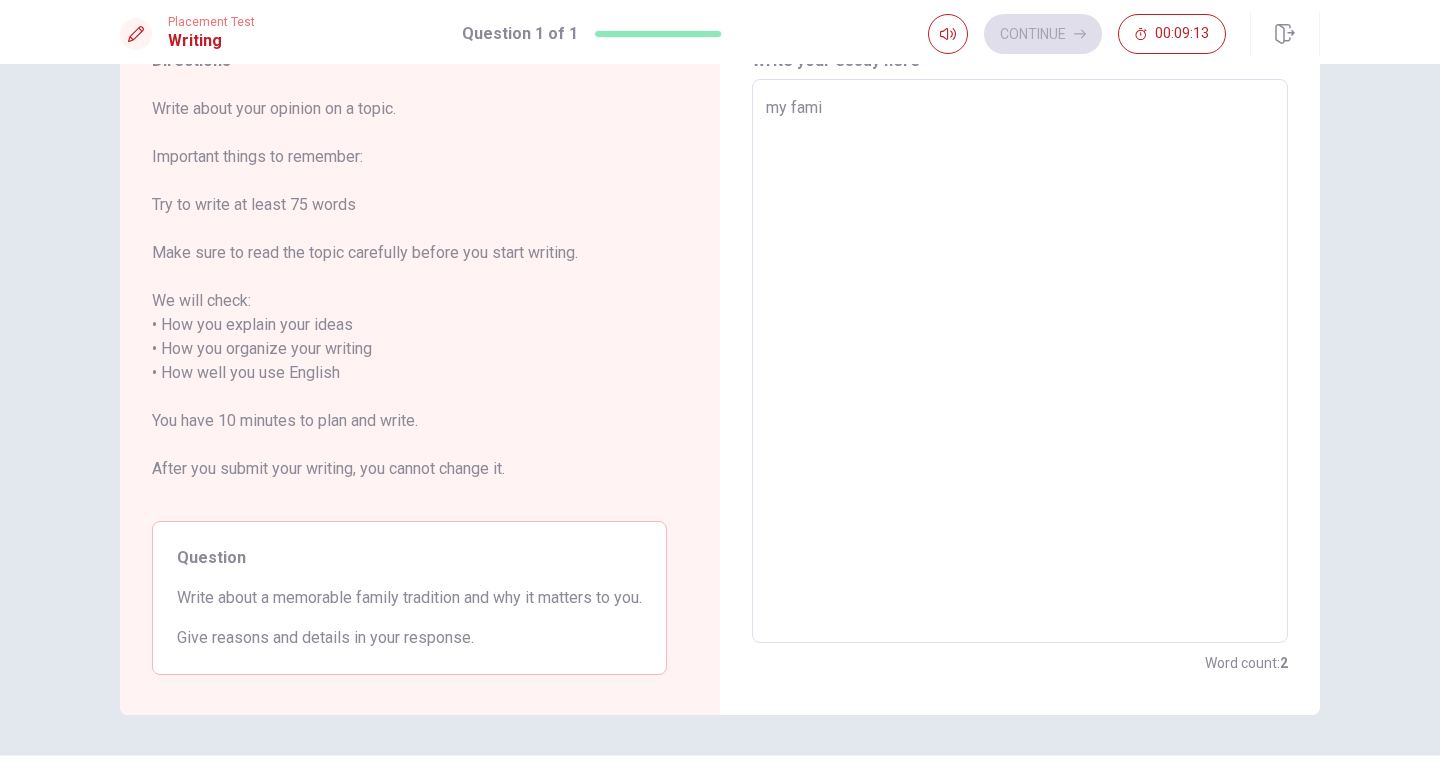 type on "x" 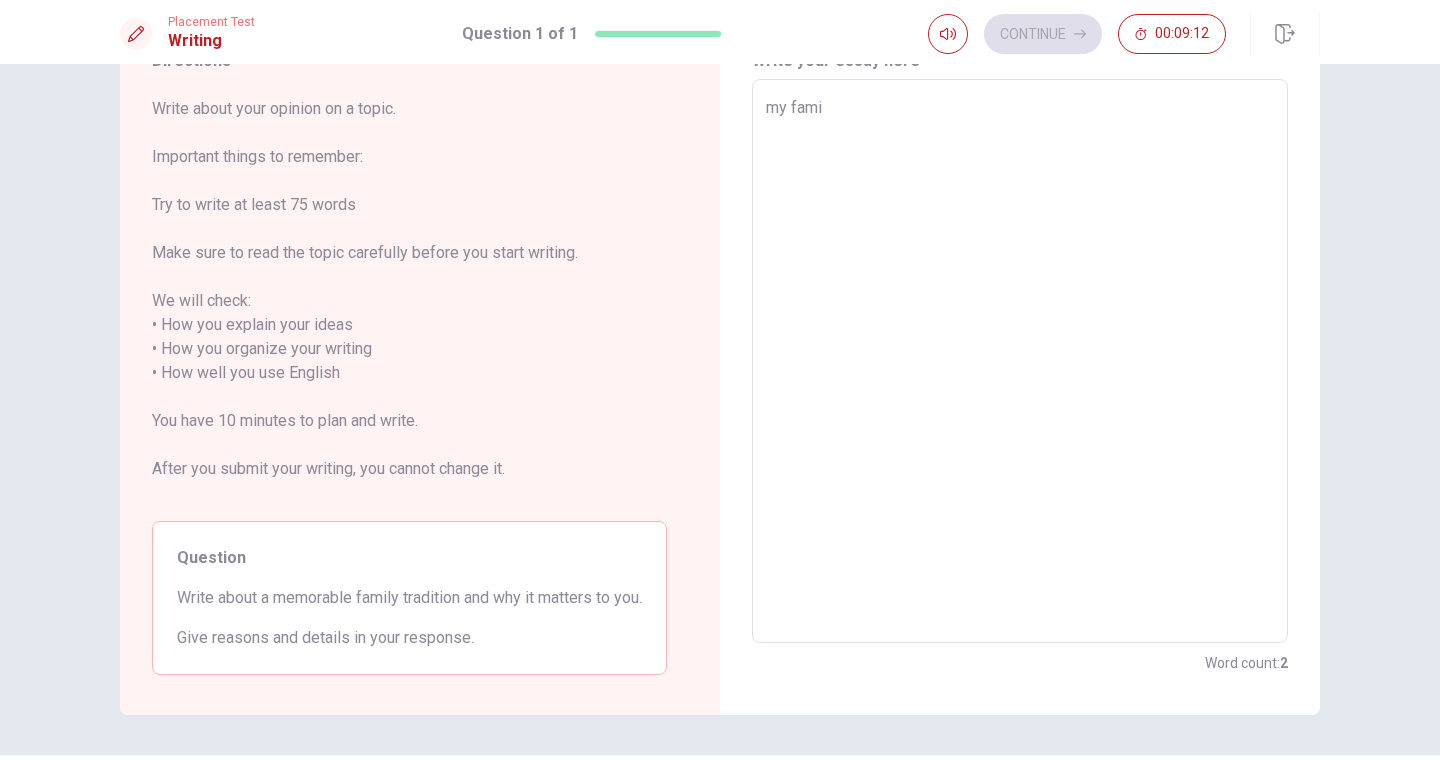 type on "my famil" 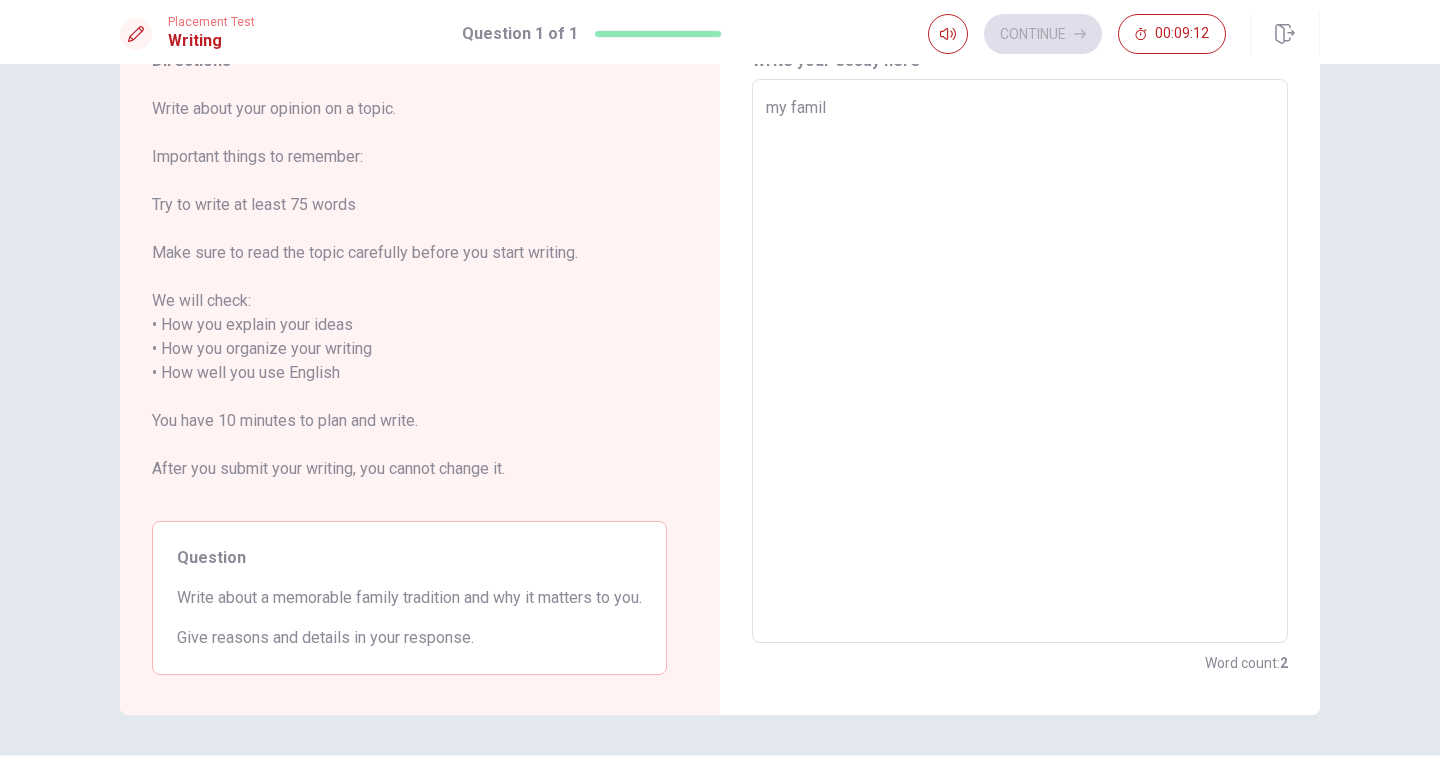 type on "x" 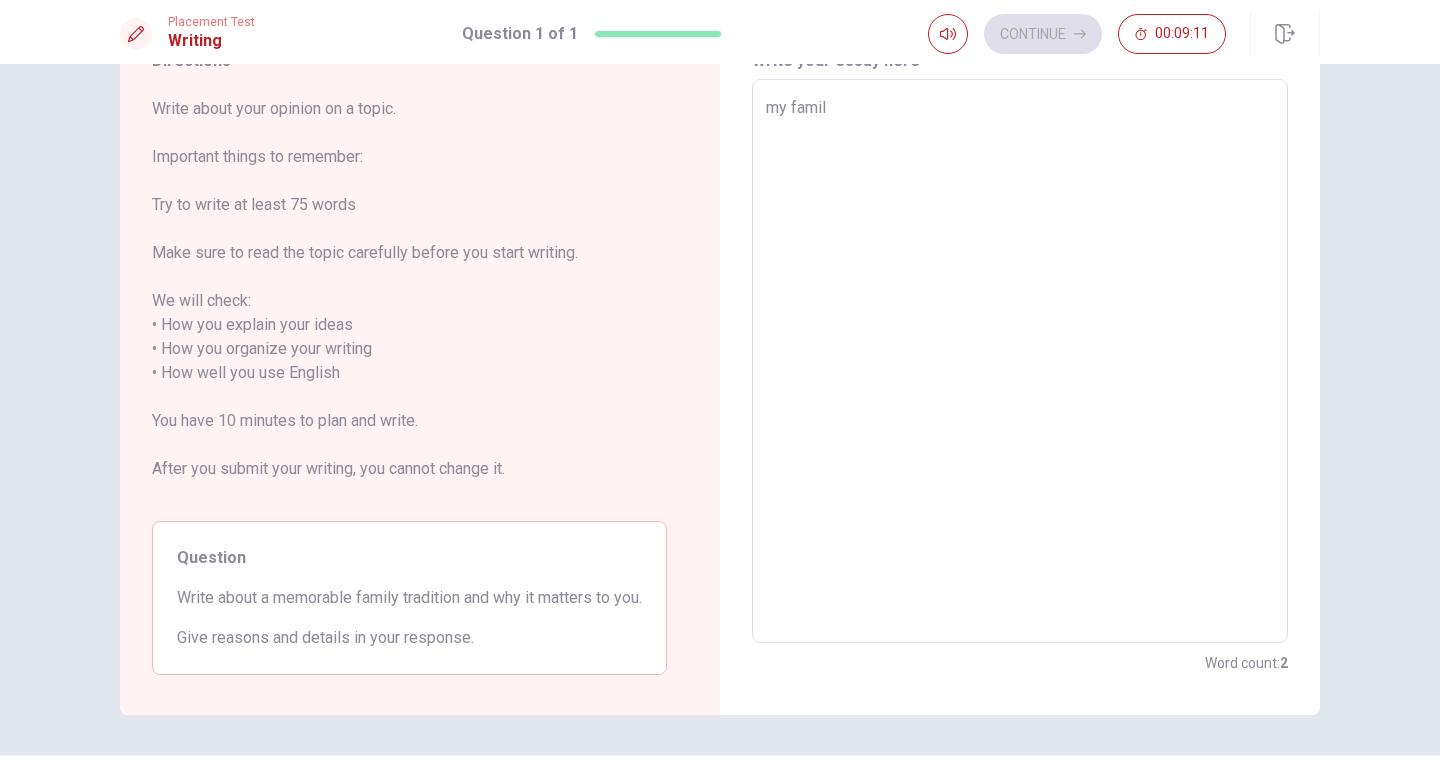 type on "my family" 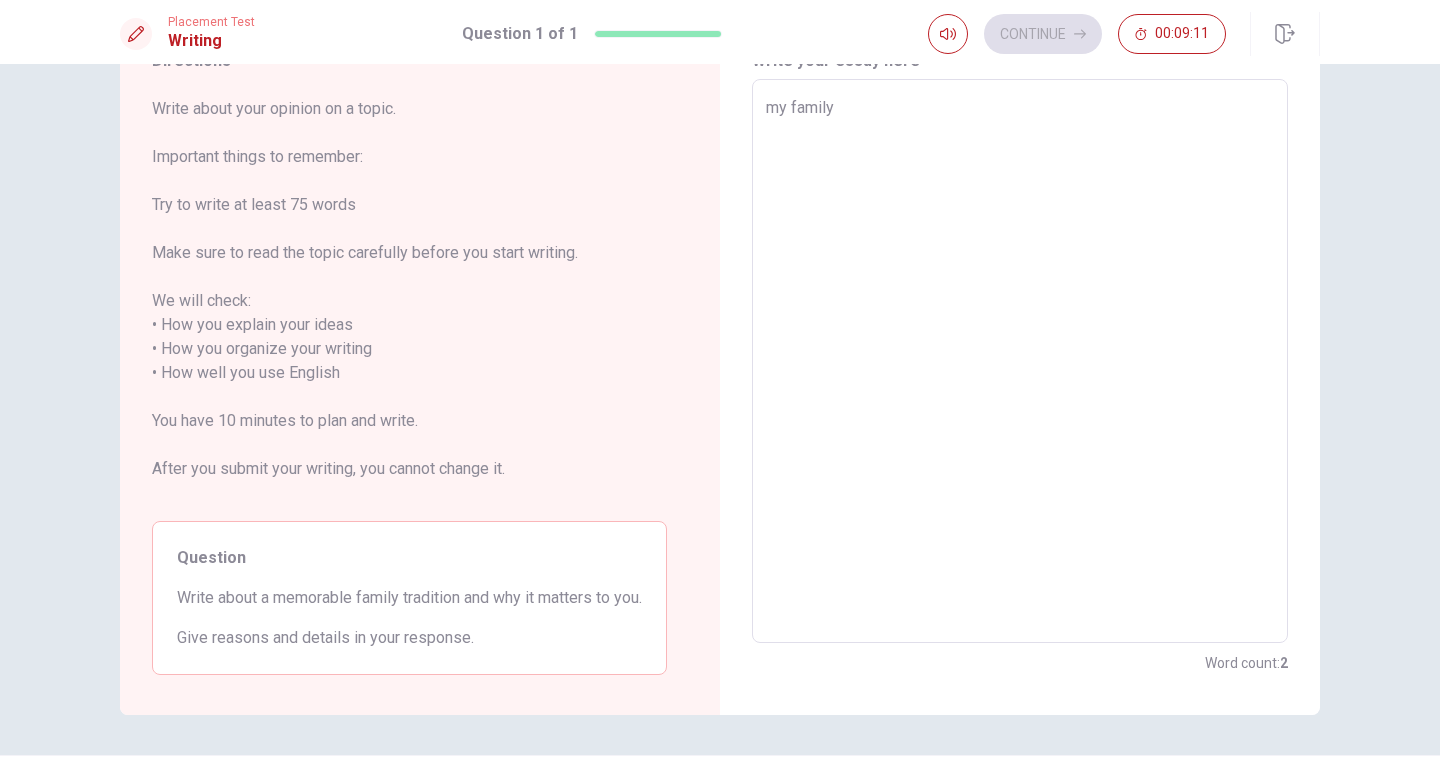 type on "x" 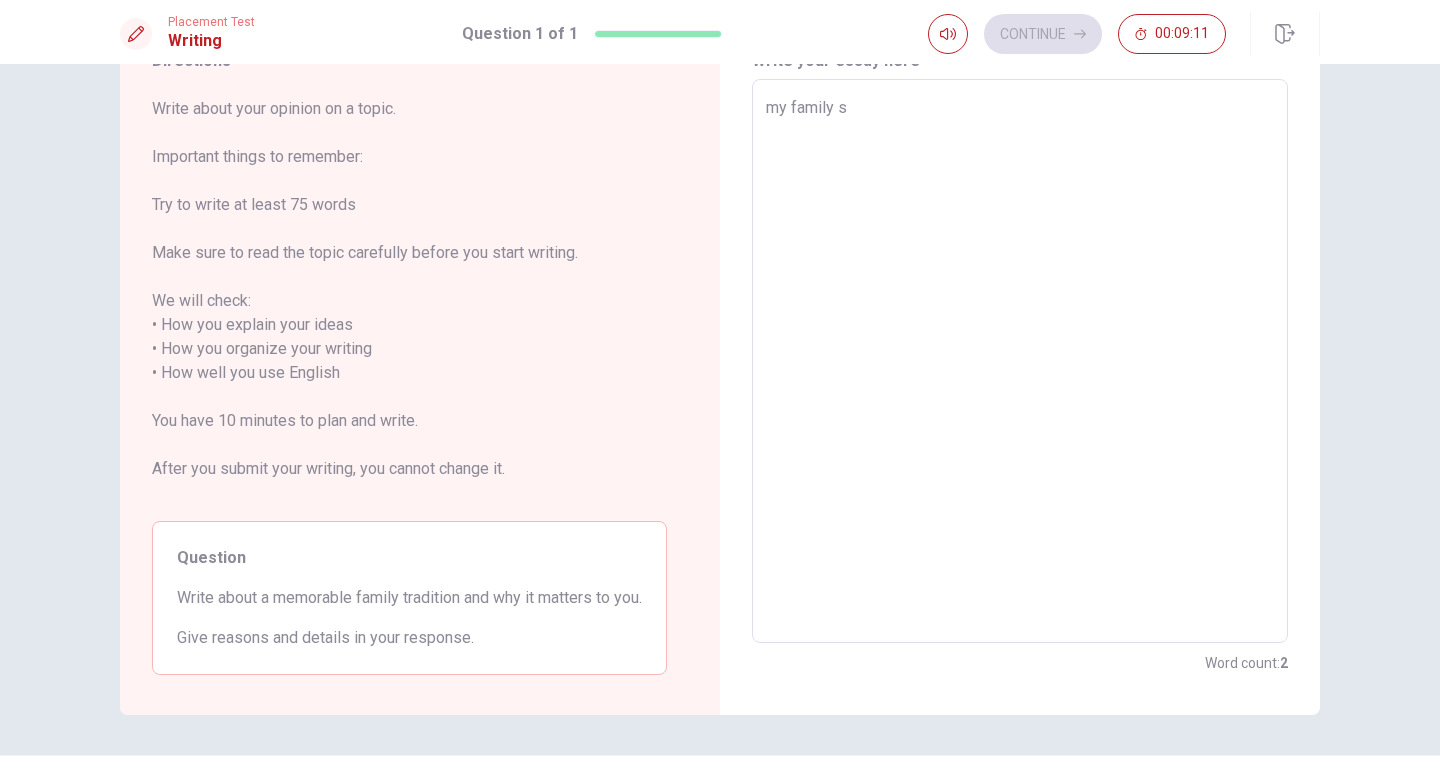 type on "x" 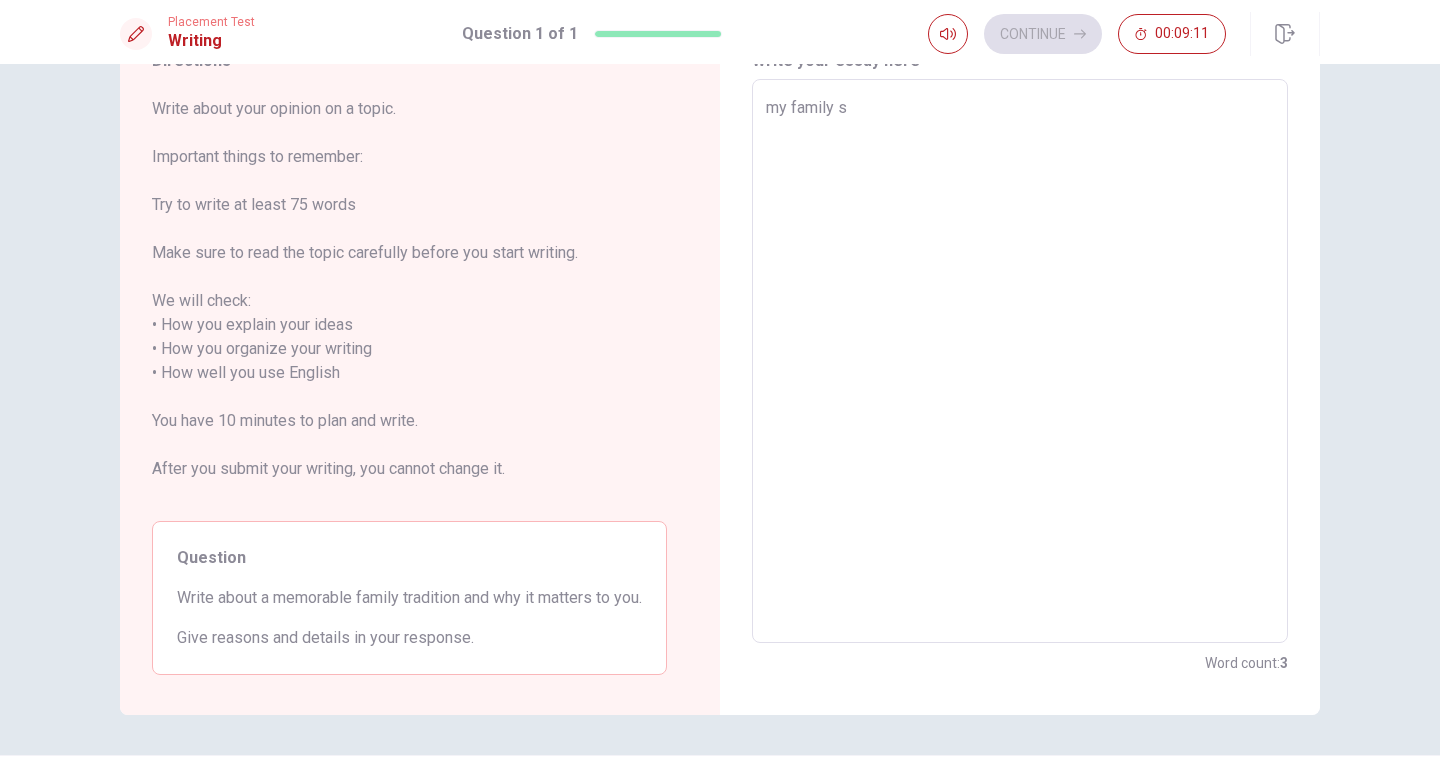 type on "my family" 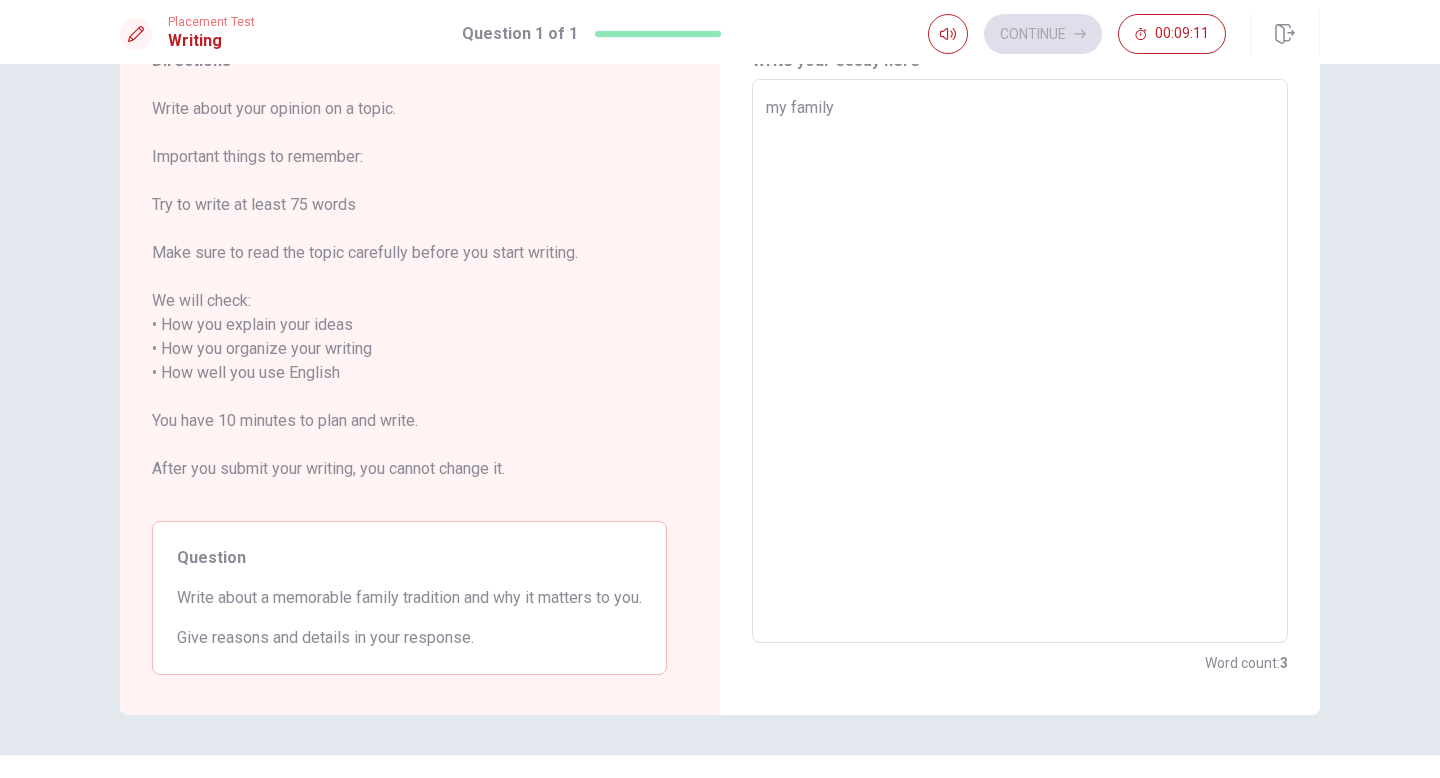 type on "x" 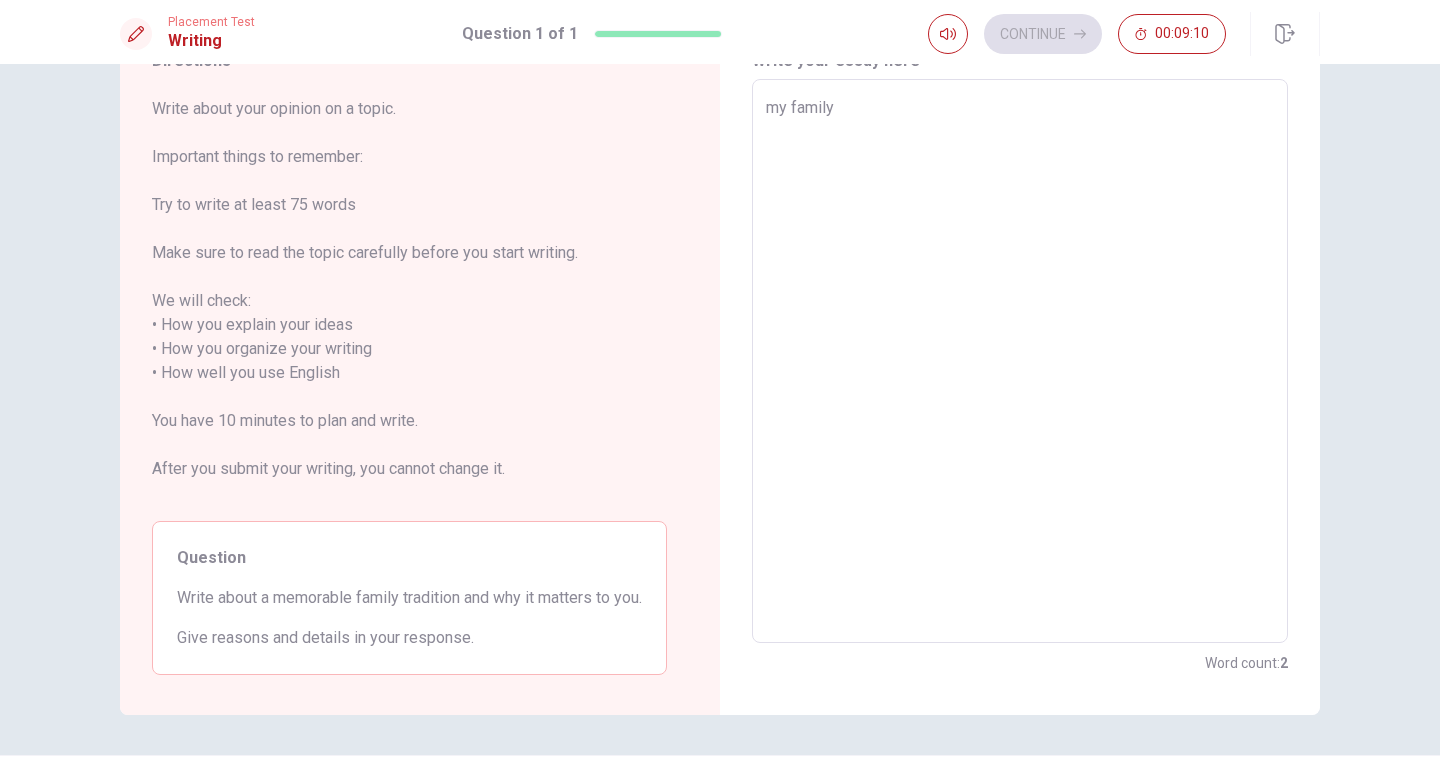 type on "my family a" 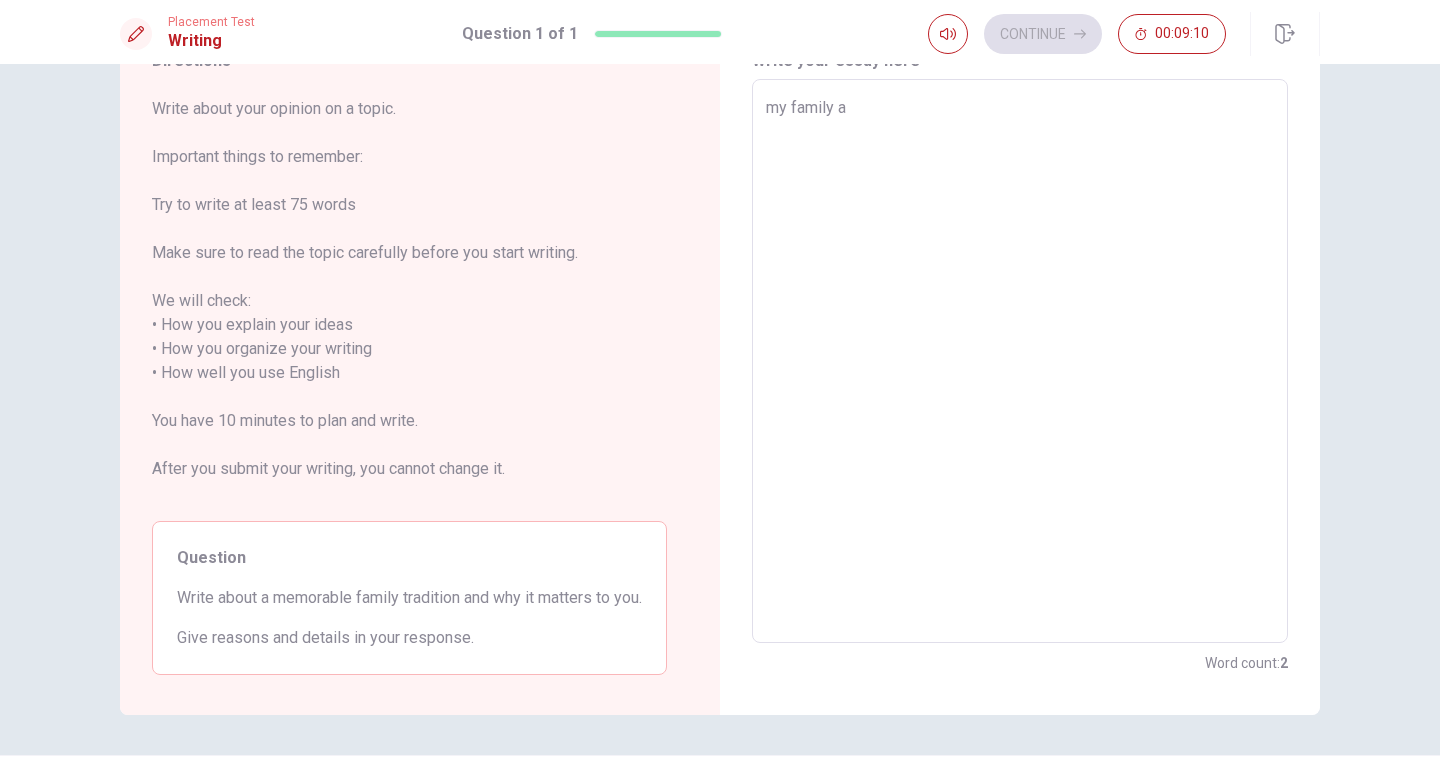 type on "x" 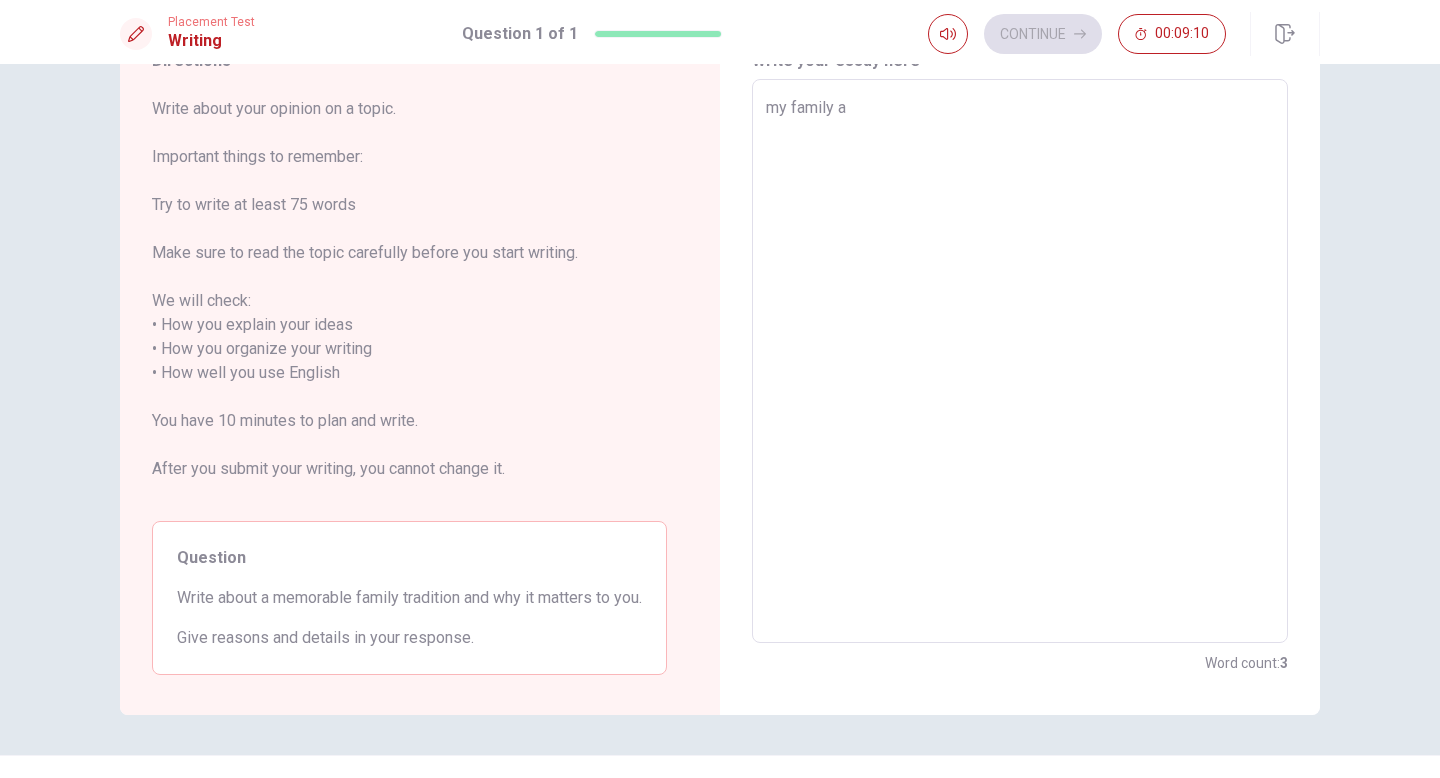 type on "my family al" 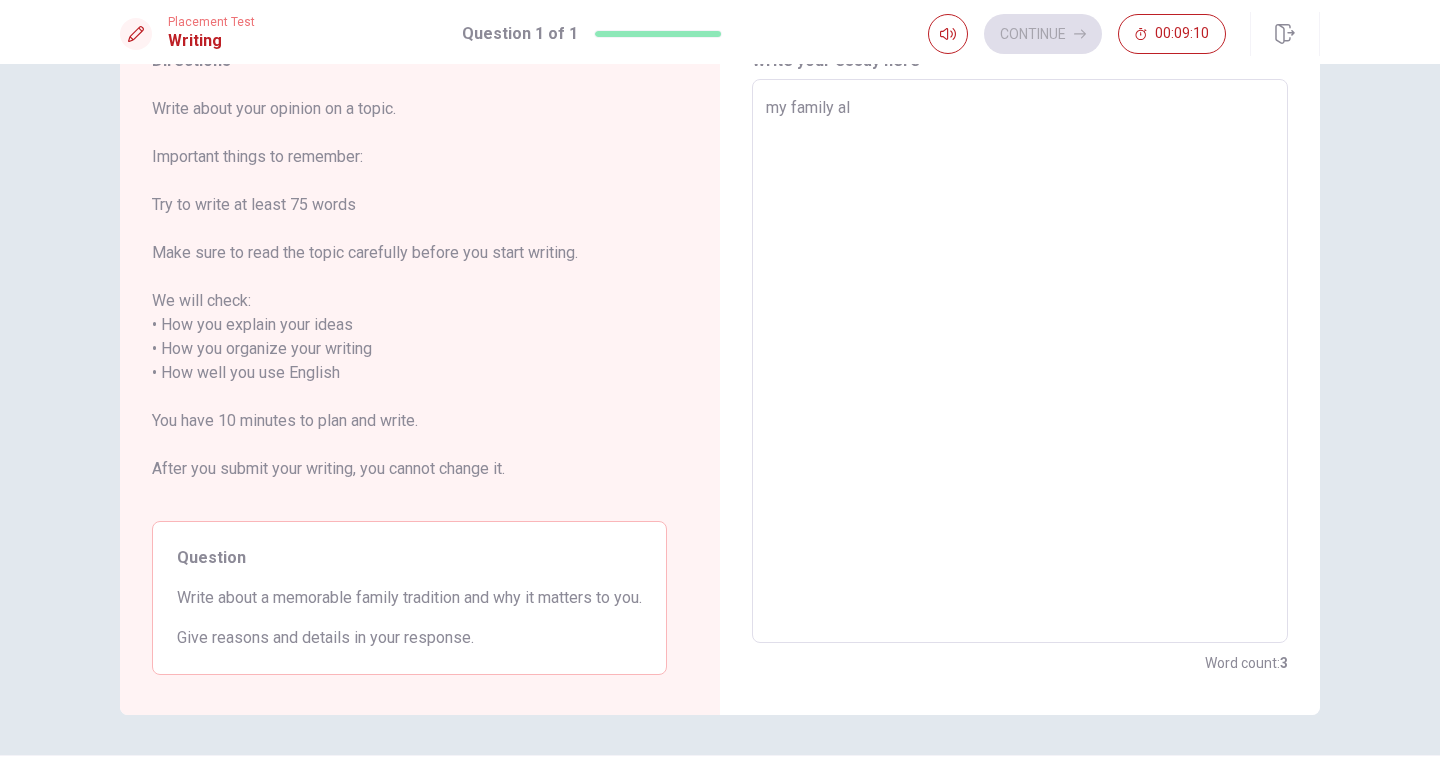 type on "x" 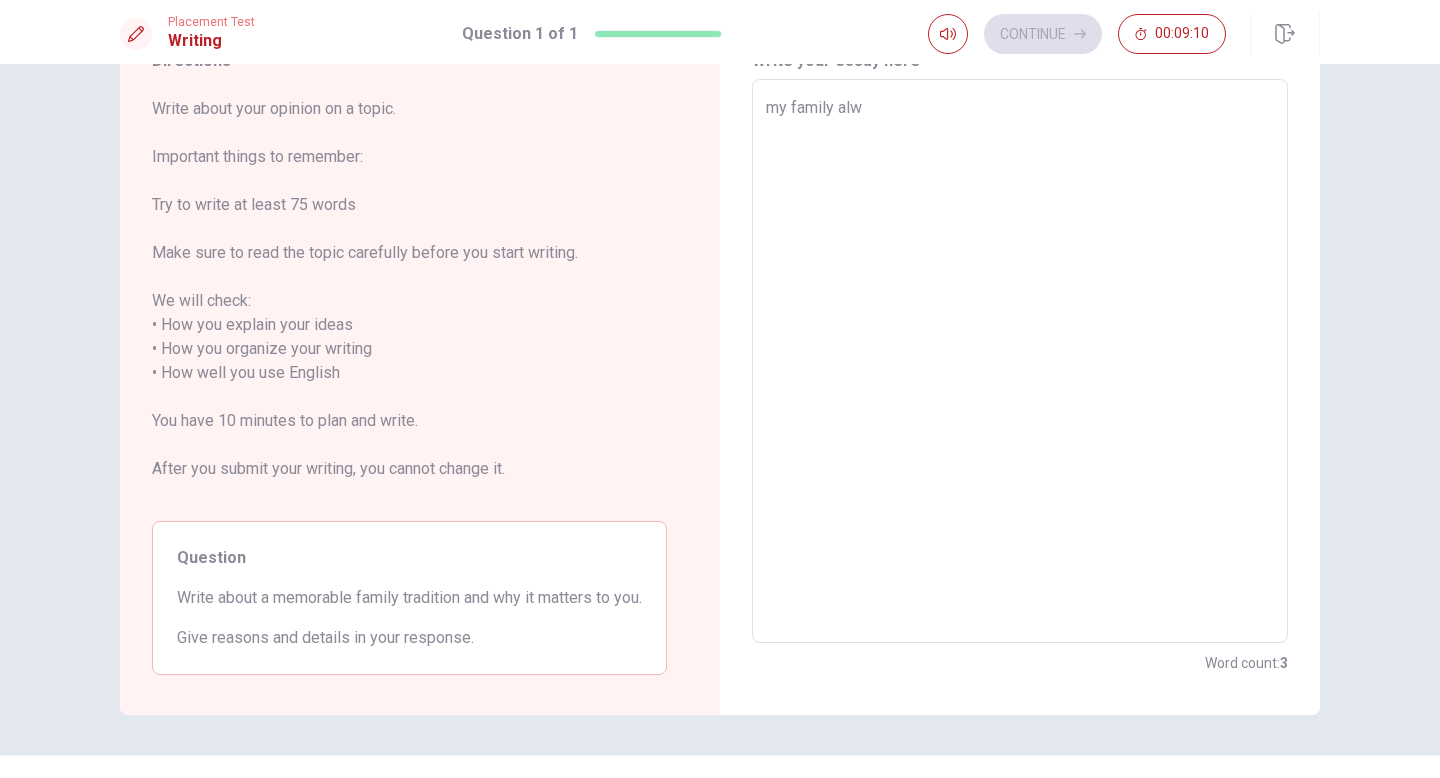 type on "x" 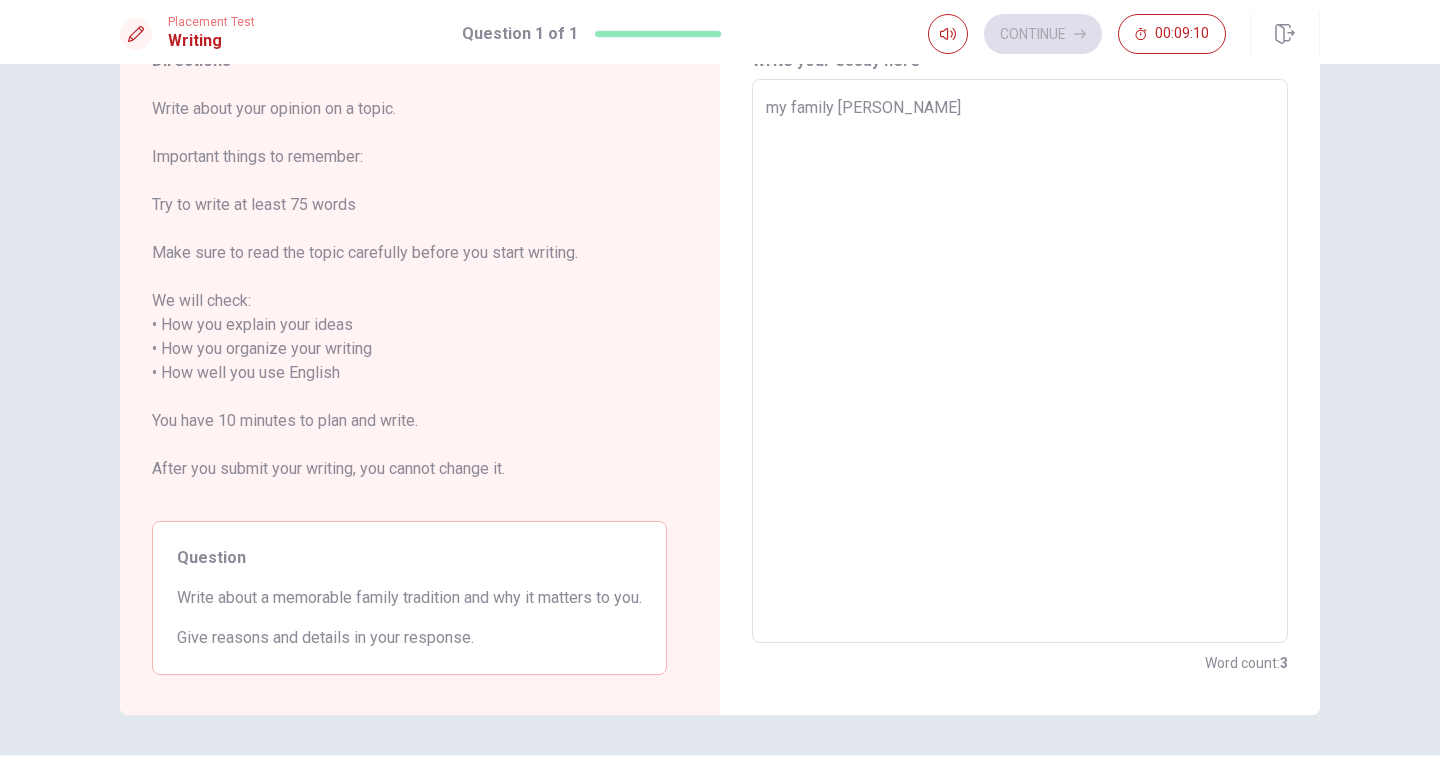 type on "x" 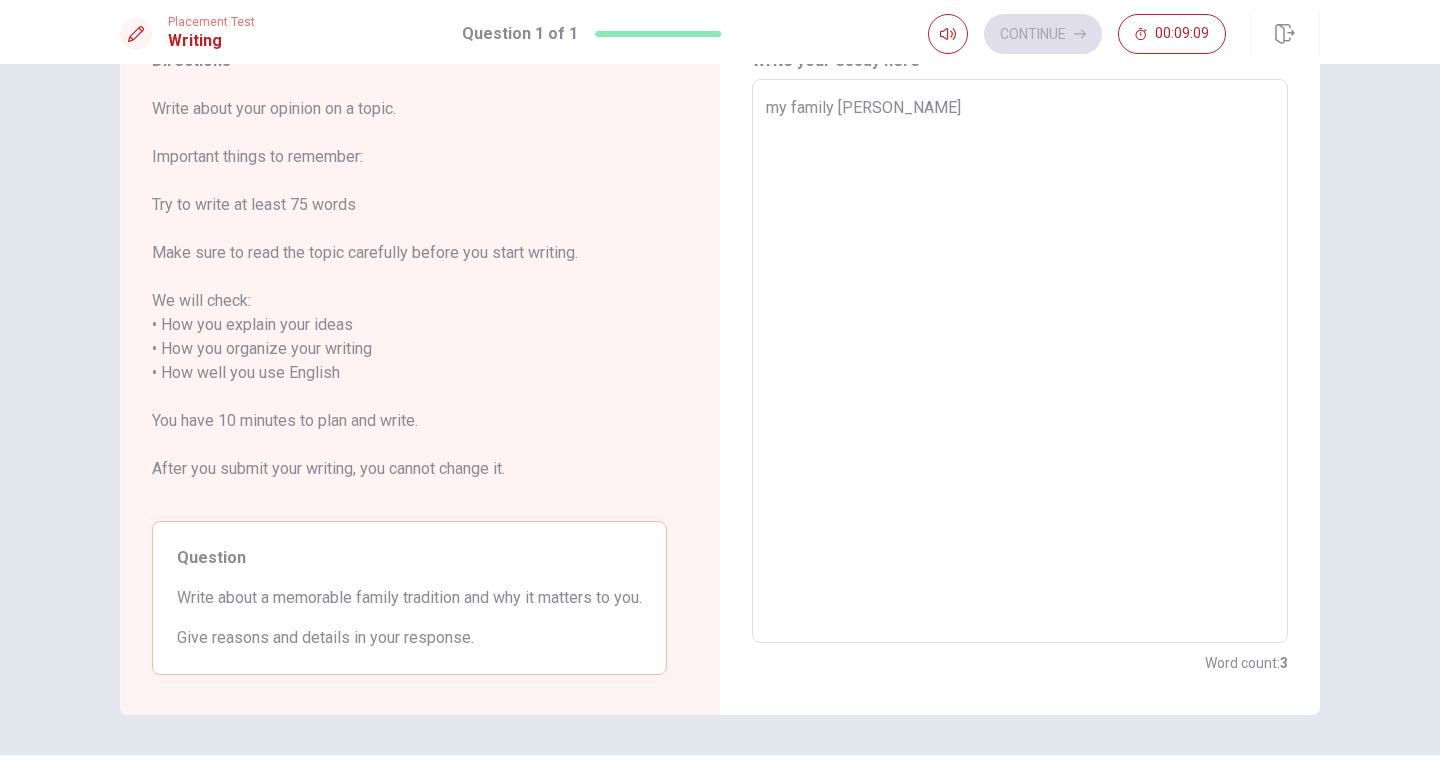 type on "my family [PERSON_NAME]" 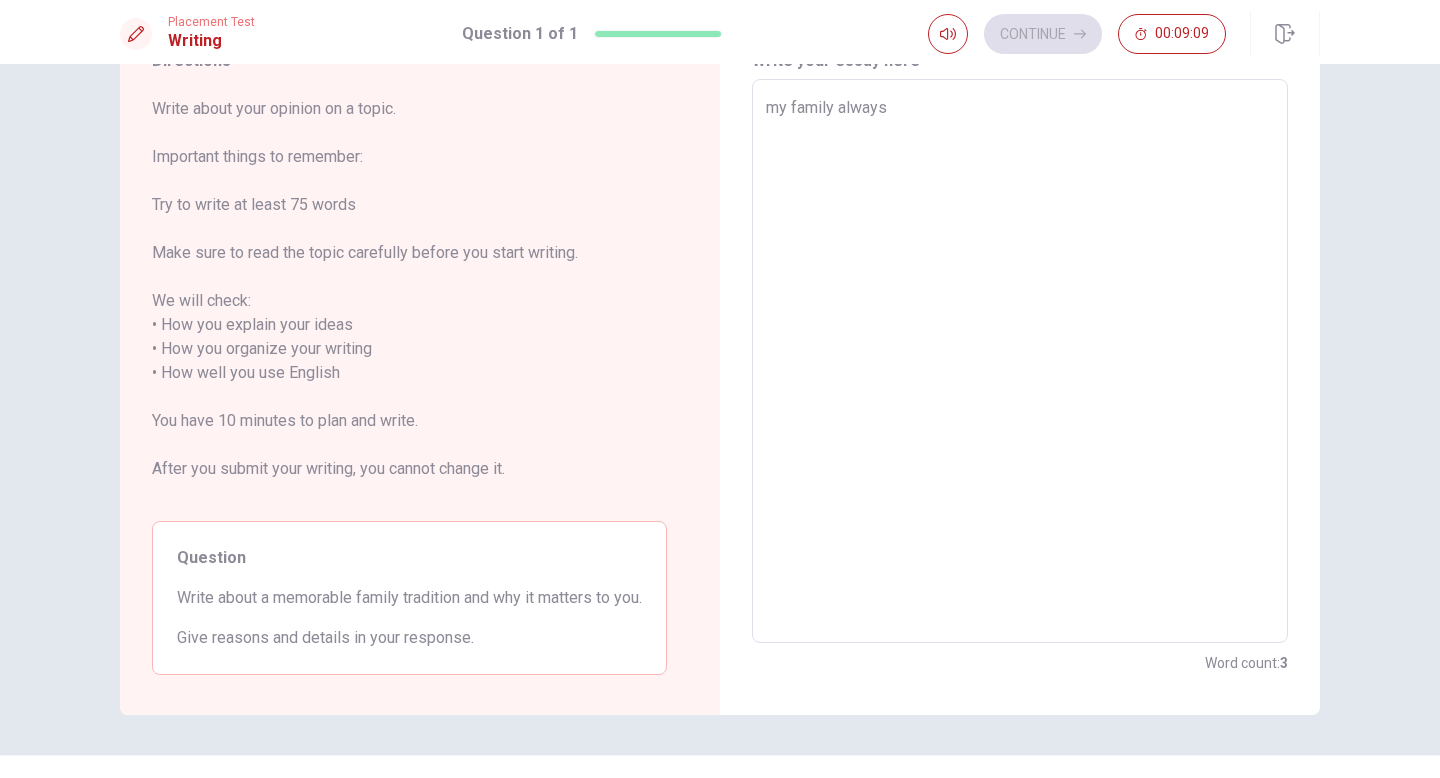type on "x" 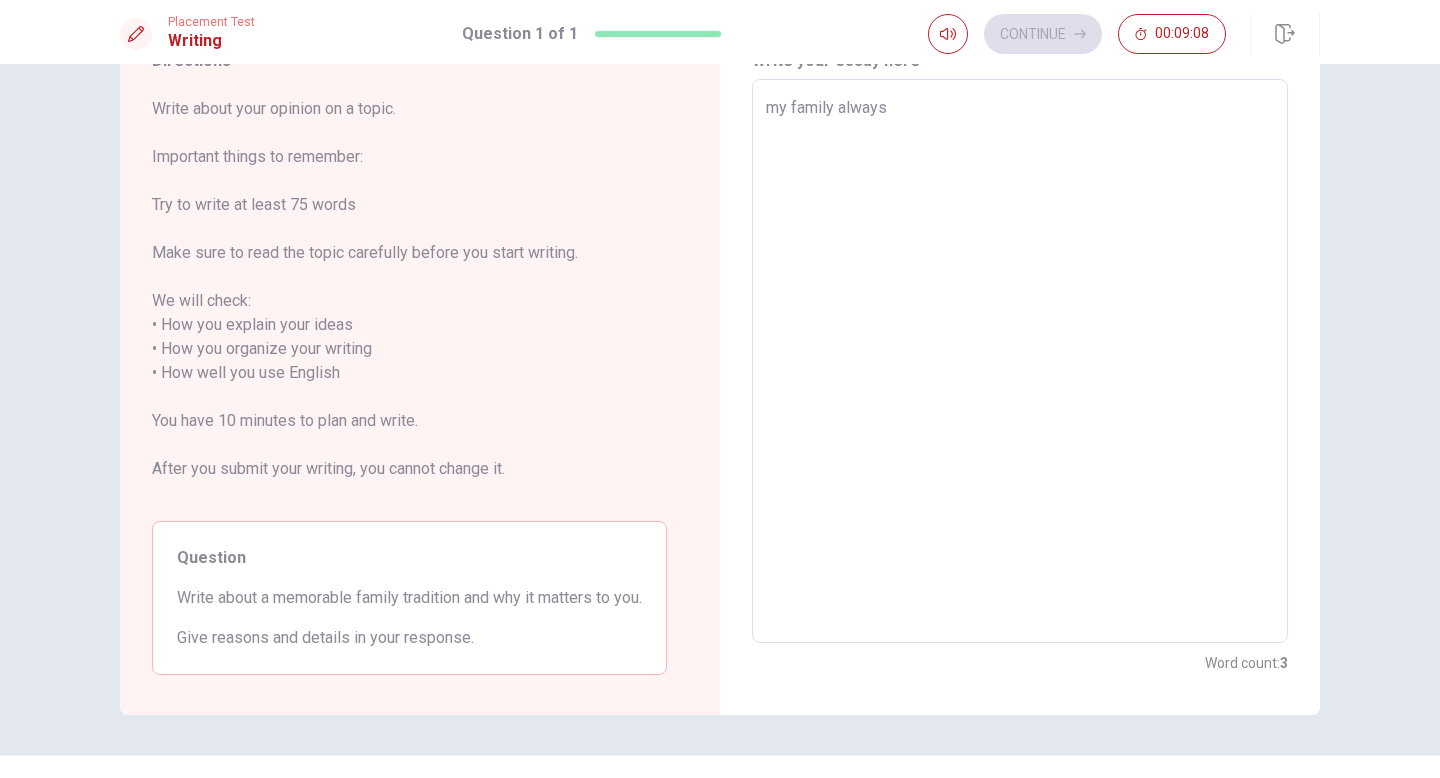 type on "my family always" 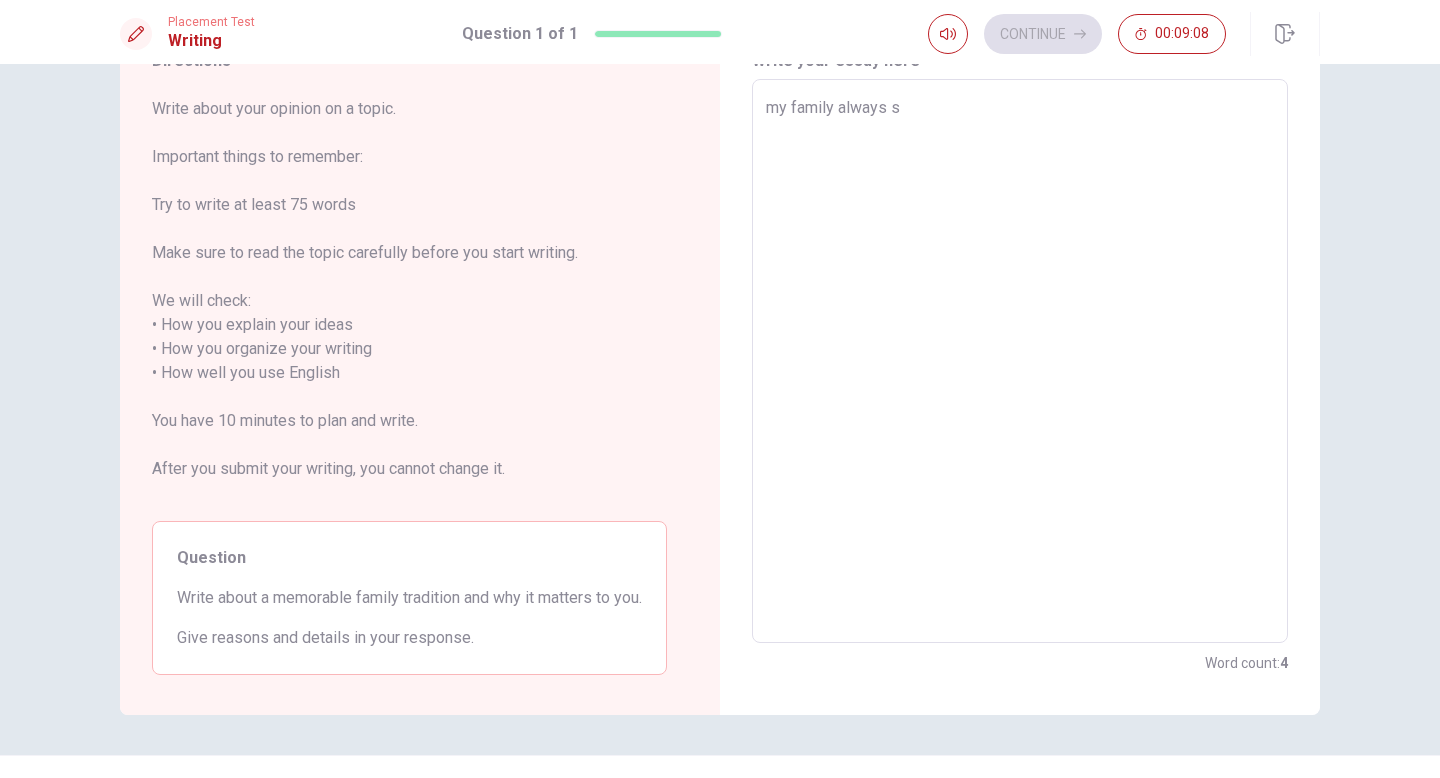 type on "x" 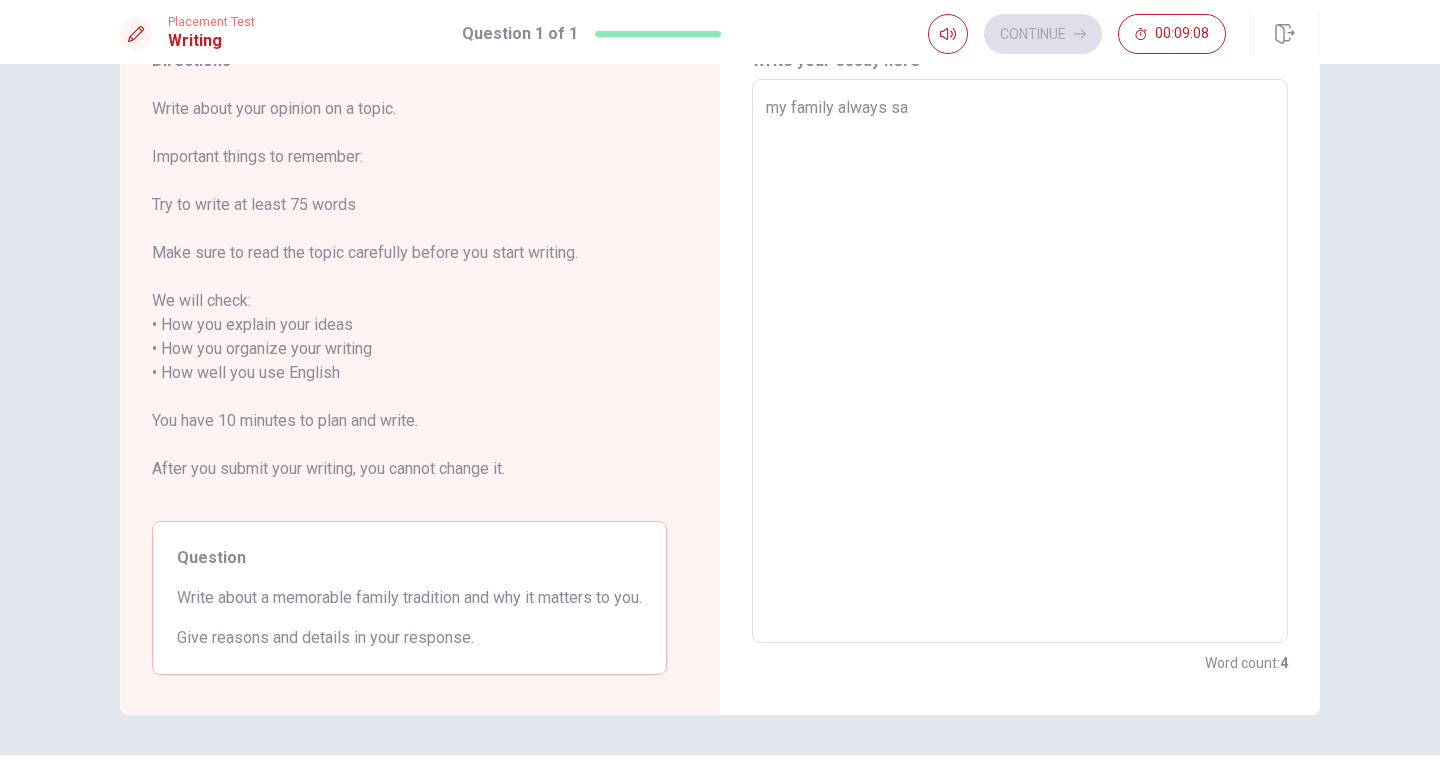 type on "x" 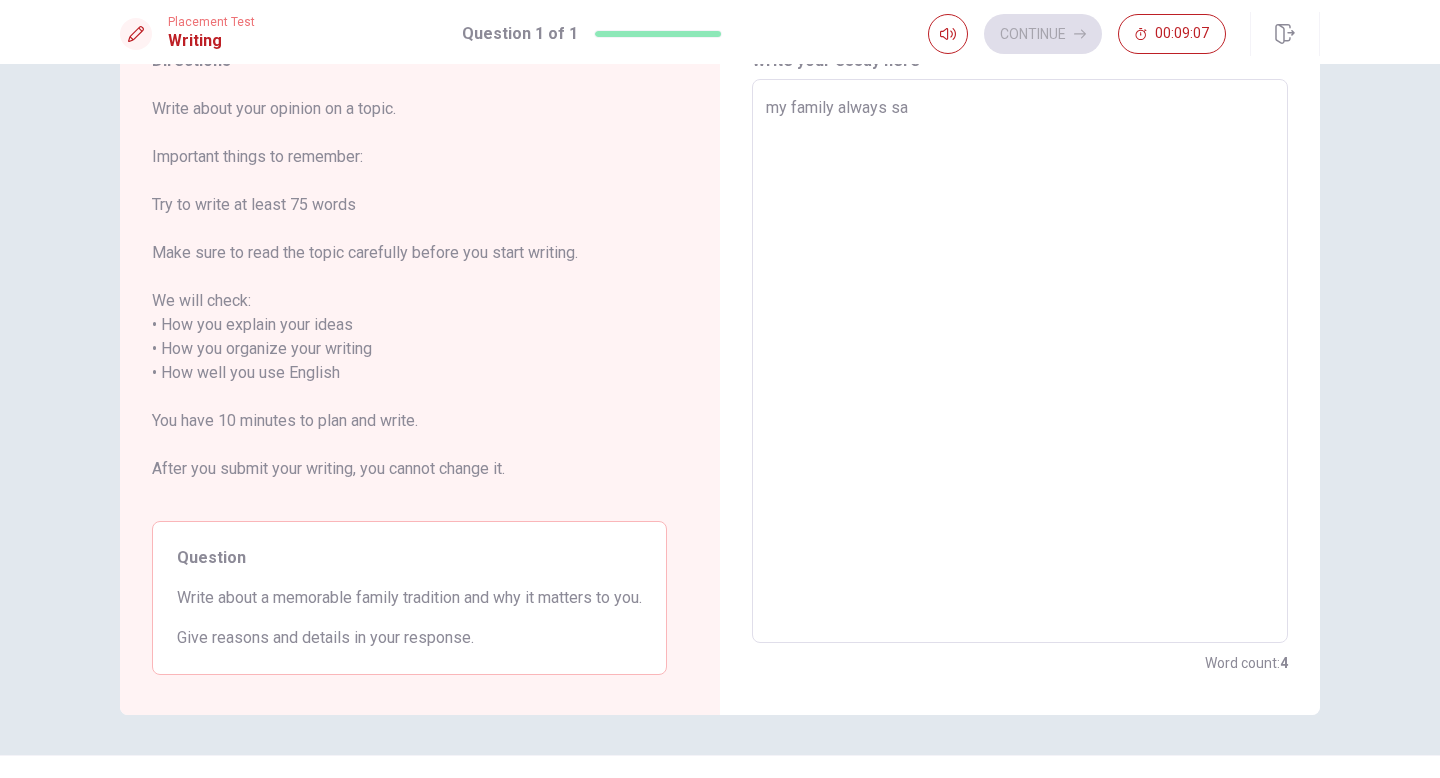 type on "my family always say" 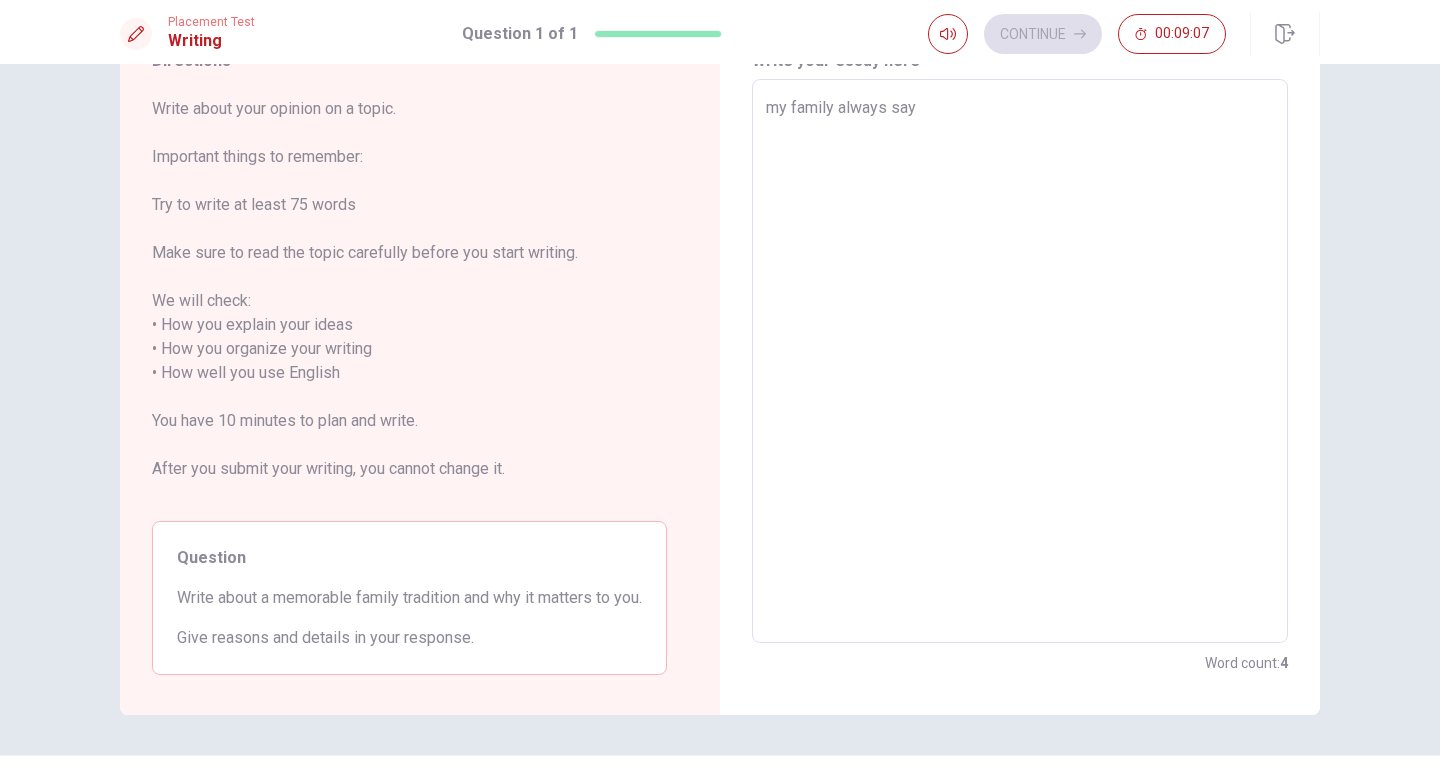 type on "x" 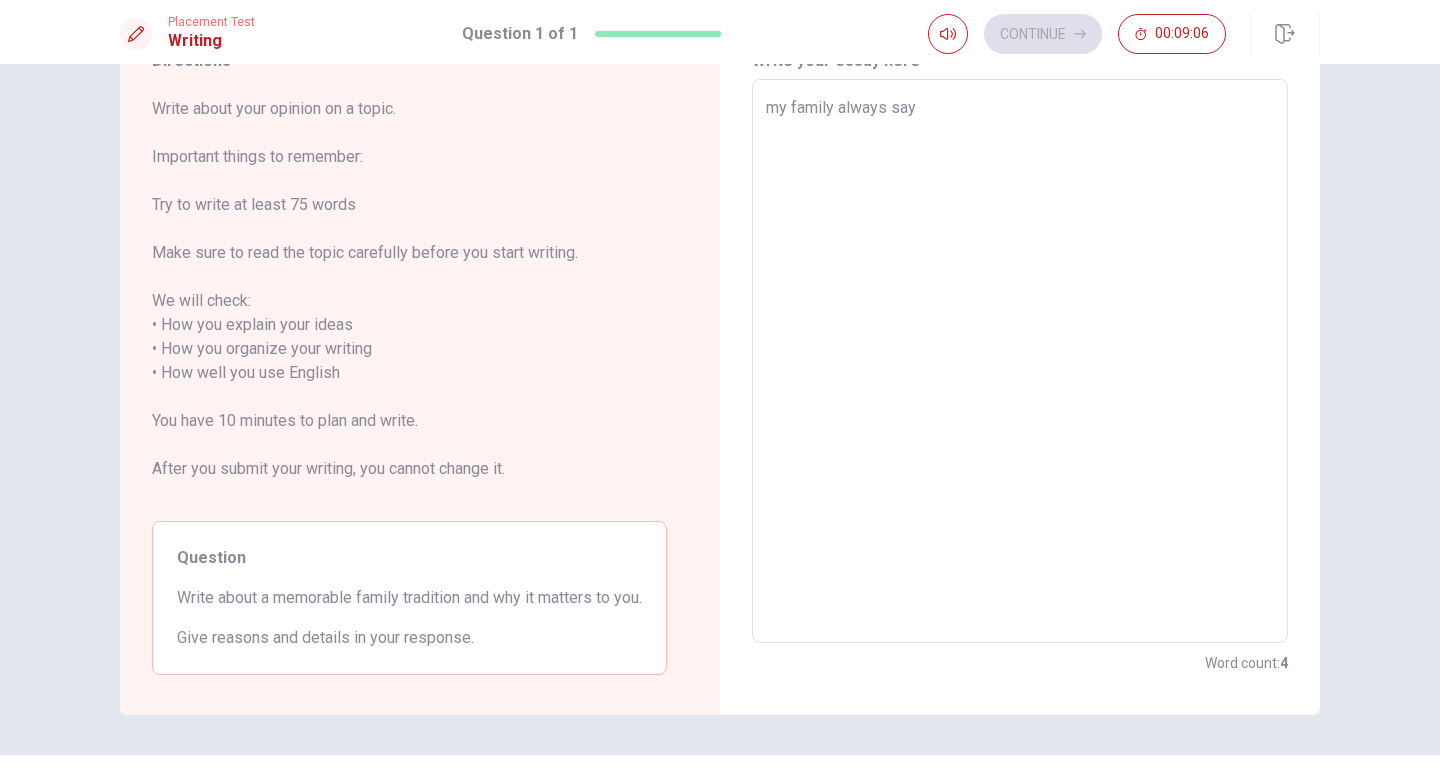 type on "my family always say '" 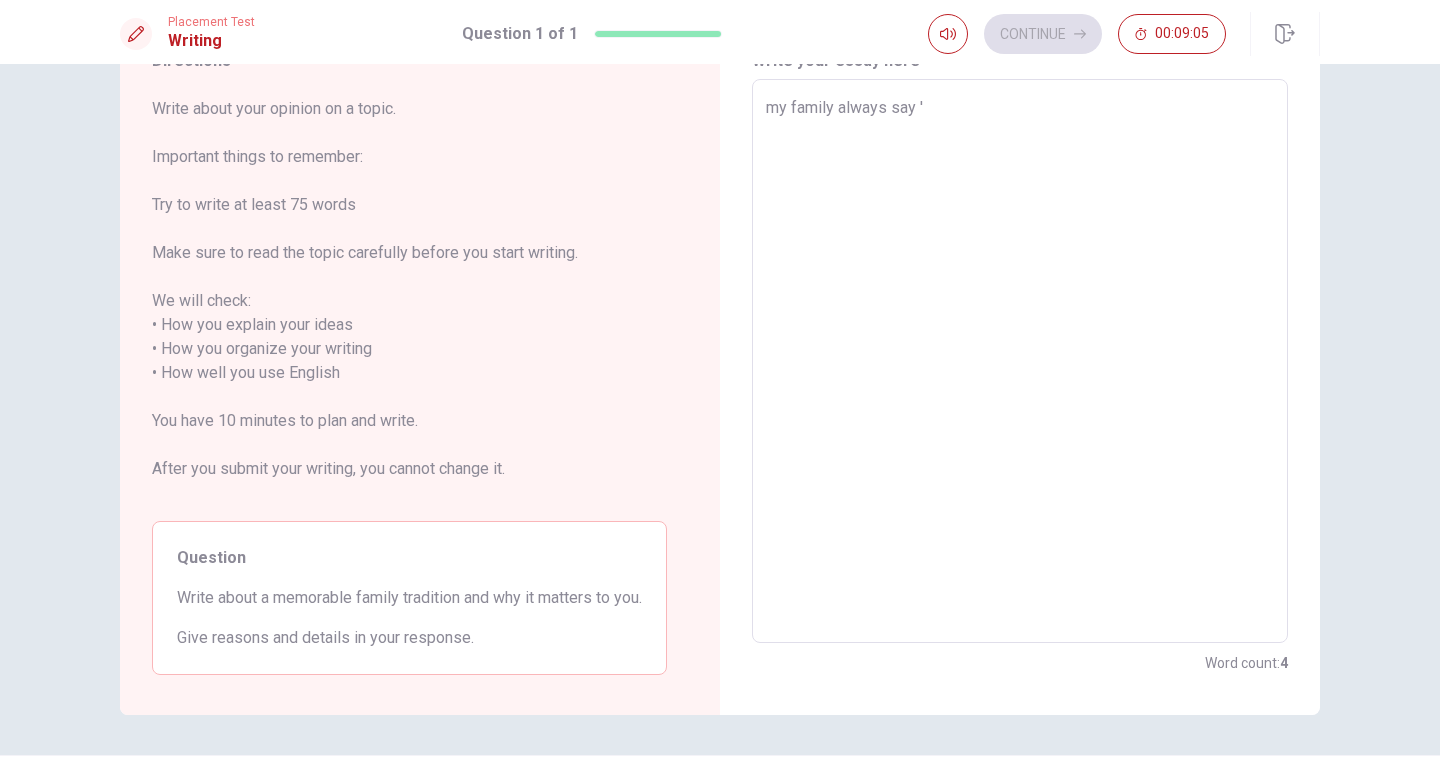 type on "x" 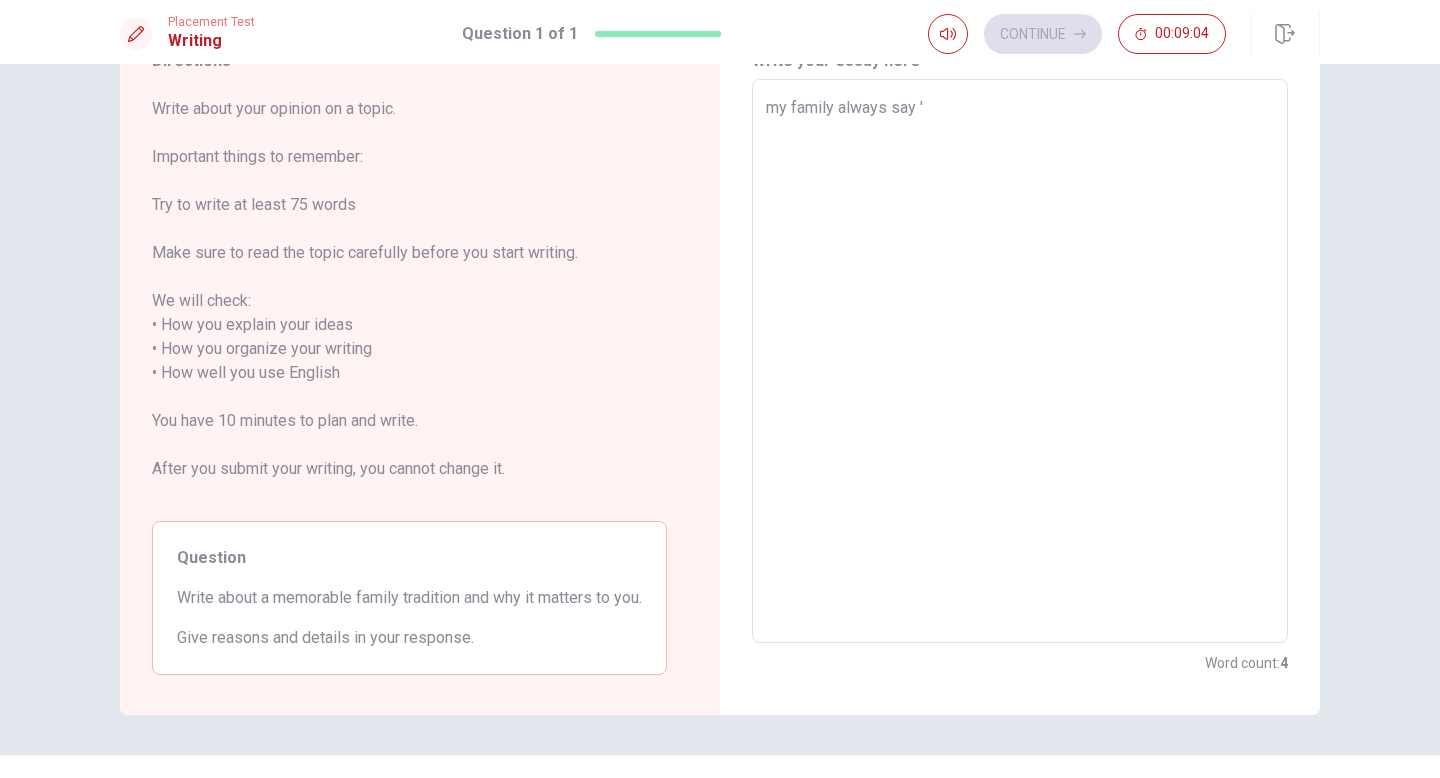 type on "my family always say 'w" 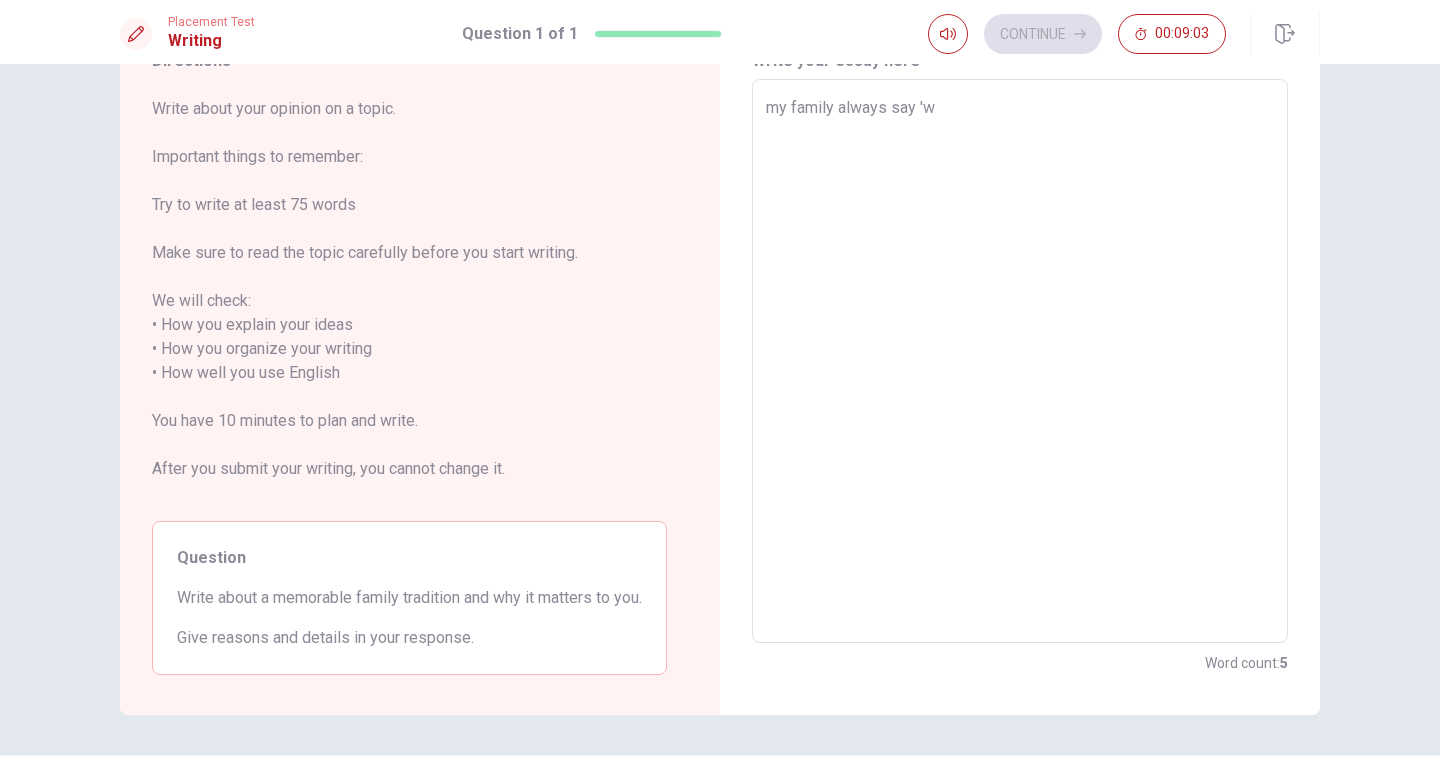 type on "x" 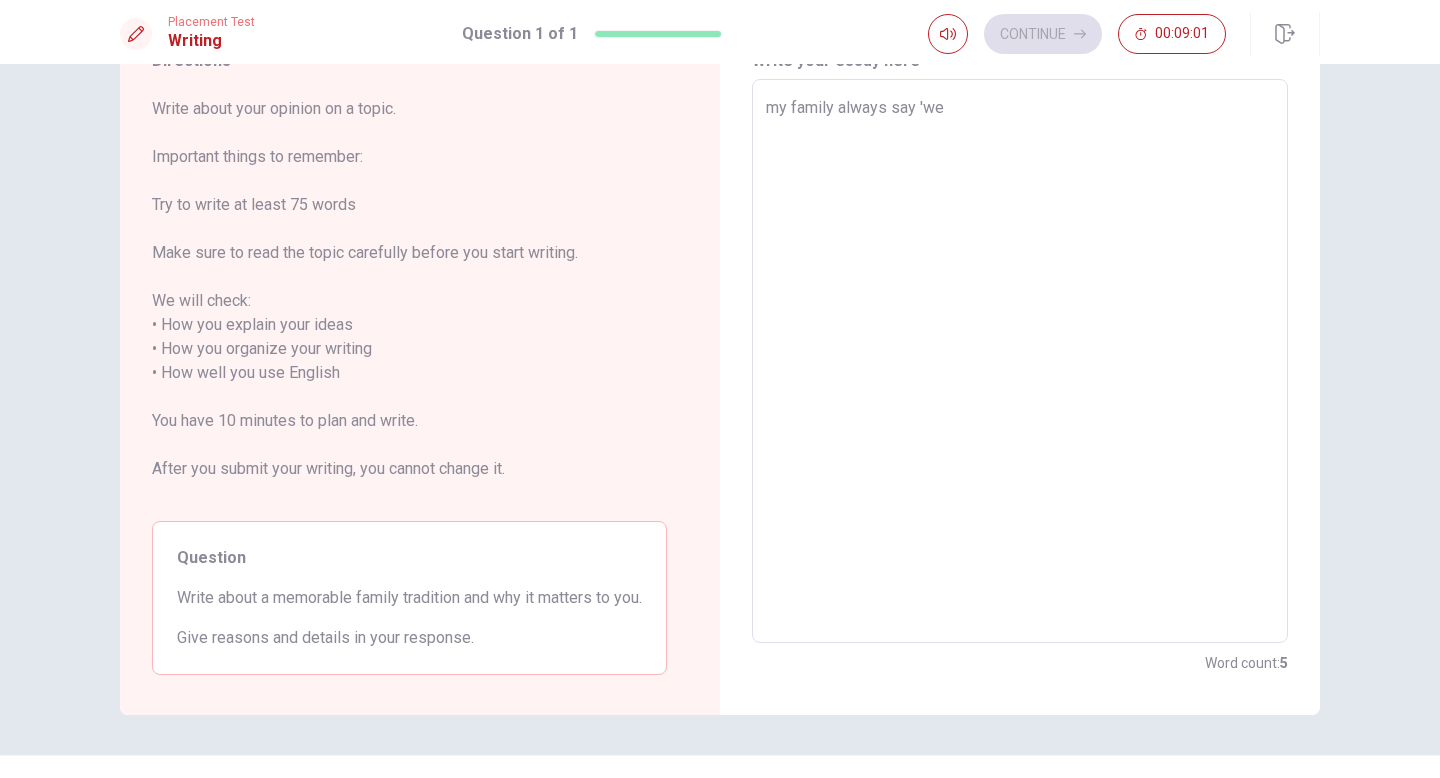 type on "x" 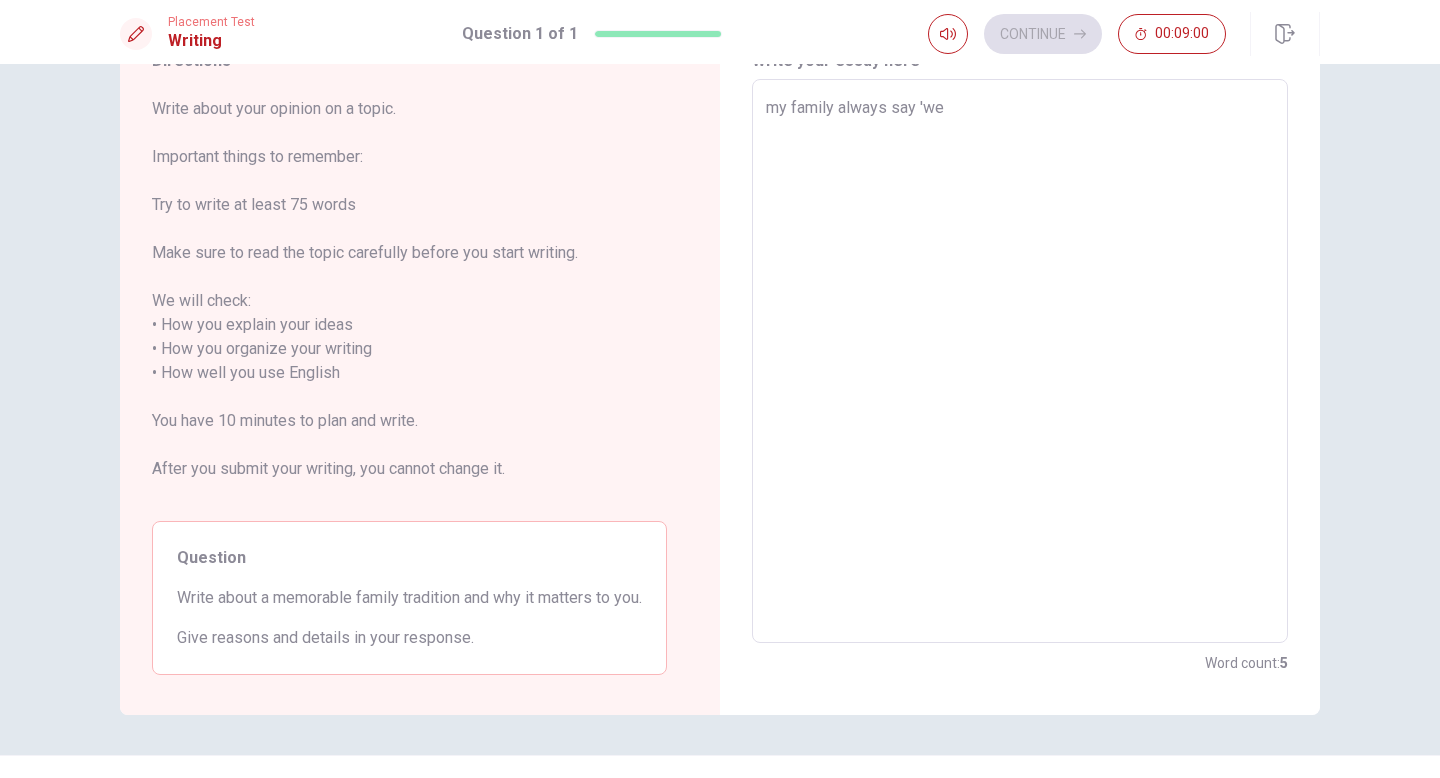 type on "my family always say 'w" 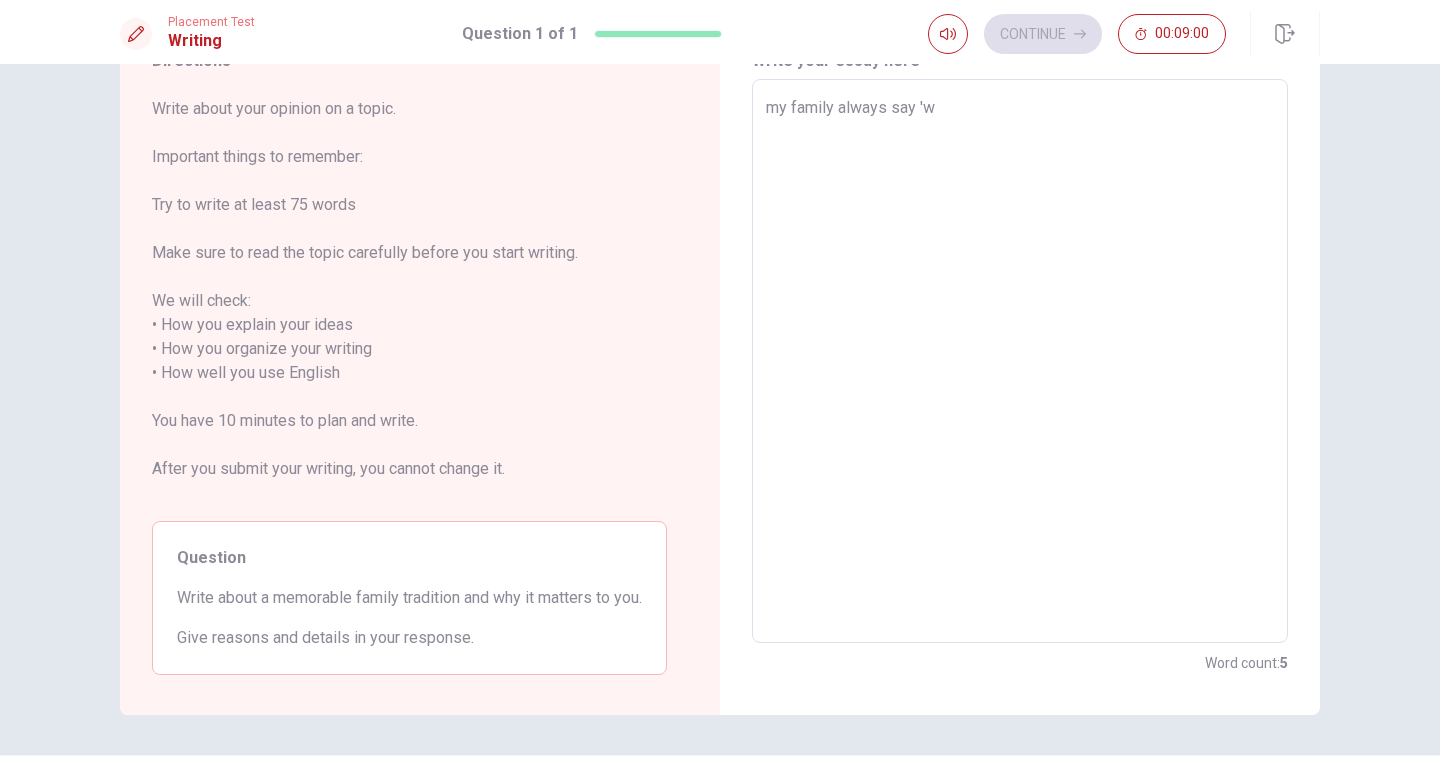 type on "x" 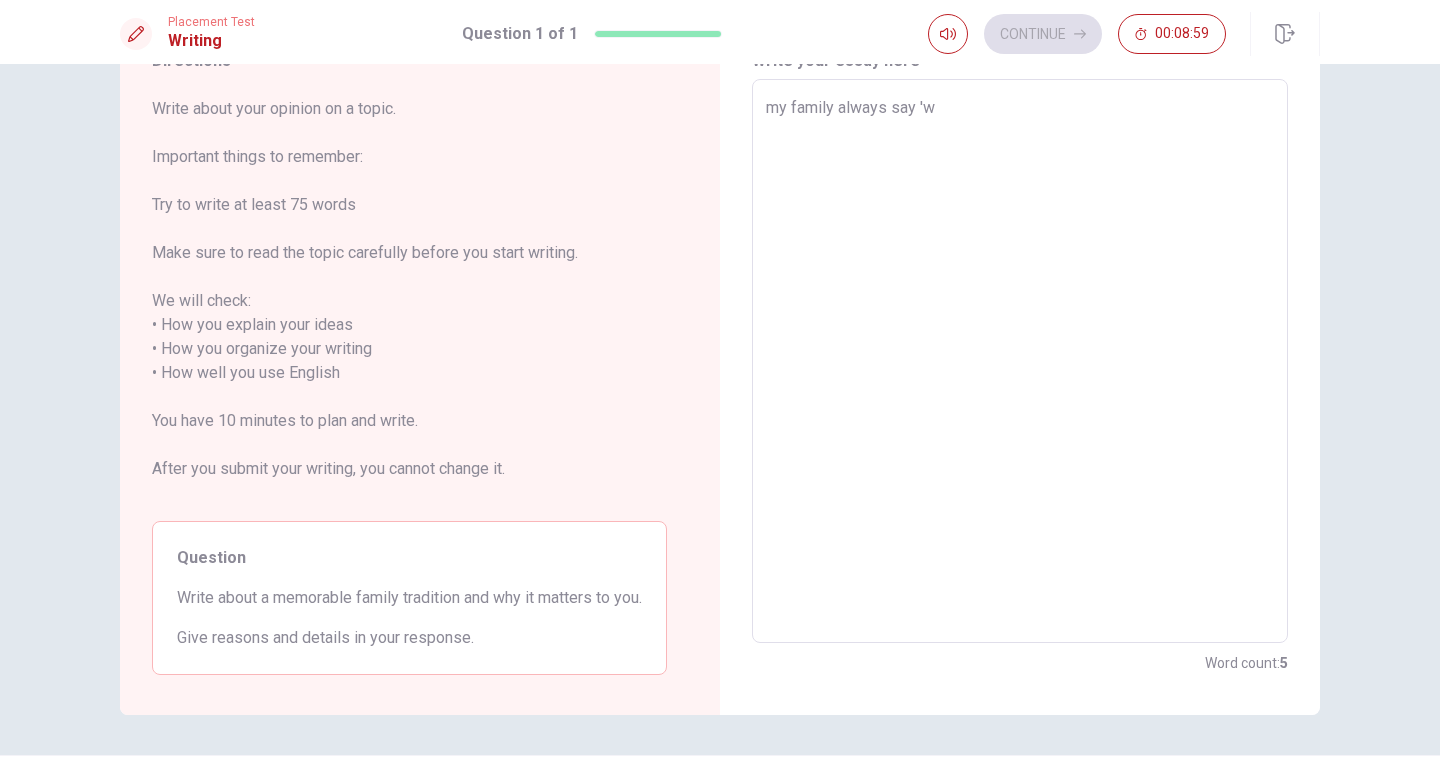 type on "my family always say '" 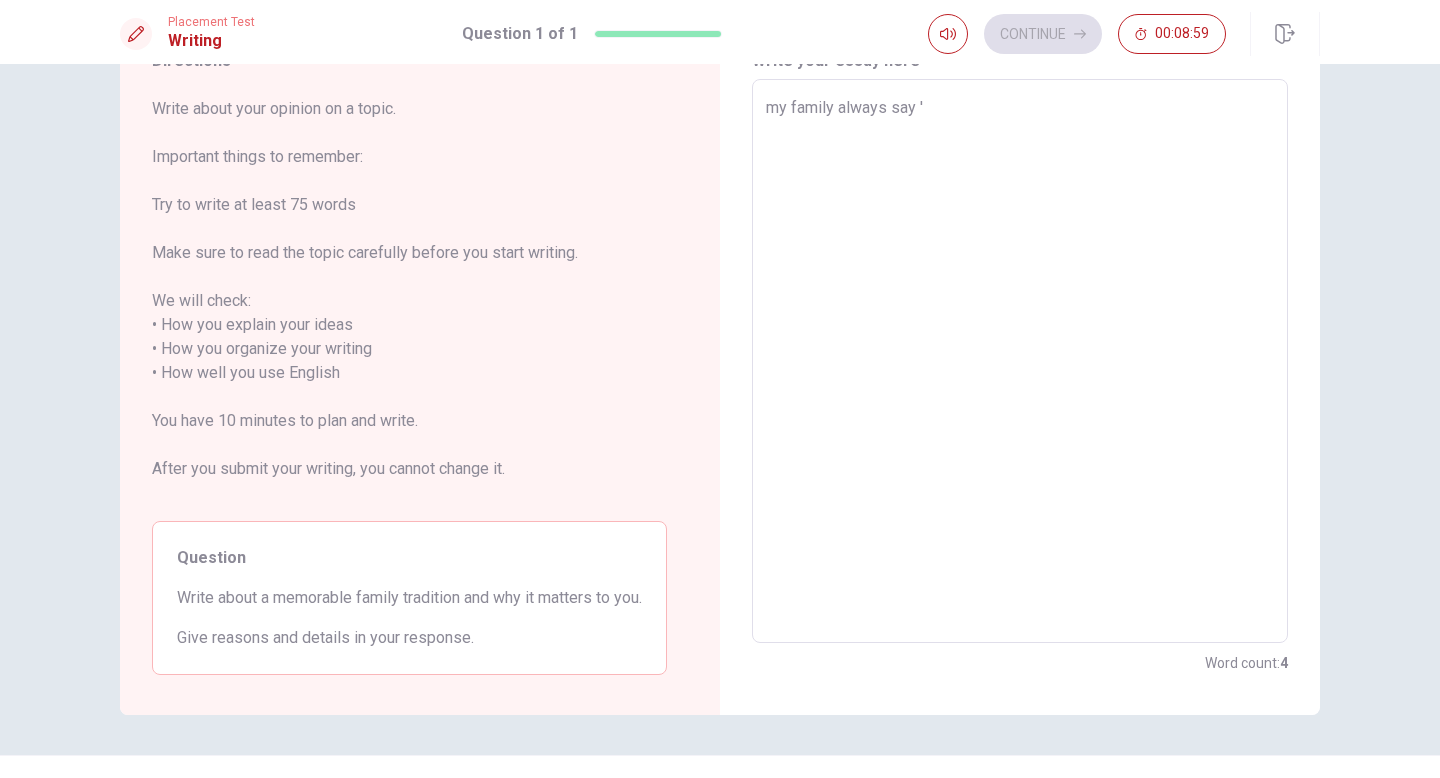 type on "x" 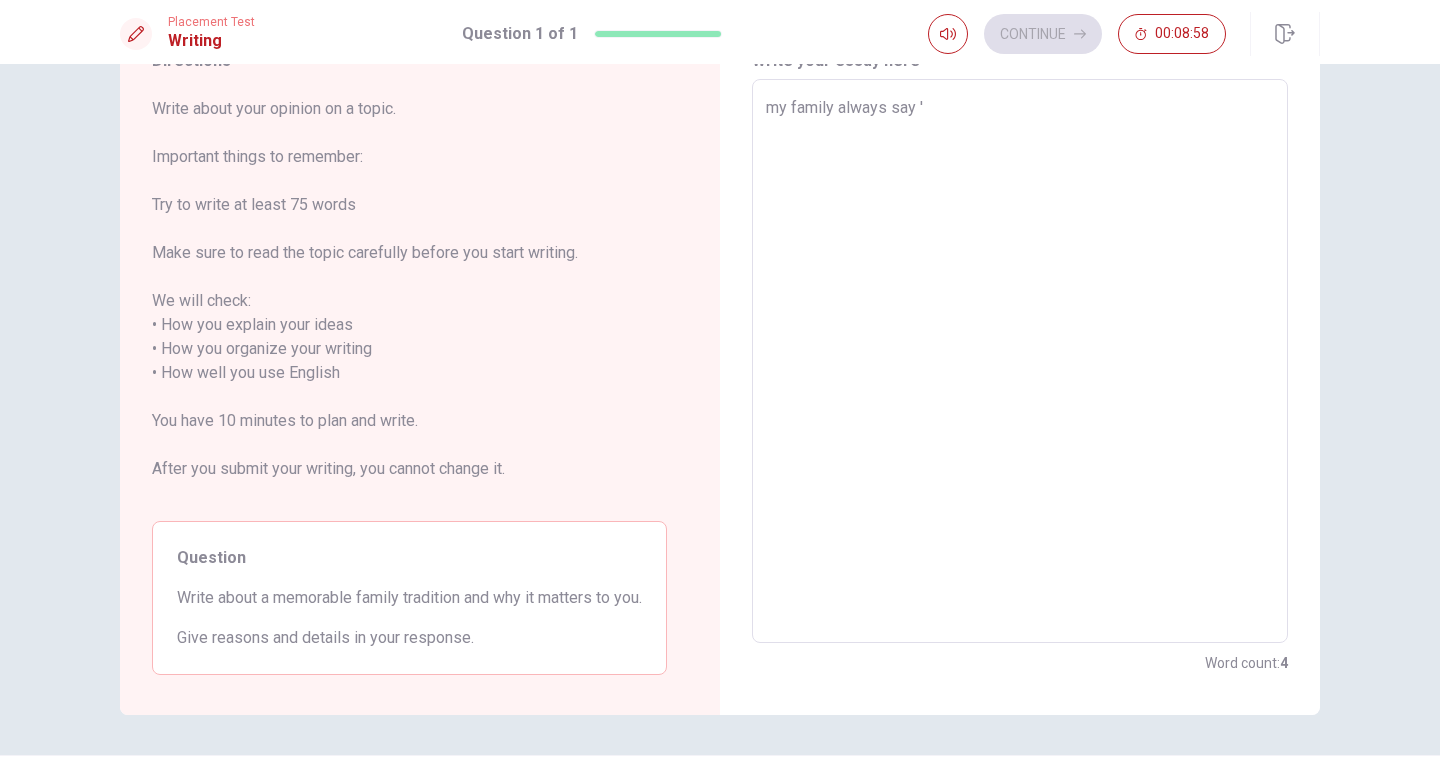 type on "my family always say 'j" 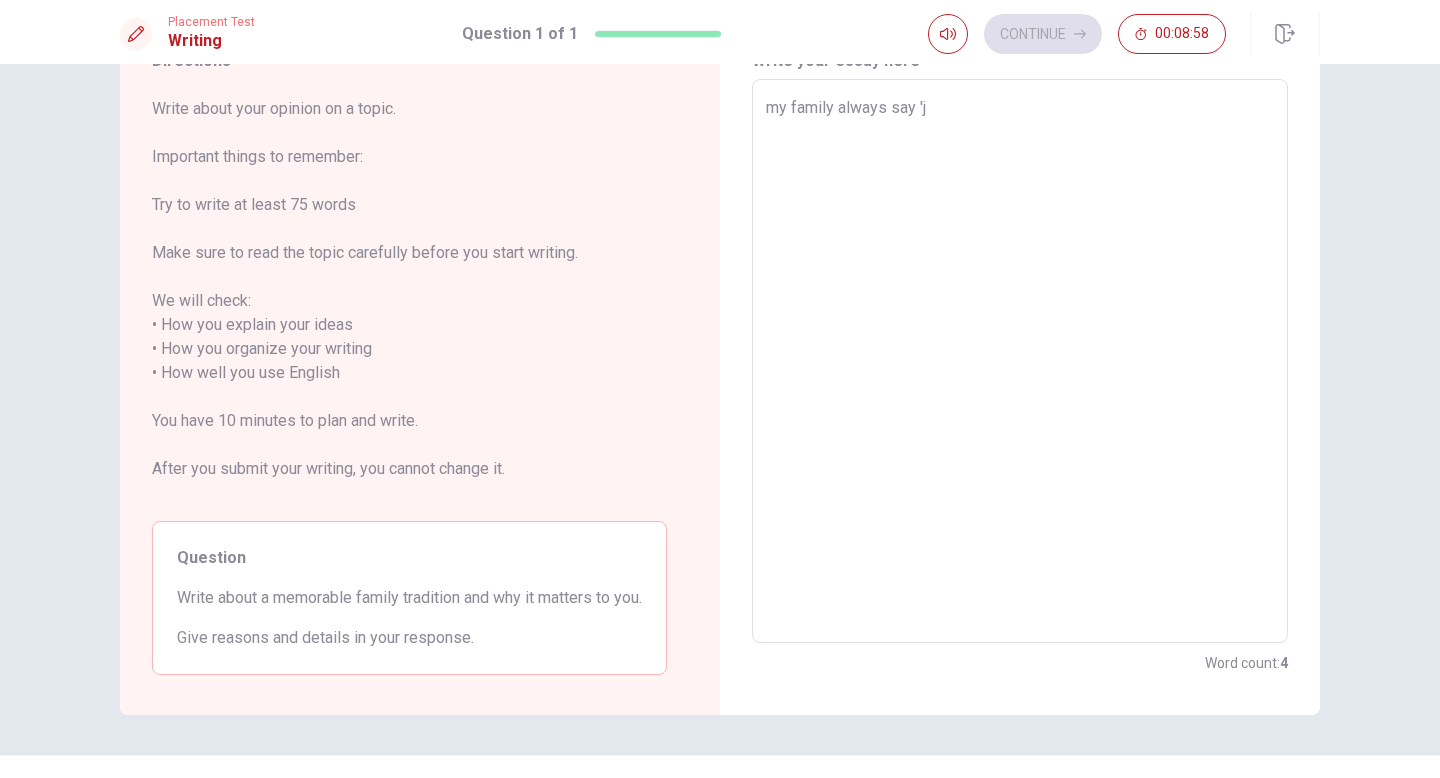 type on "x" 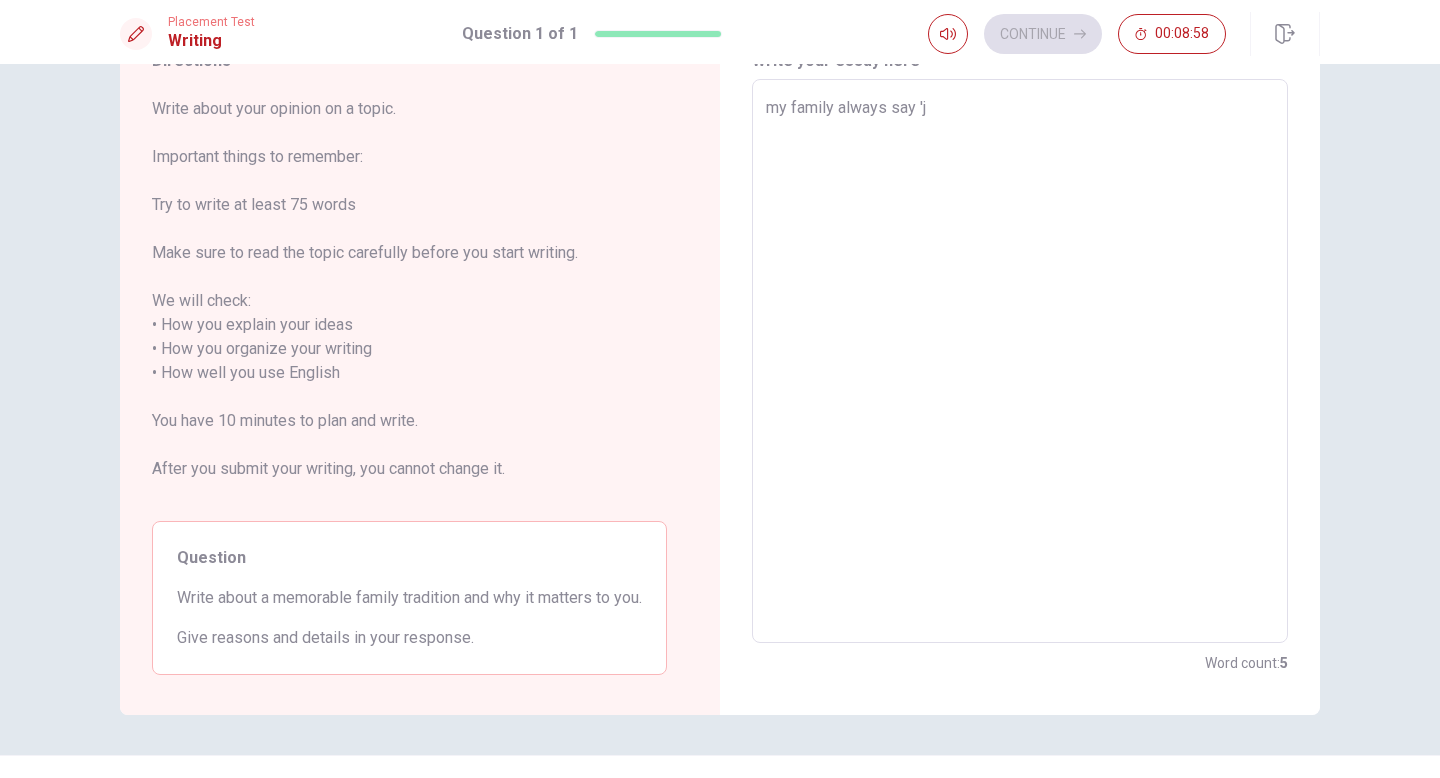 type on "my family always say 'ju" 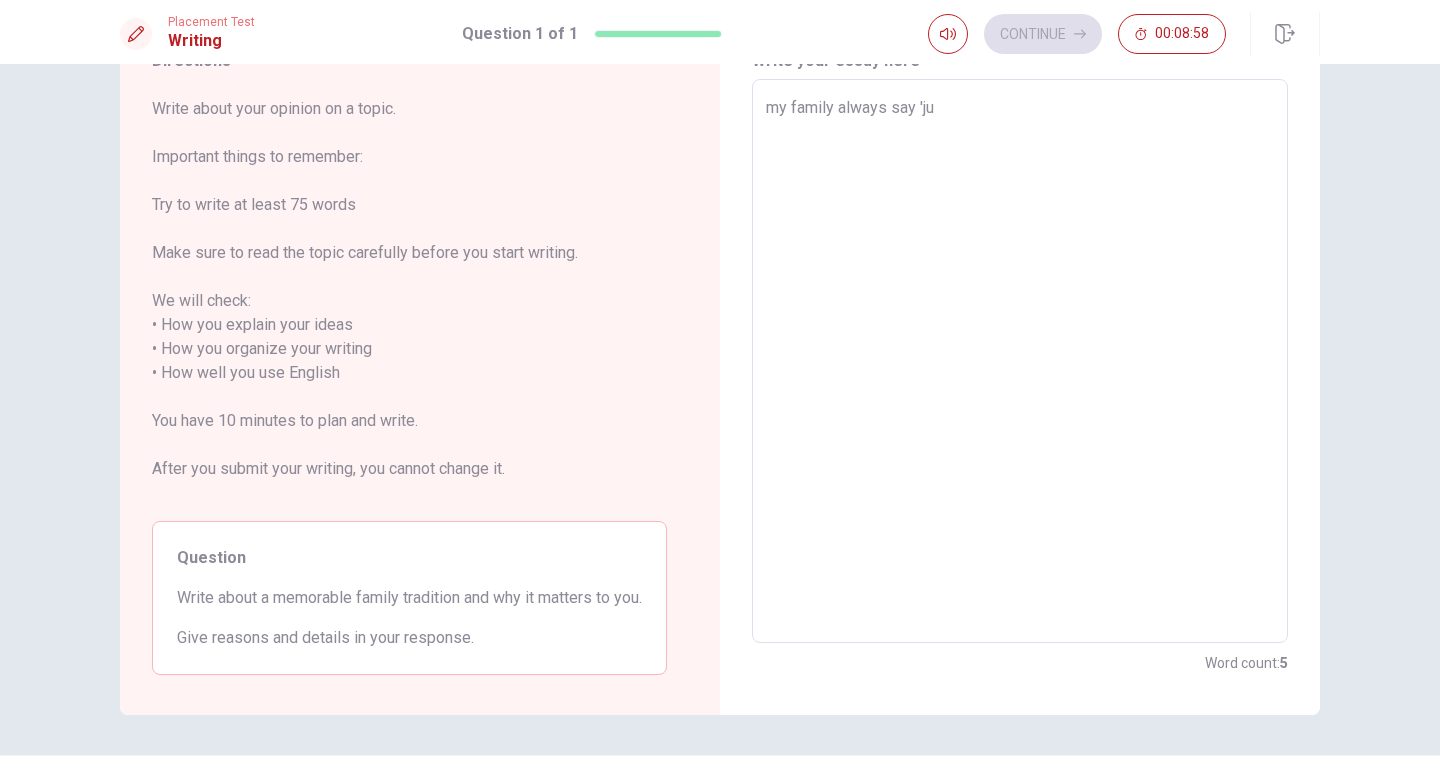 type on "x" 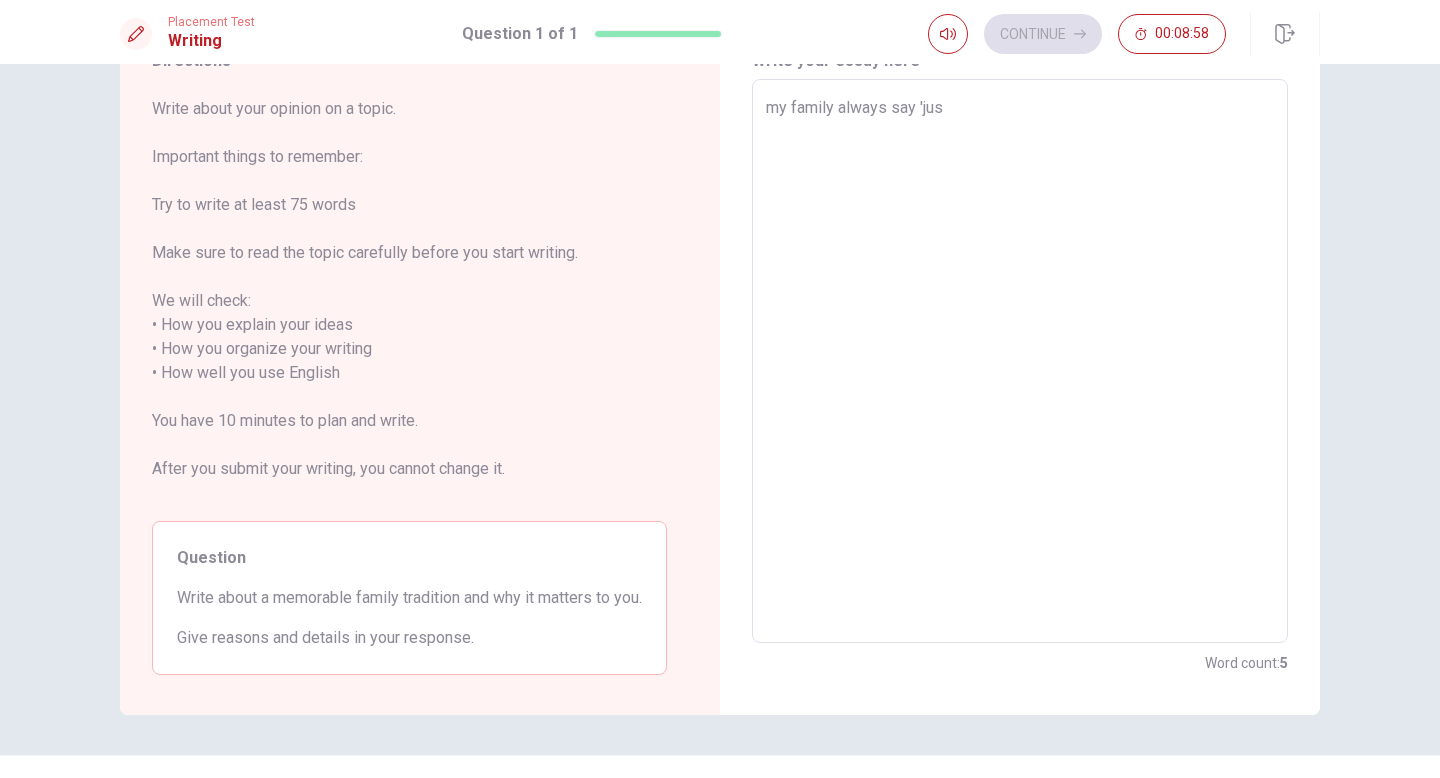 type on "x" 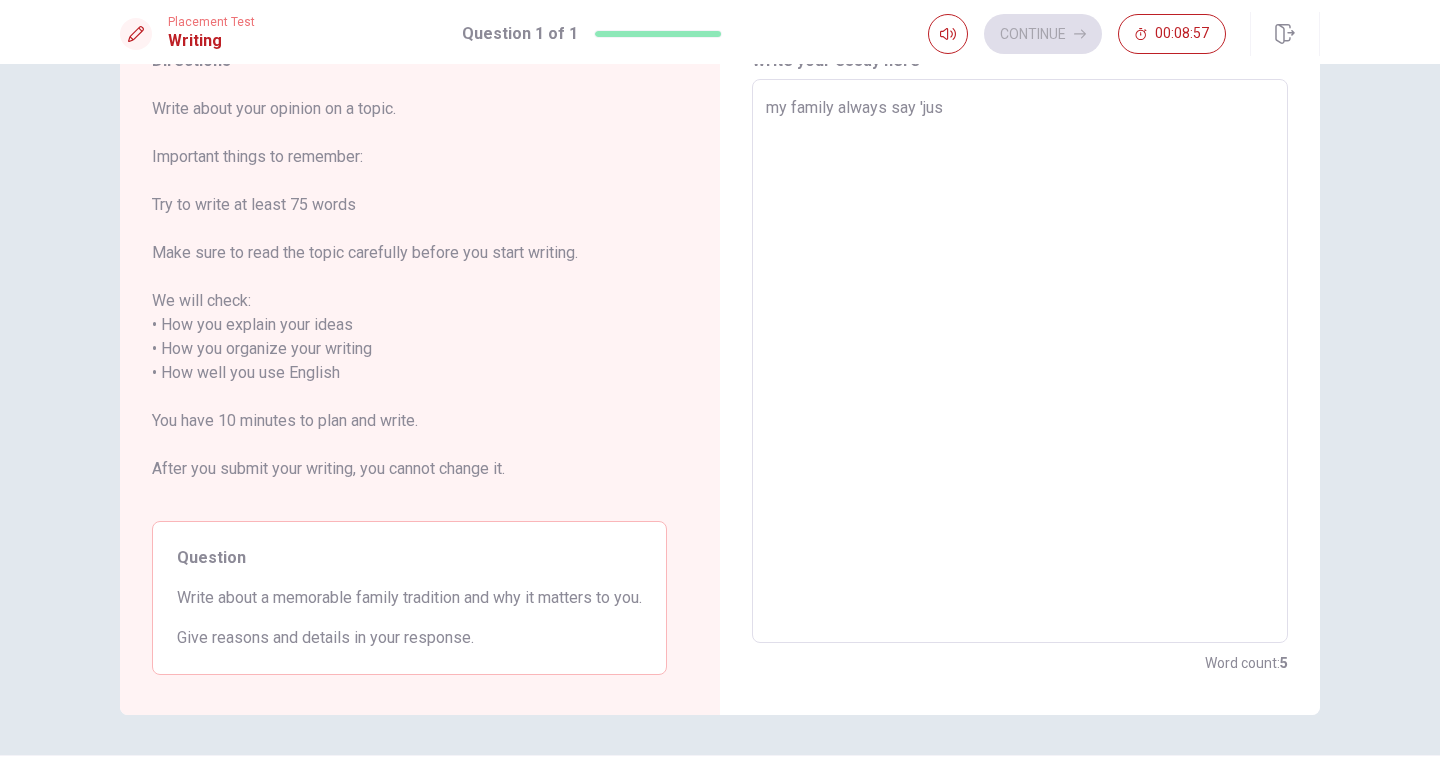 type on "my family always say 'just" 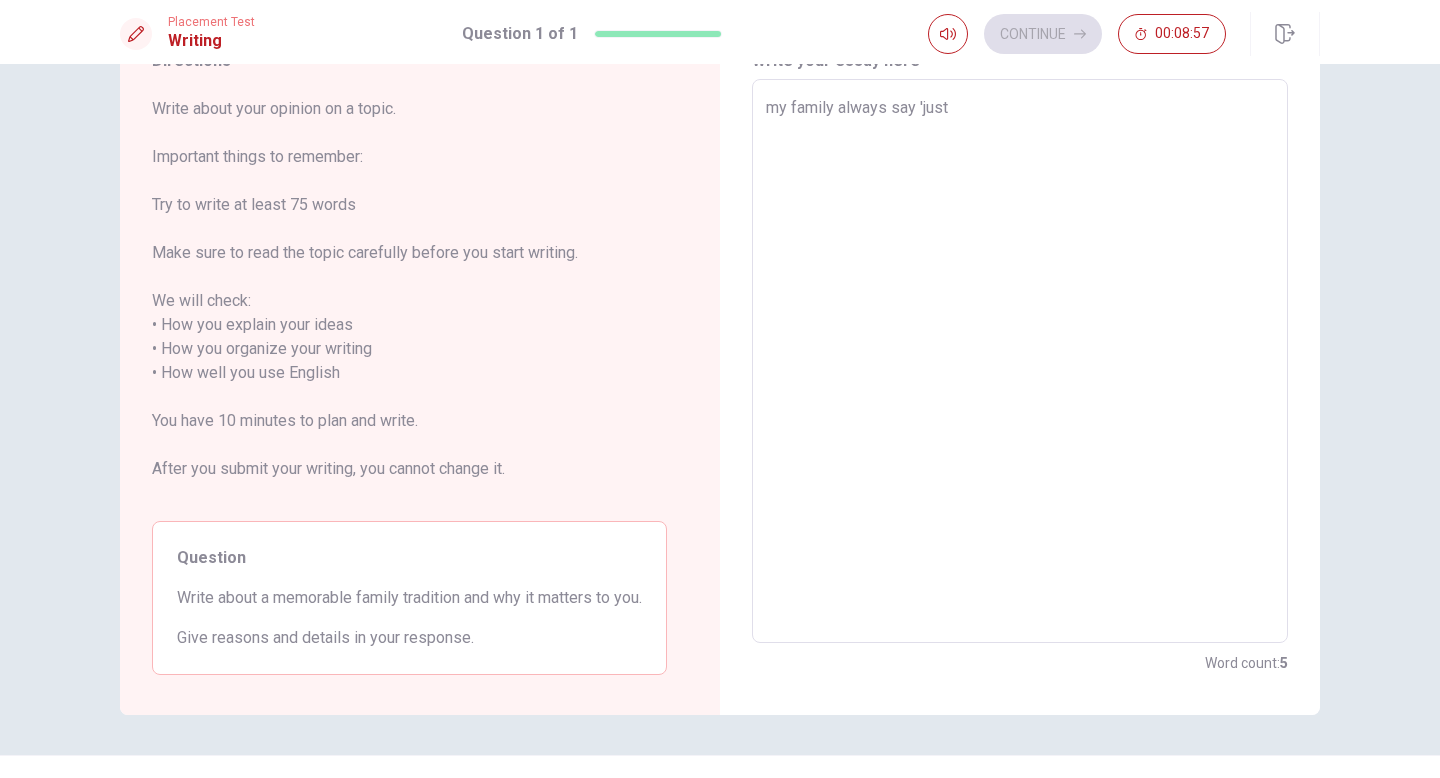 type on "x" 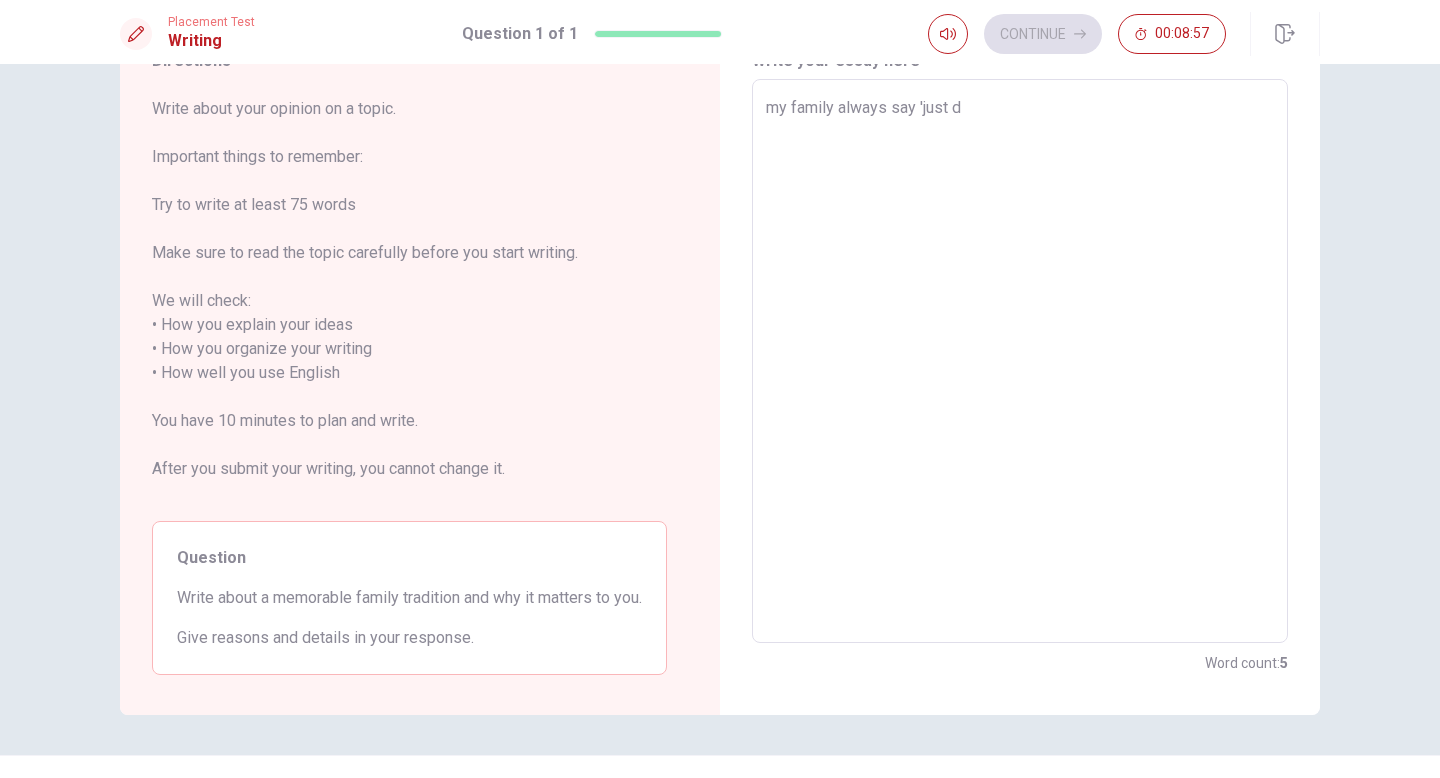 type on "x" 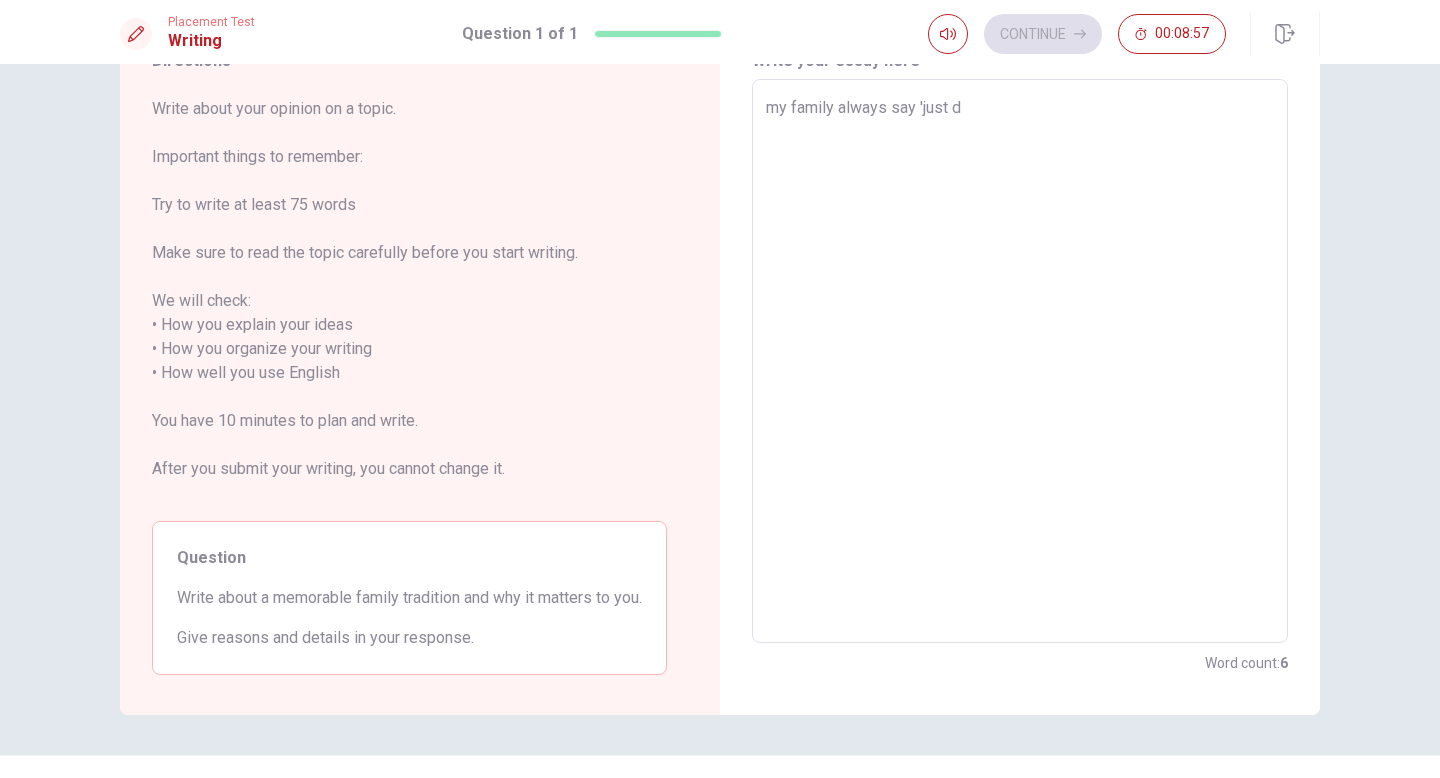 type on "my family always say 'just do" 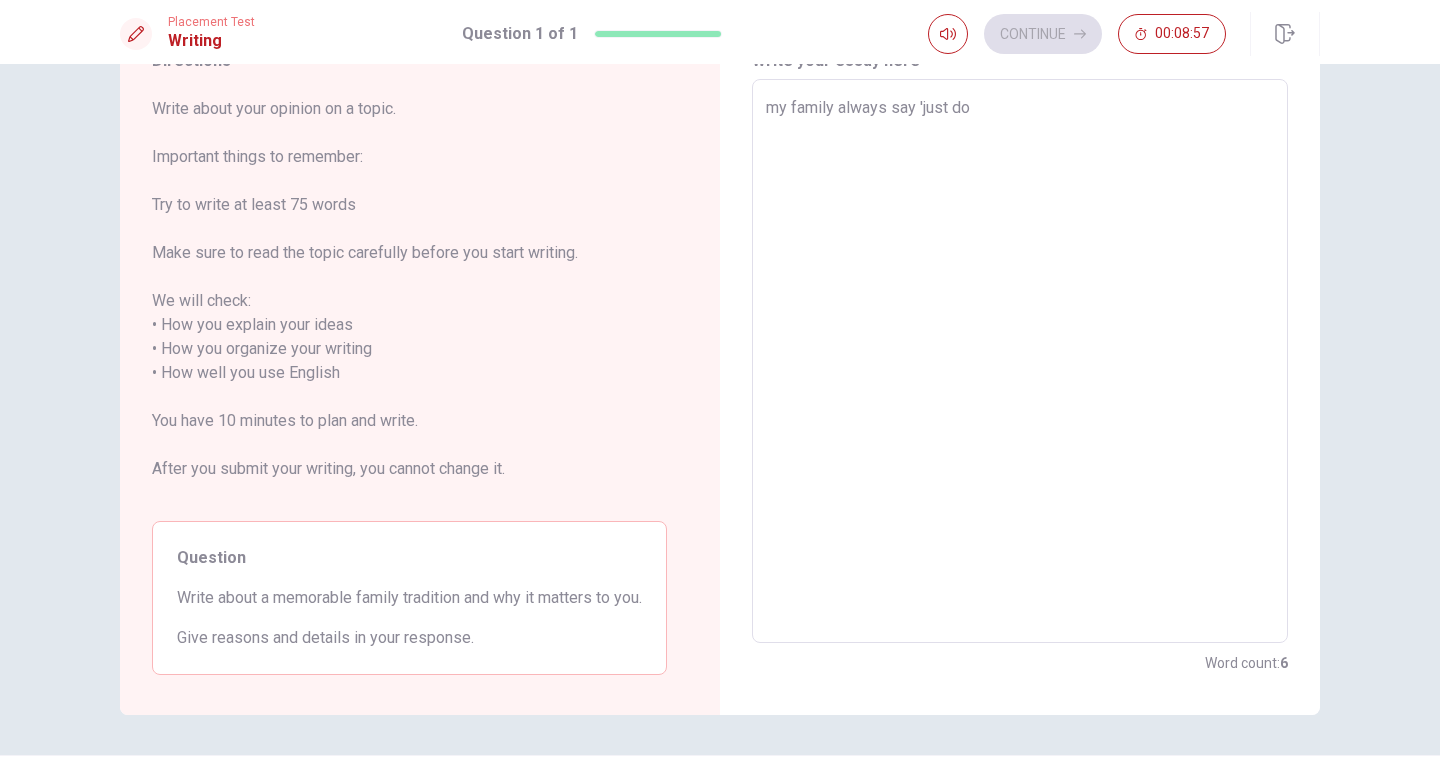 type on "x" 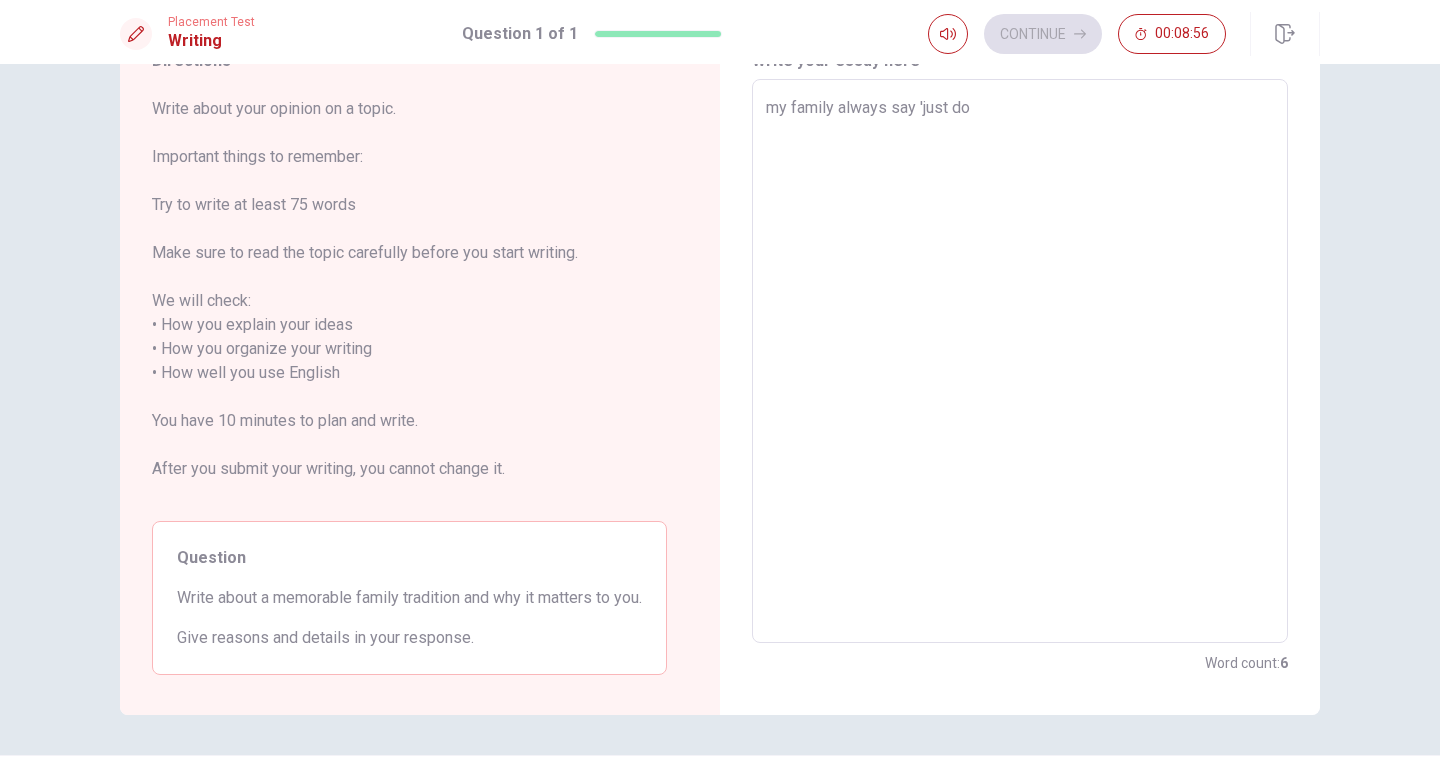 type on "my family always say 'just do" 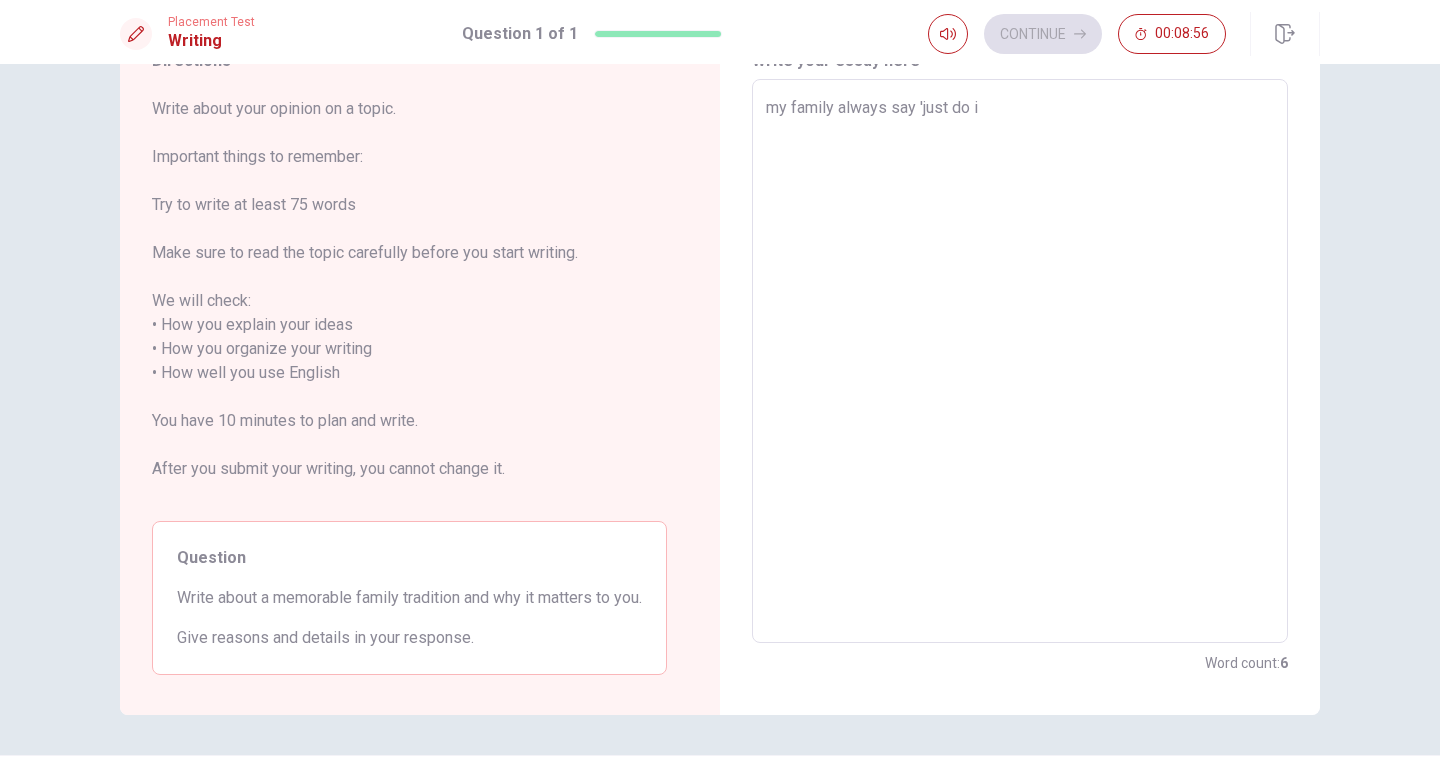 type on "x" 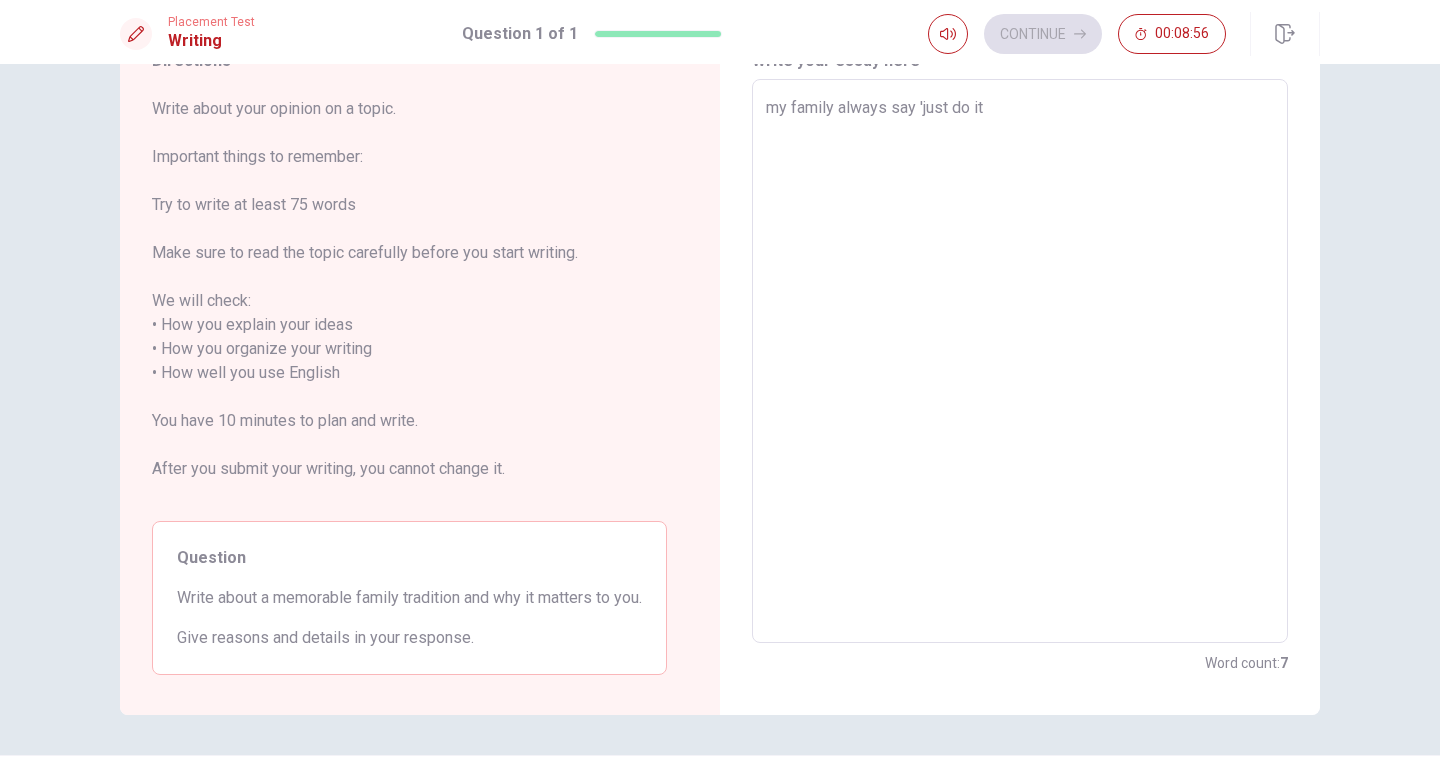 type on "x" 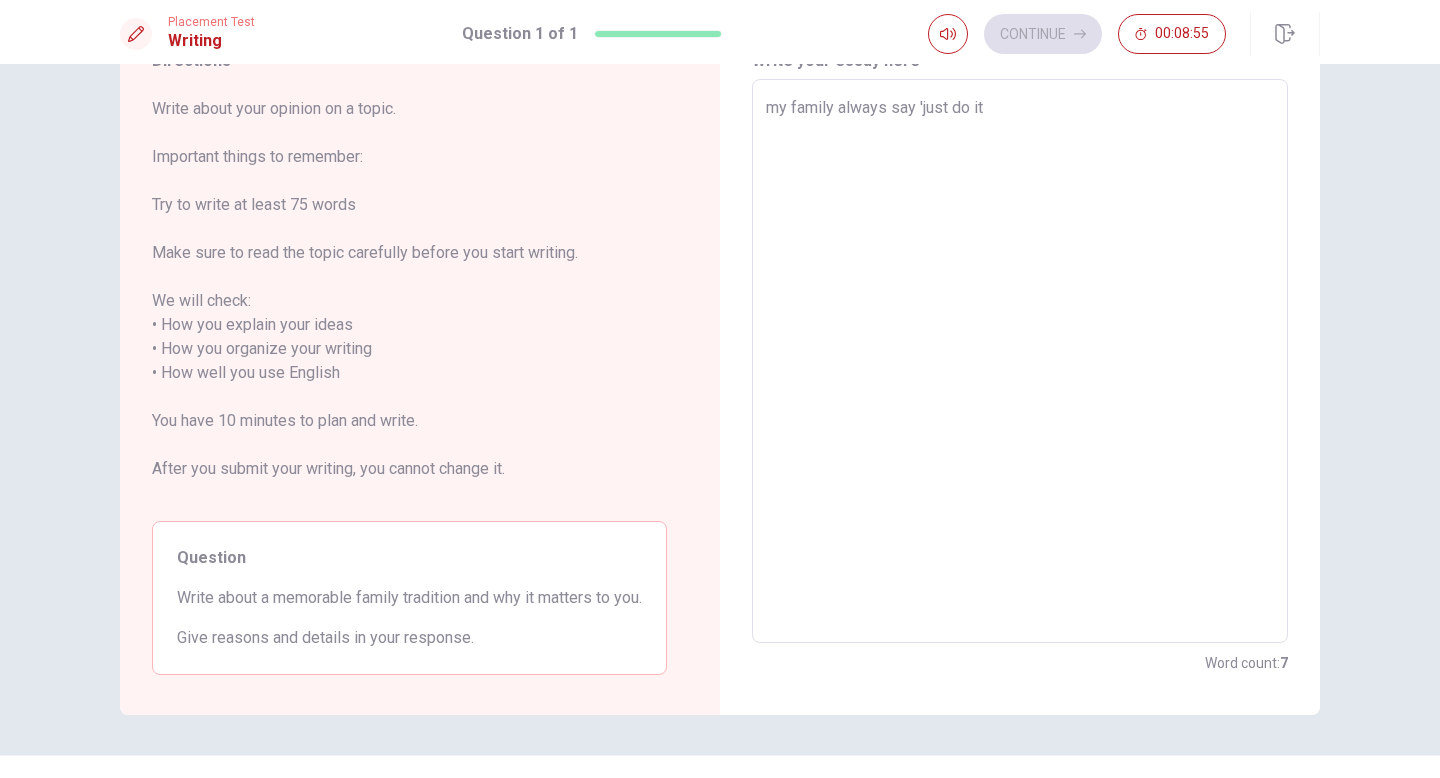 type on "my family always say 'just do it!" 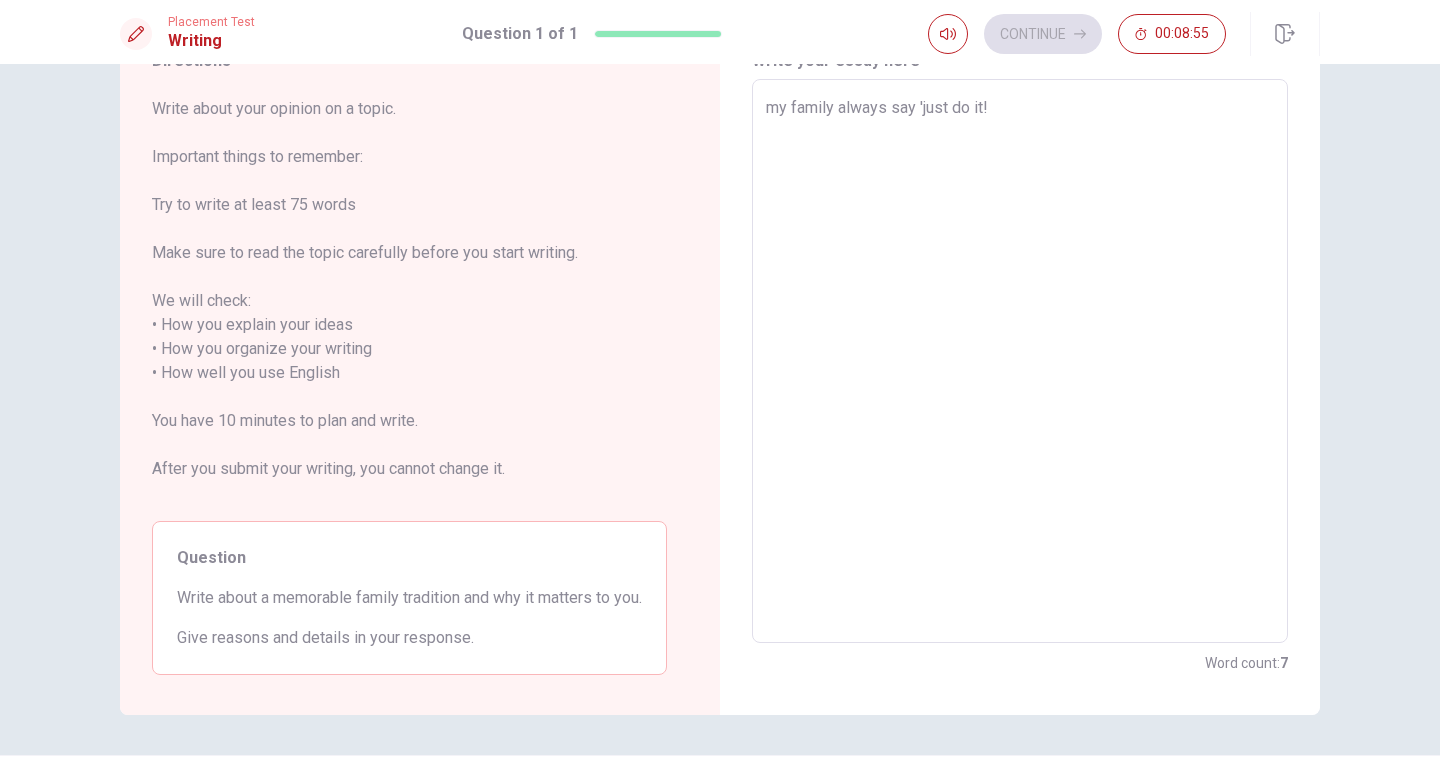 type on "x" 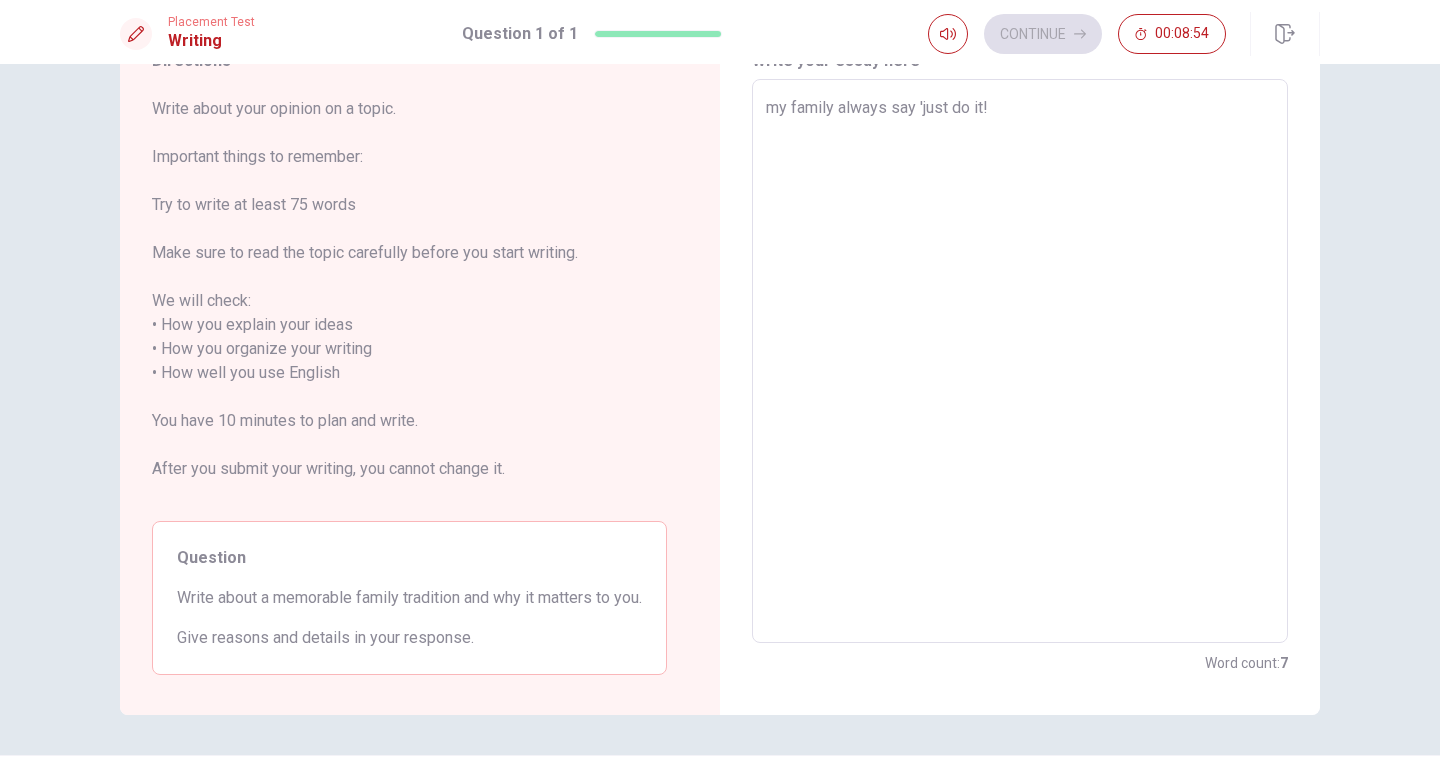 type on "my family always say 'just do it!'" 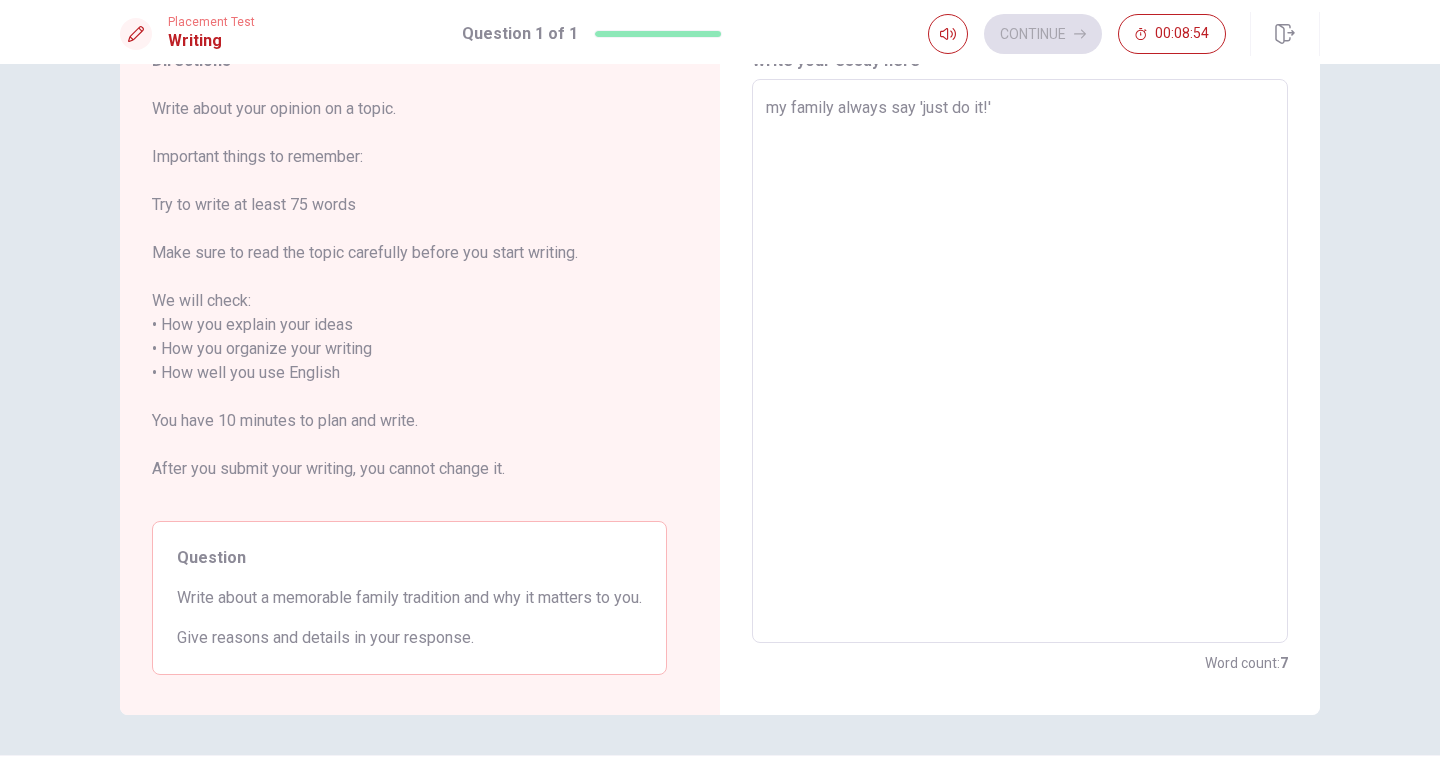 type on "x" 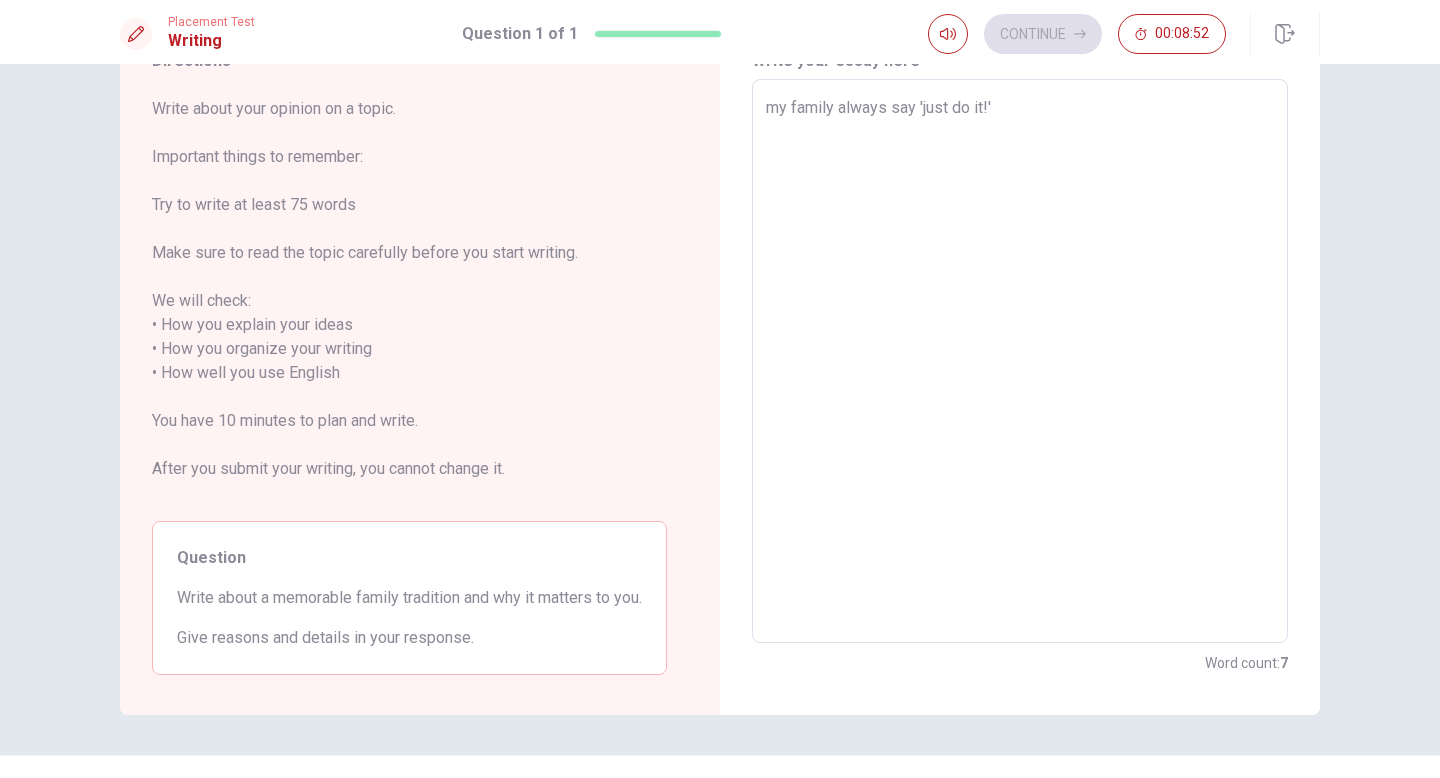 type on "x" 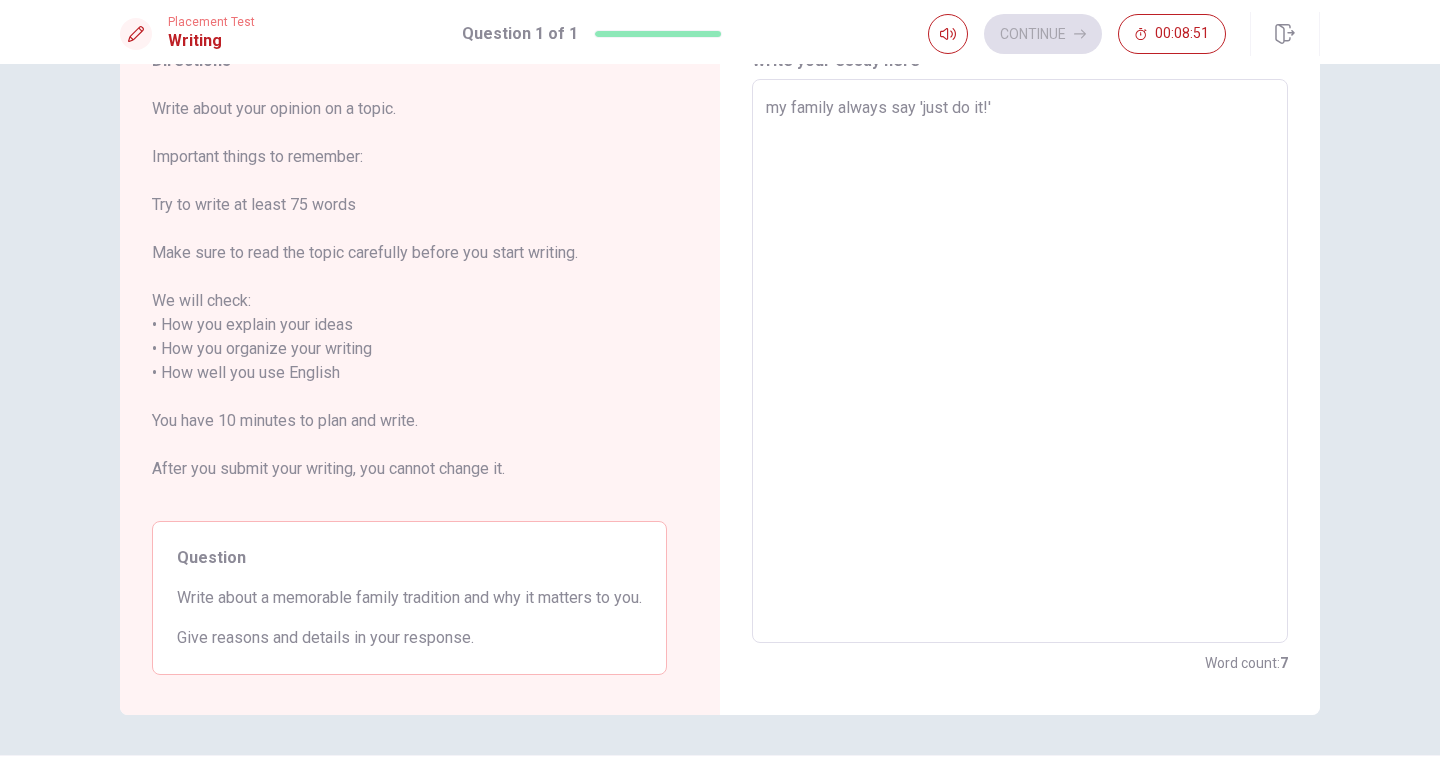 type on "my family always say 'just do it!' l" 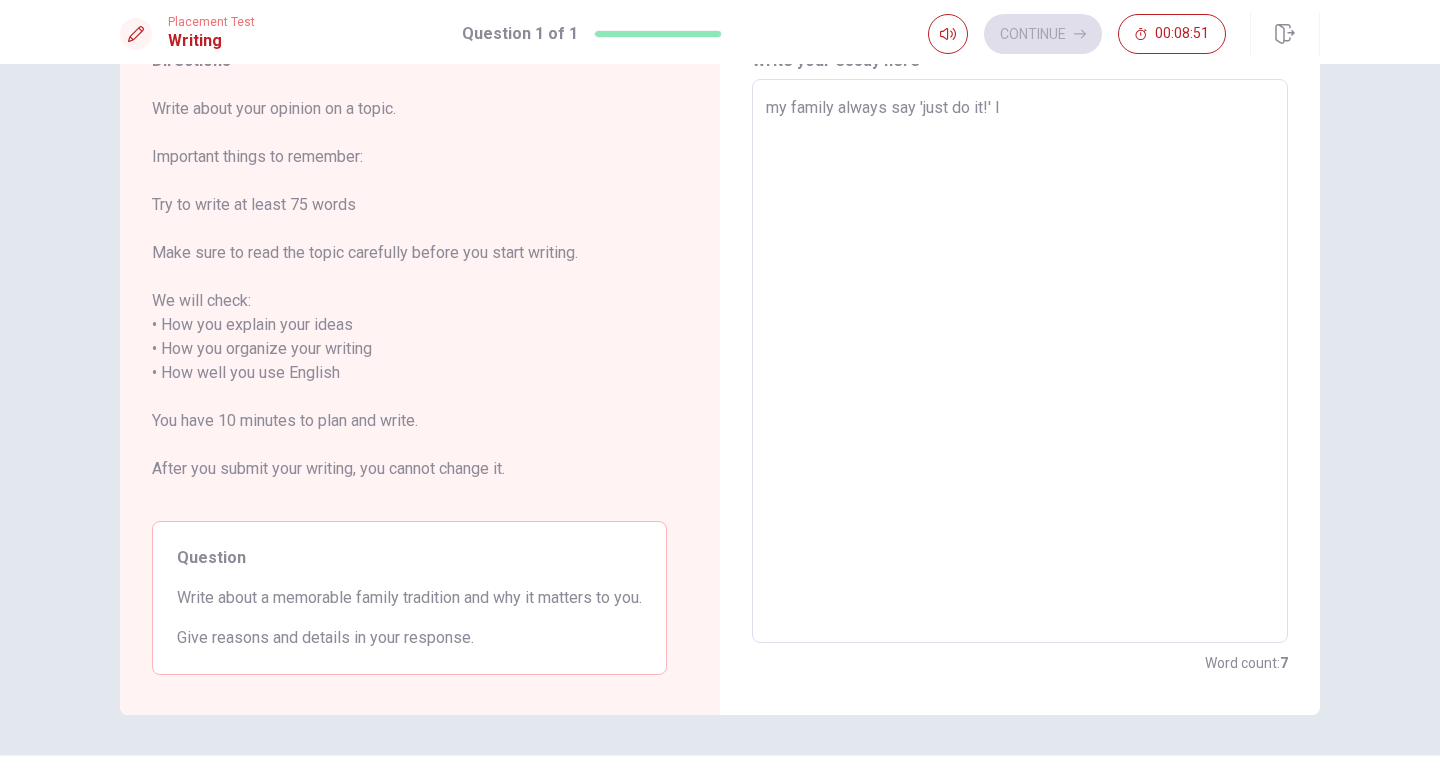 type on "x" 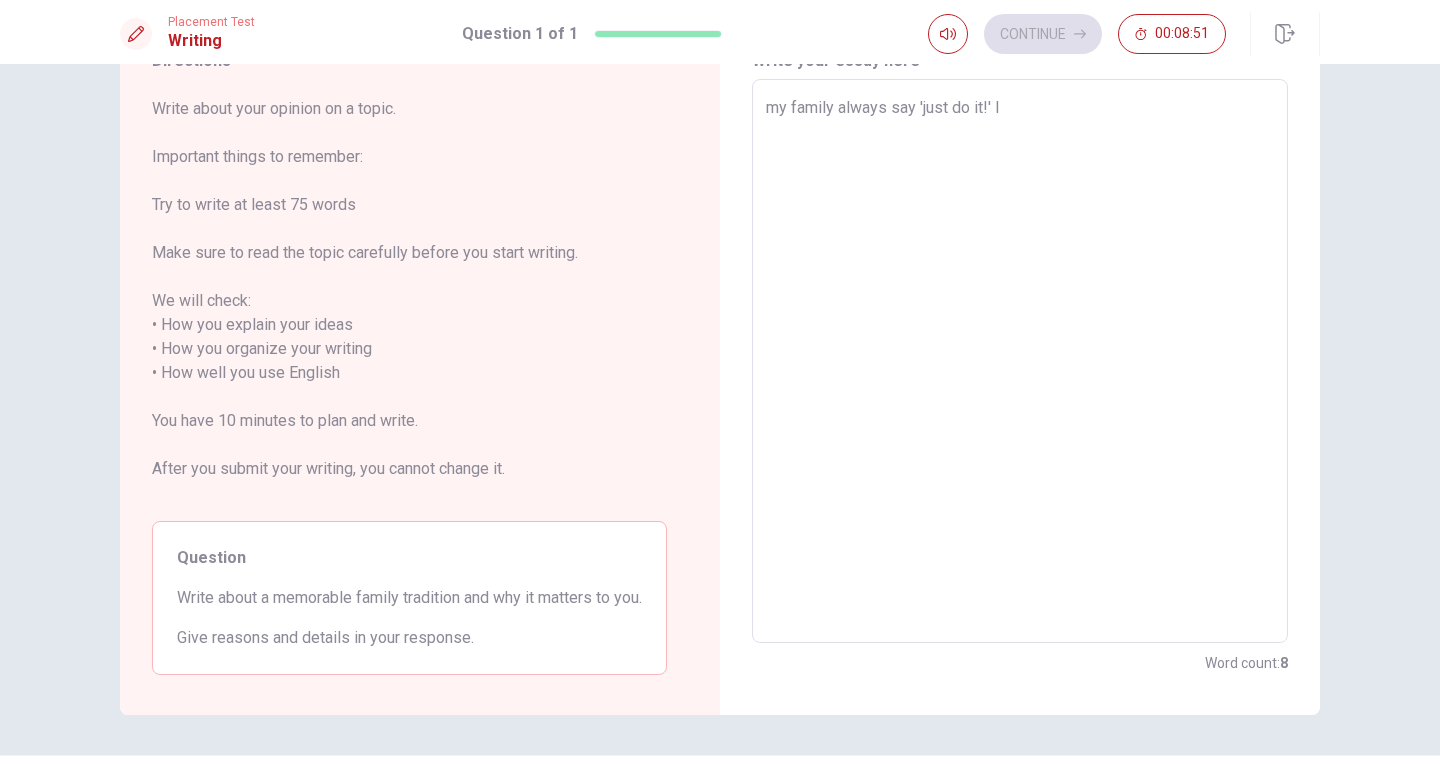 type on "my family always say 'just do it!' lo" 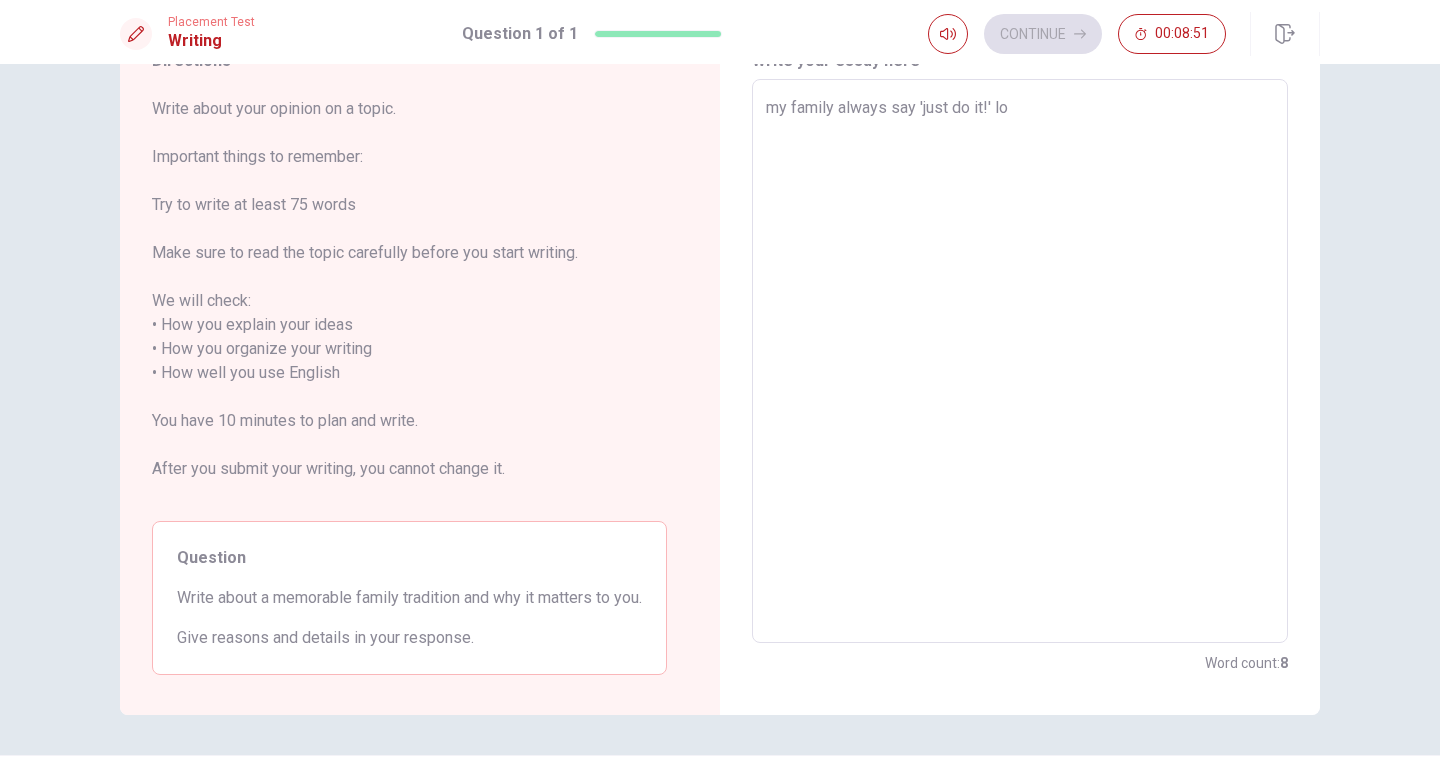 type on "x" 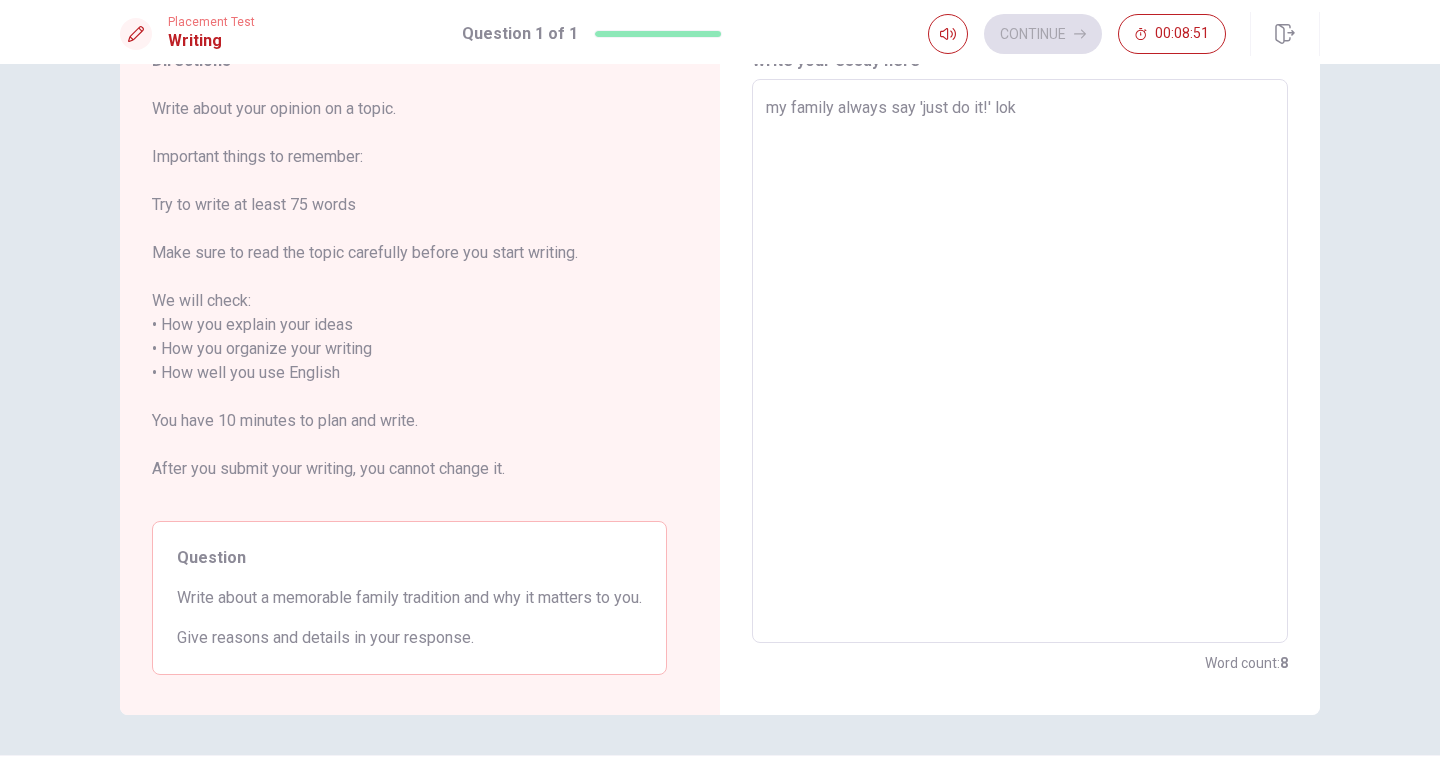 type on "x" 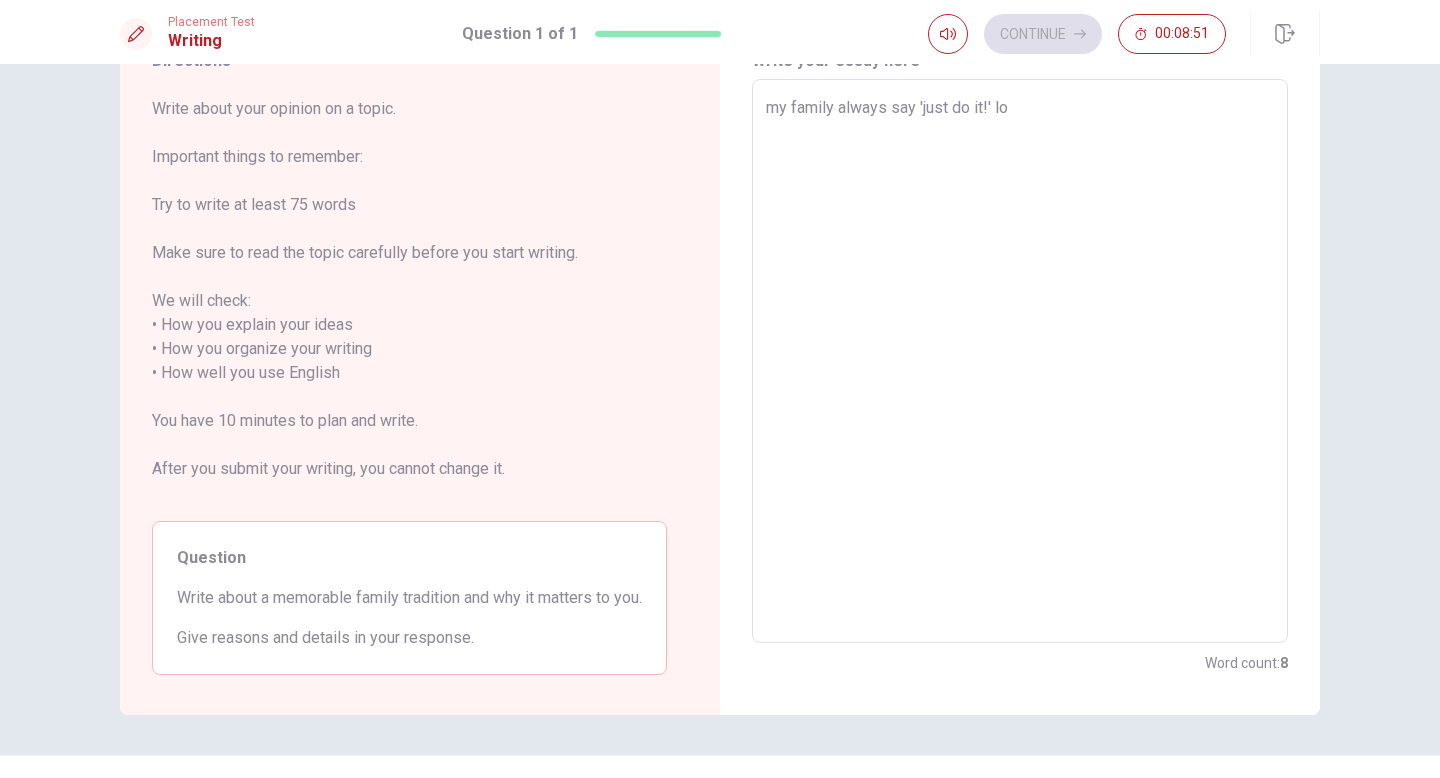 type on "x" 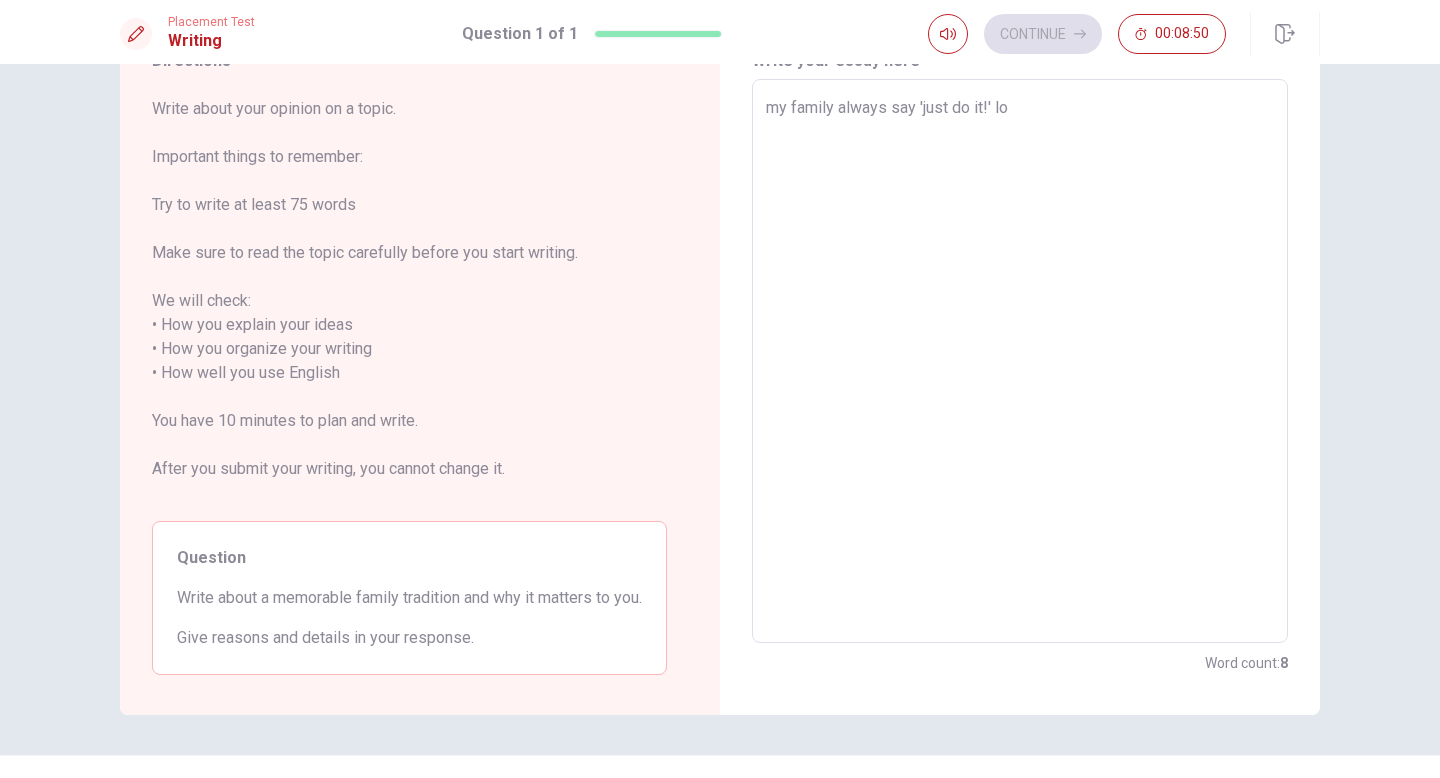 type on "my family always say 'just do it!' l" 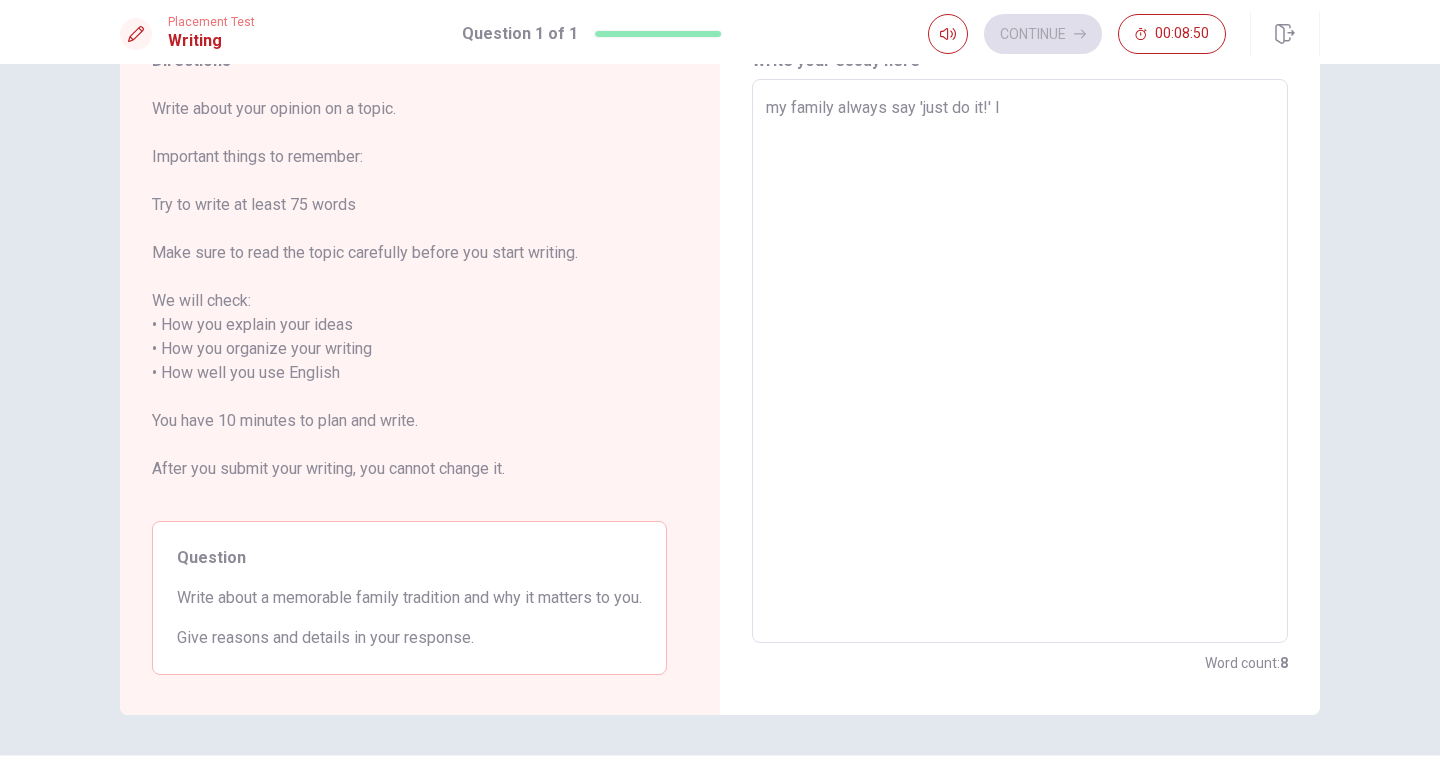 type on "my family always say 'just do it!' li" 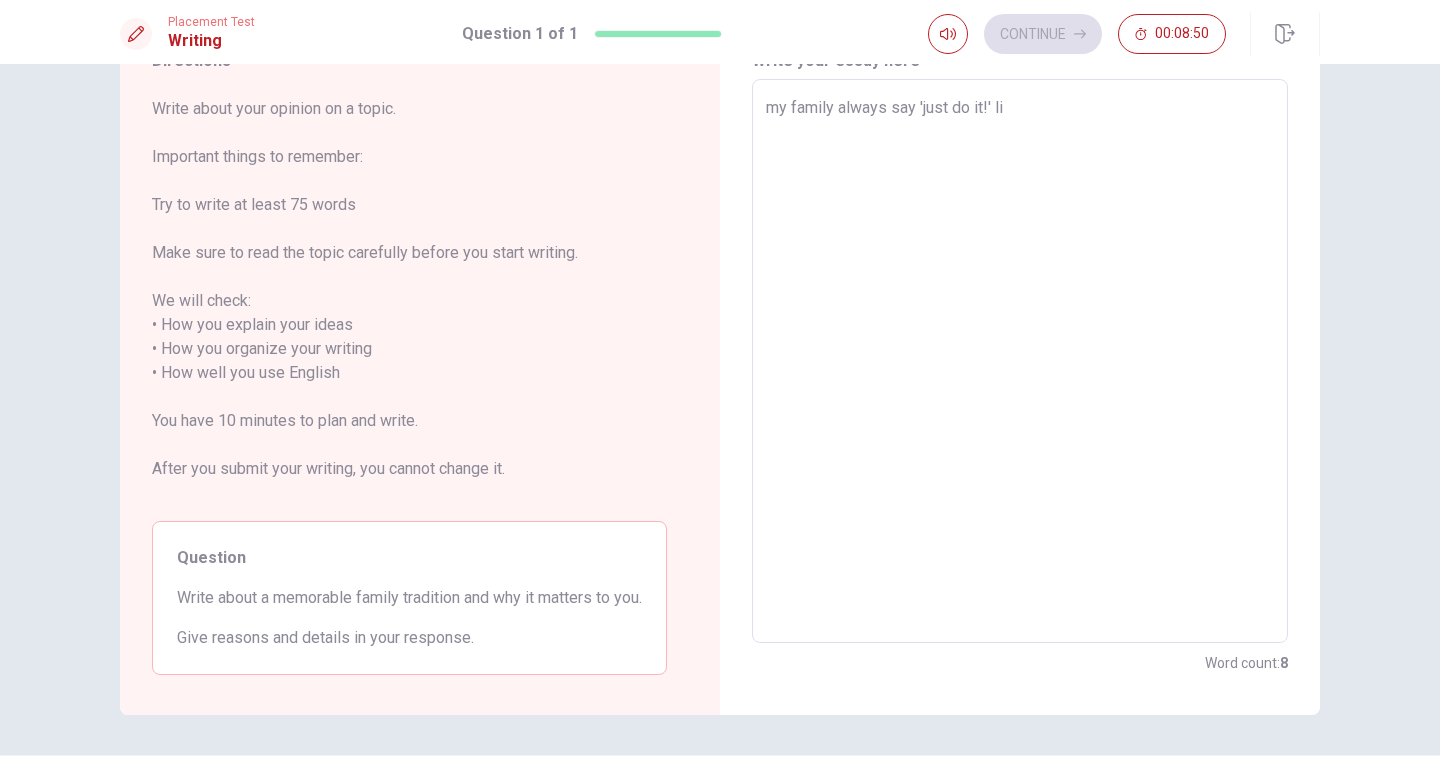 type on "x" 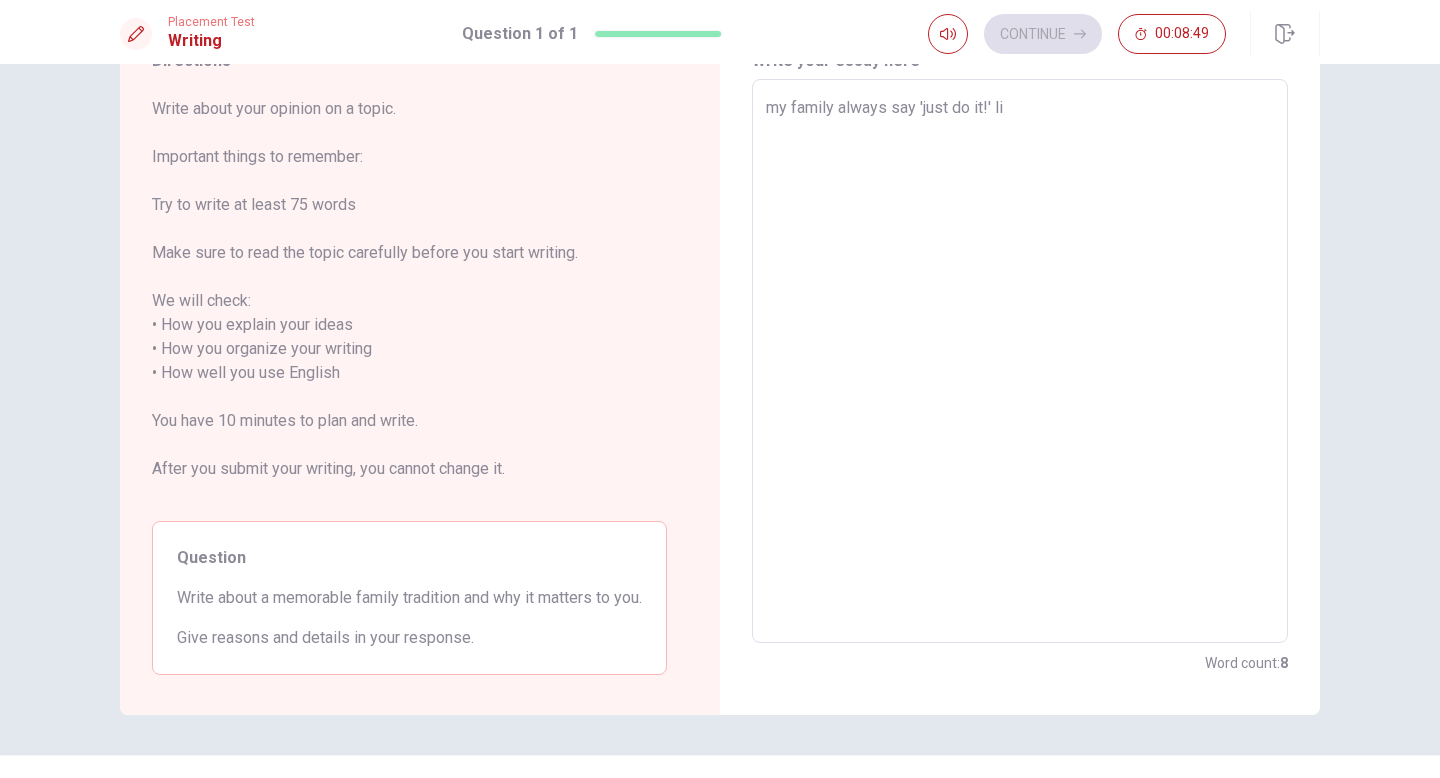 type on "my family always say 'just do it!' lik" 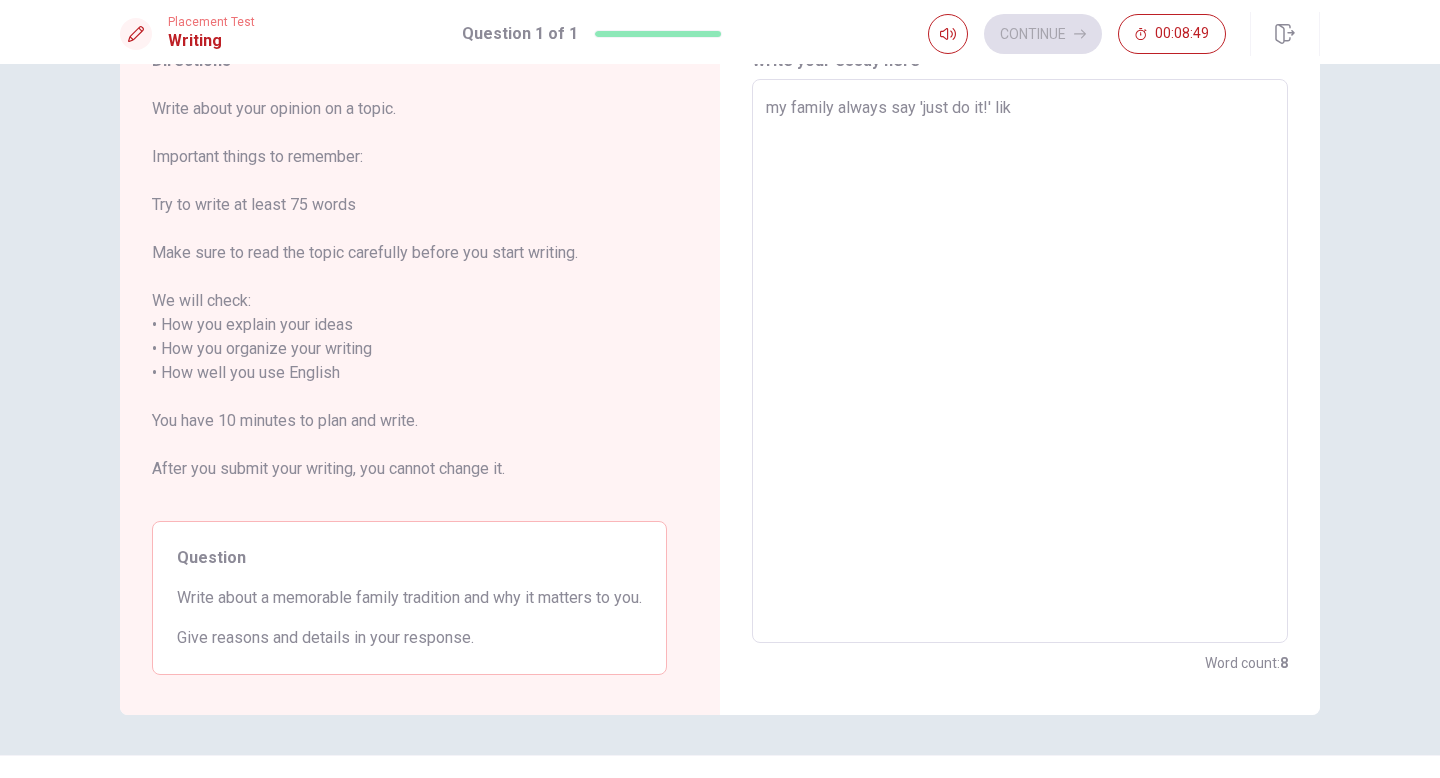type on "x" 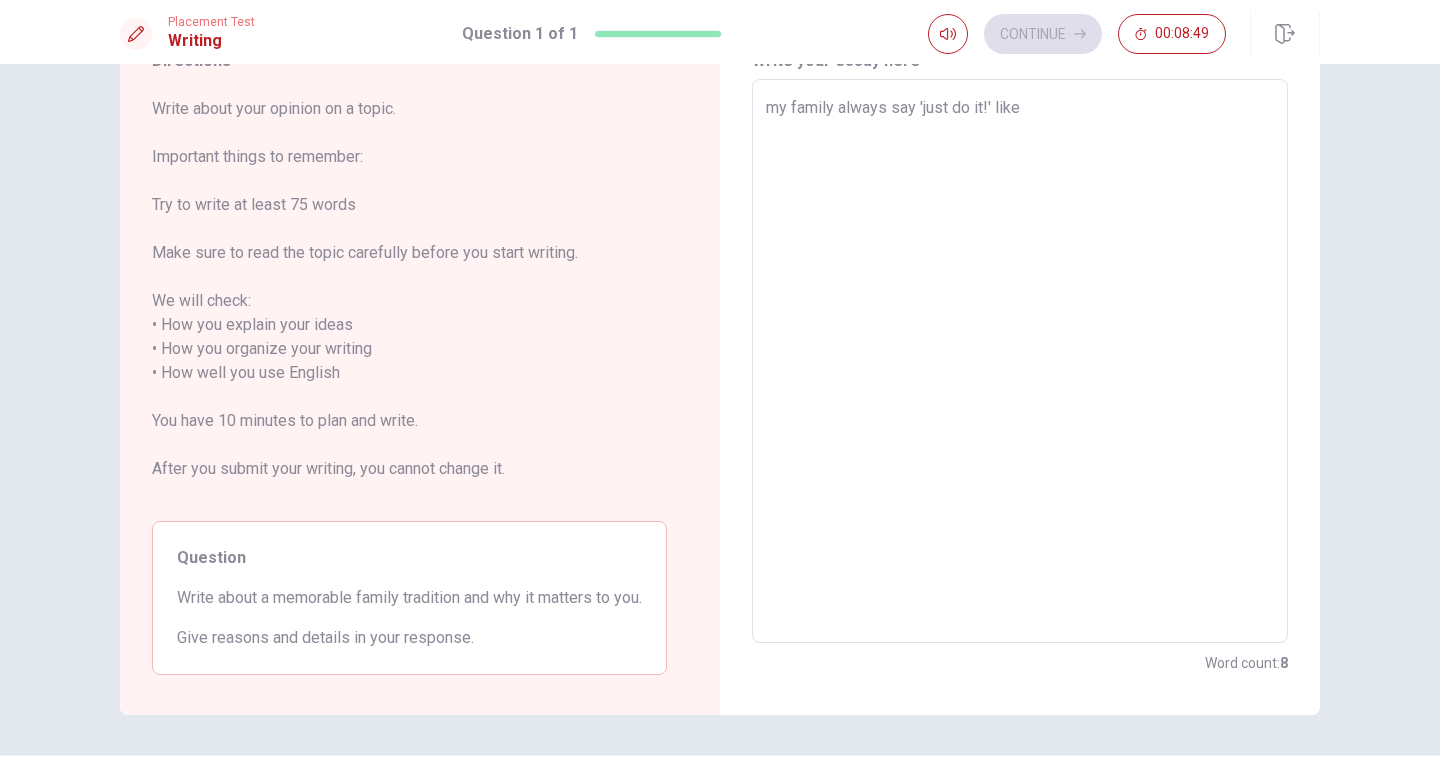 type on "x" 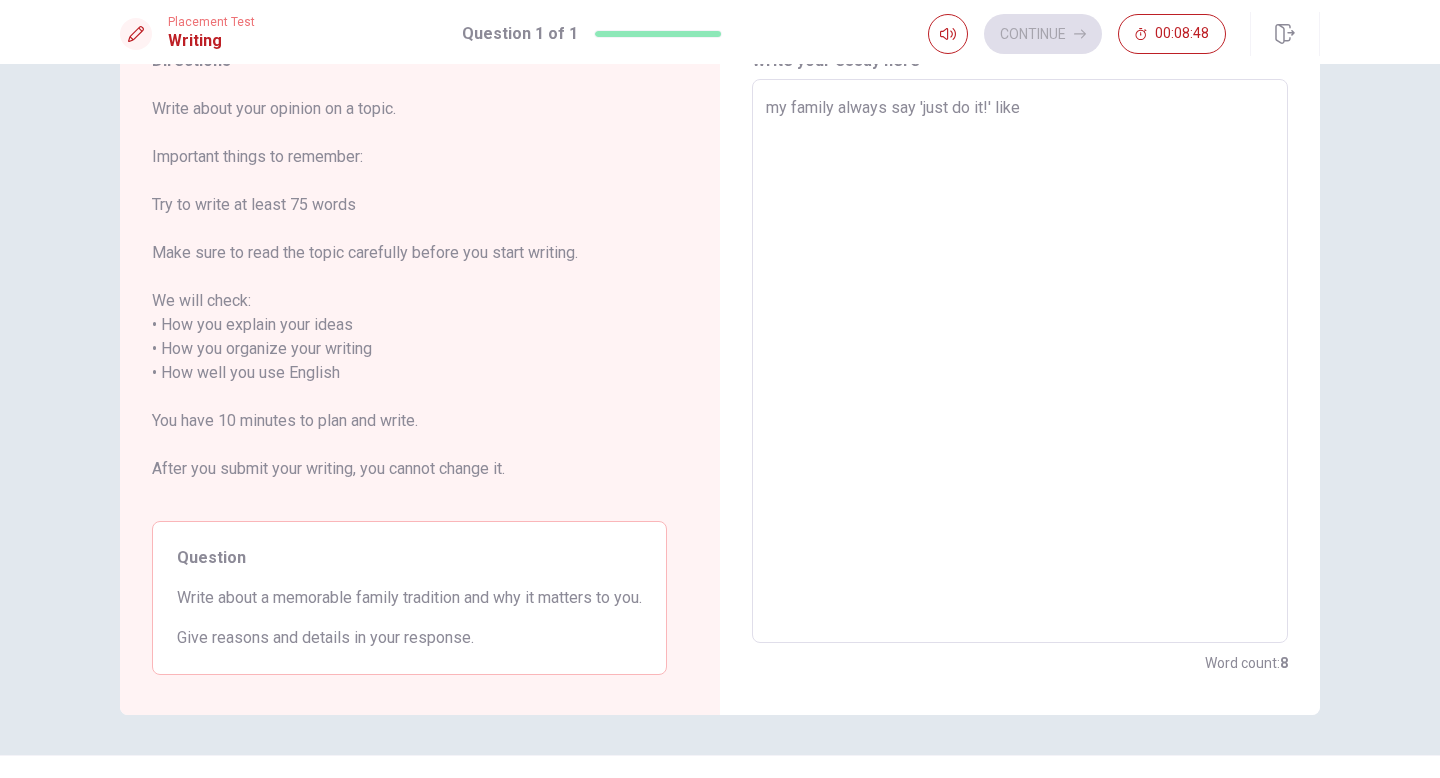 type on "x" 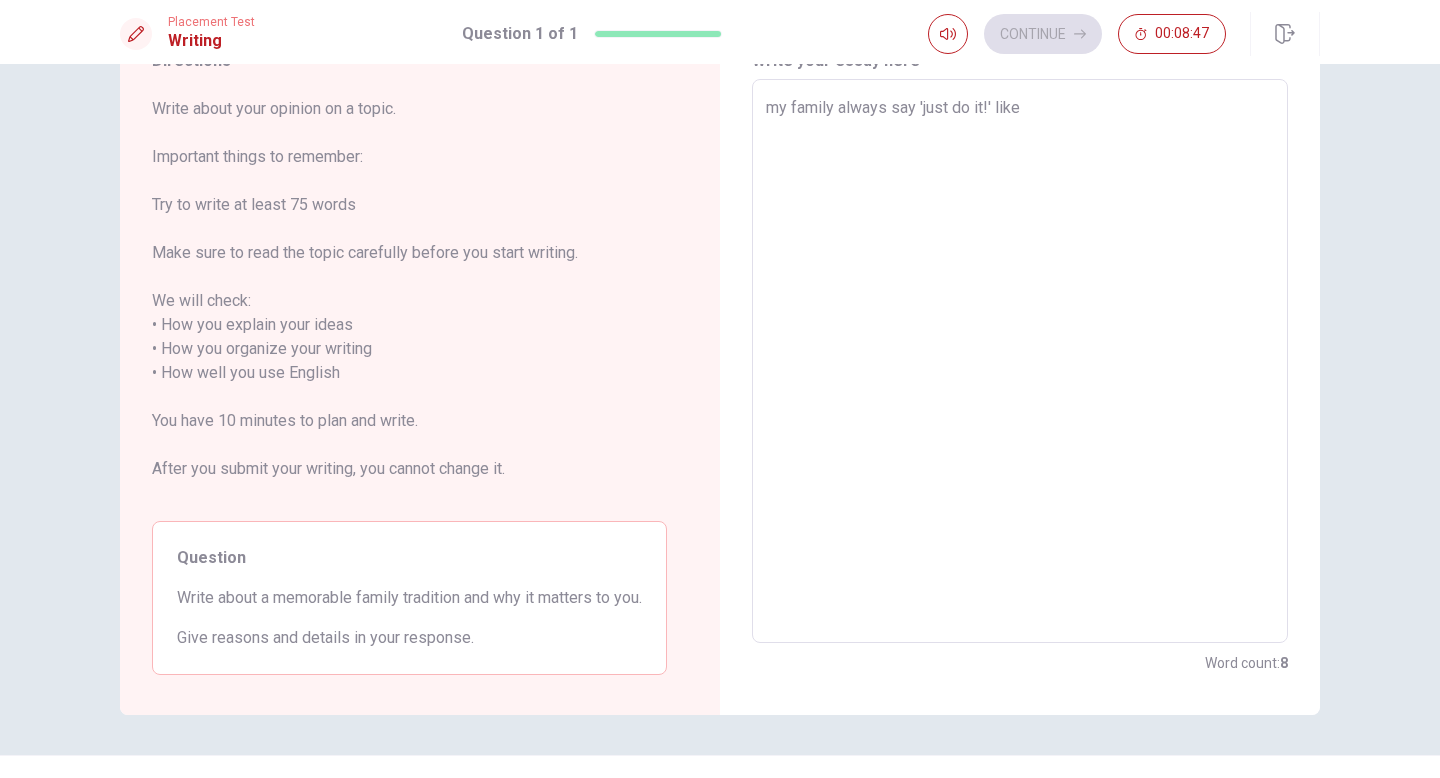 type on "my family always say 'just do it!' like n" 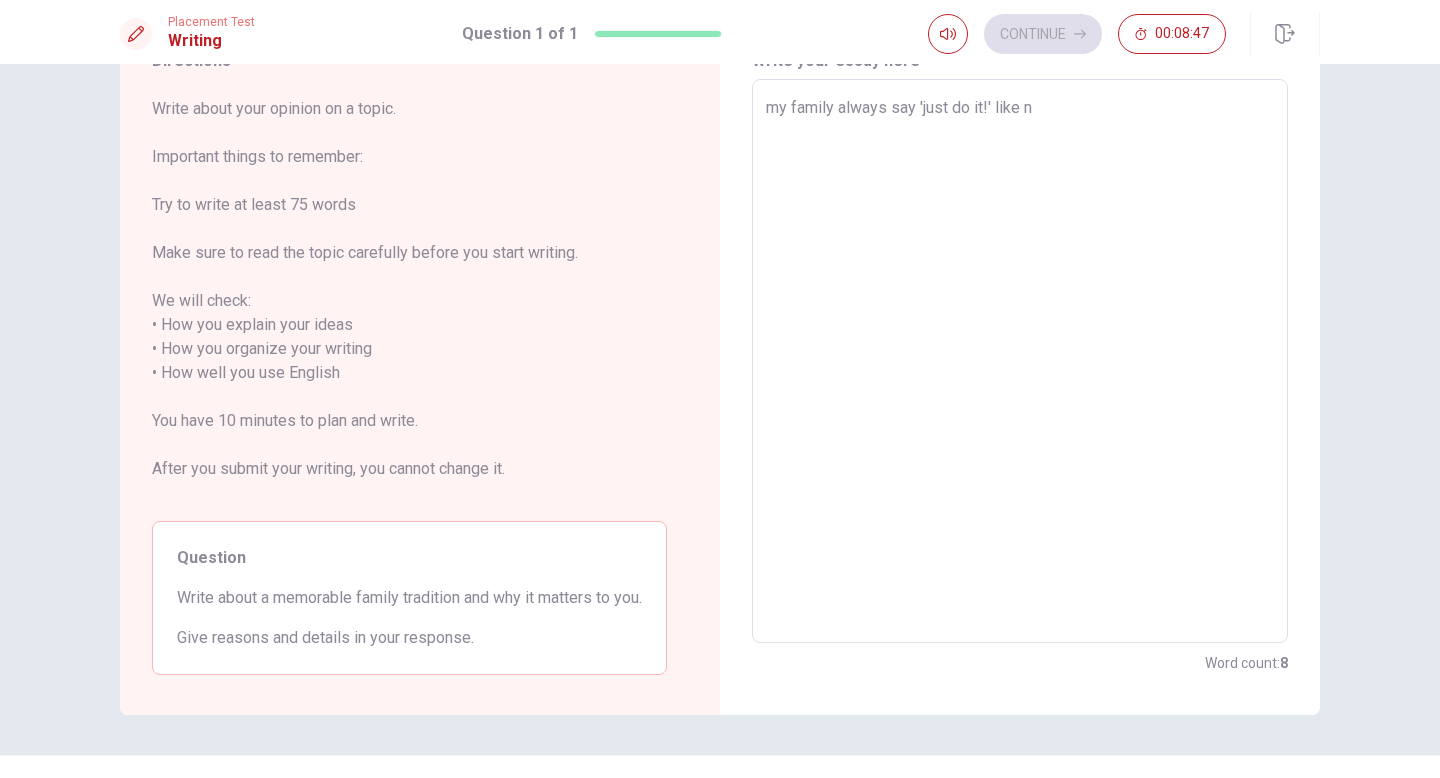 type on "x" 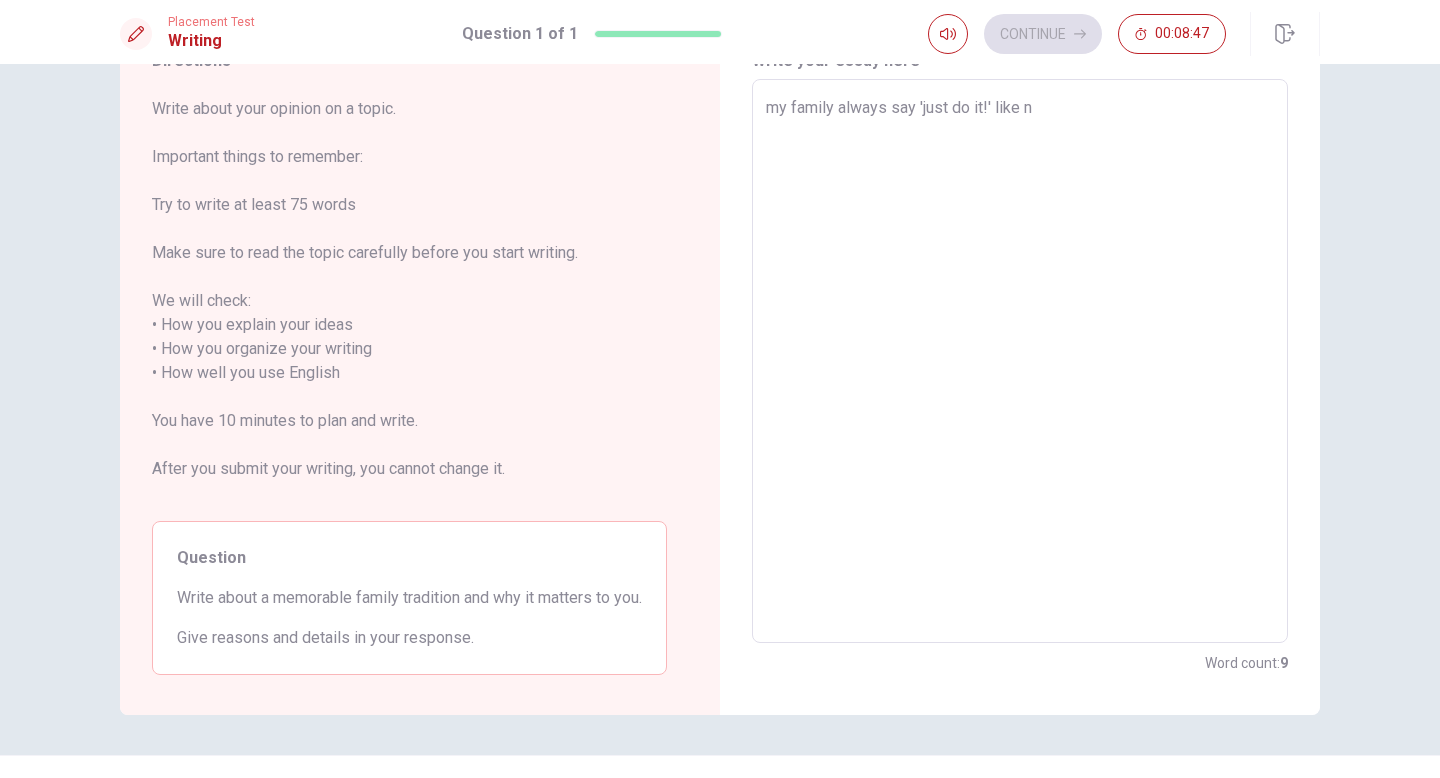 type on "my family always say 'just do it!' like ni" 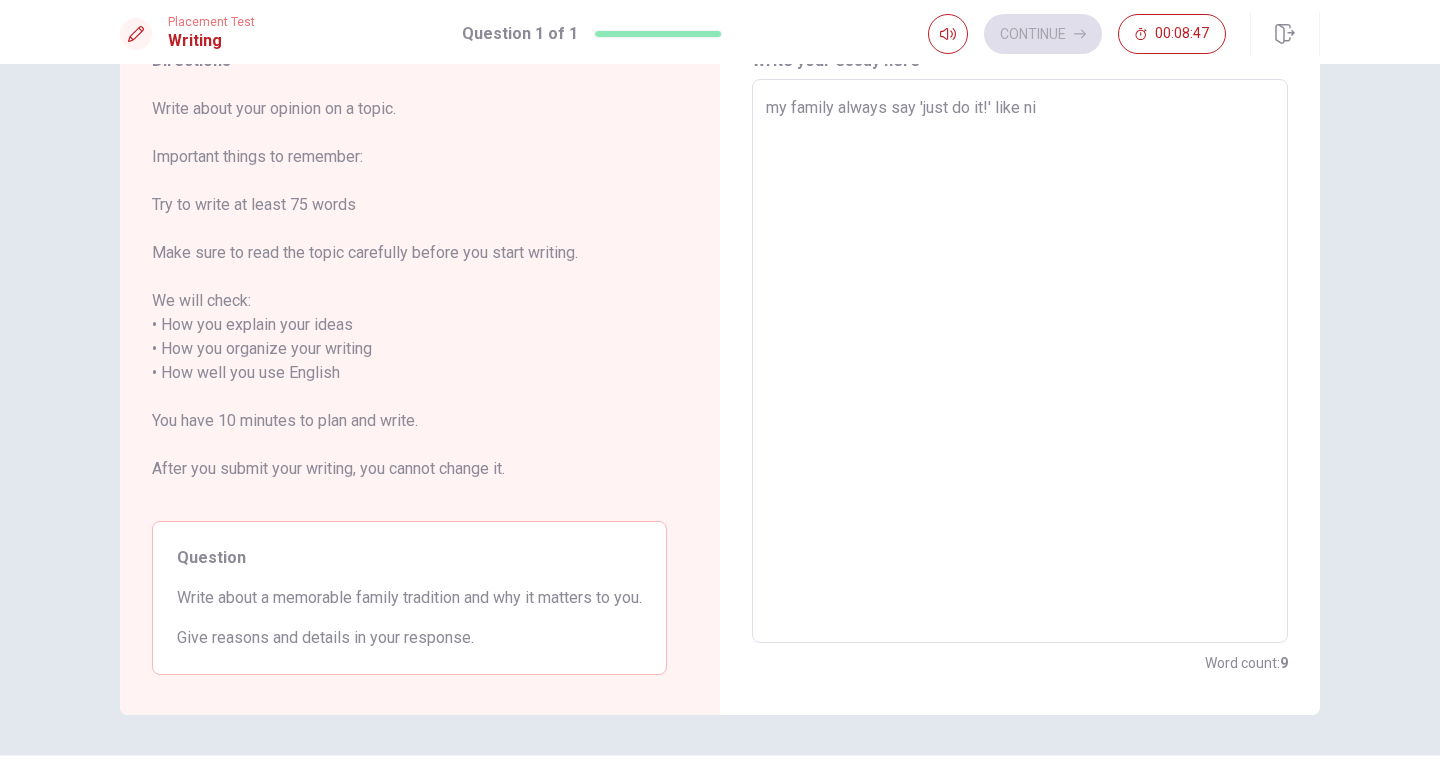 type on "x" 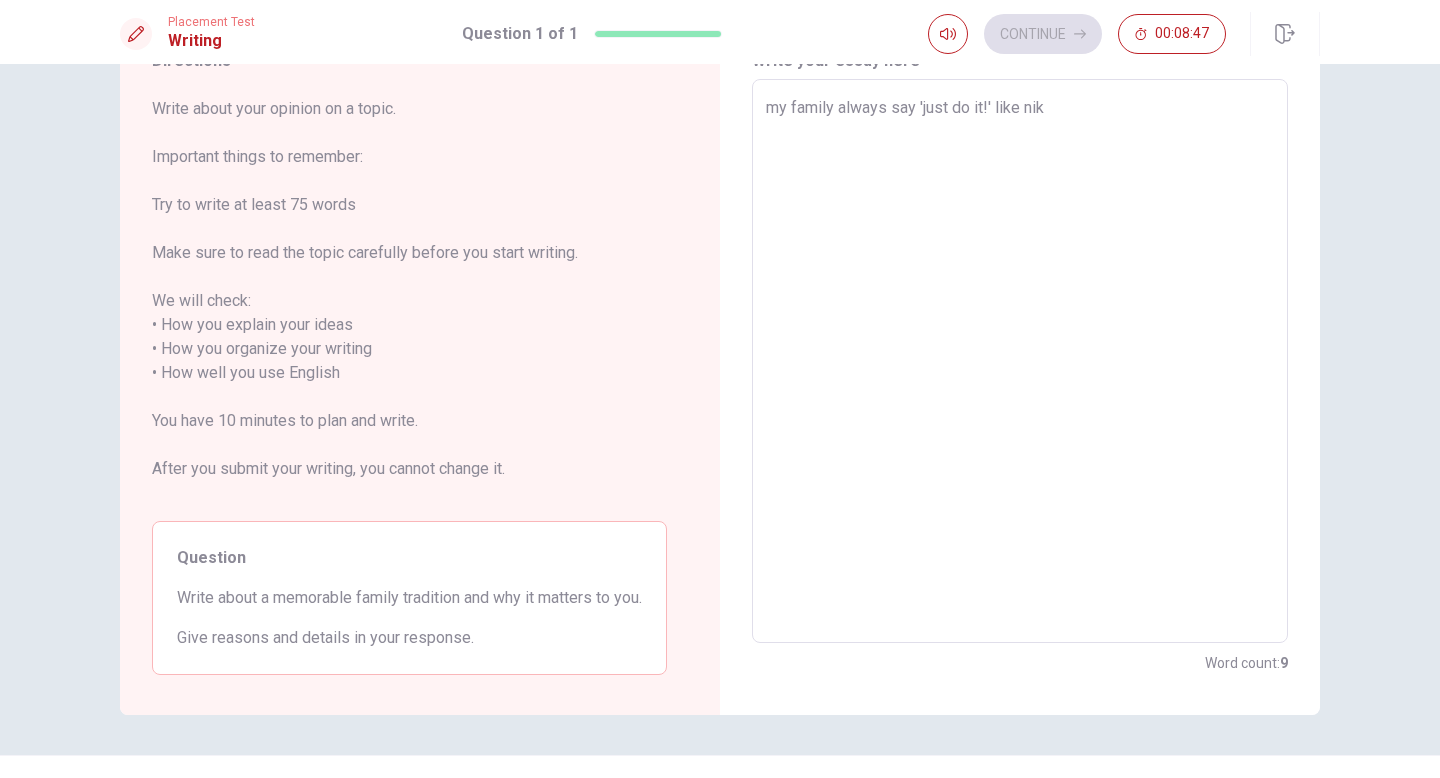 type on "x" 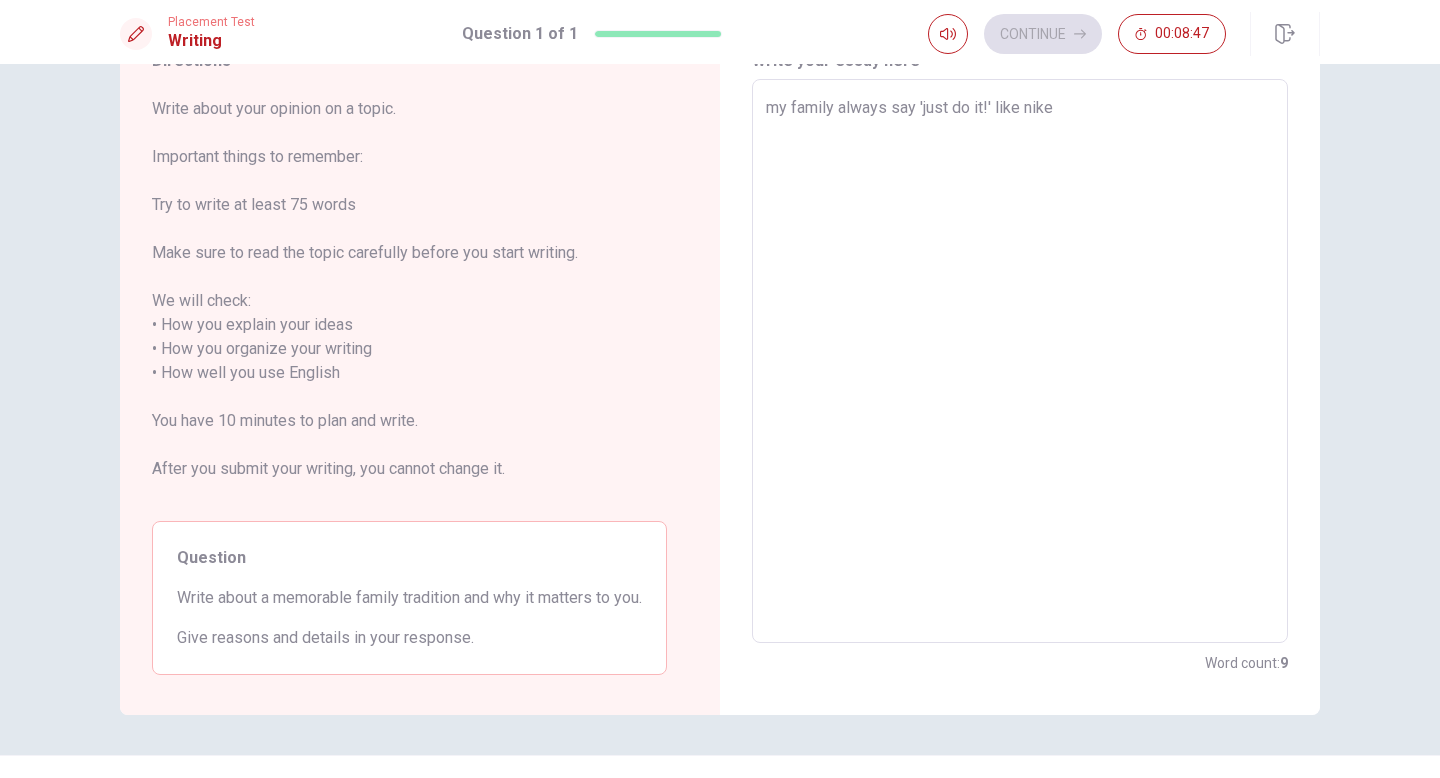 type on "x" 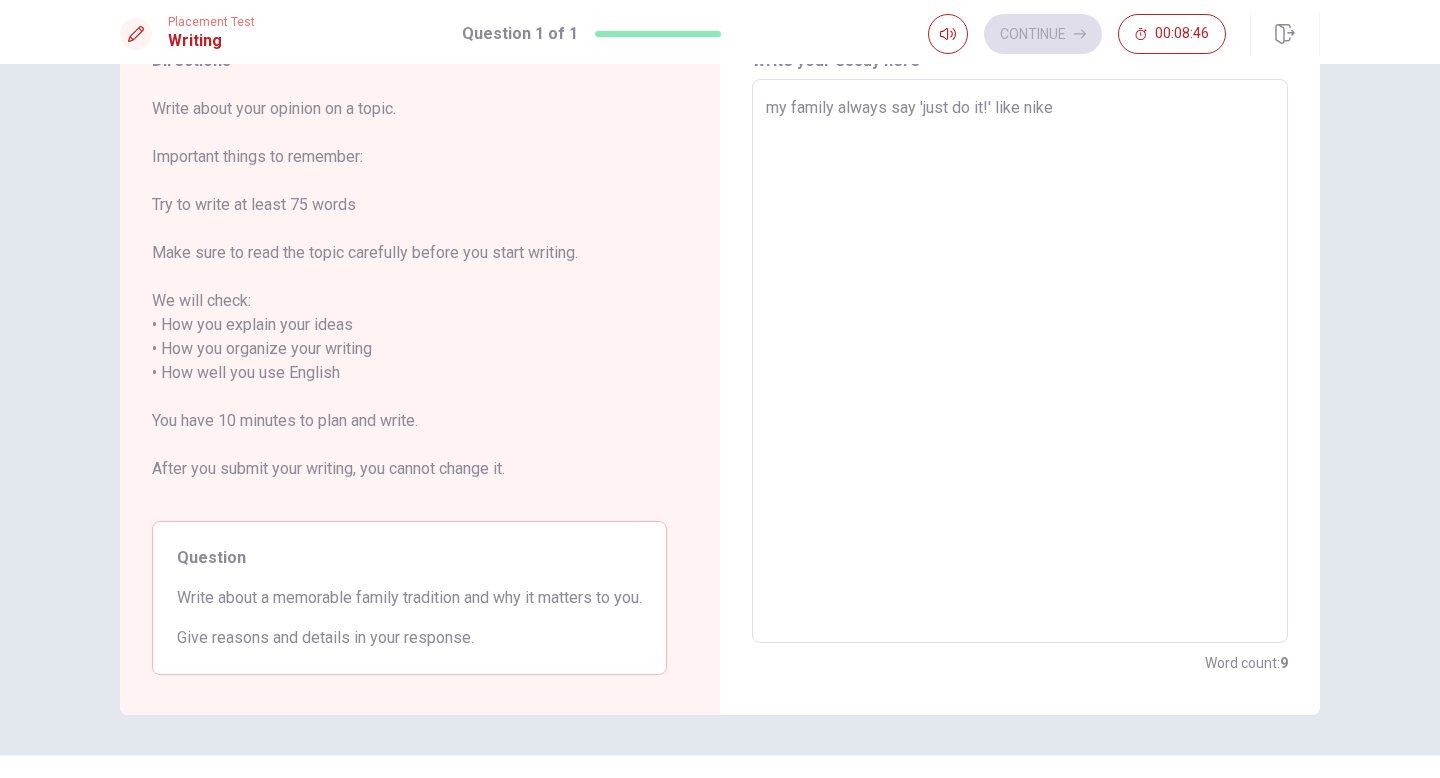 type on "my family always say 'just do it!' like nike'" 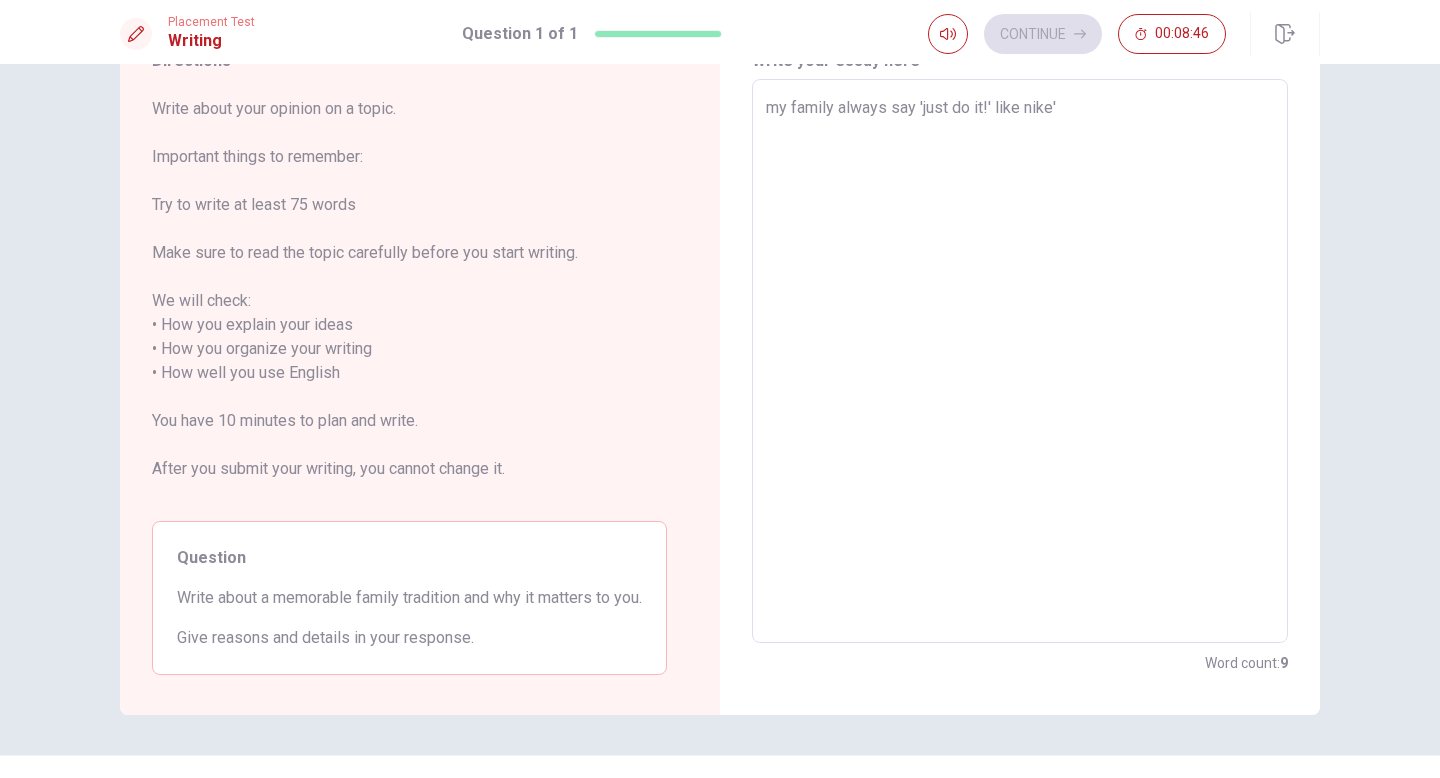 type on "x" 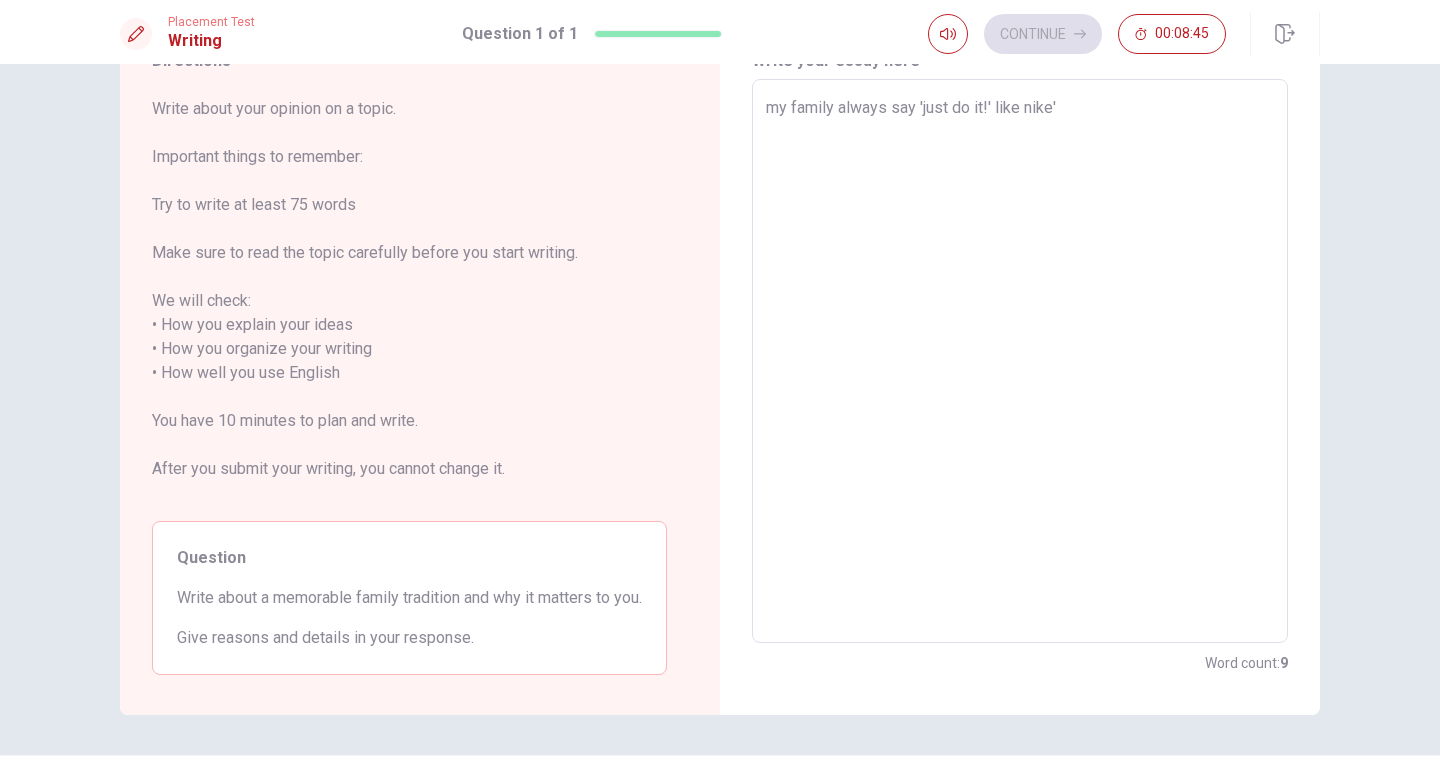 type on "my family always say 'just do it!' like nike's" 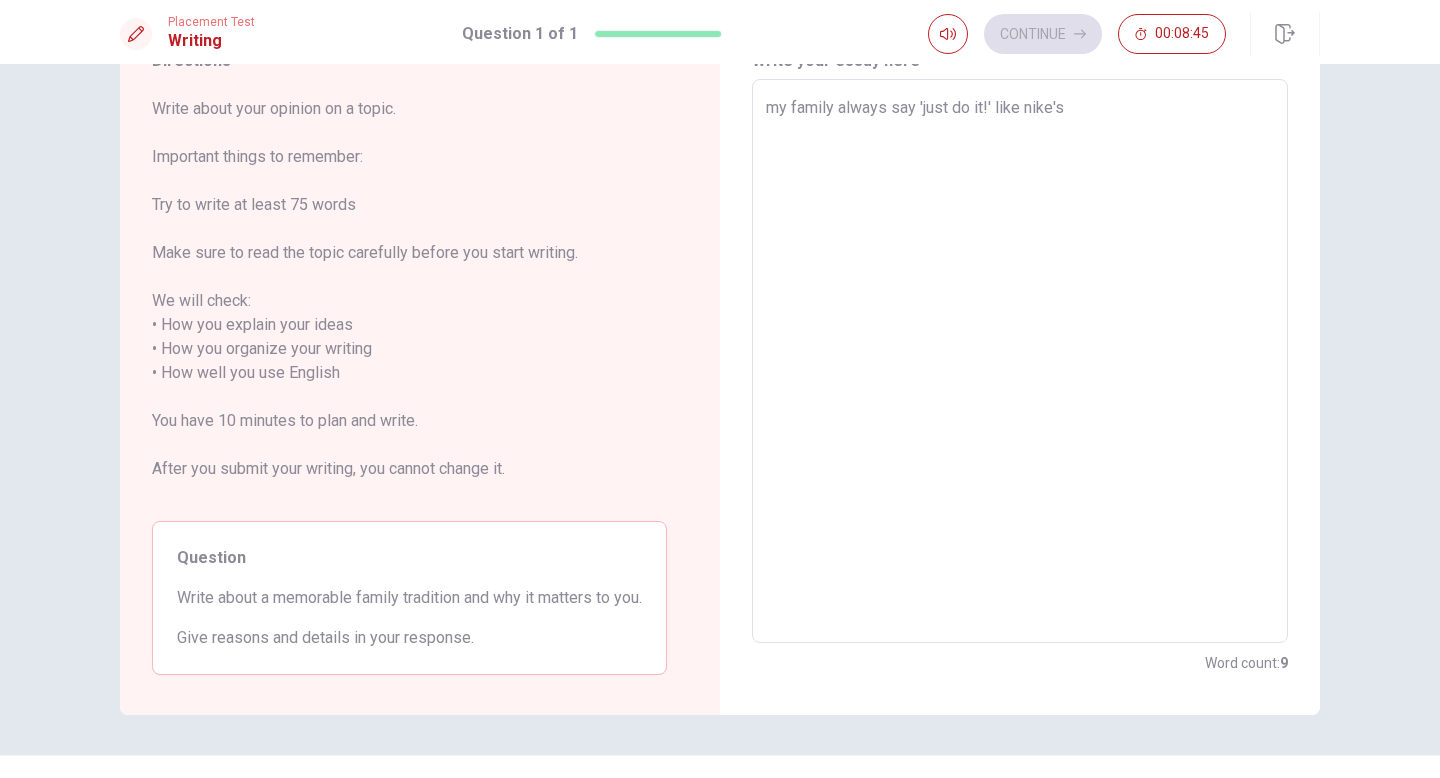 type on "x" 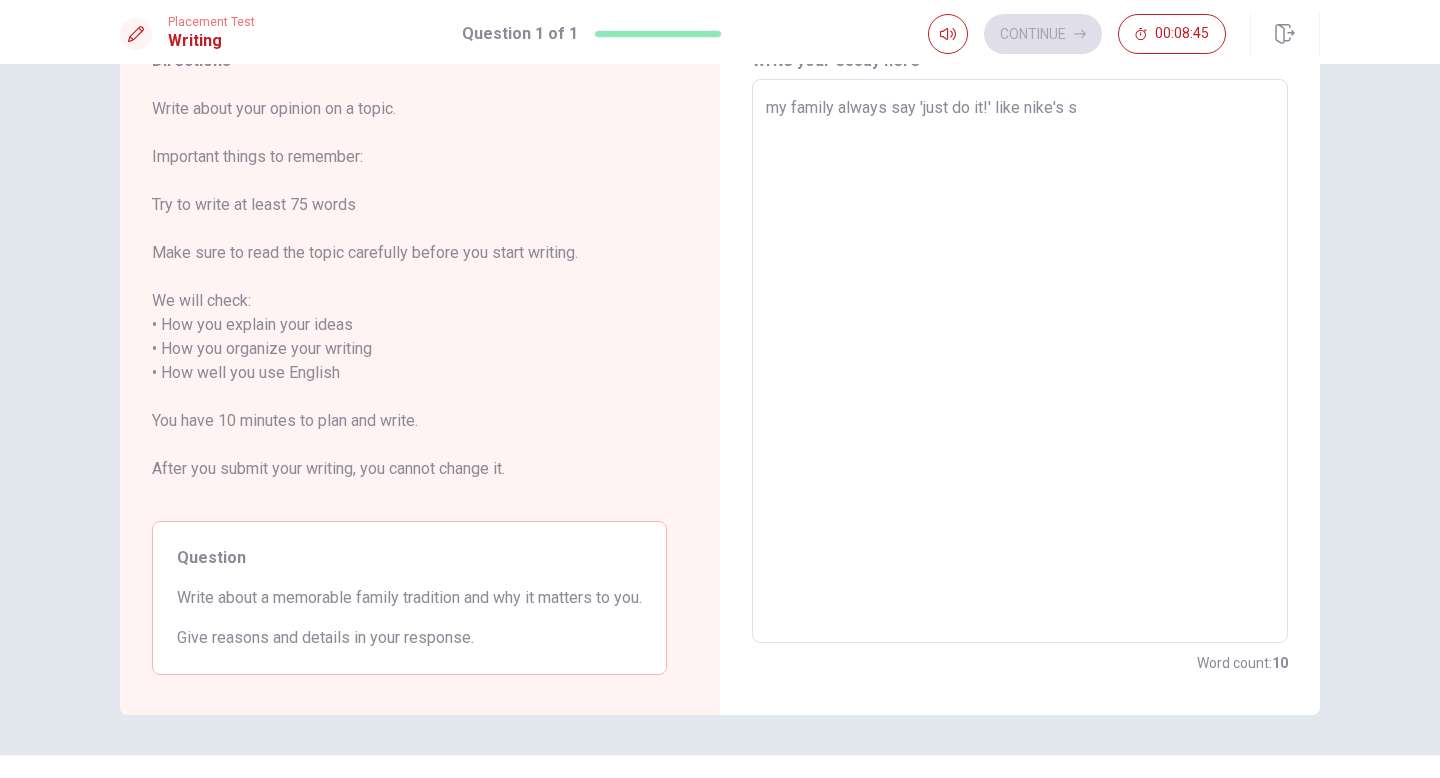 type on "x" 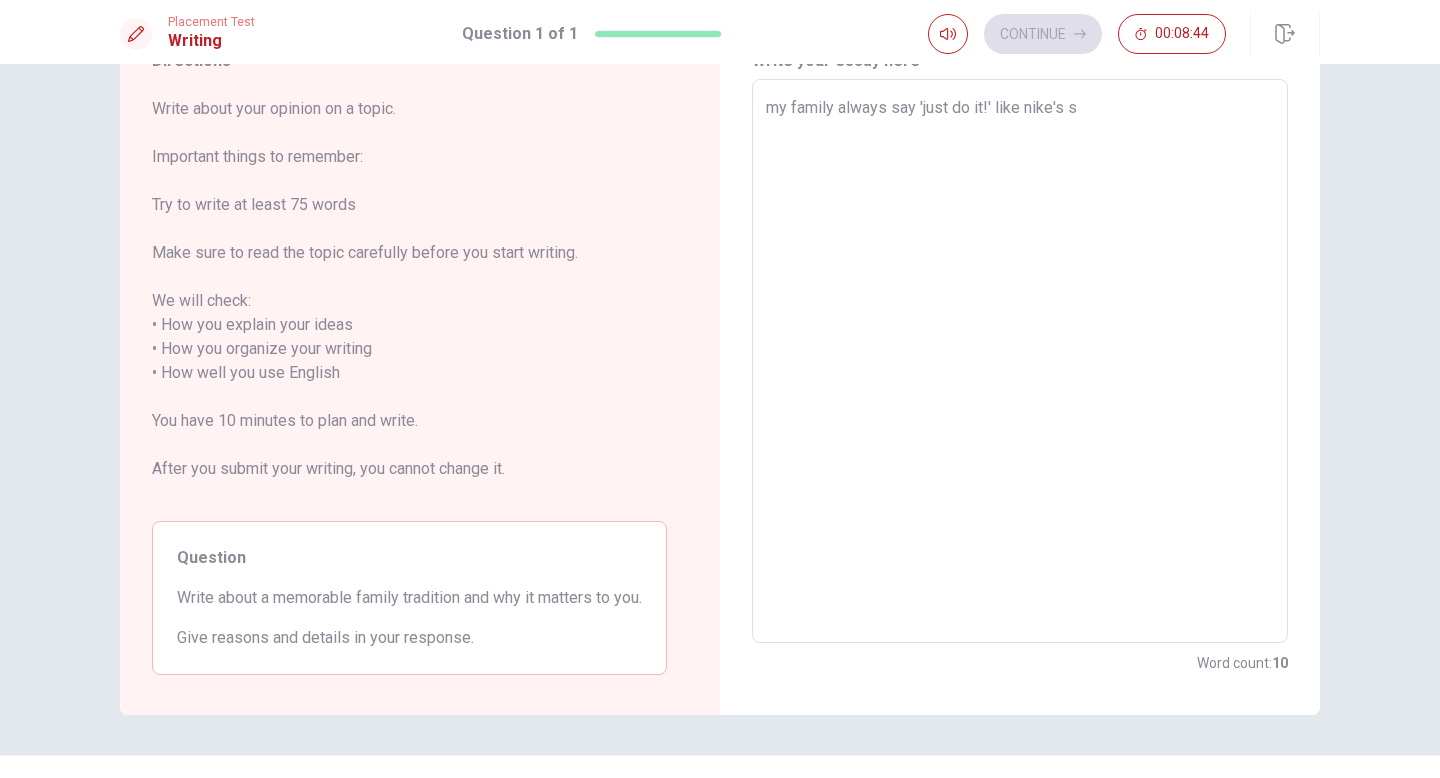 type on "my family always say 'just do it!' like nike's" 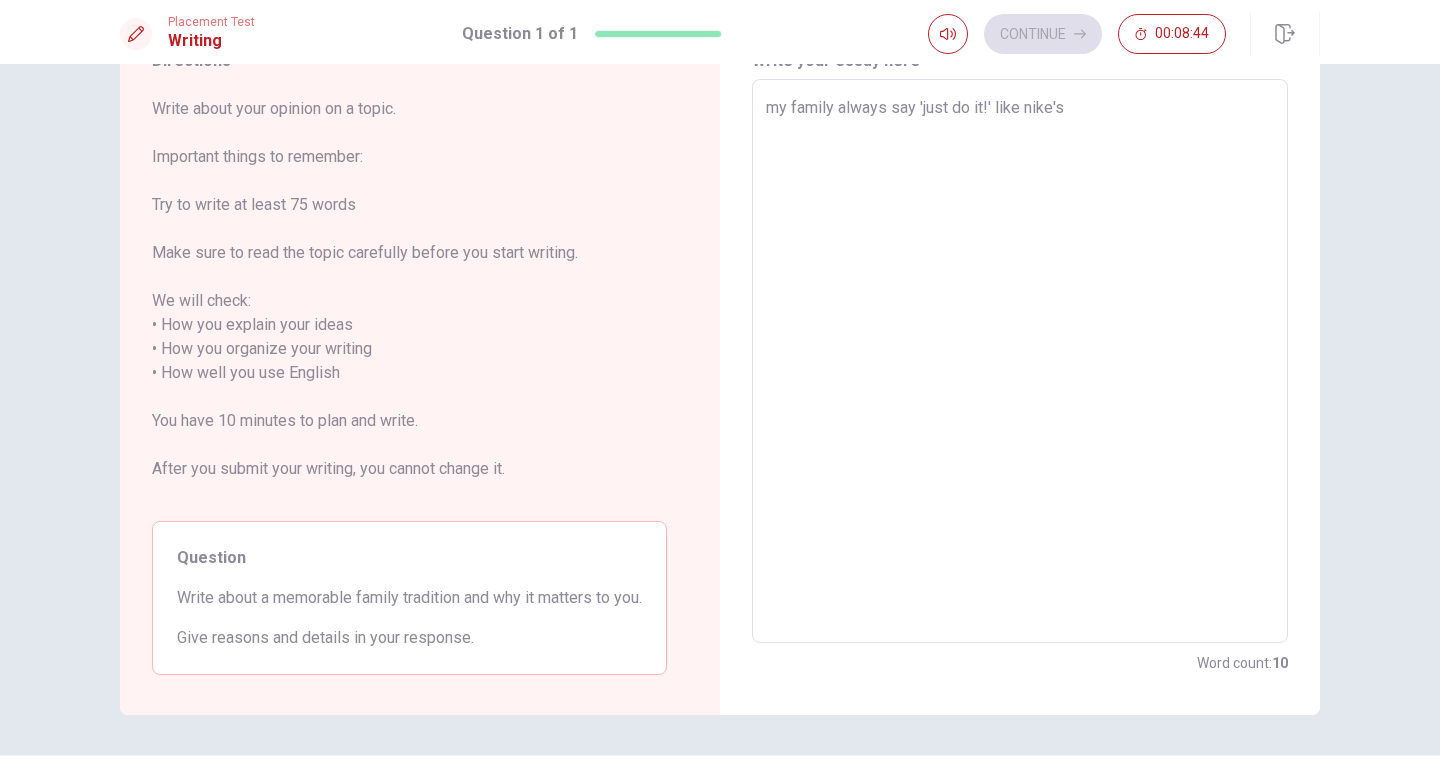 type on "x" 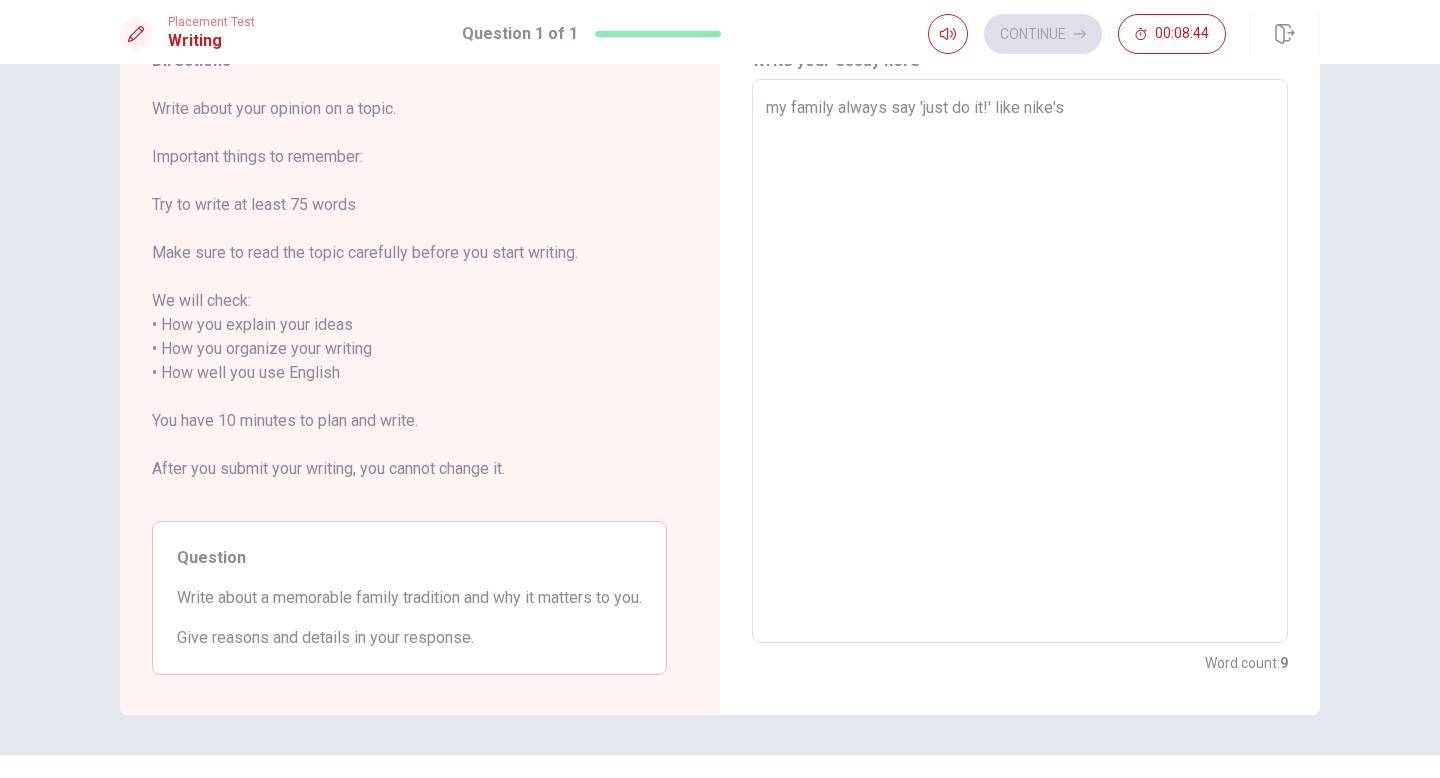 type on "my family always say 'just do it!' like nike's m" 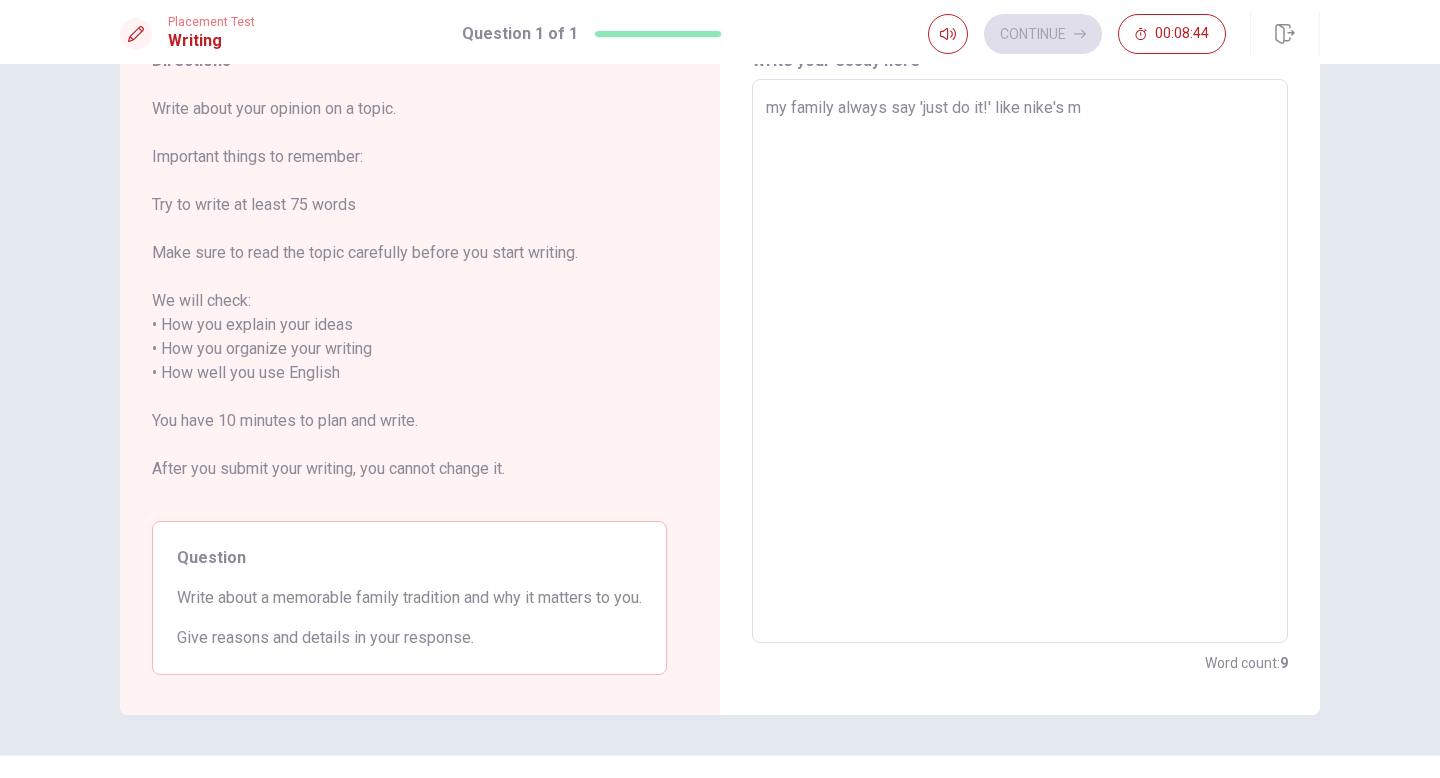 type on "x" 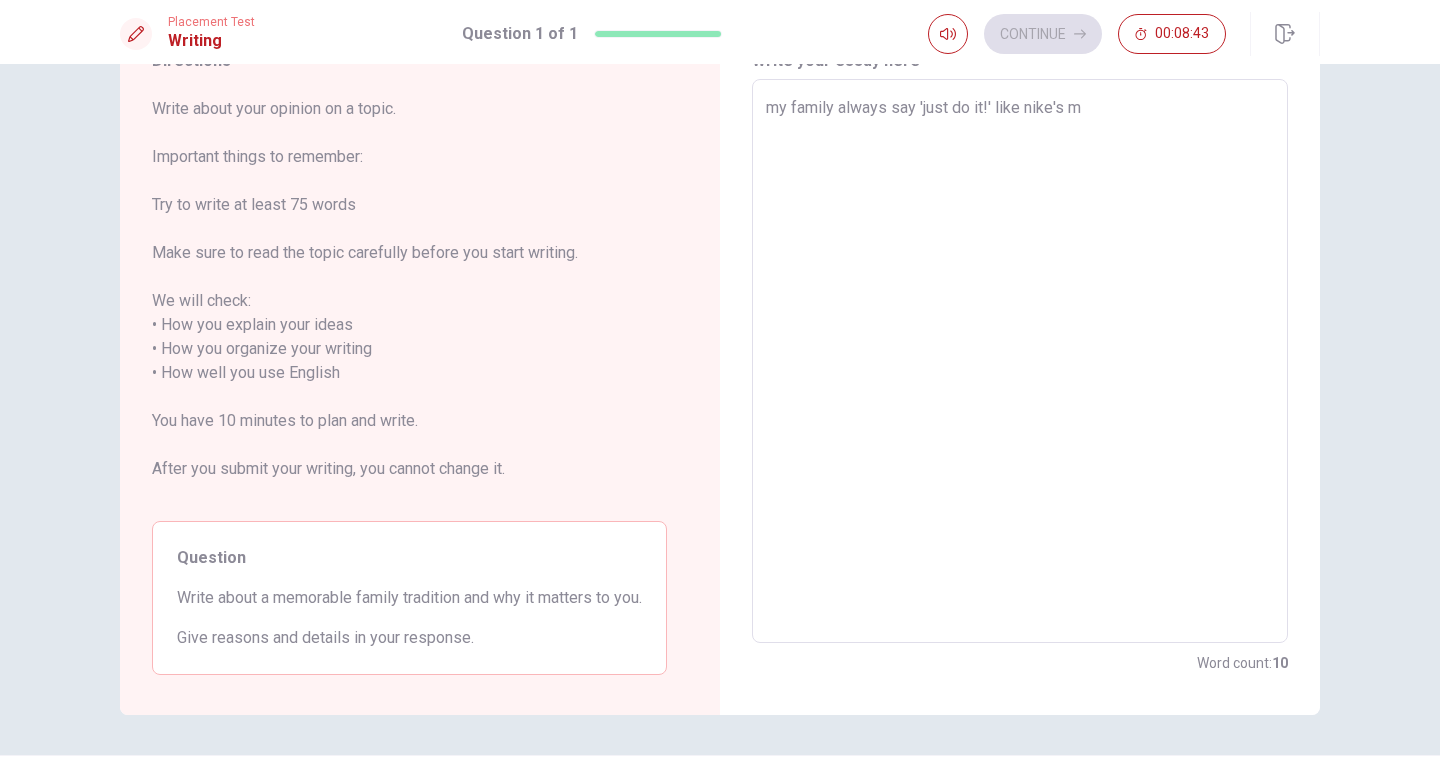 type on "my family always say 'just do it!' like nike's ma" 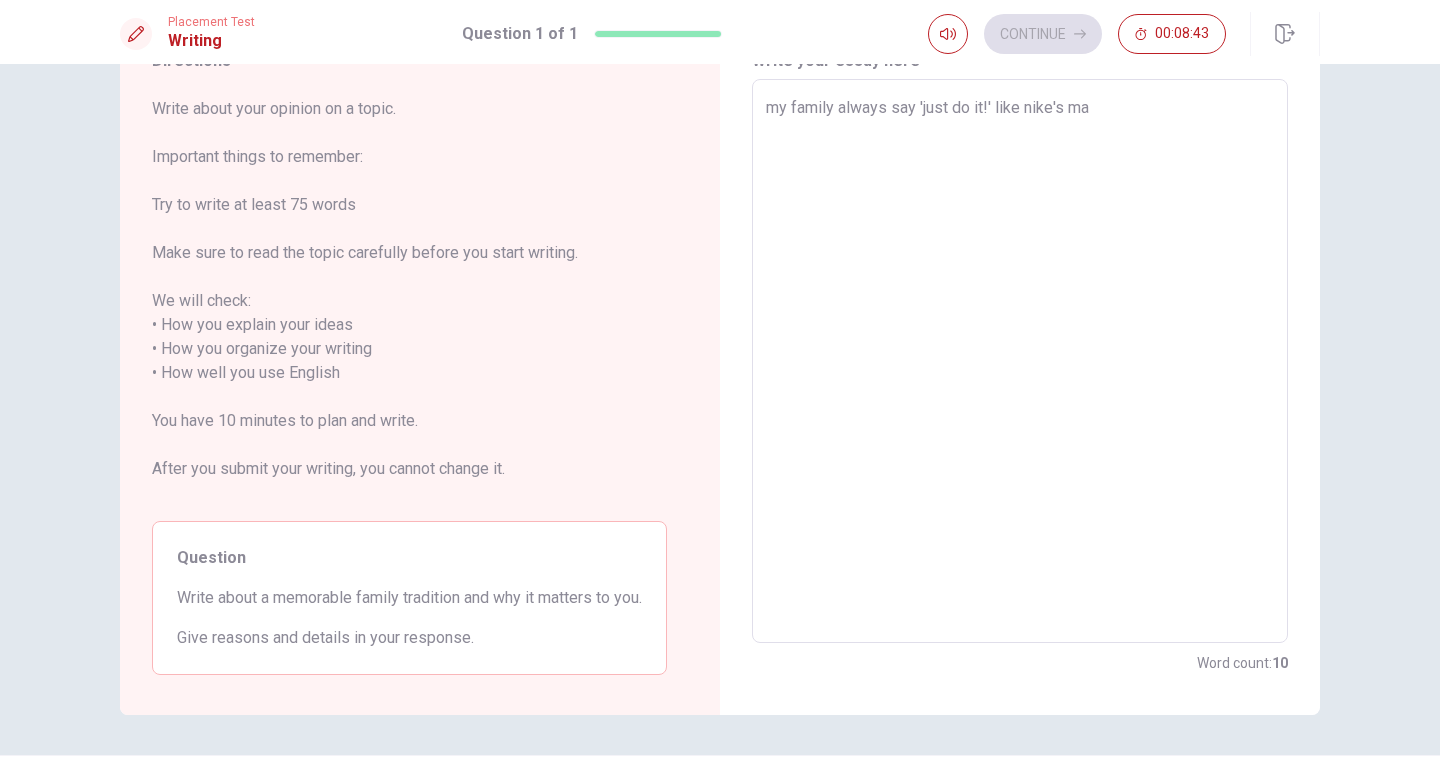 type on "my family always say 'just do it!' like nike's mai" 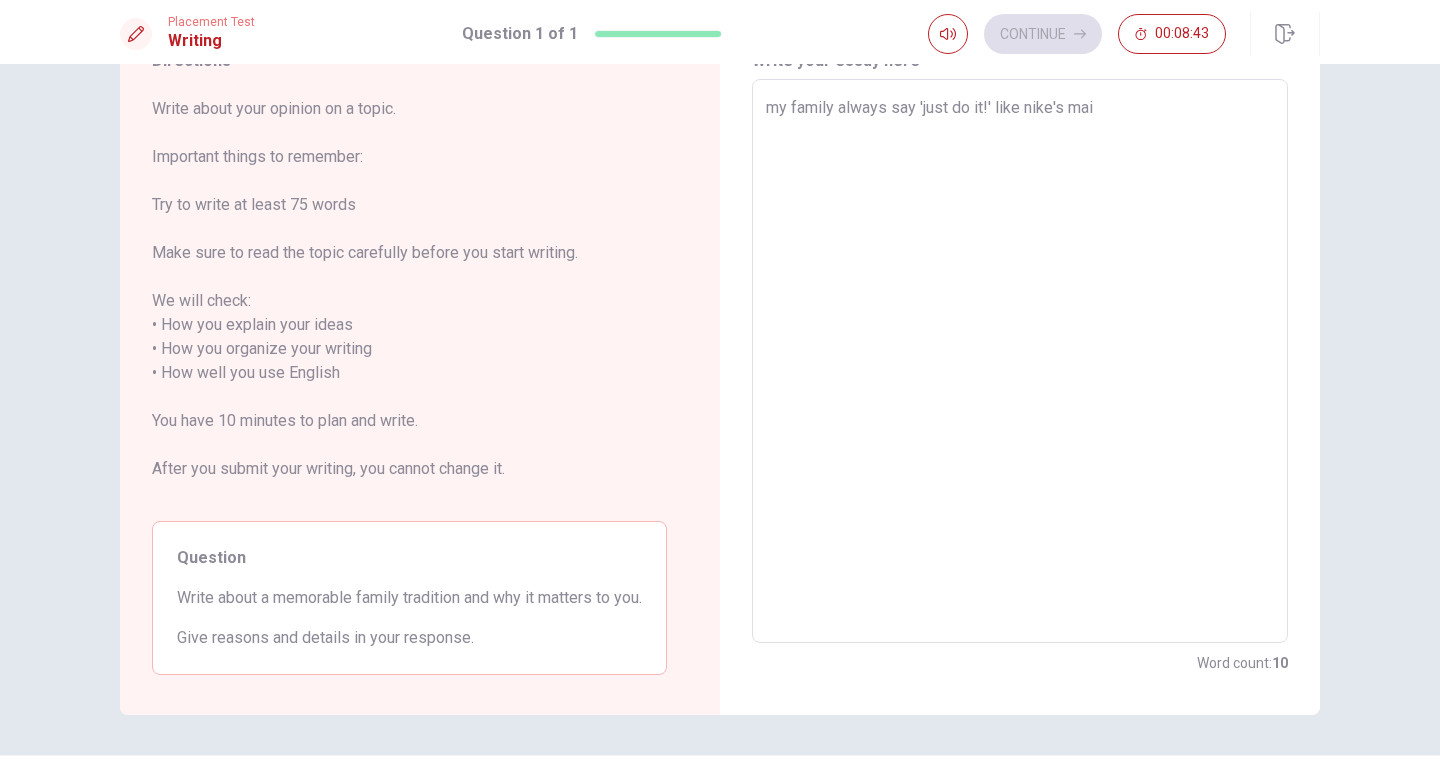 type on "x" 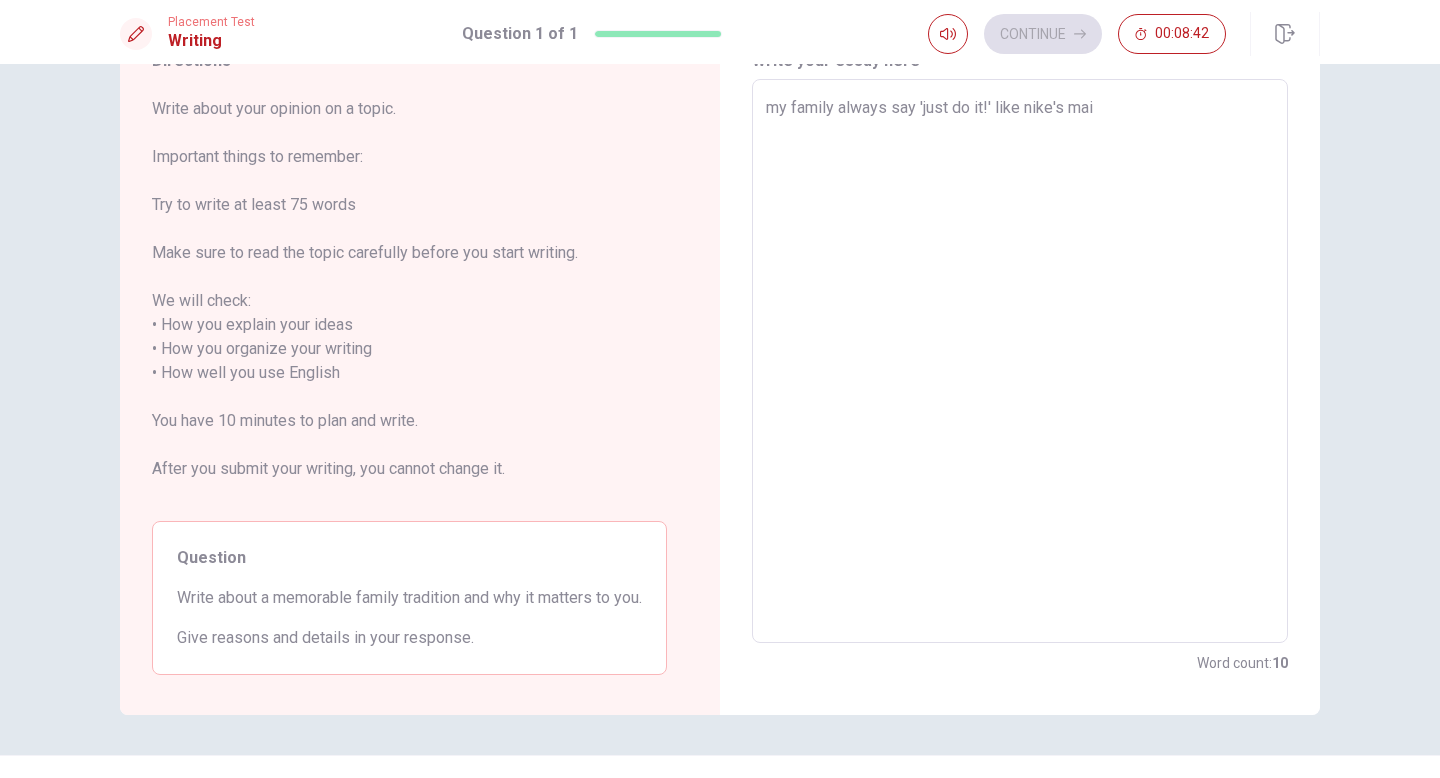 type on "my family always say 'just do it!' like nike's main" 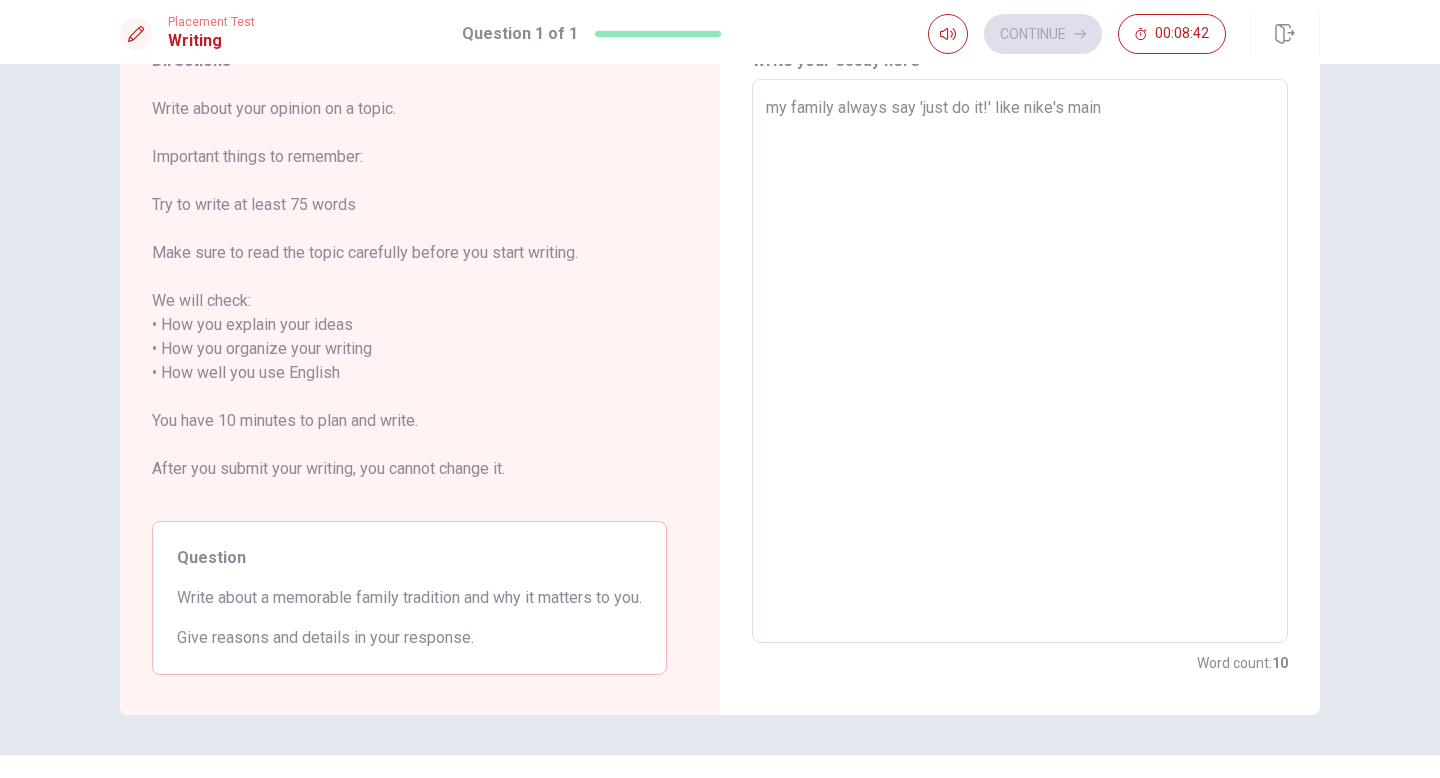type on "x" 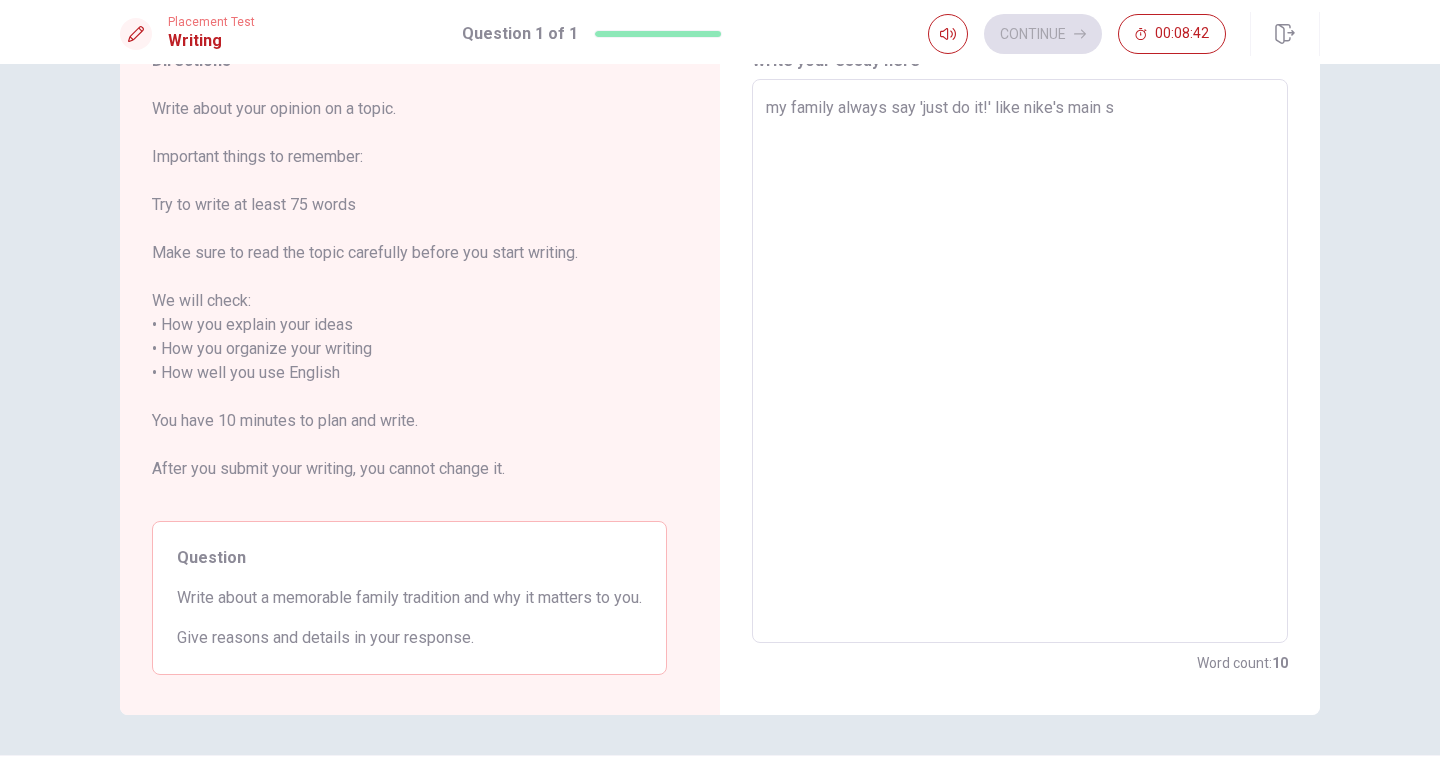 type on "x" 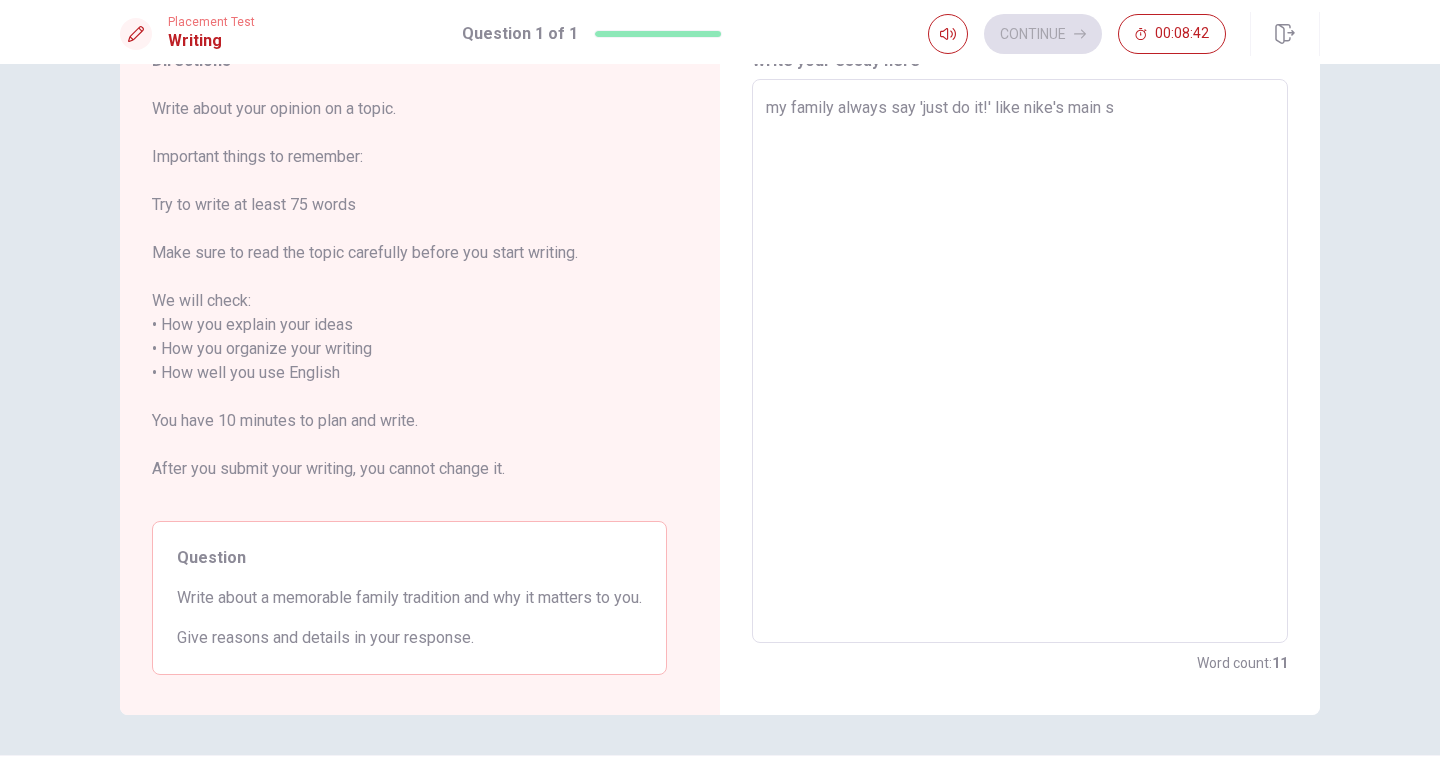 type on "my family always say 'just do it!' like nike's main sl" 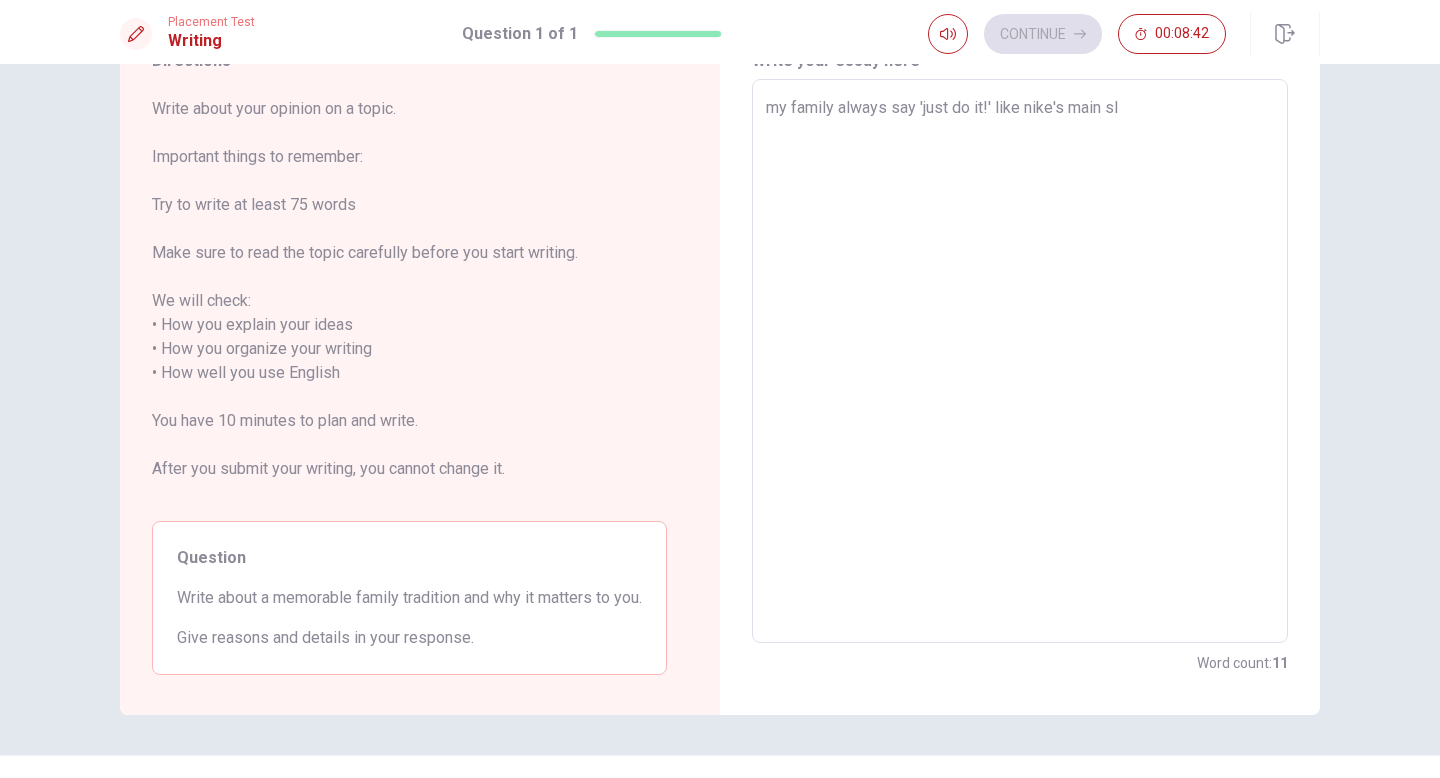 type on "x" 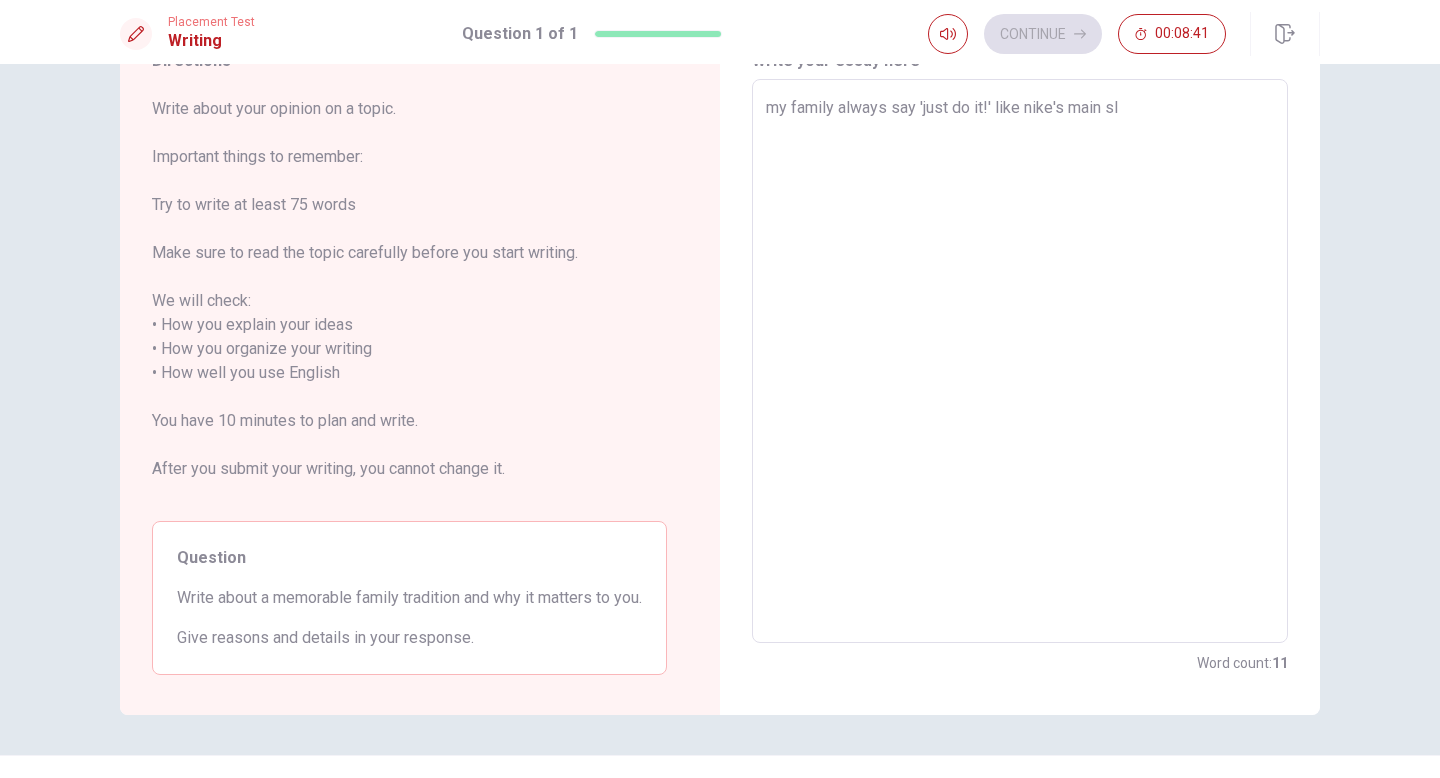 type on "my family always say 'just do it!' like nike's main slo" 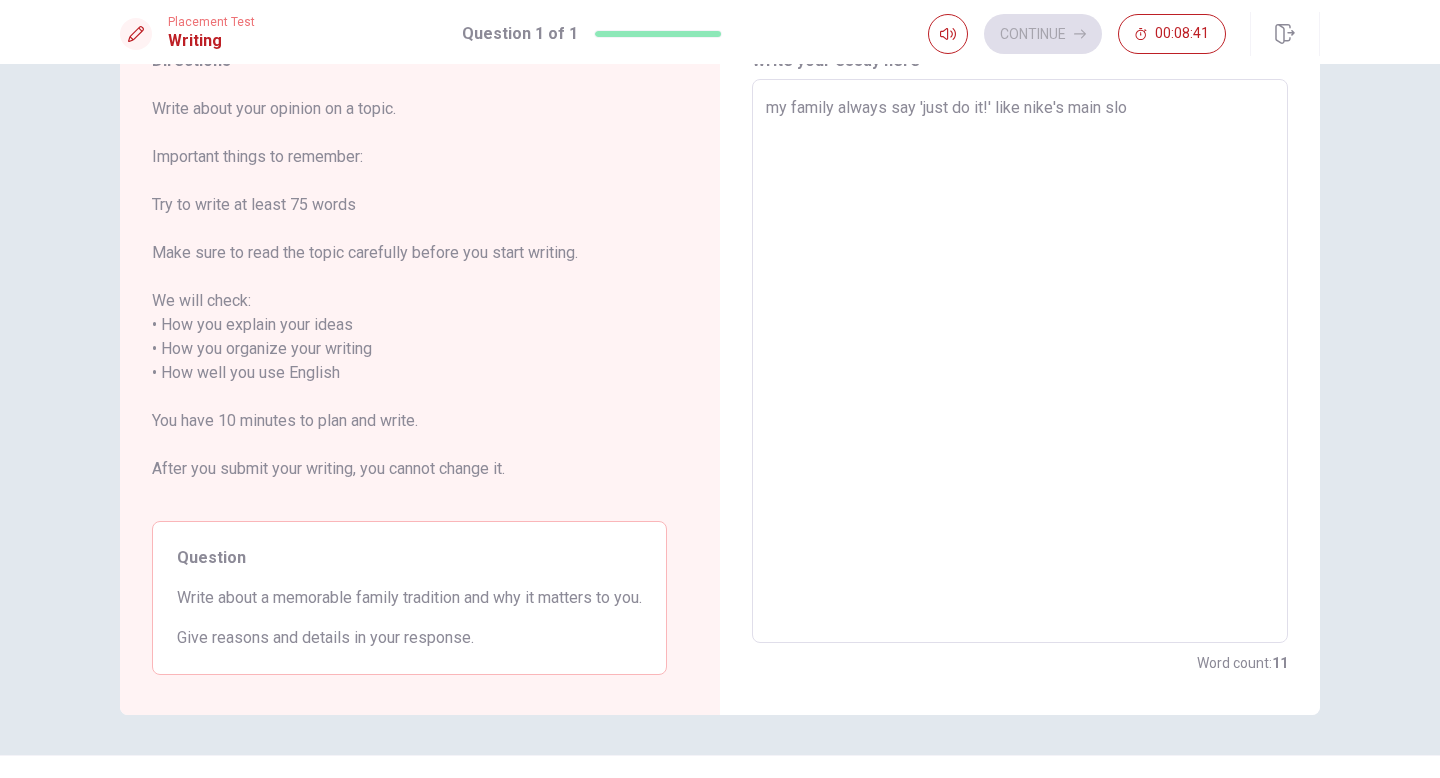 type on "x" 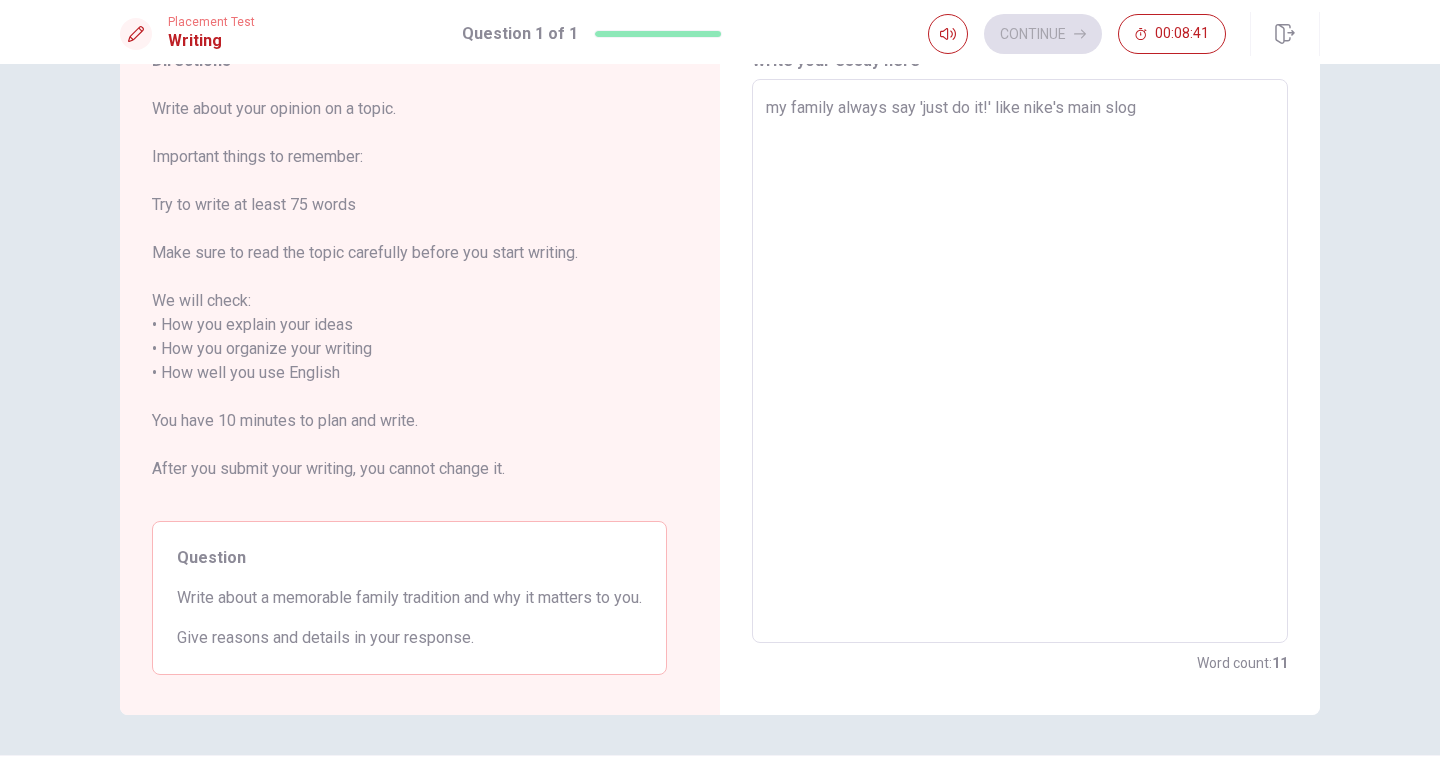 type on "x" 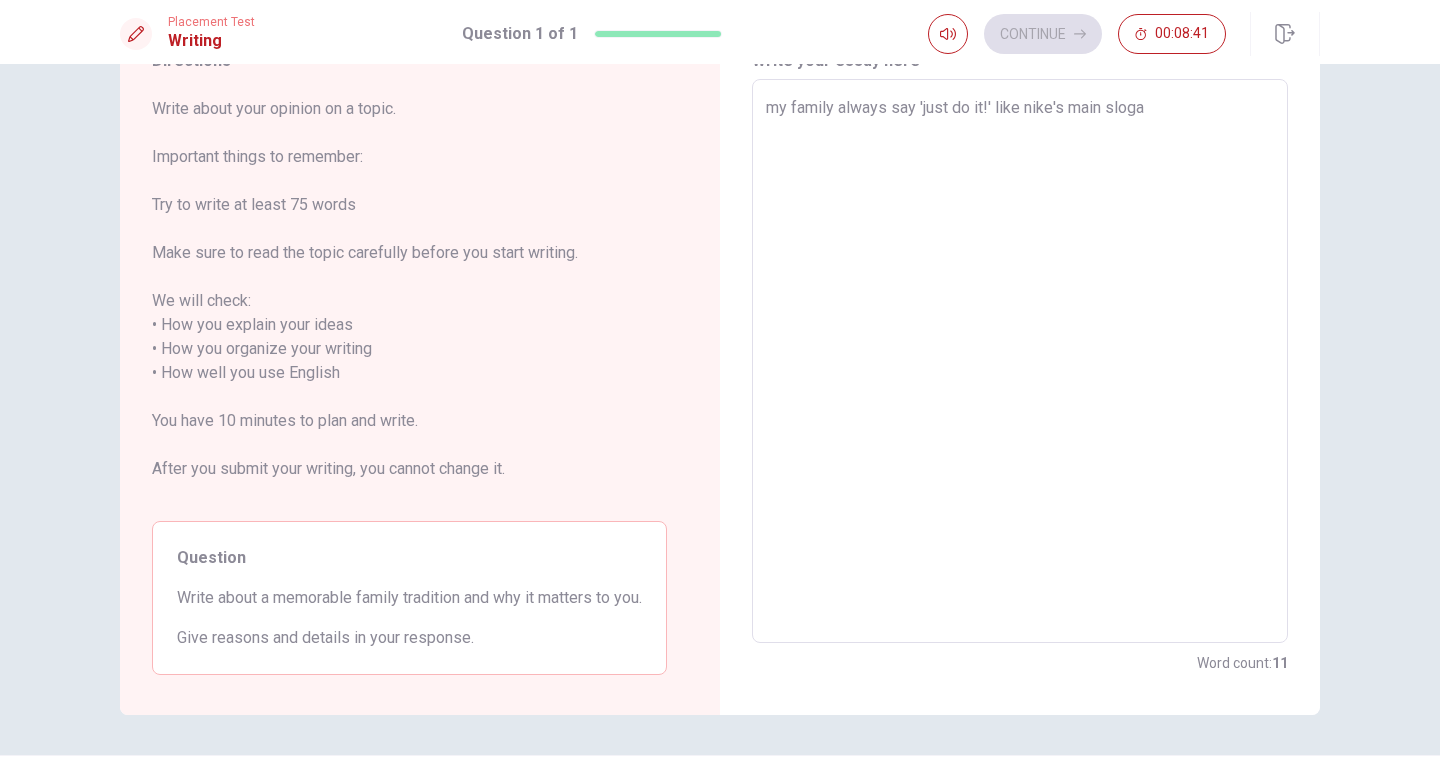 type on "x" 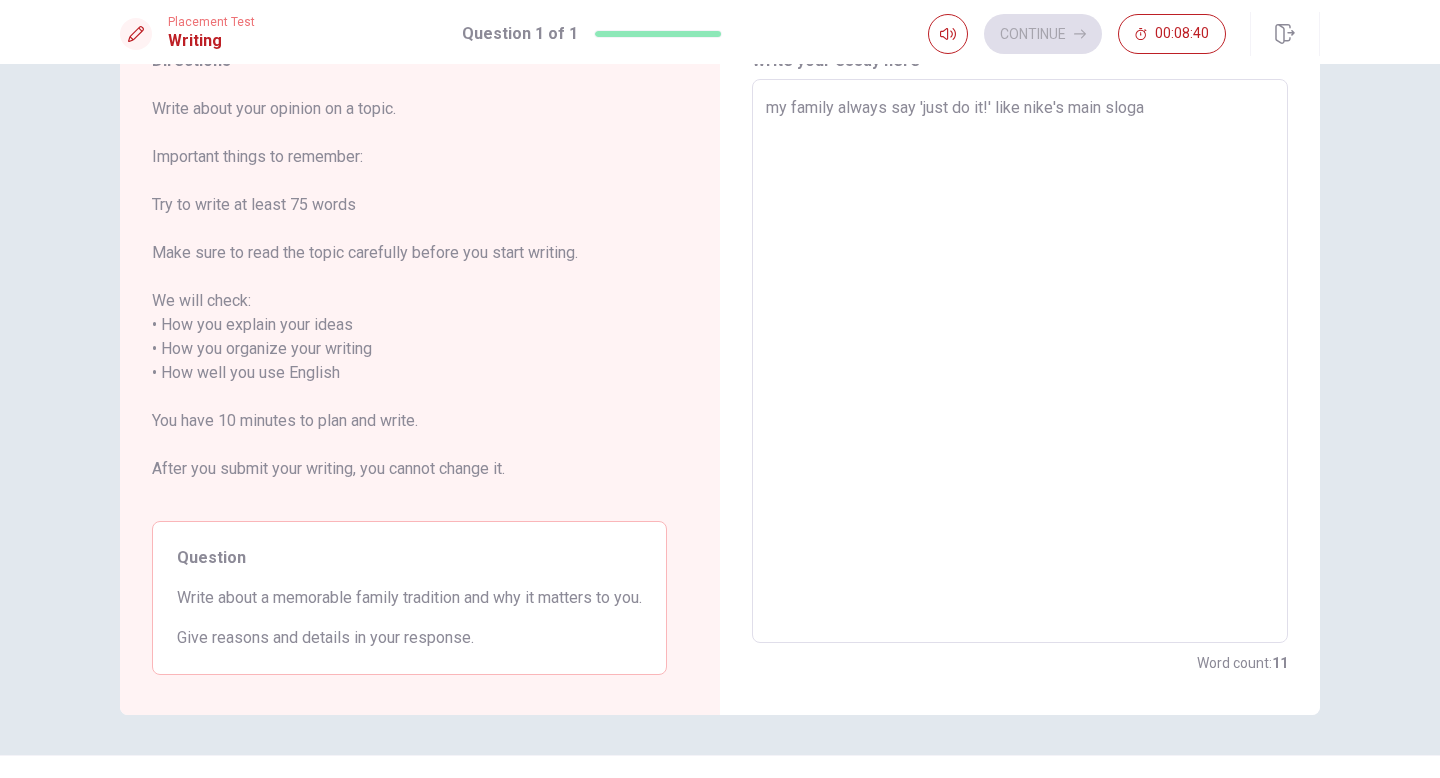 type on "my family always say 'just do it!' like nike's main slogan" 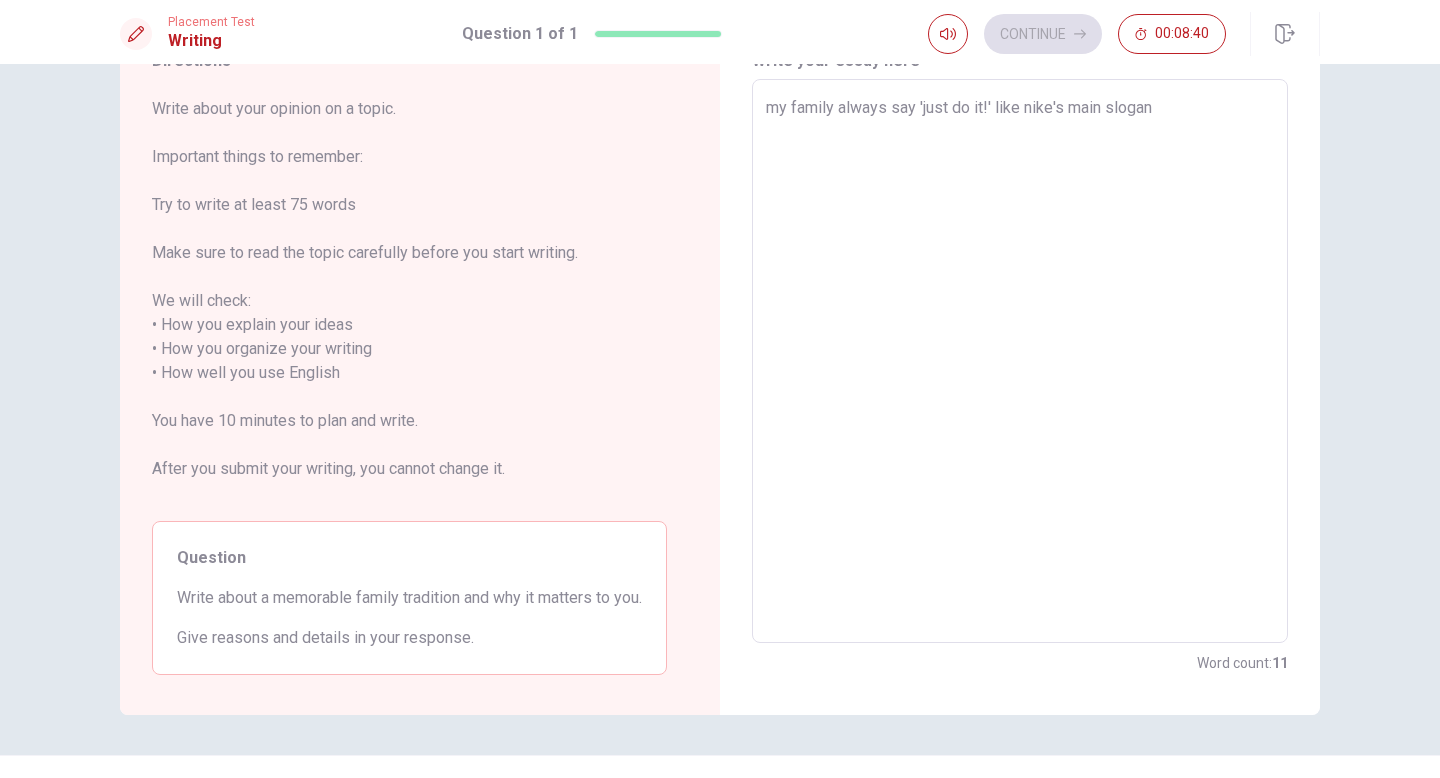 type on "x" 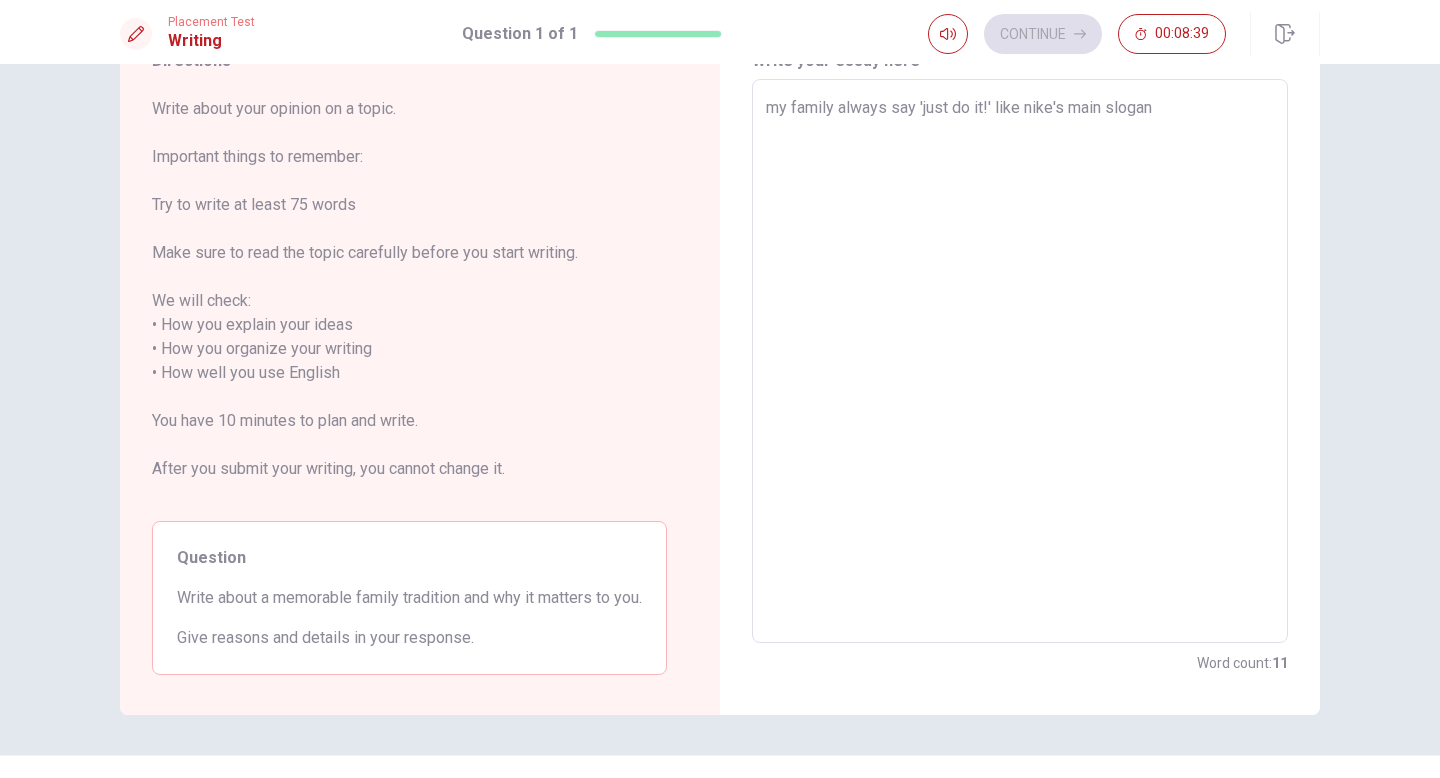type on "my family always say 'just do it!' like nike's main slogan." 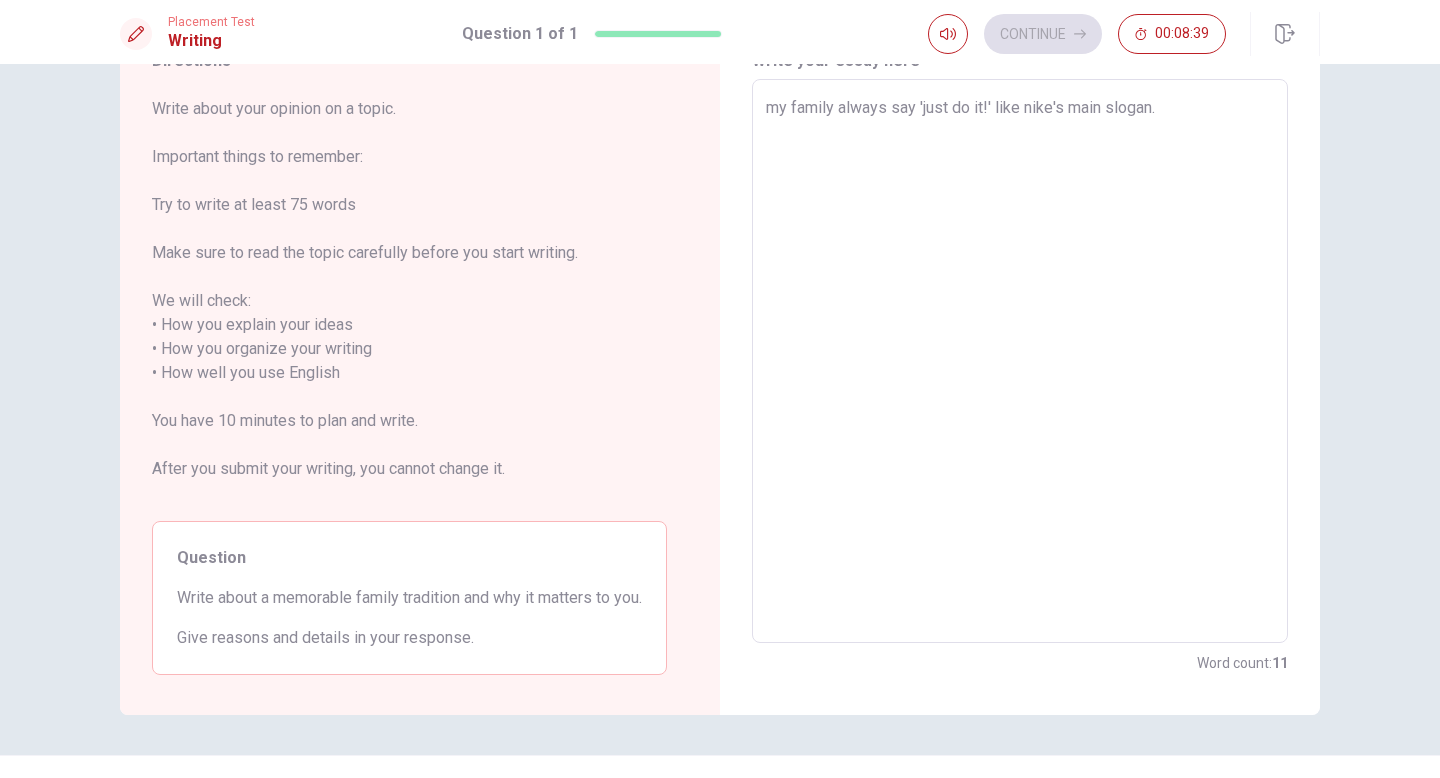 type on "x" 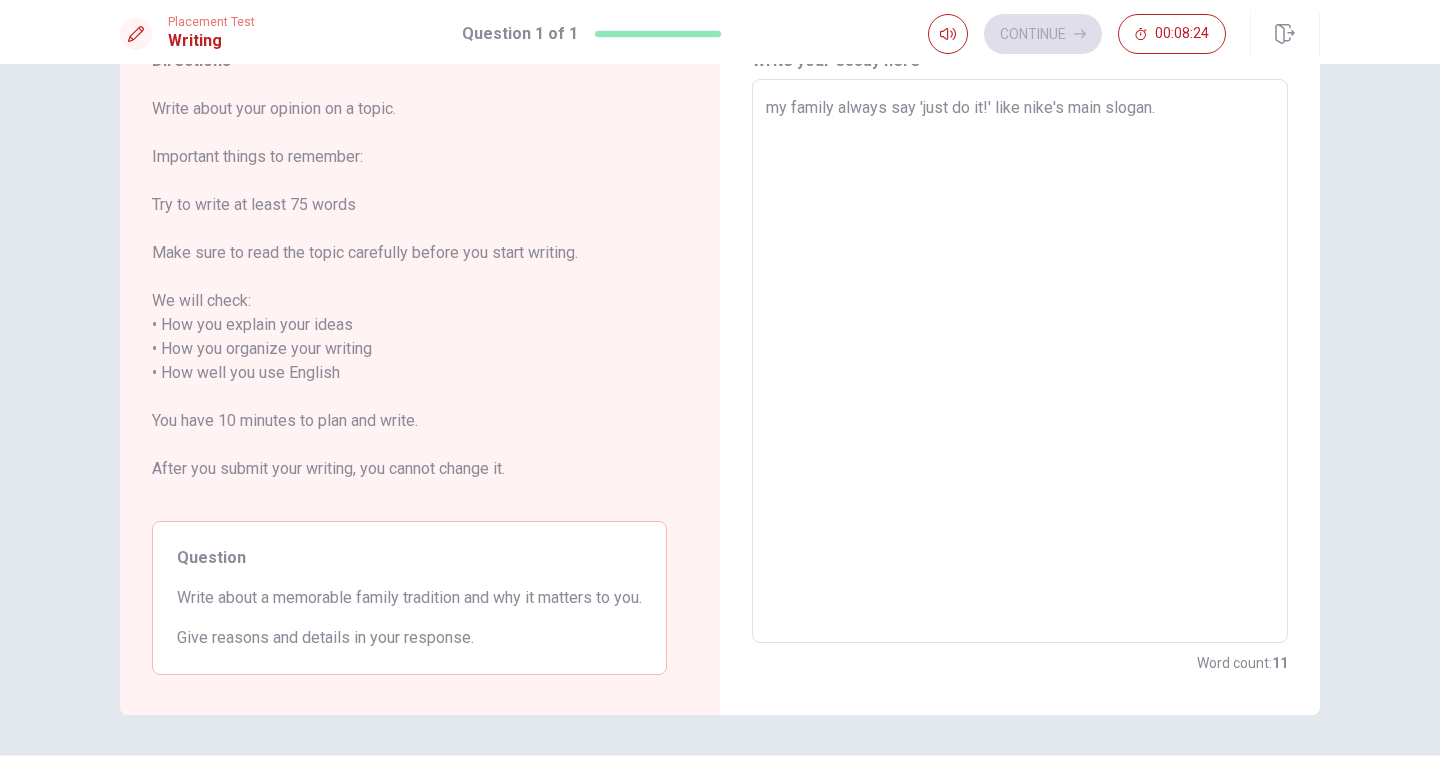type on "x" 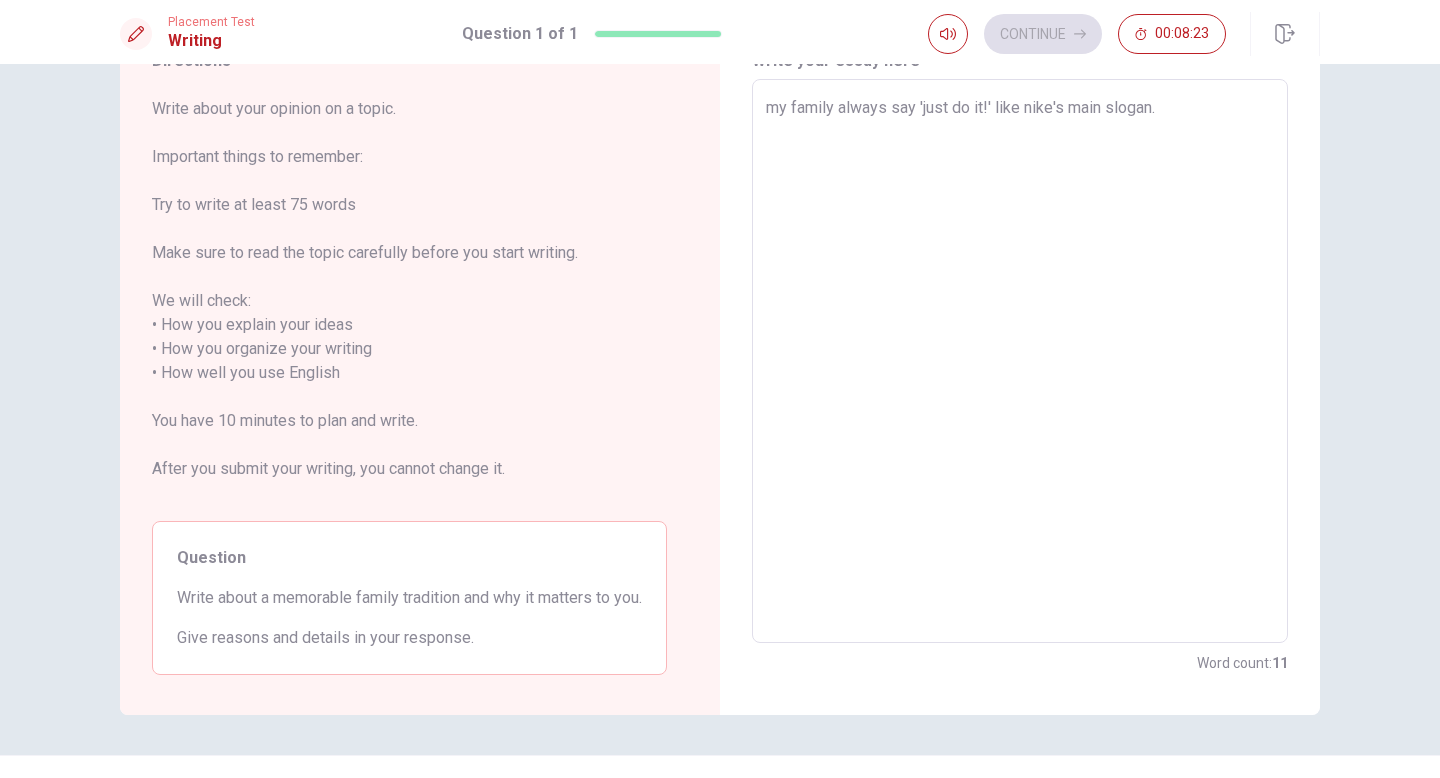 type on "my family always say 'just do it!' like nike's main slogan. p" 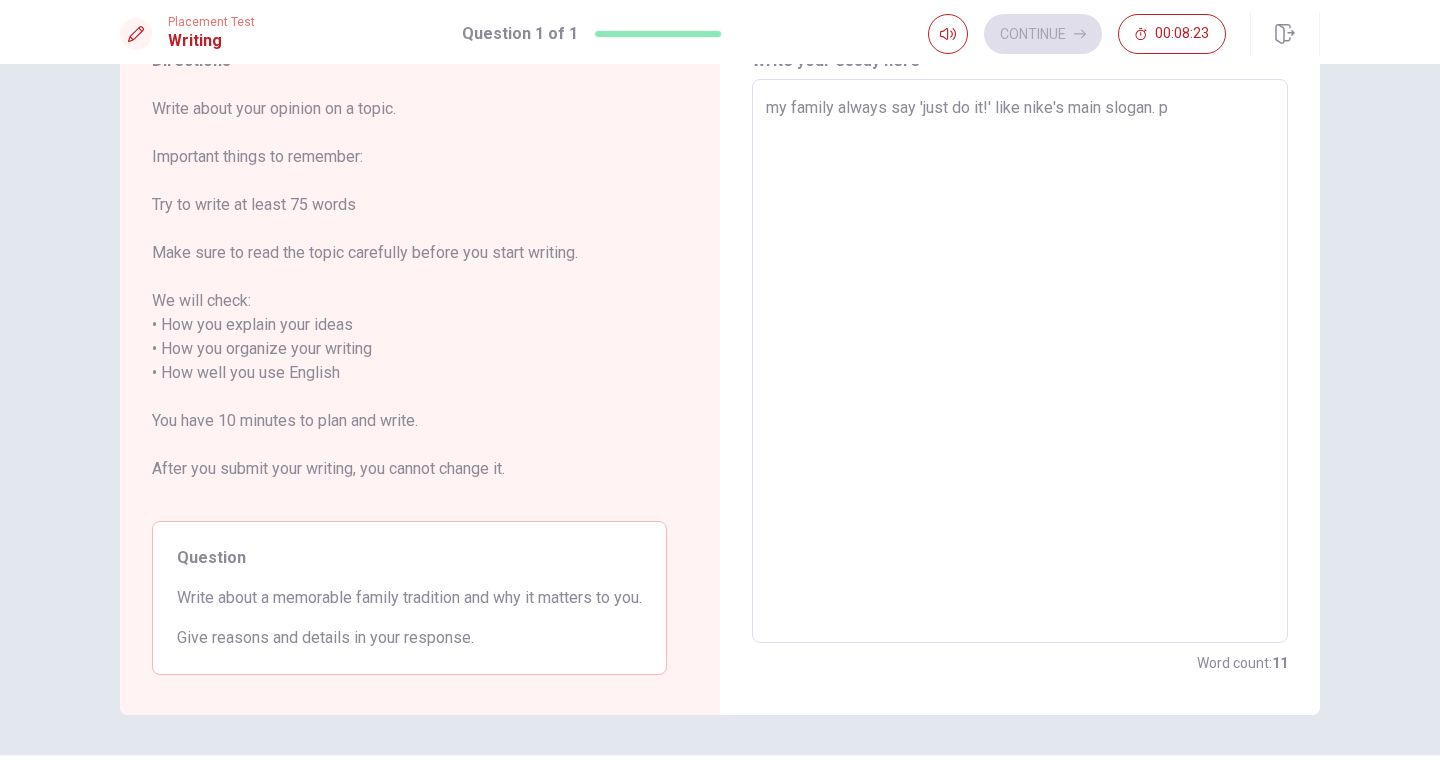 type on "x" 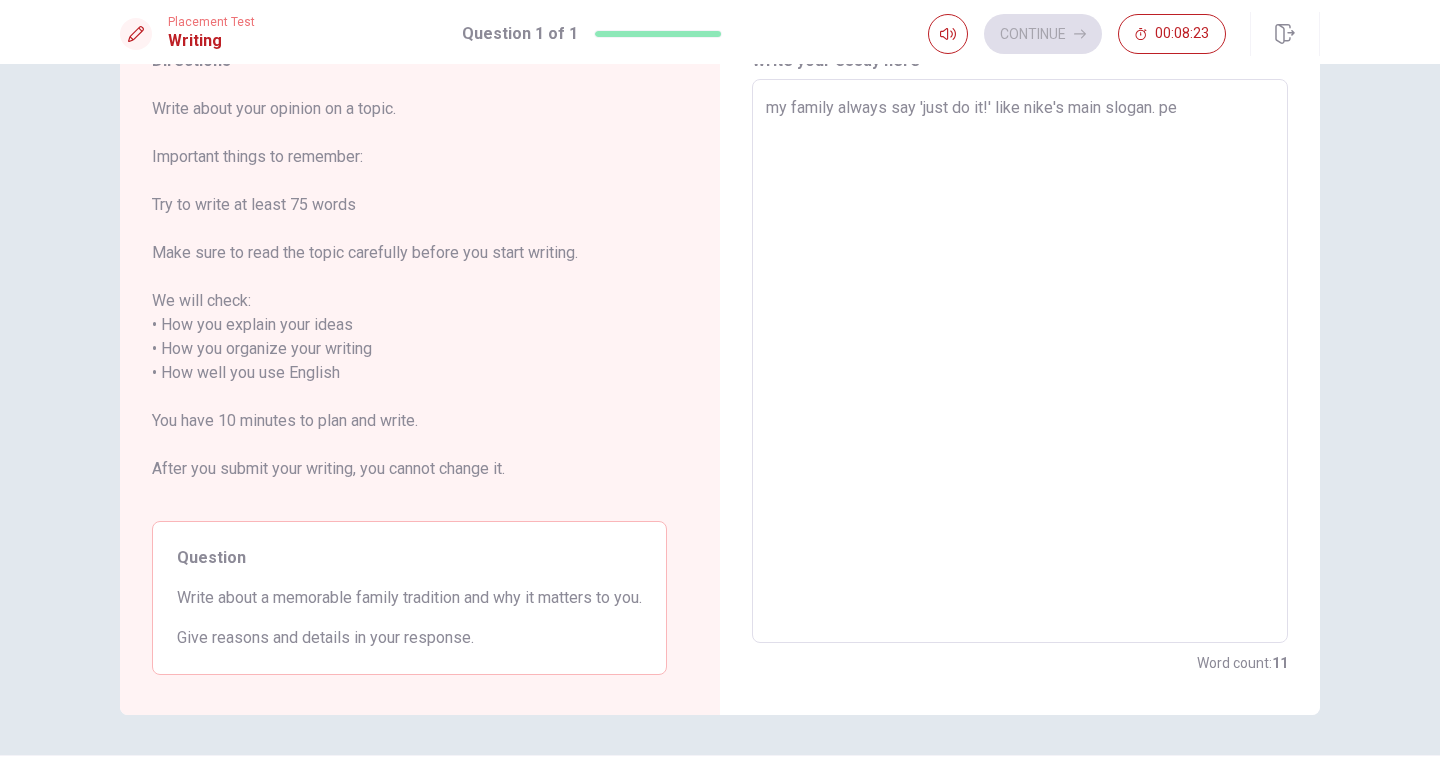 type on "x" 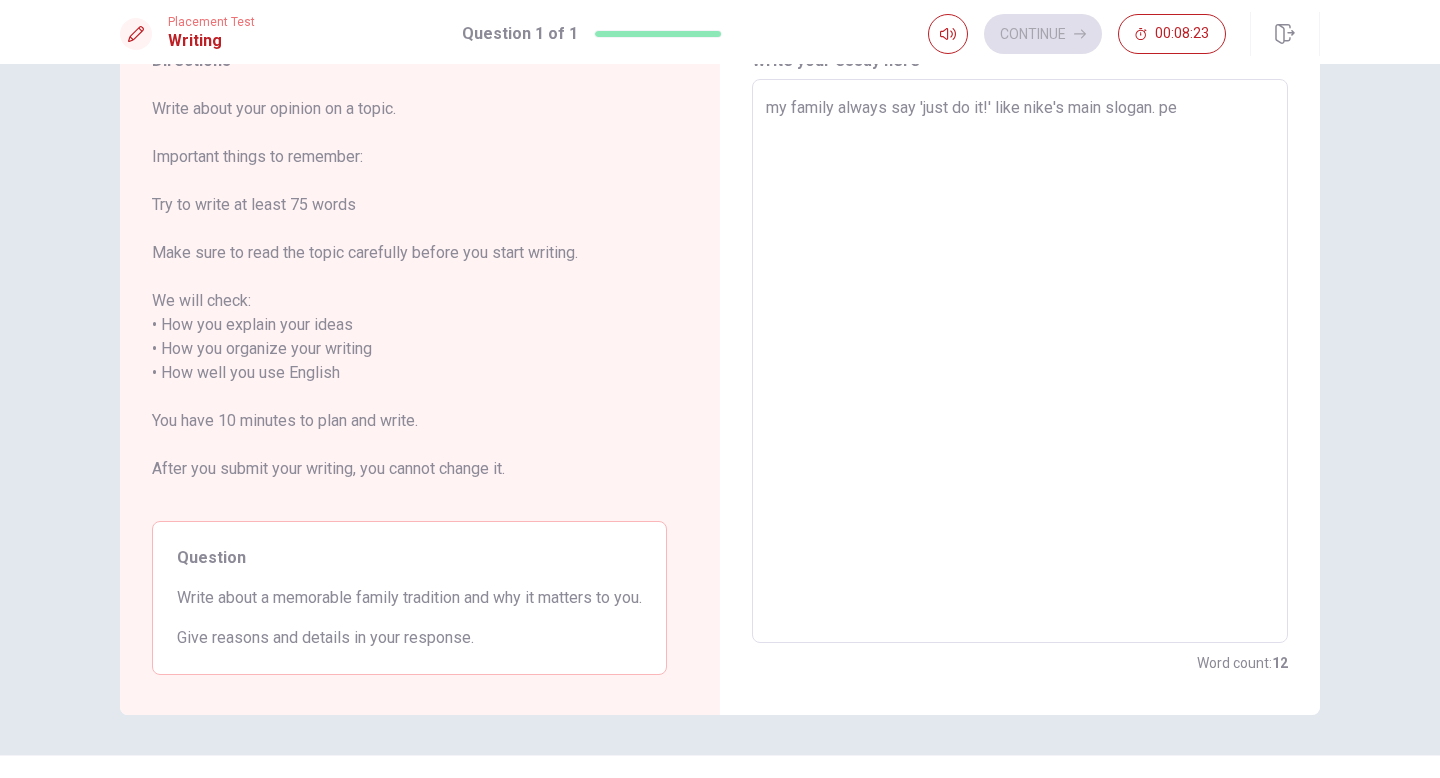 type on "my family always say 'just do it!' like nike's main slogan. pea" 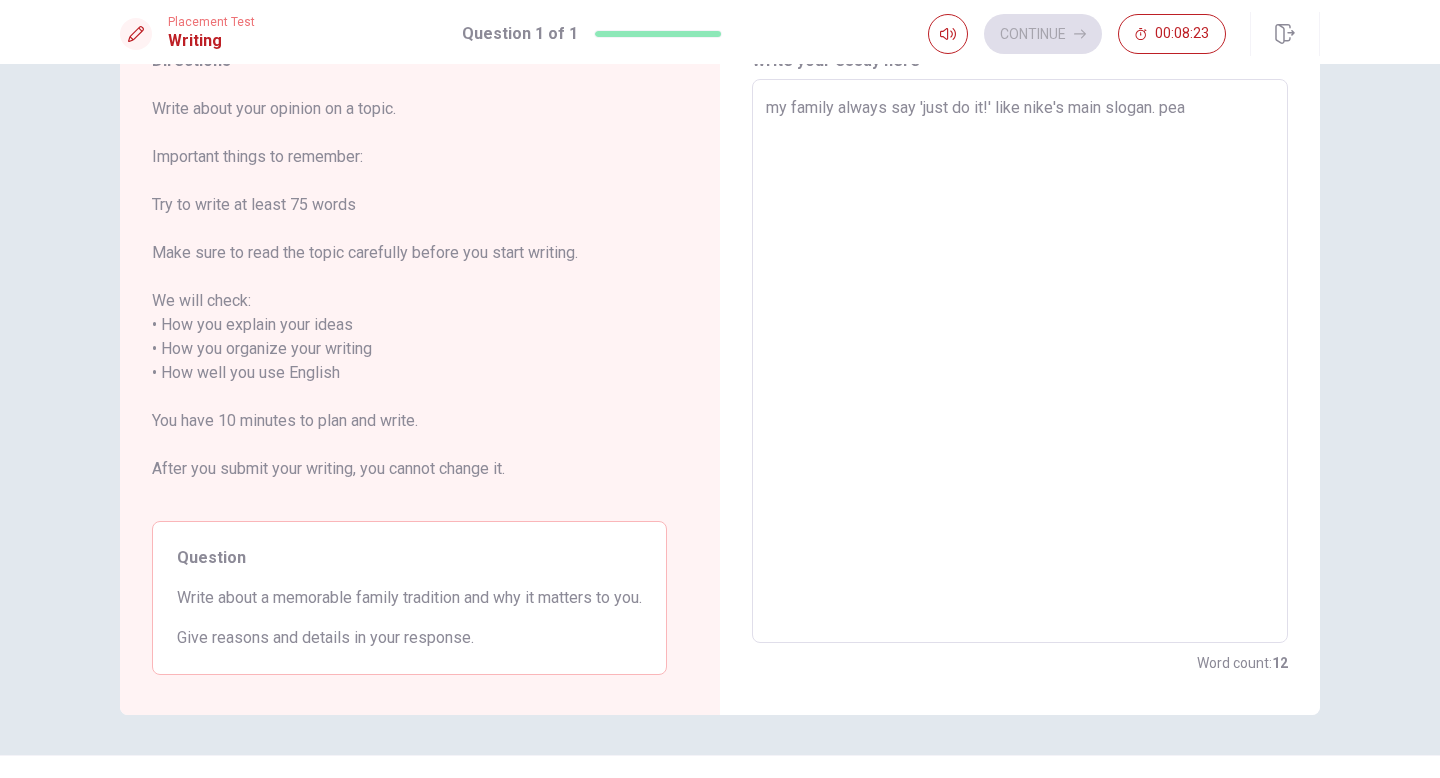 type on "x" 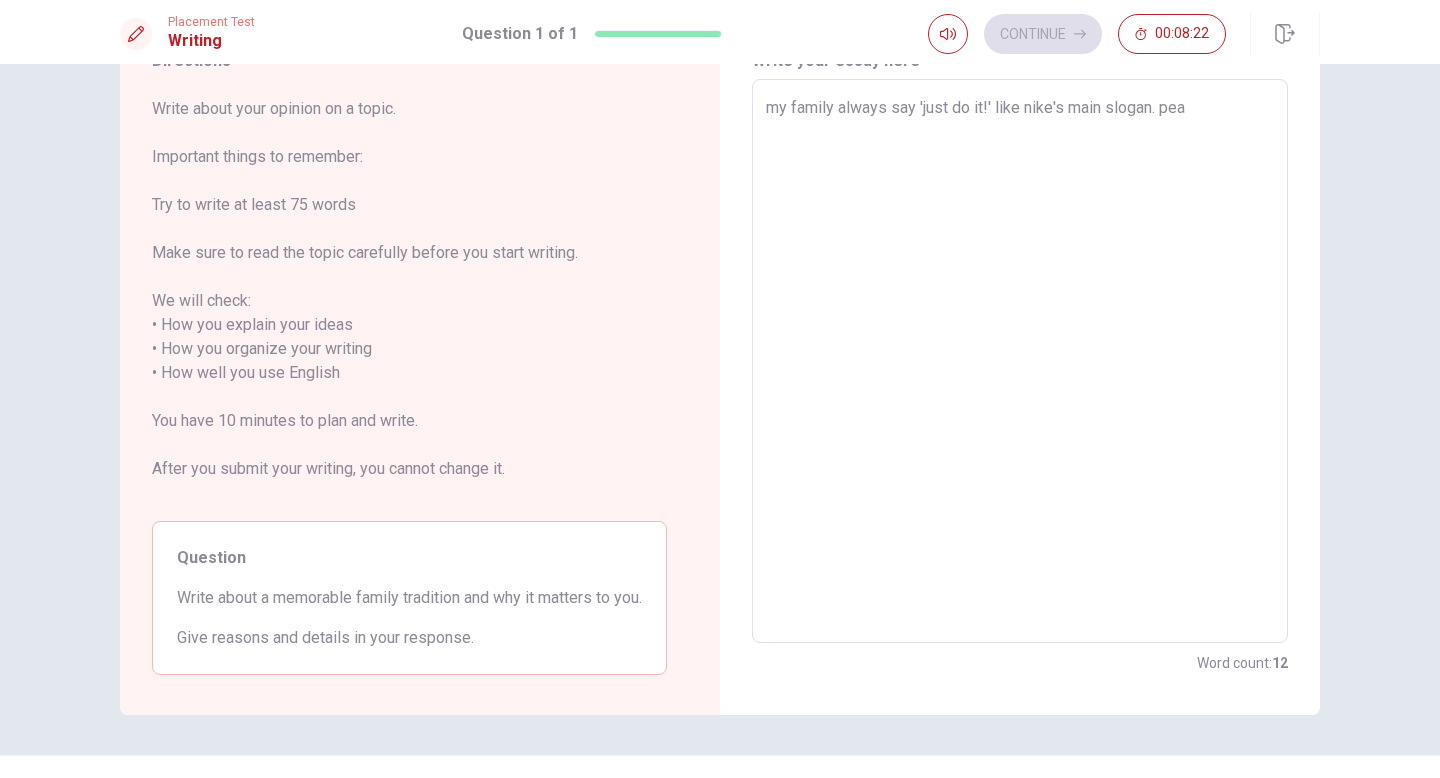 type on "my family always say 'just do it!' like nike's main slogan. pe" 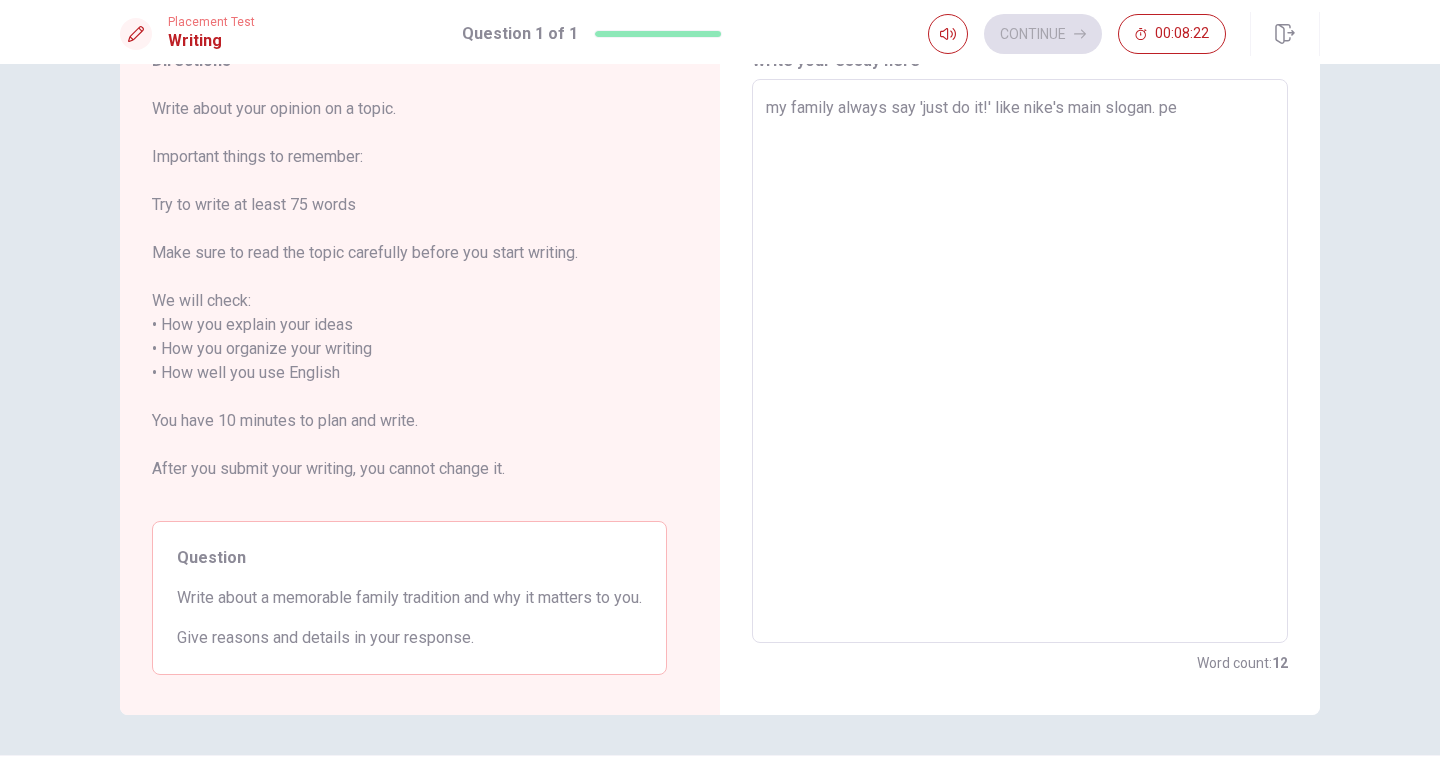 type on "x" 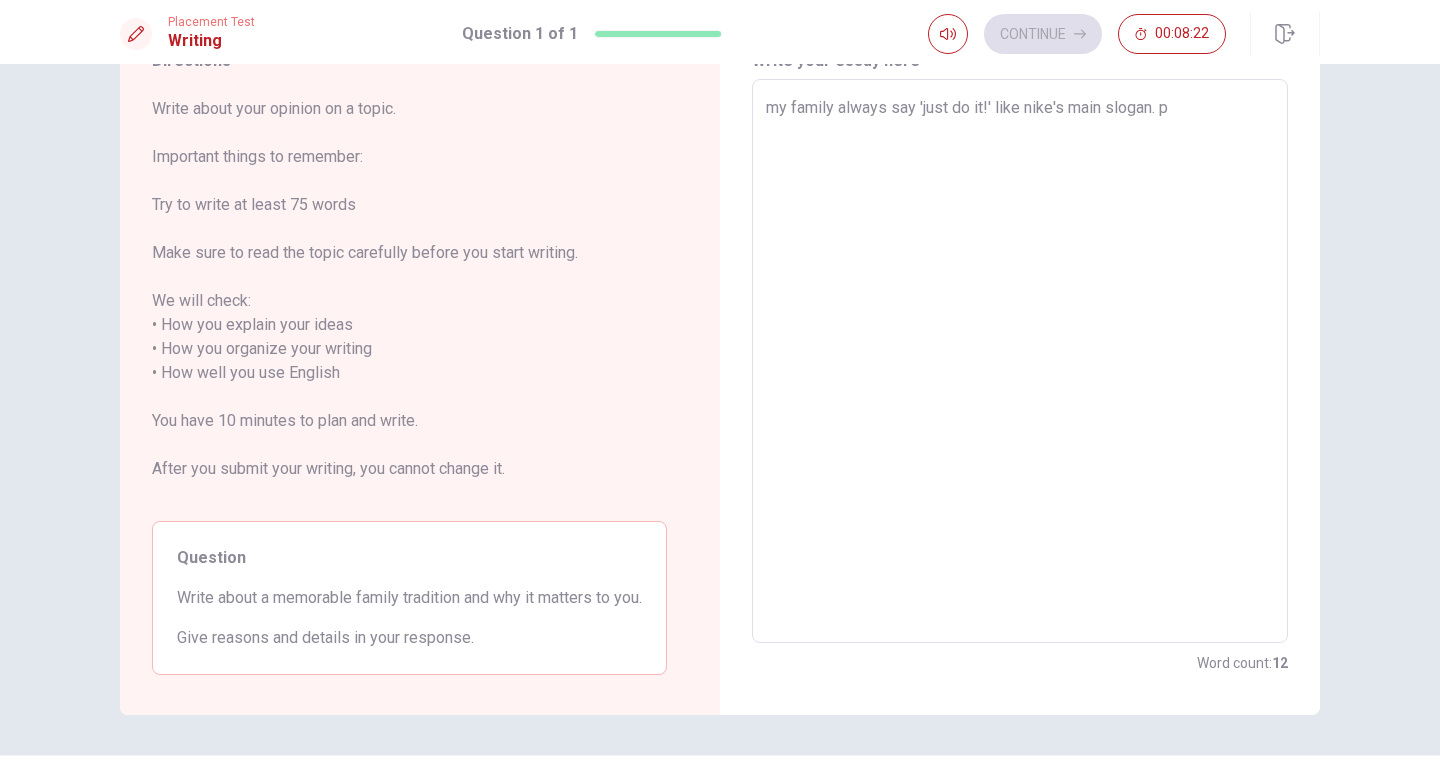 type on "x" 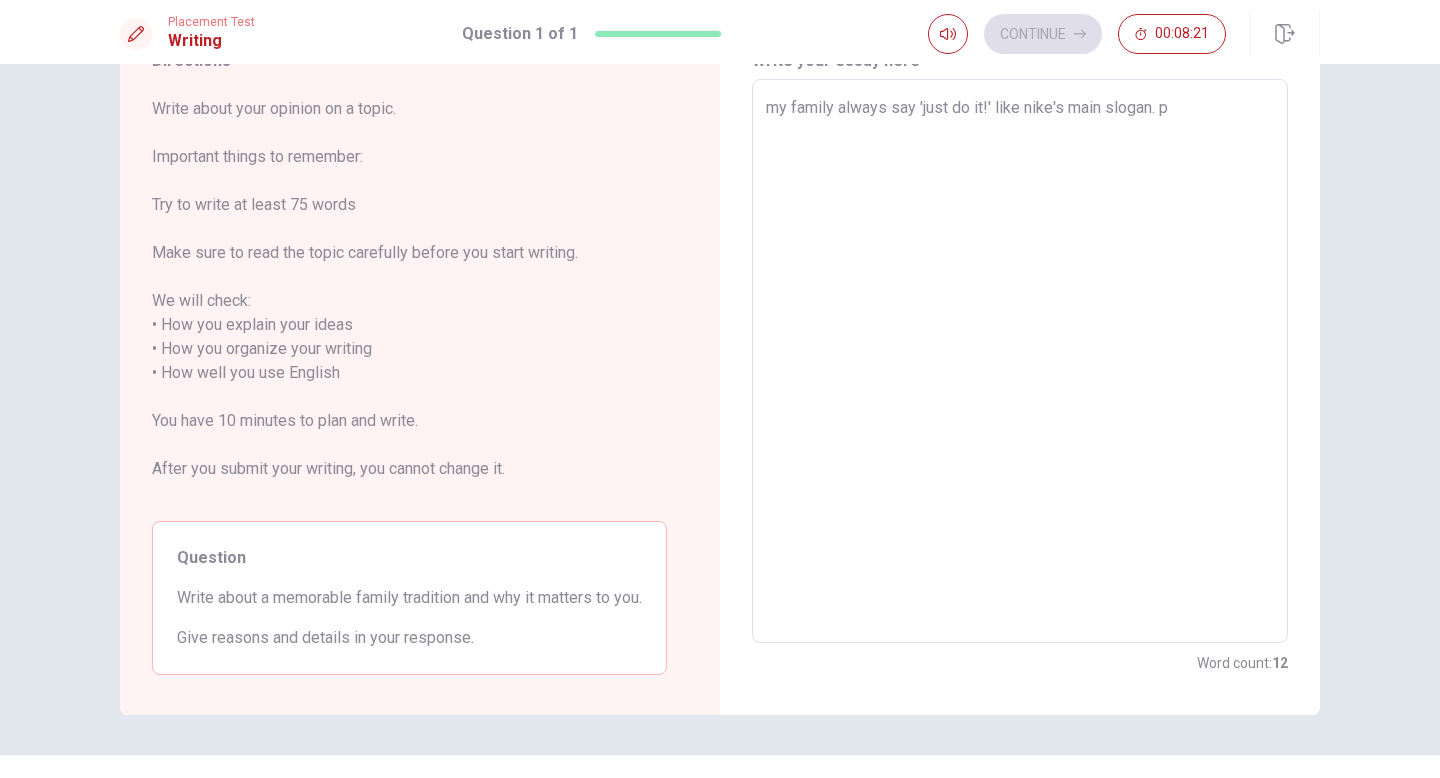 type on "my family always say 'just do it!' like nike's main slogan." 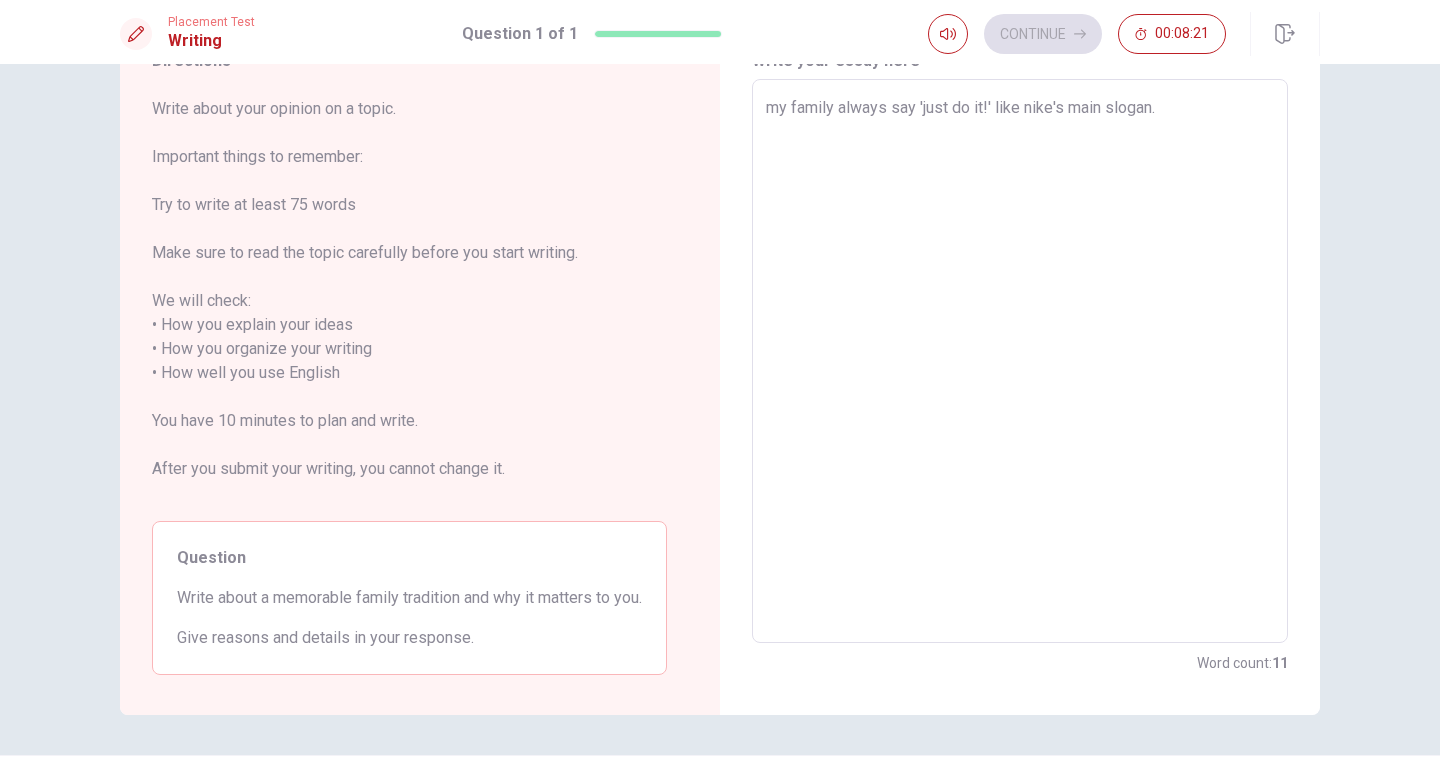 type on "x" 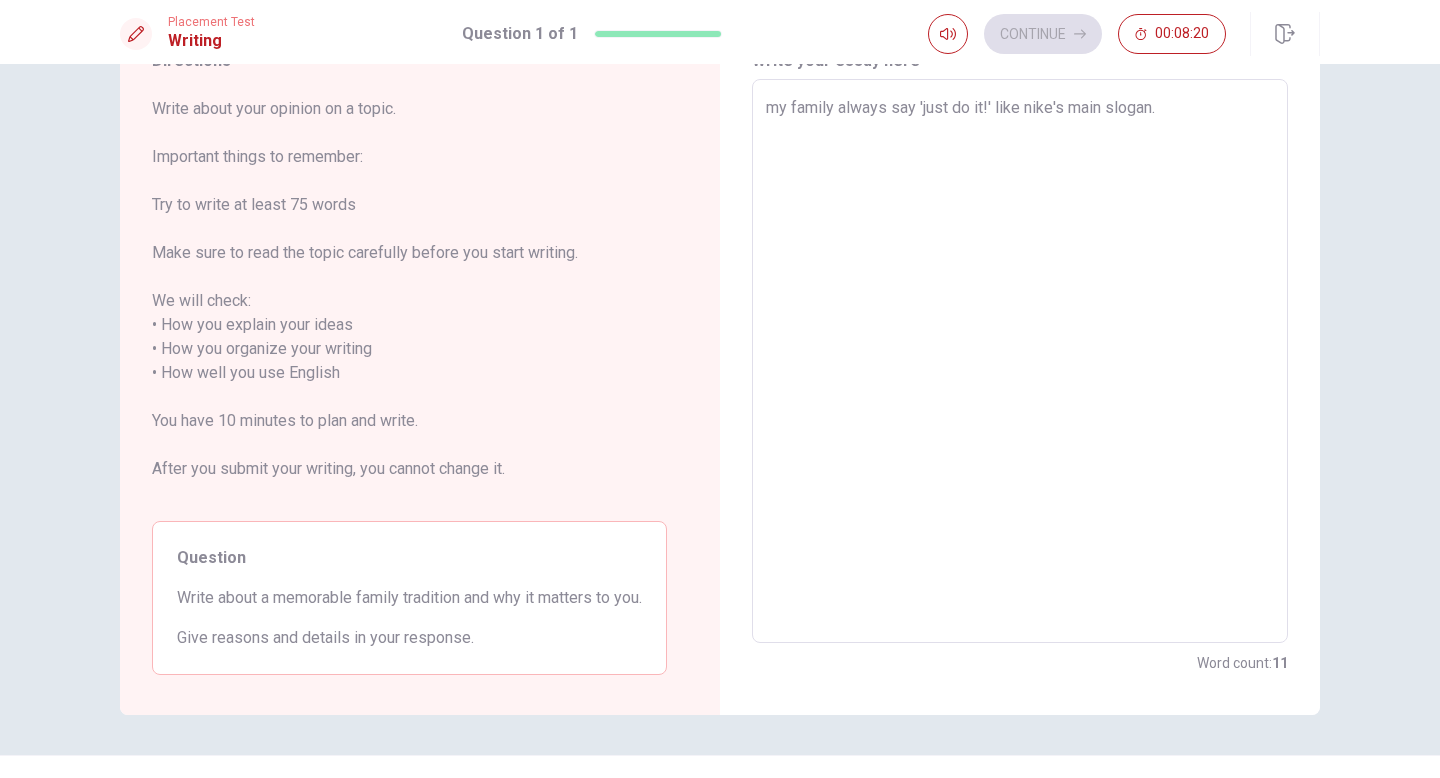 type on "my family always say 'just do it!' like nike's main slogan. p" 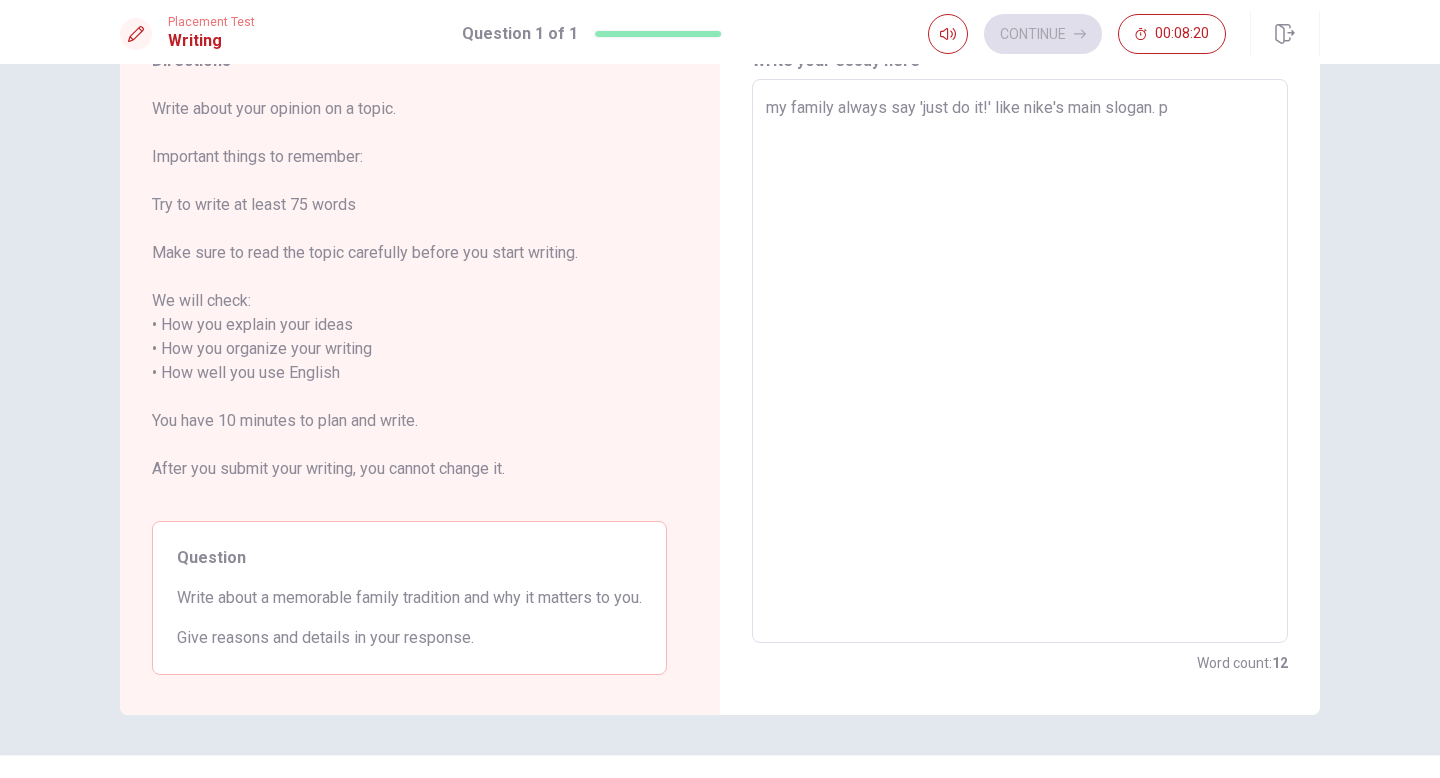type on "x" 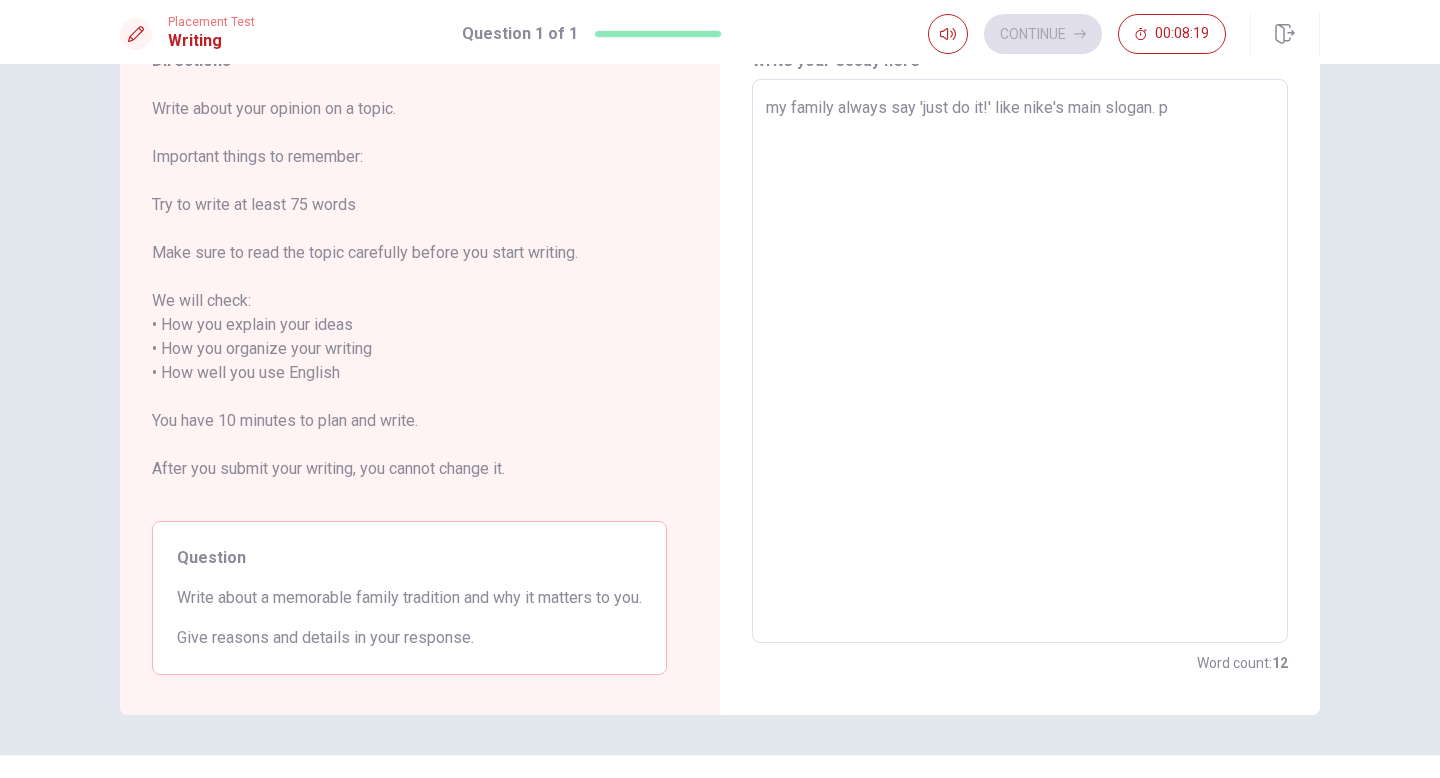 type on "my family always say 'just do it!' like nike's main slogan. pe" 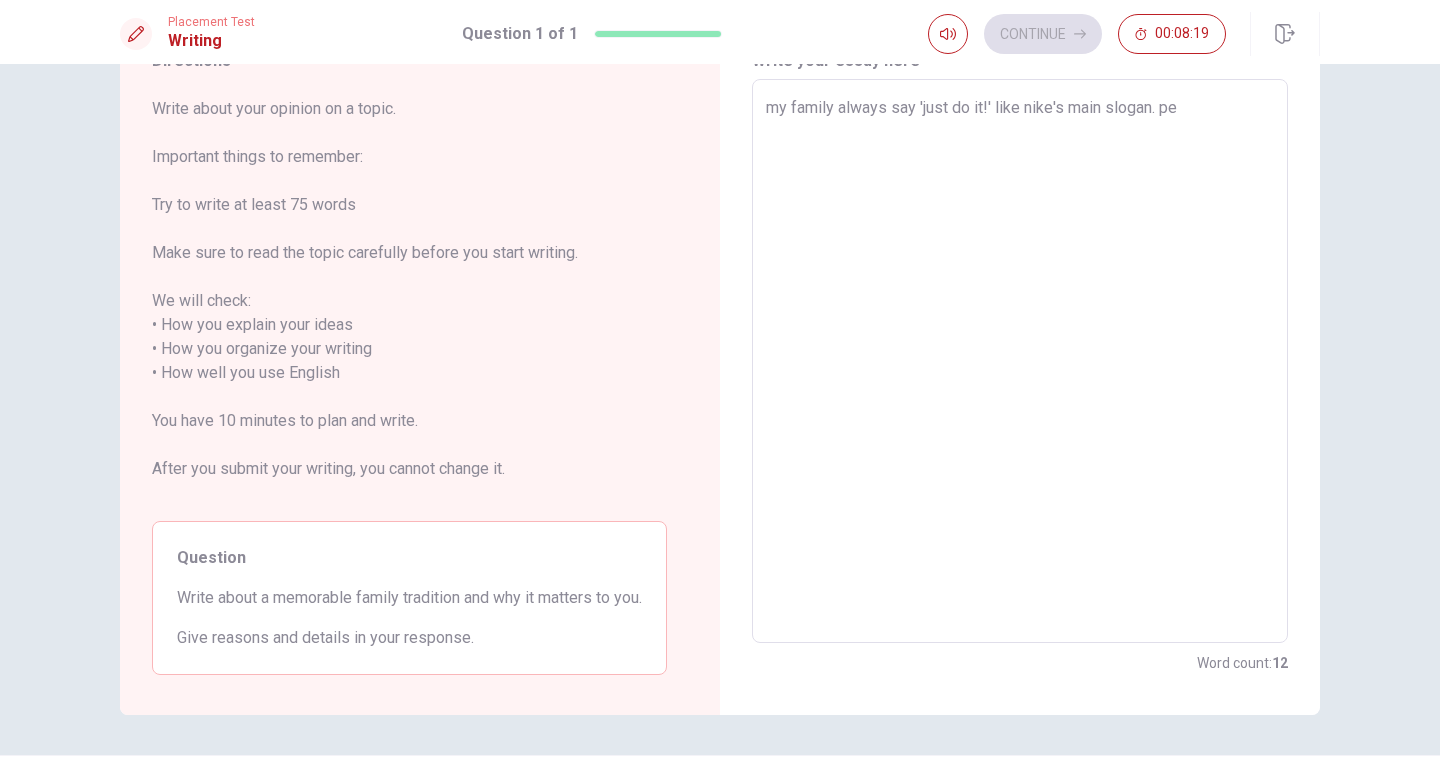 type on "x" 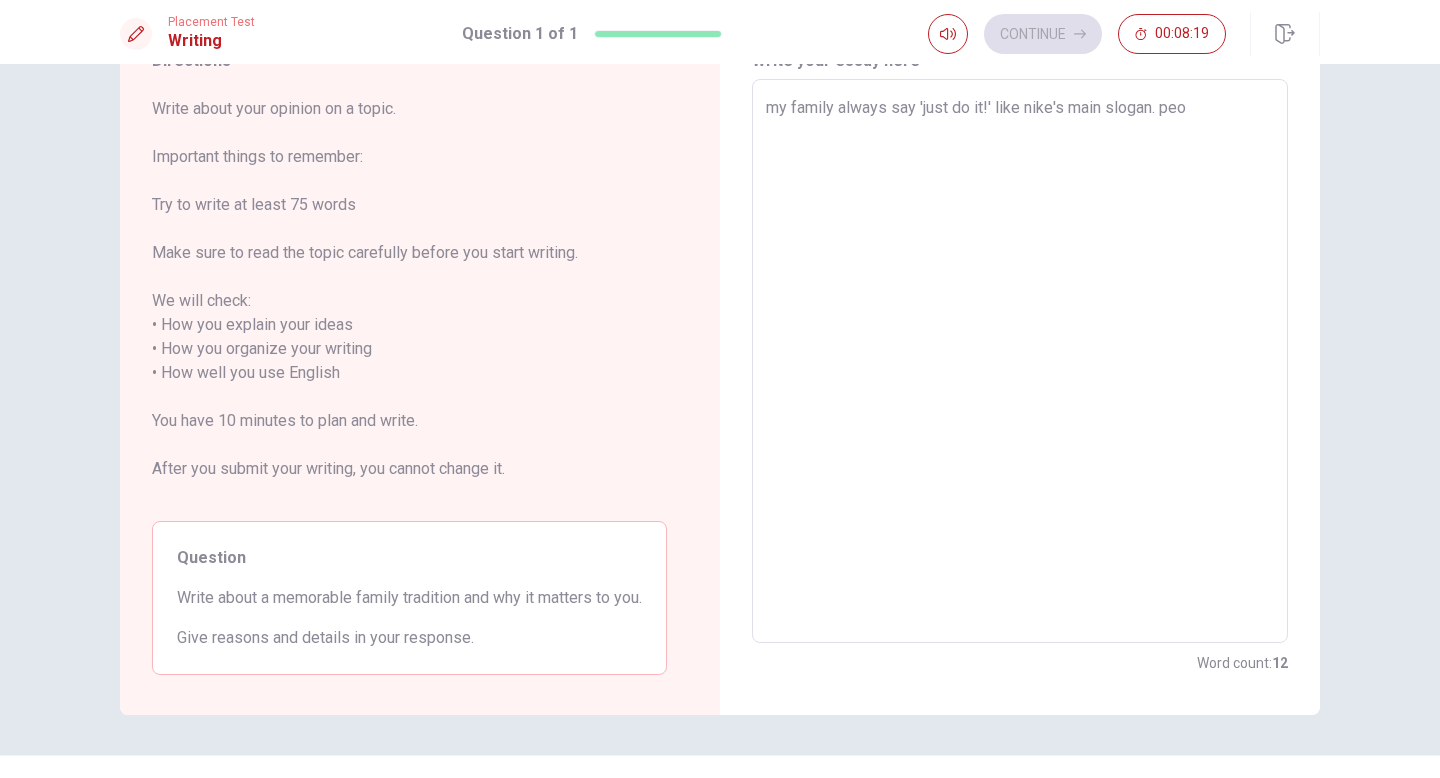 type on "x" 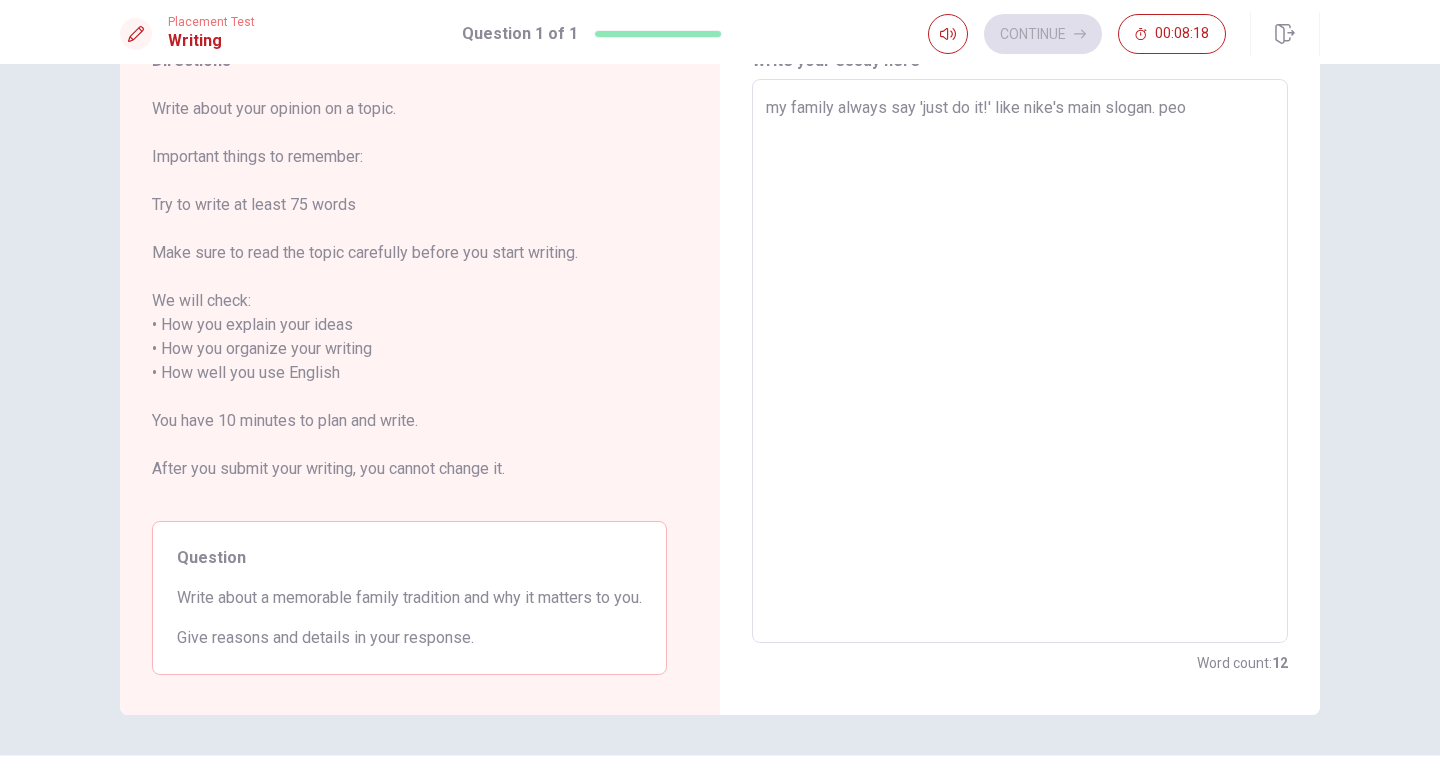 type on "my family always say 'just do it!' like nike's main slogan. pe" 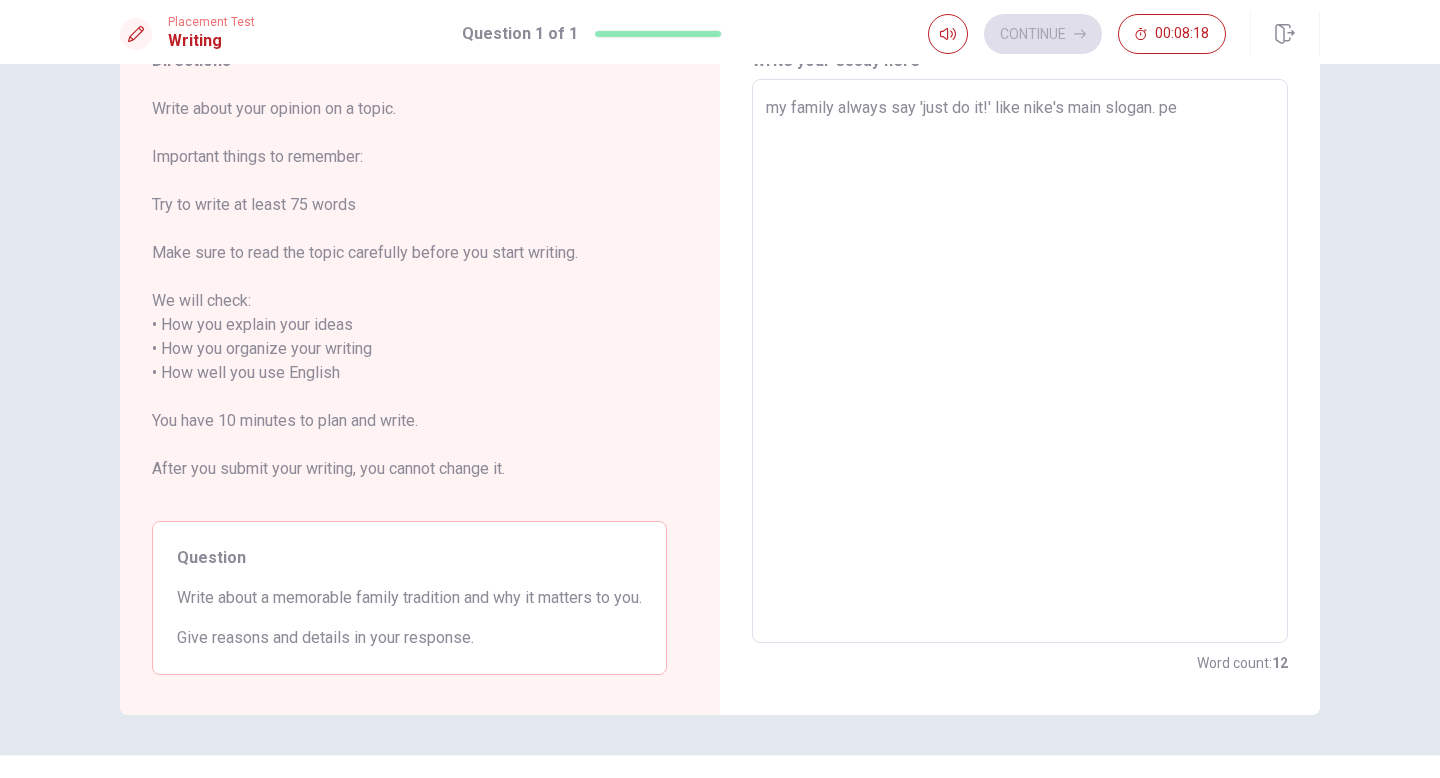 type on "x" 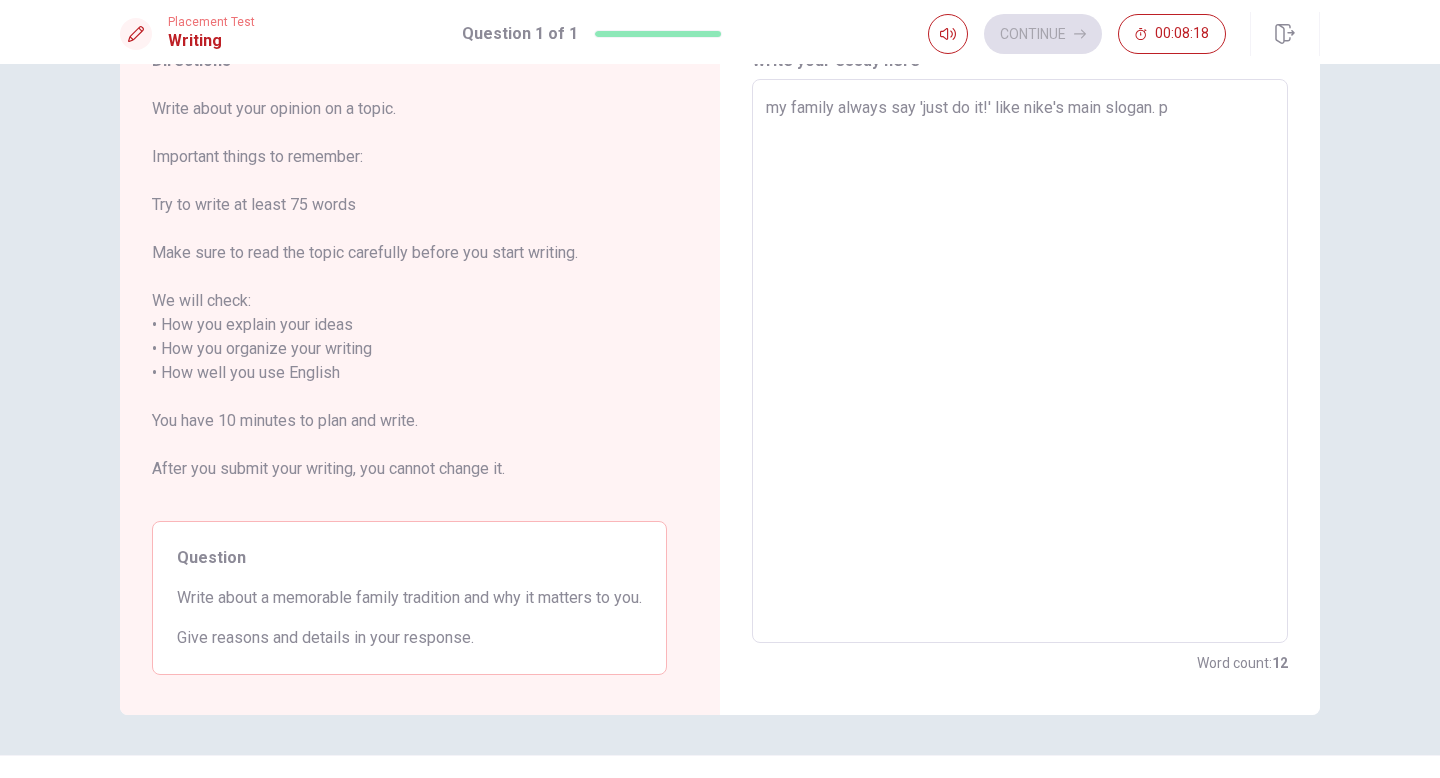 type on "x" 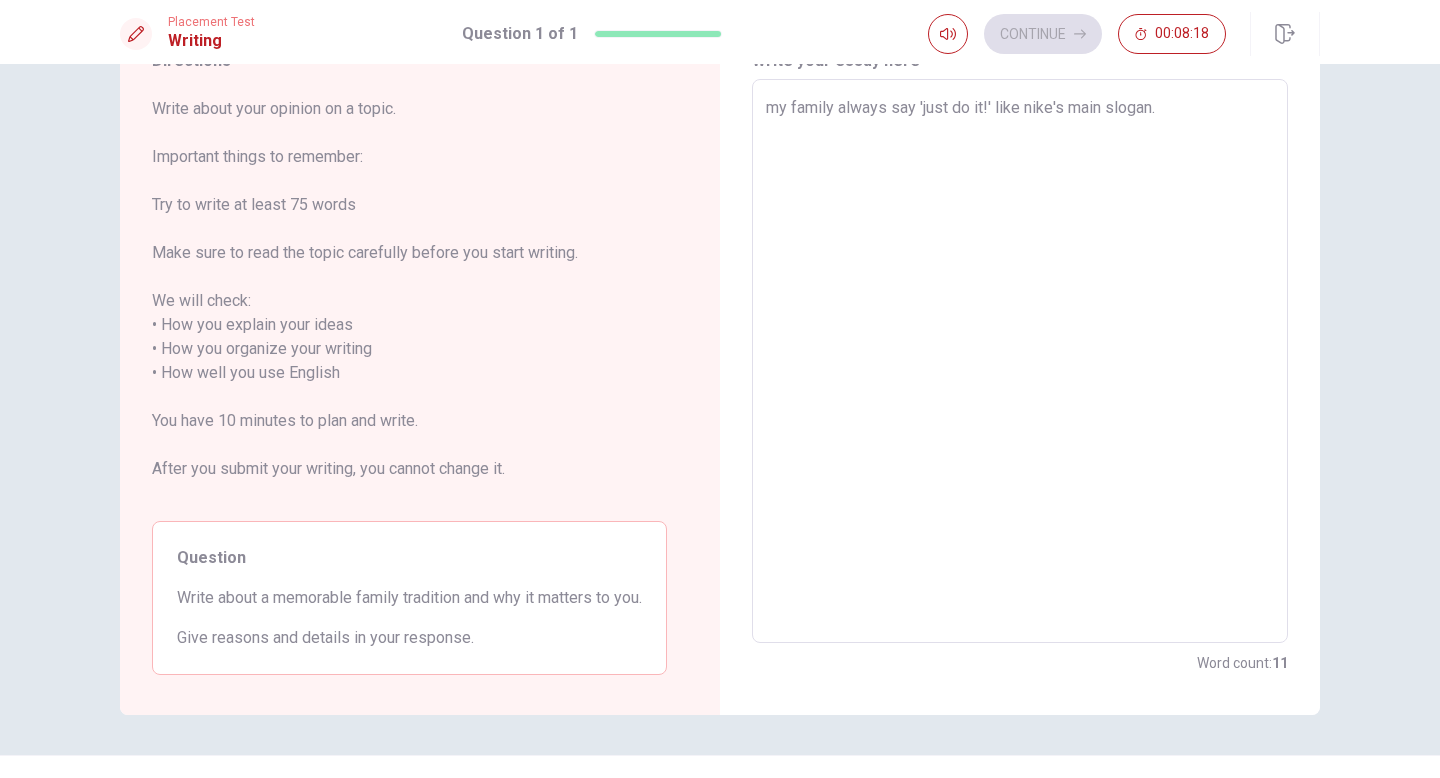 type on "x" 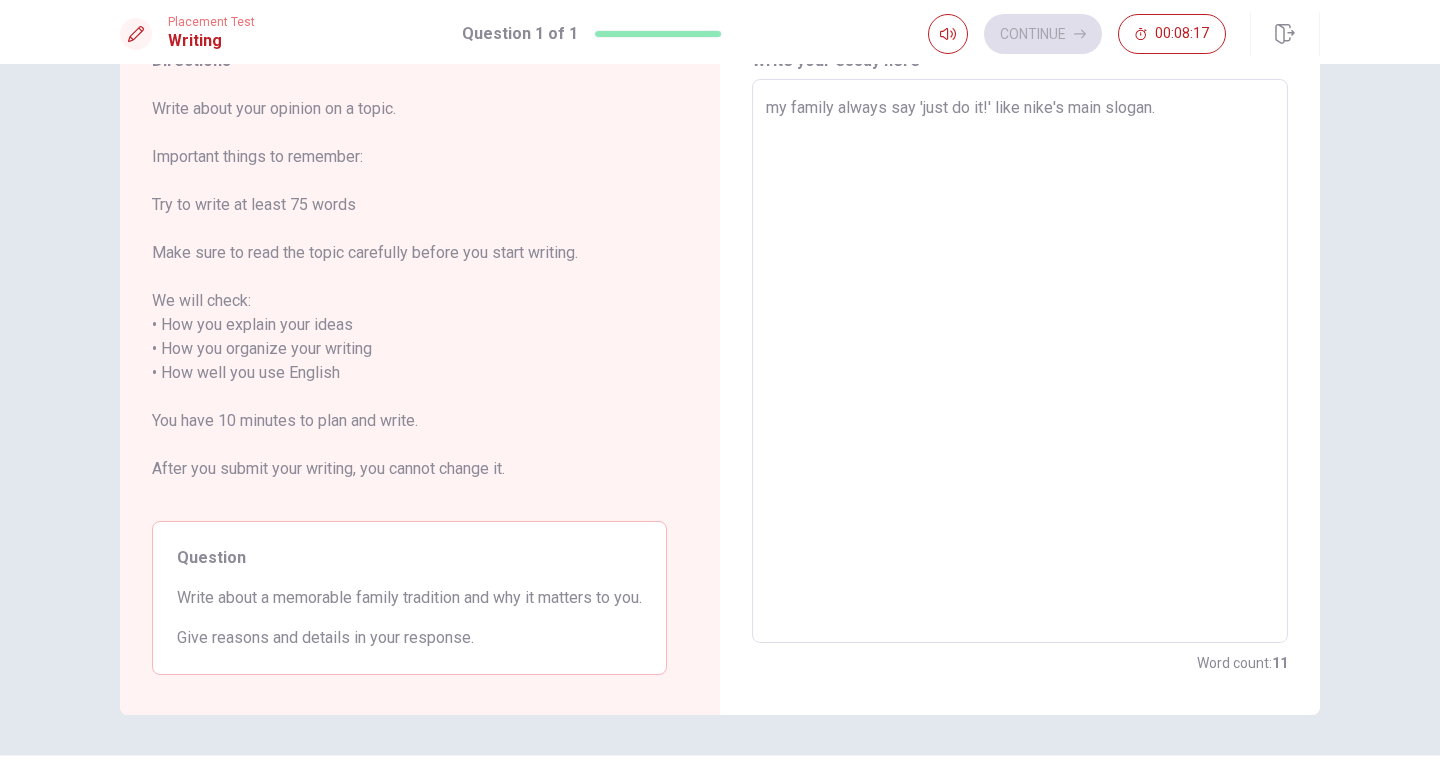 type on "my family always say 'just do it!' like nike's main slogan. g" 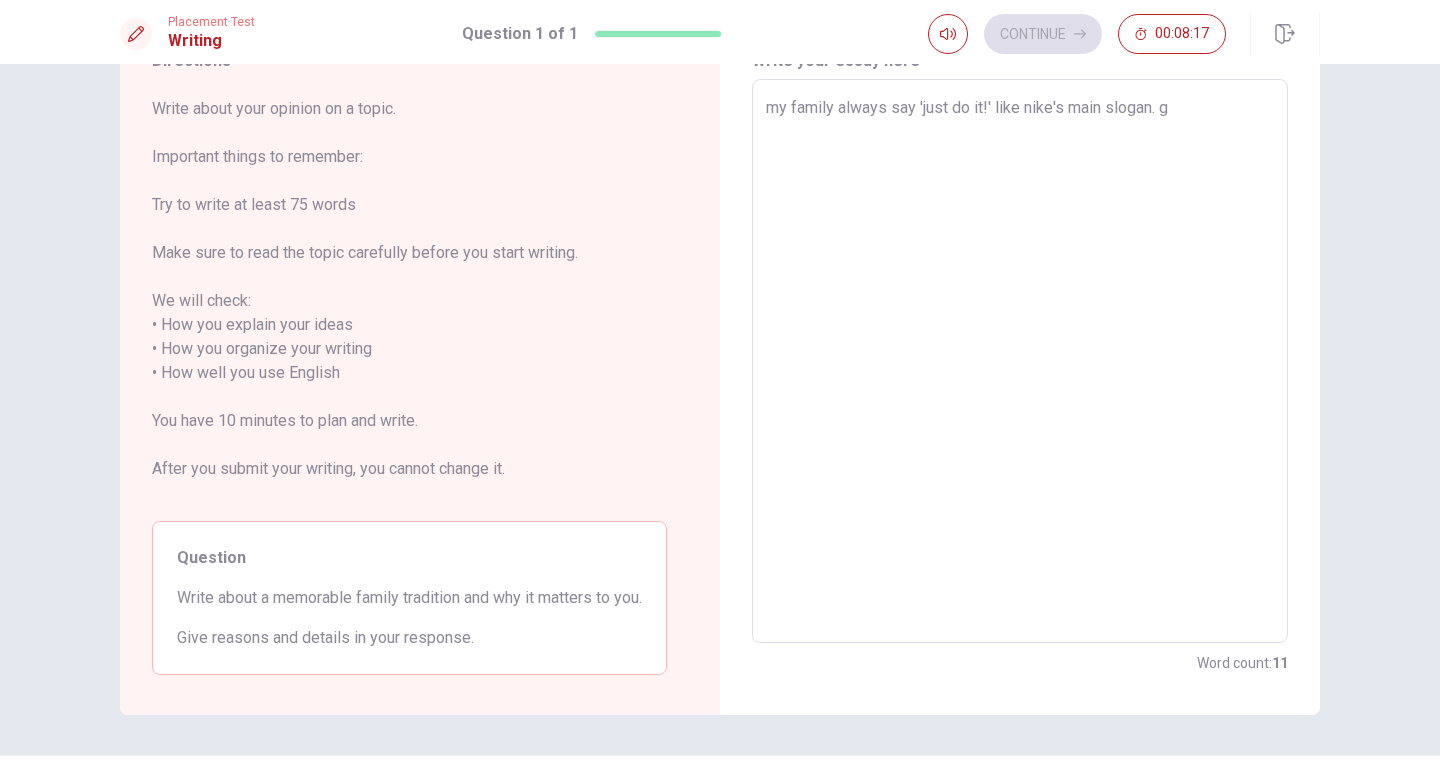 type on "x" 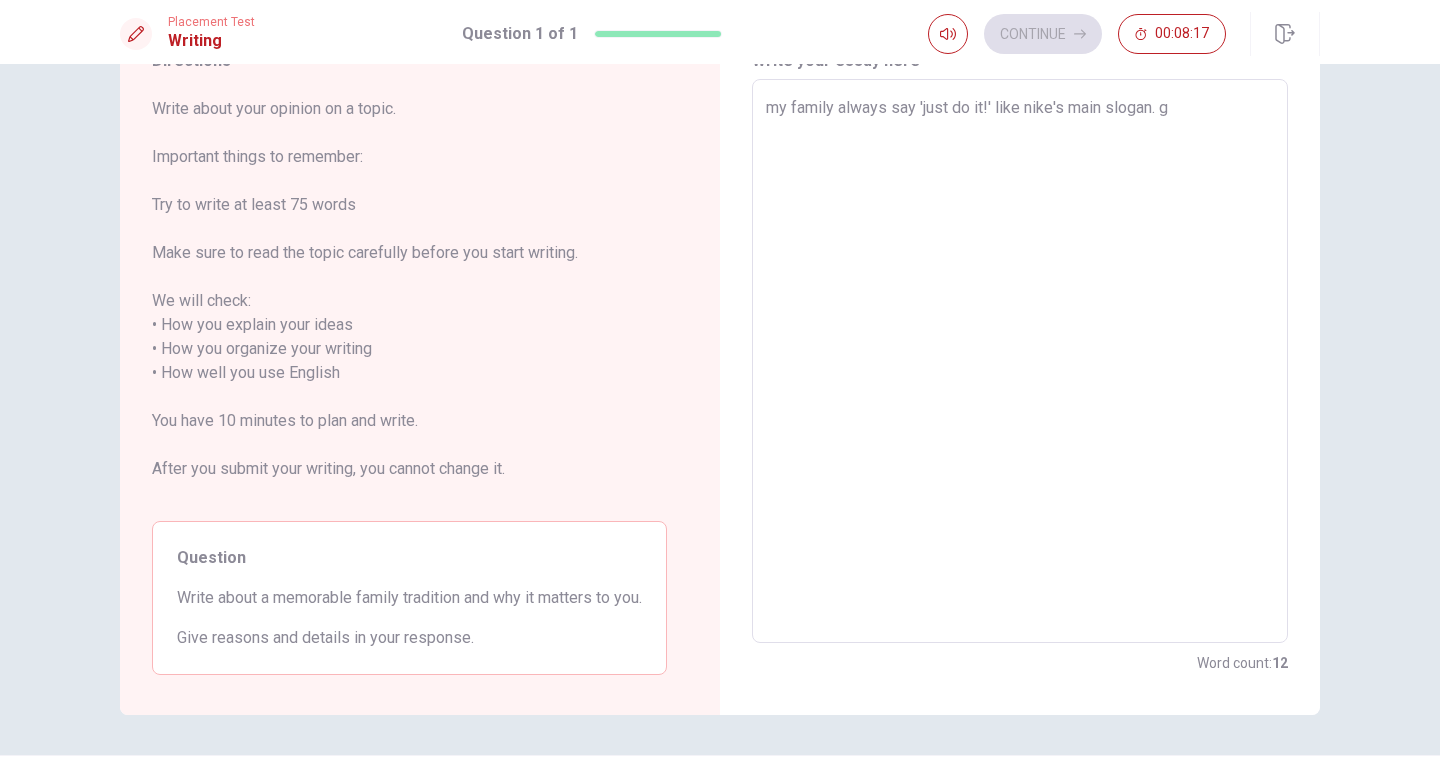 type on "my family always say 'just do it!' like nike's main slogan. ge" 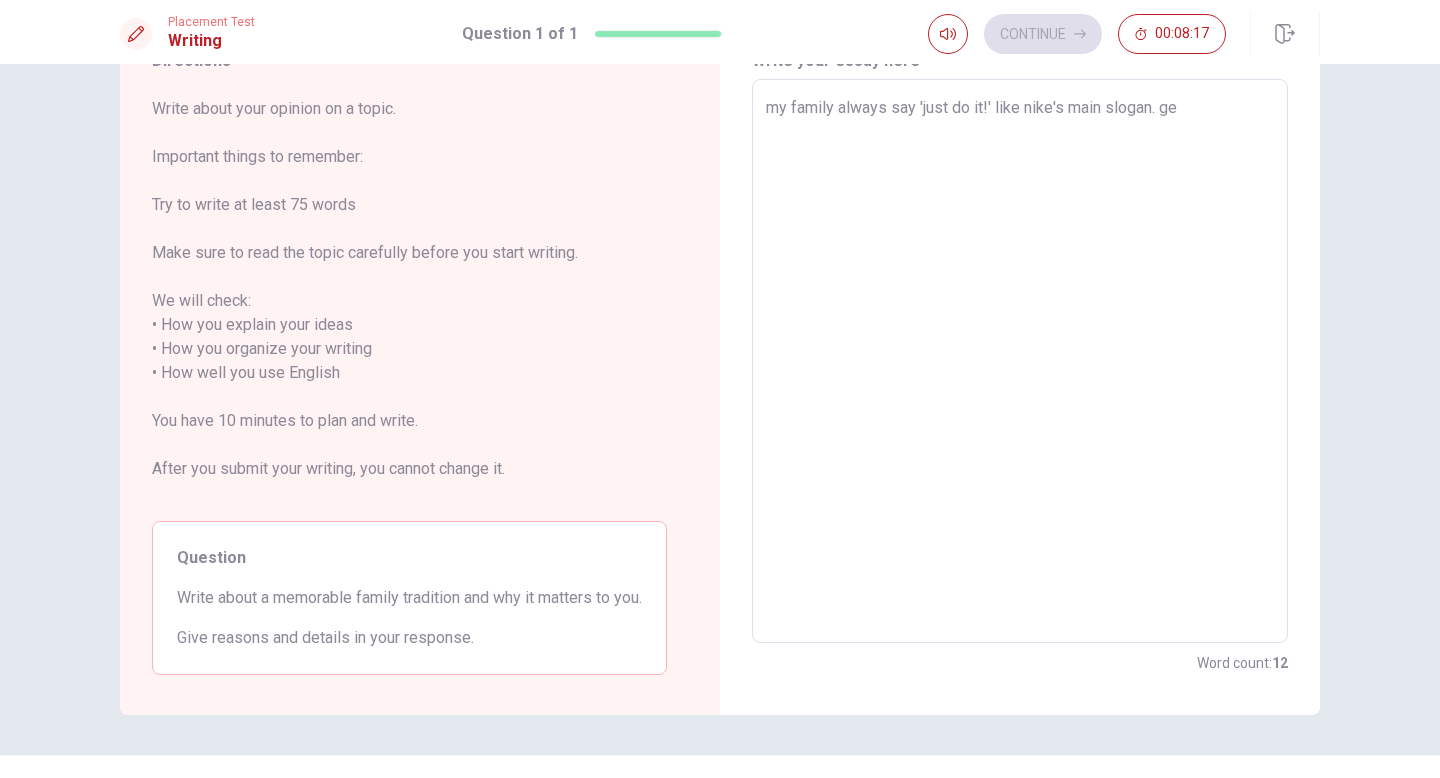 type on "x" 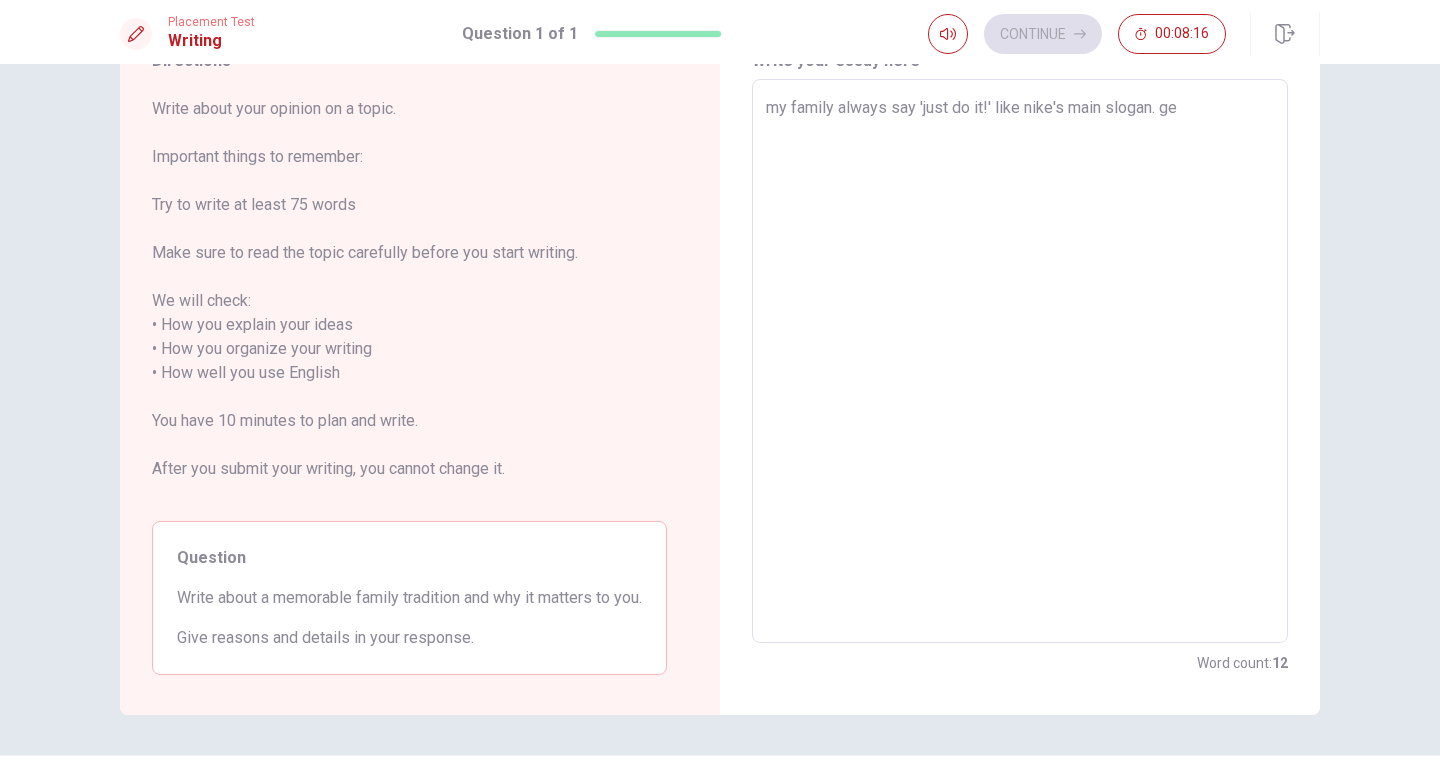 type on "my family always say 'just do it!' like nike's main slogan. gen" 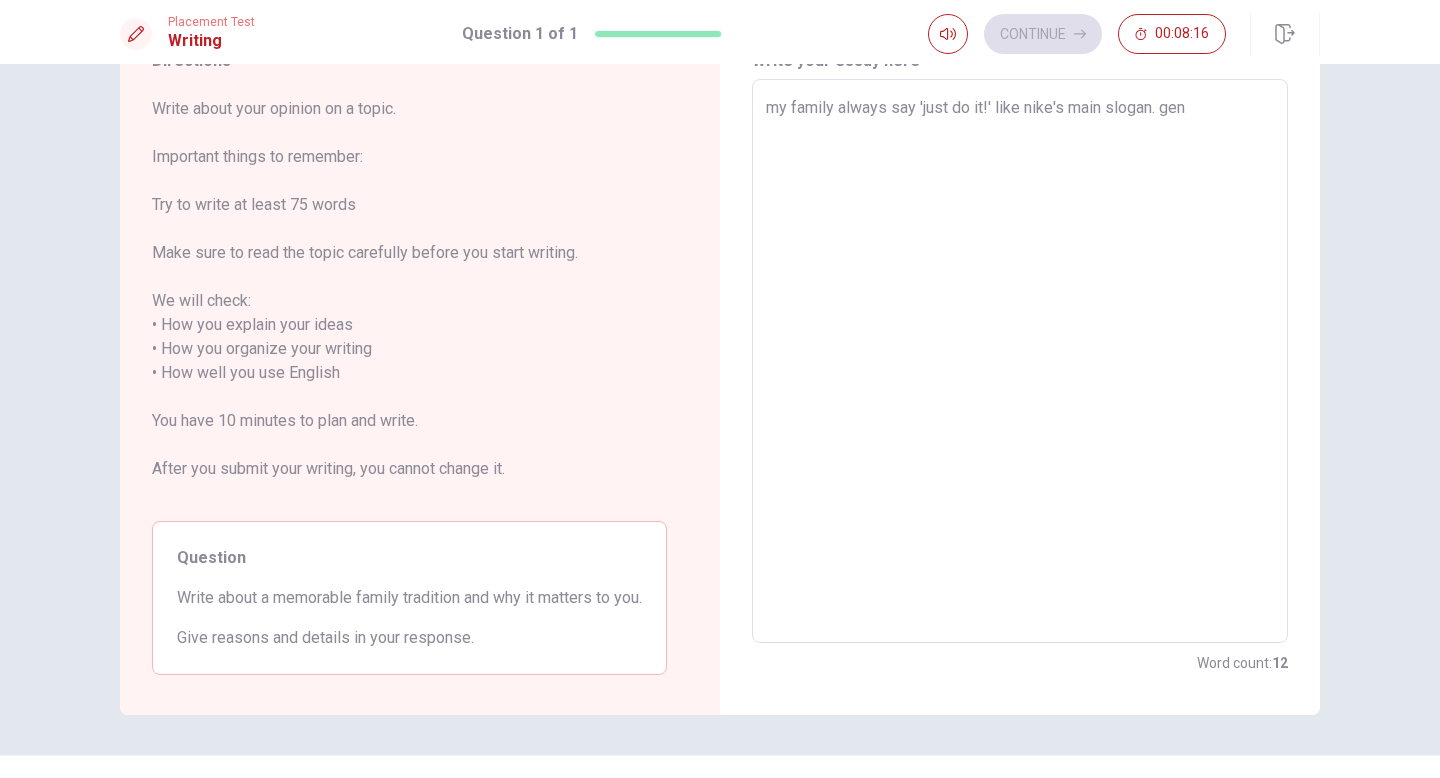 type on "x" 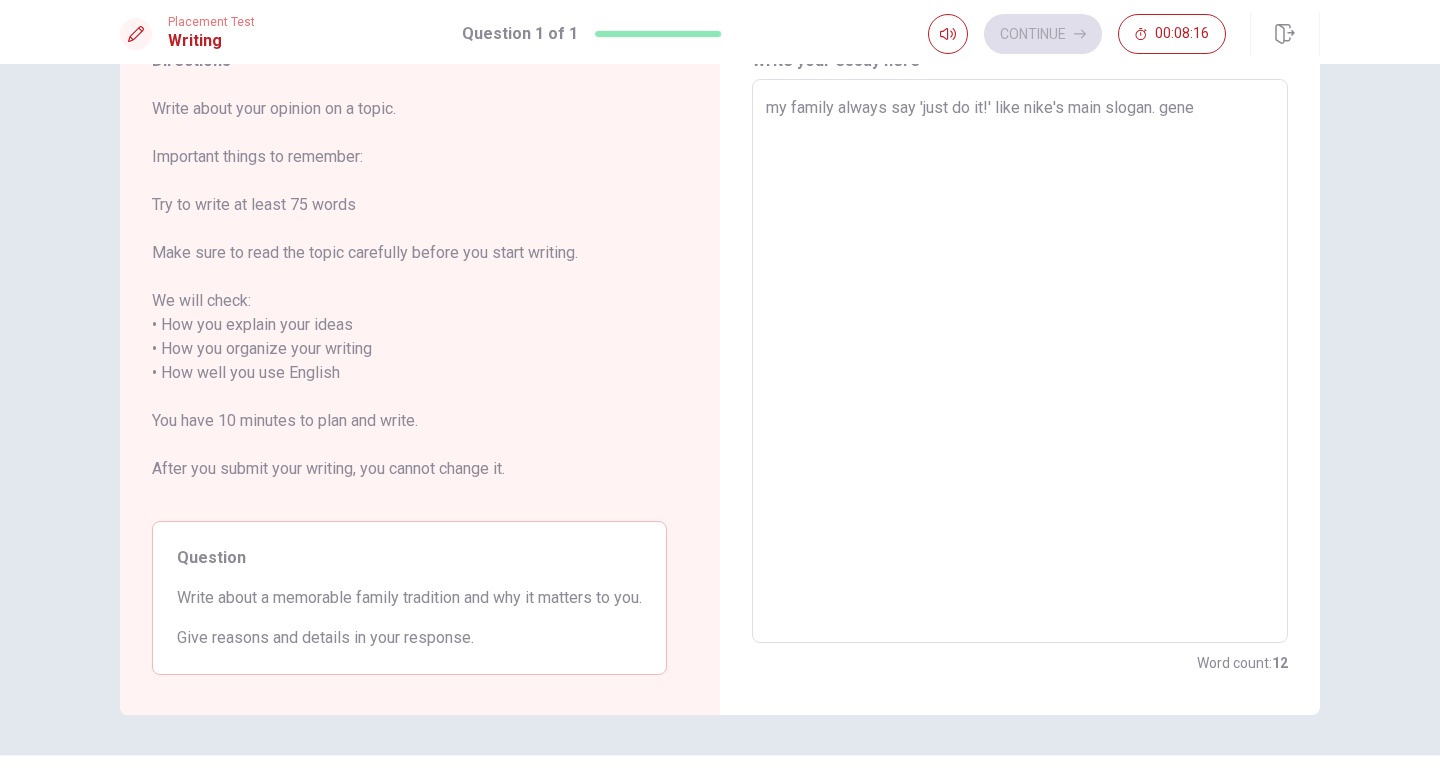 type on "x" 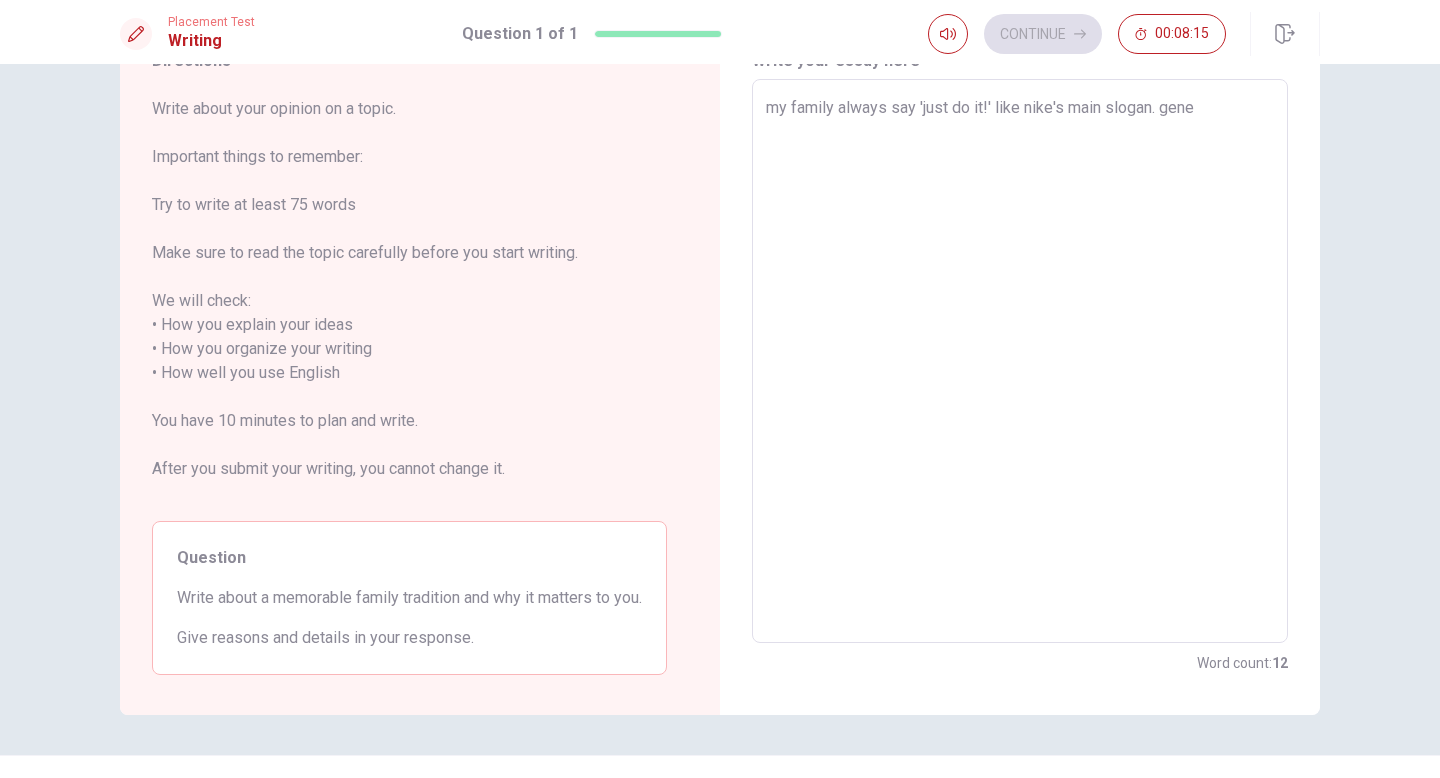 type on "my family always say 'just do it!' like nike's main slogan. gener" 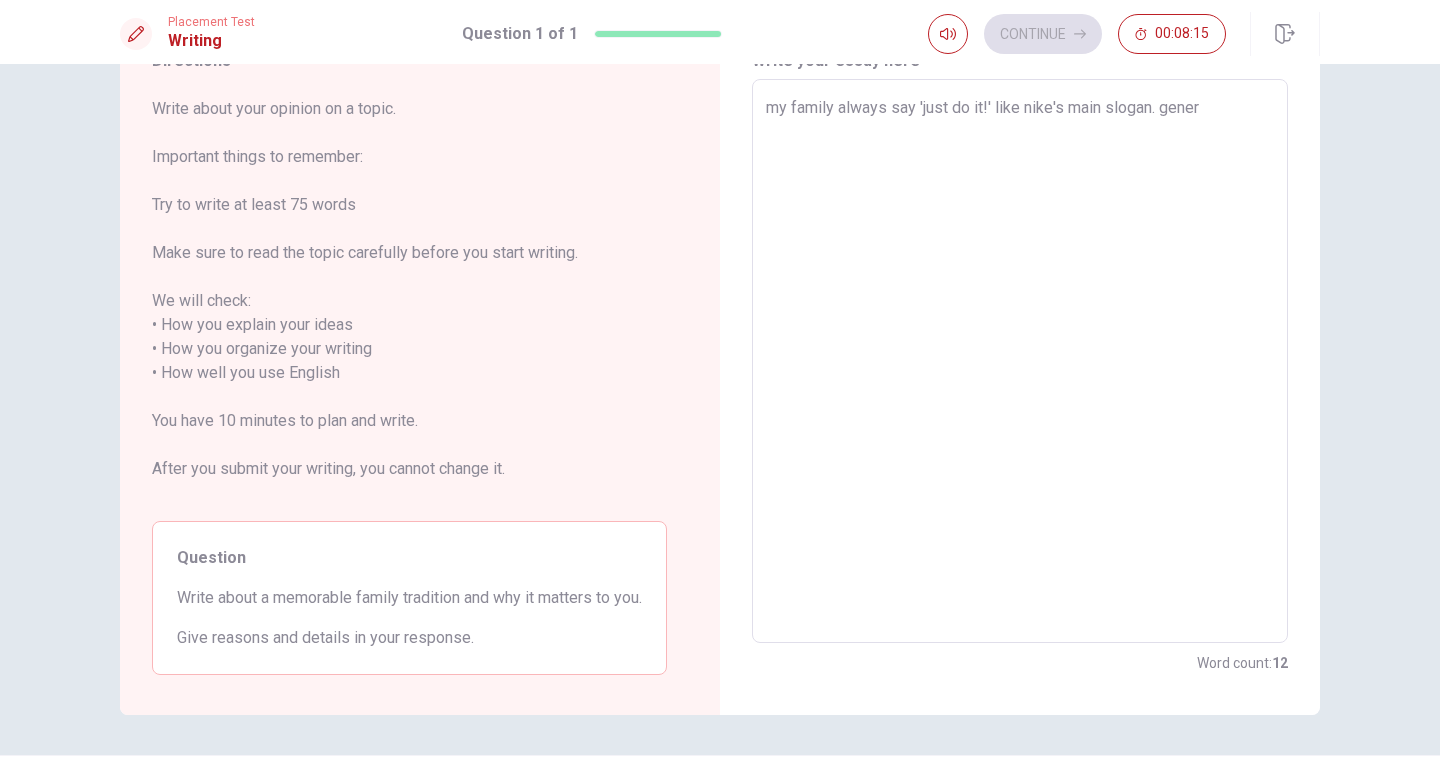 type on "x" 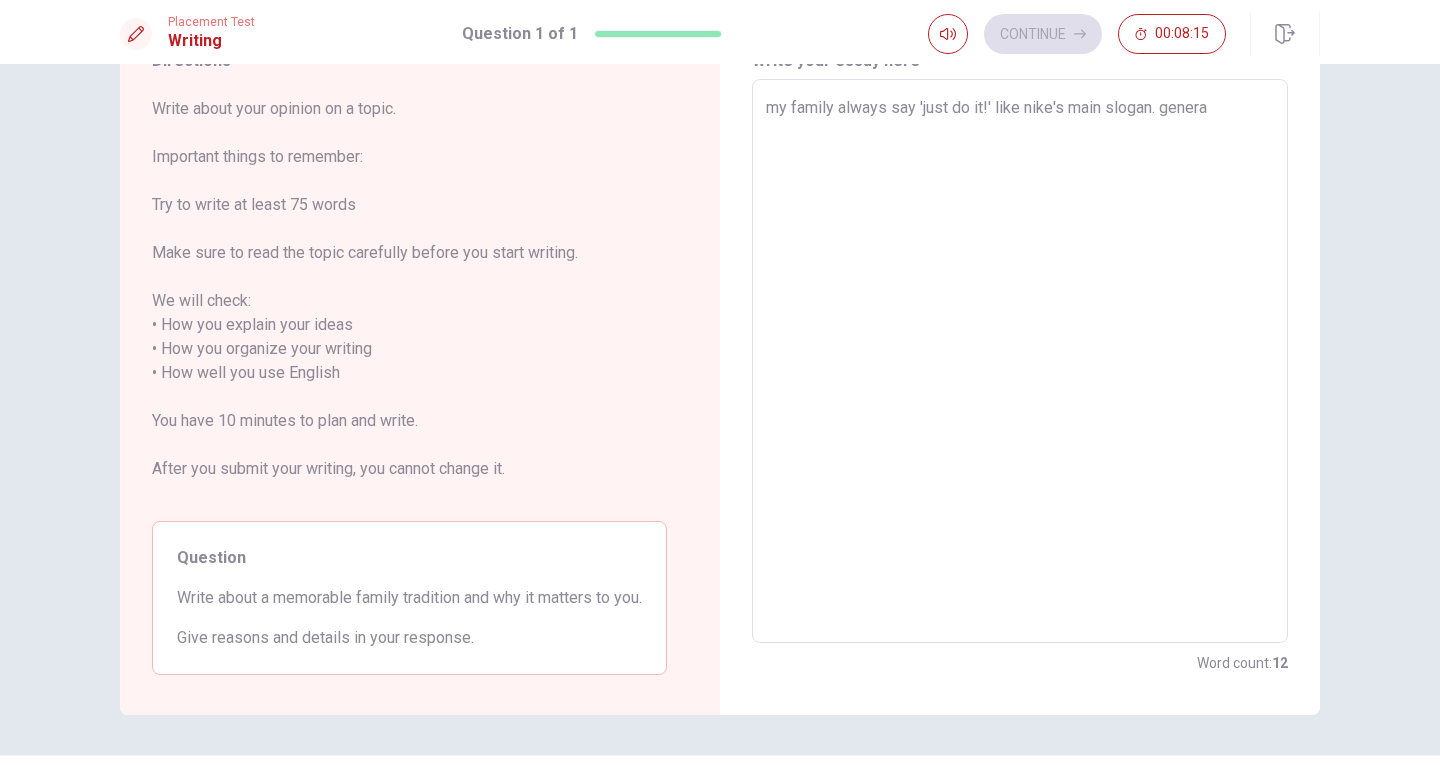 type on "x" 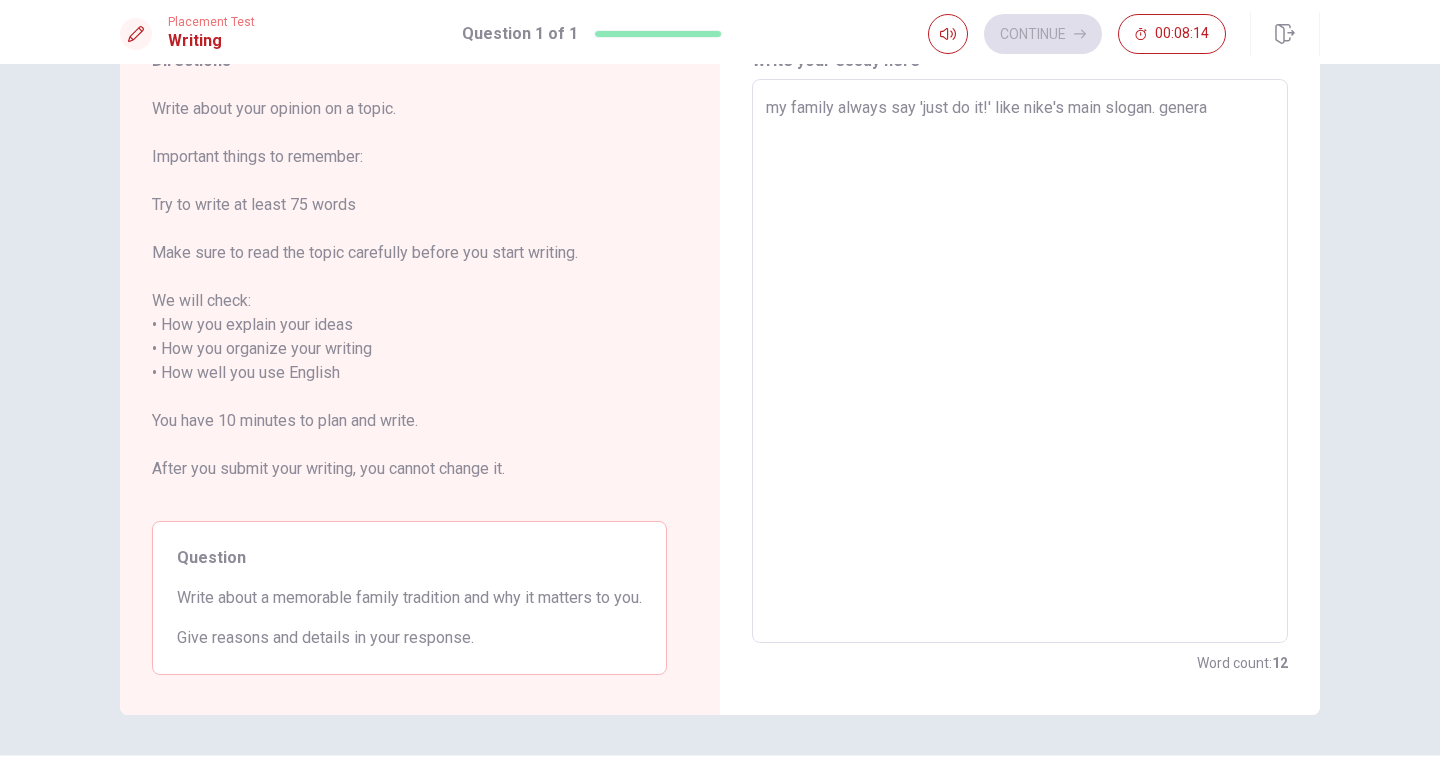 type on "my family always say 'just do it!' like nike's main slogan. general" 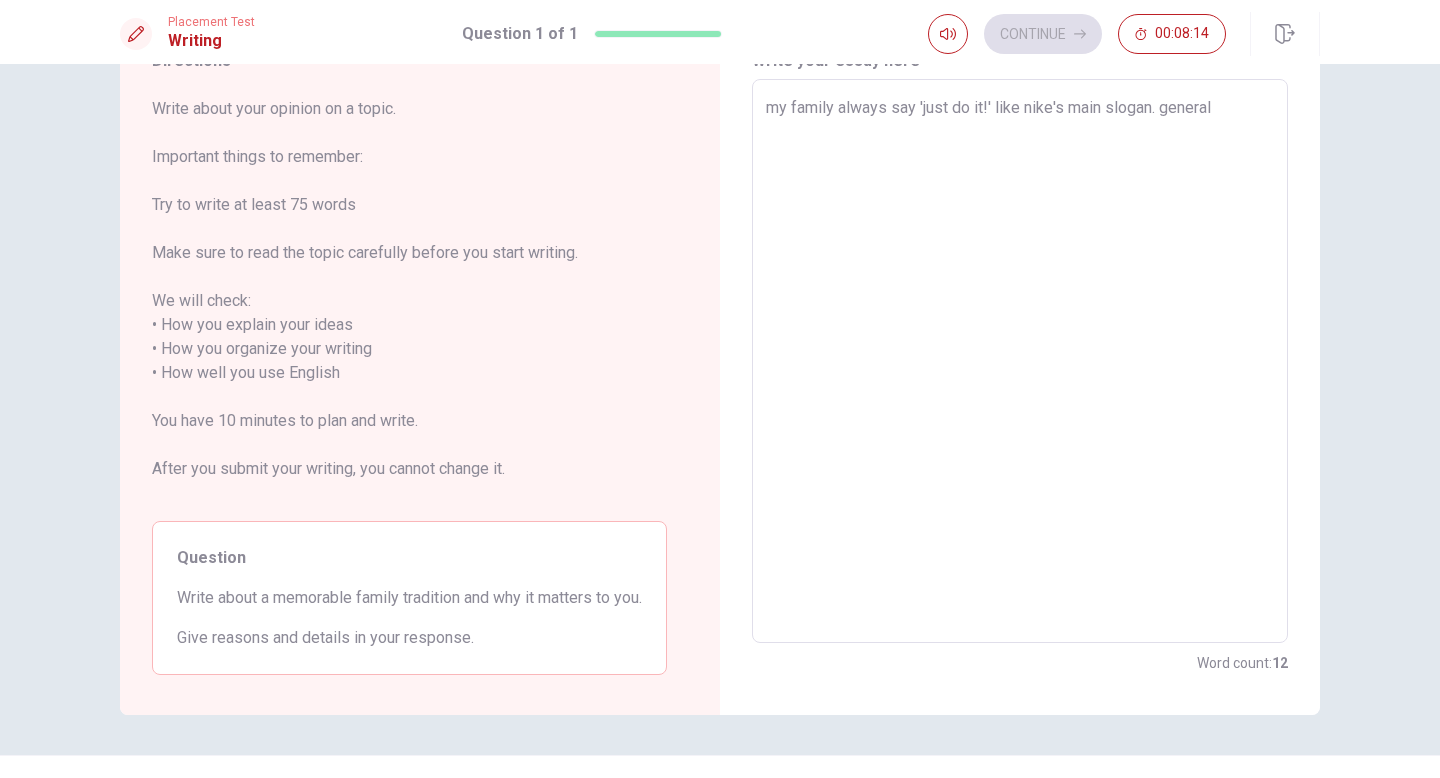 type on "x" 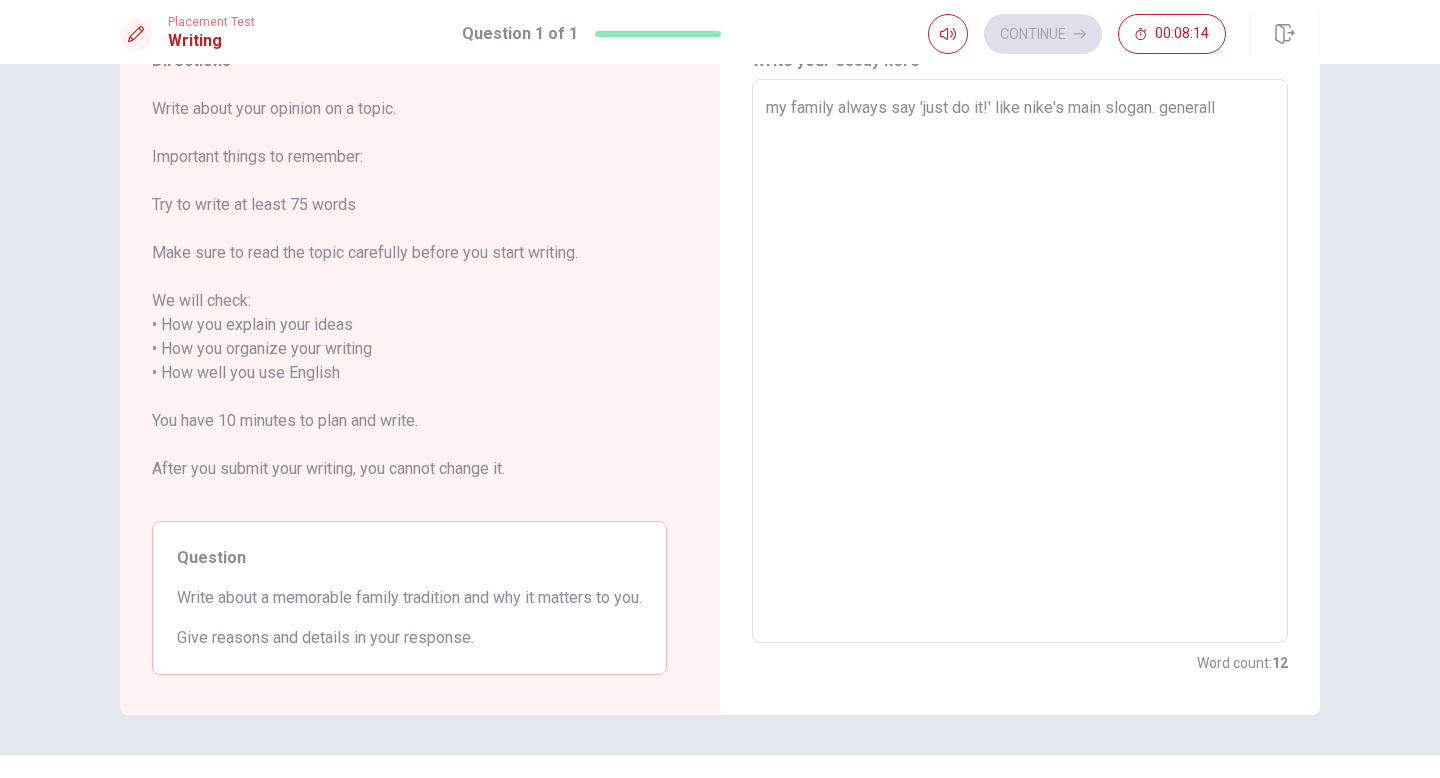 type on "x" 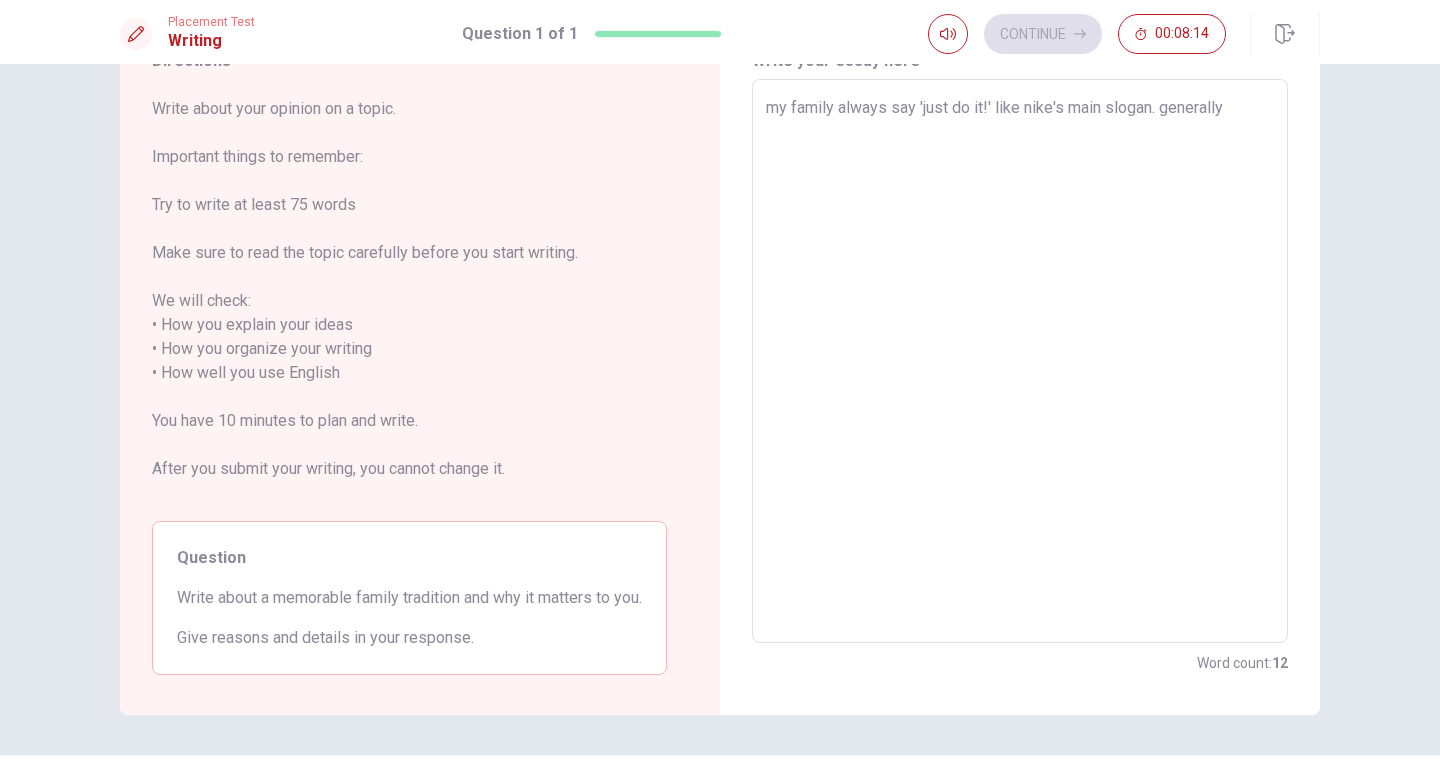 type on "x" 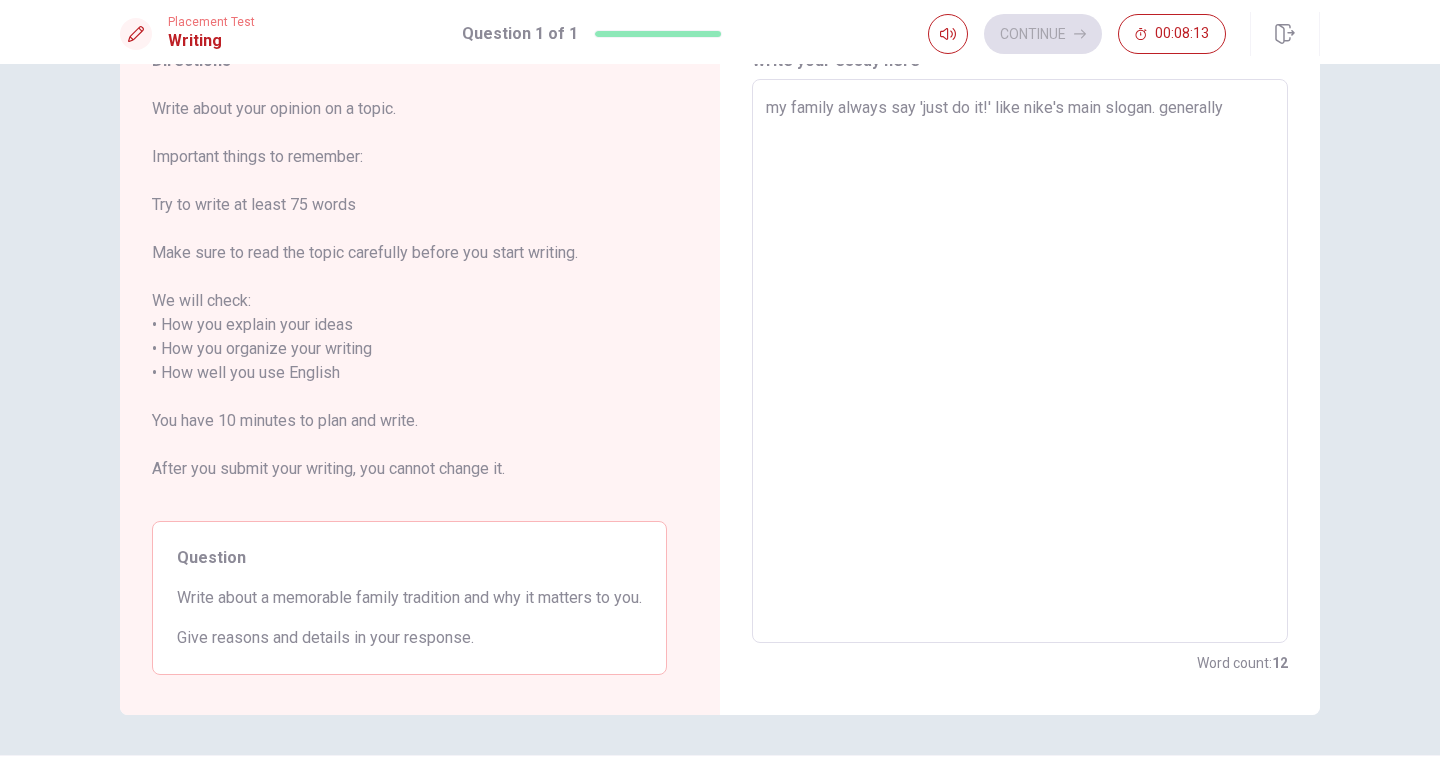 type on "my family always say 'just do it!' like nike's main slogan. generally," 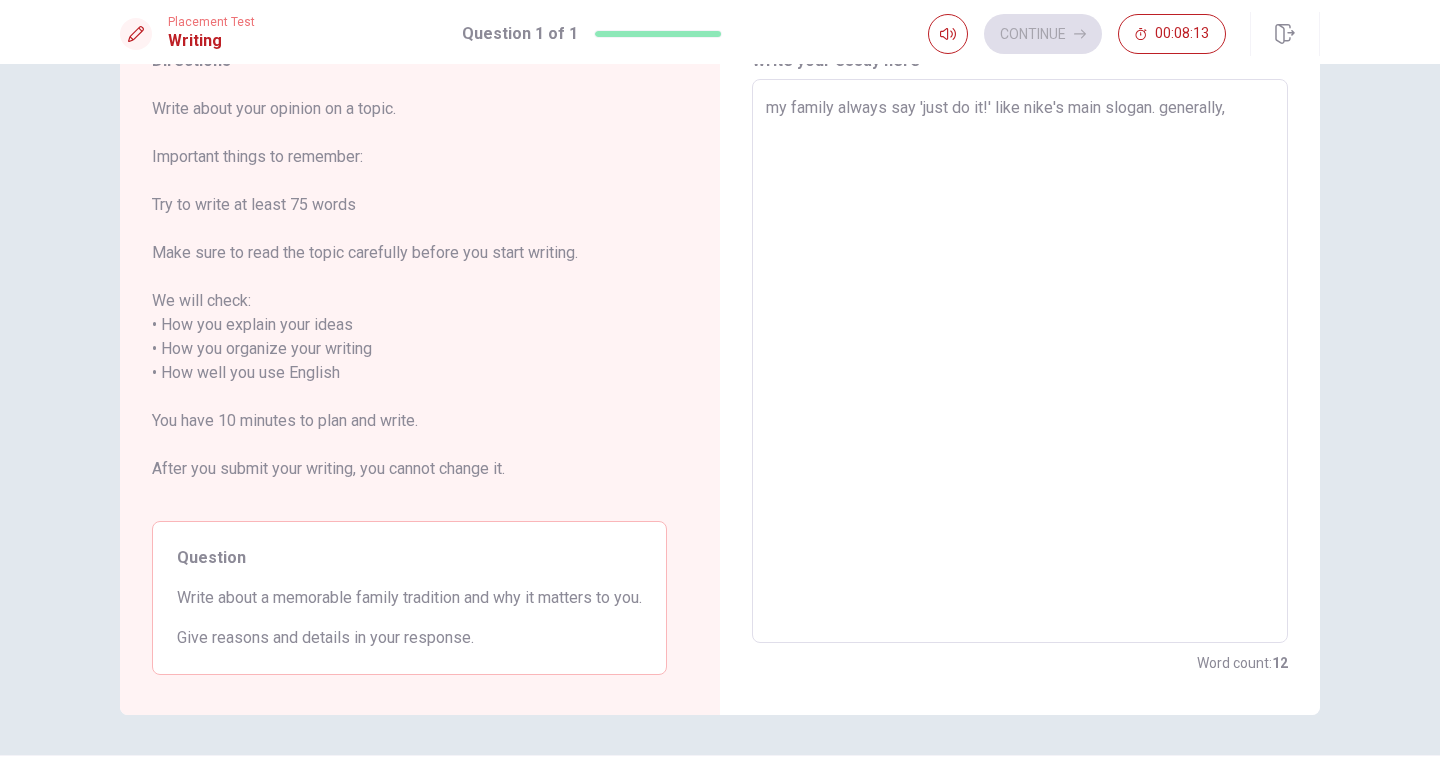 type on "x" 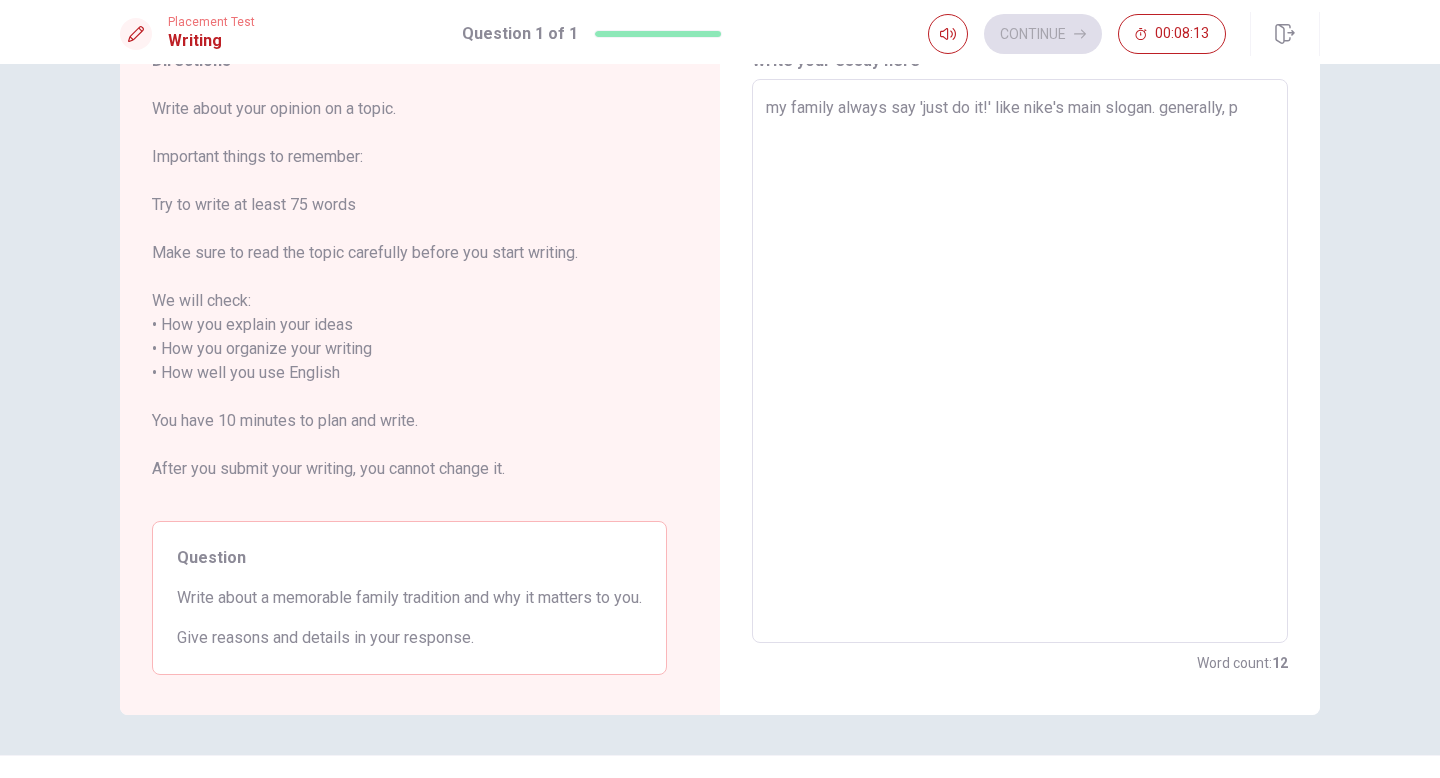 type 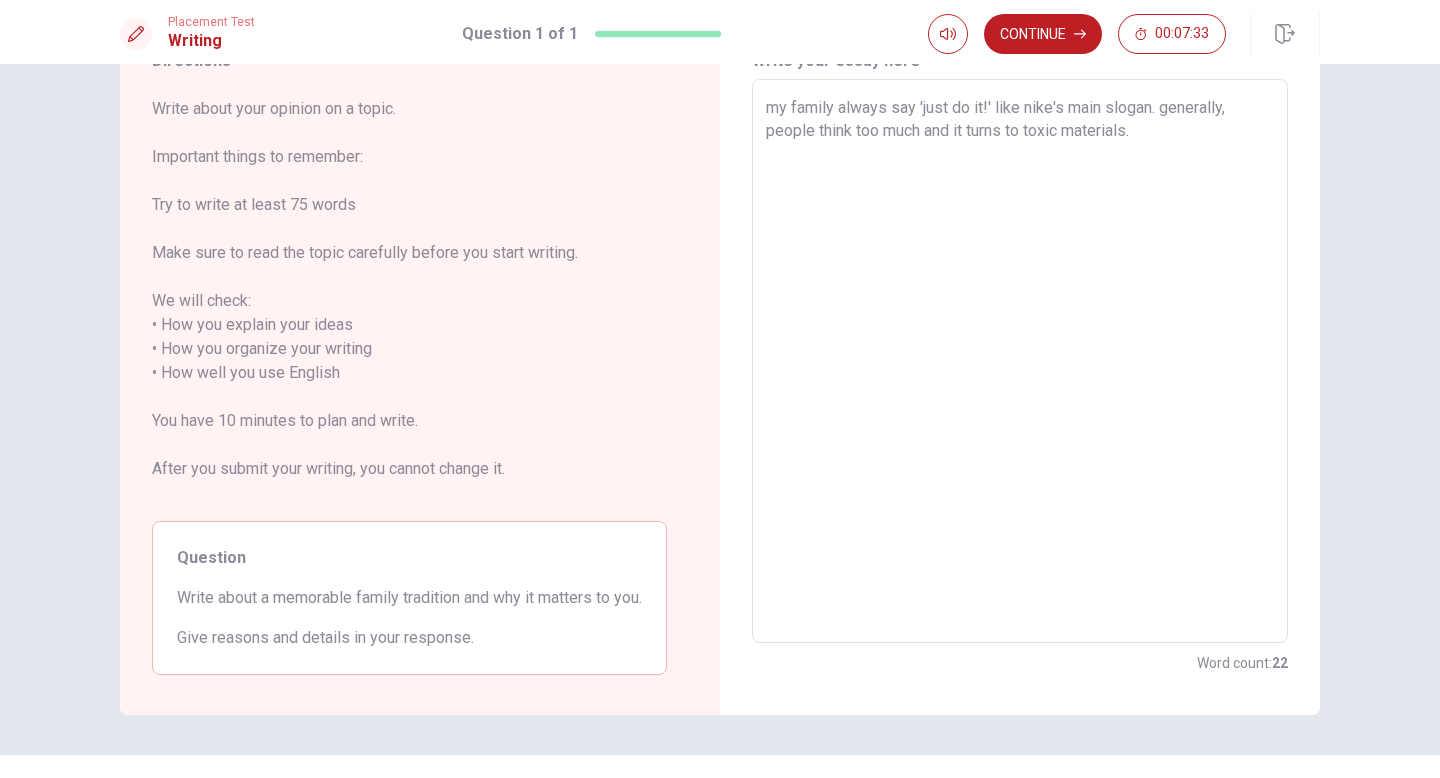 click on "my family always say 'just do it!' like nike's main slogan. generally, people think too much and it turns to toxic materials." at bounding box center (1020, 361) 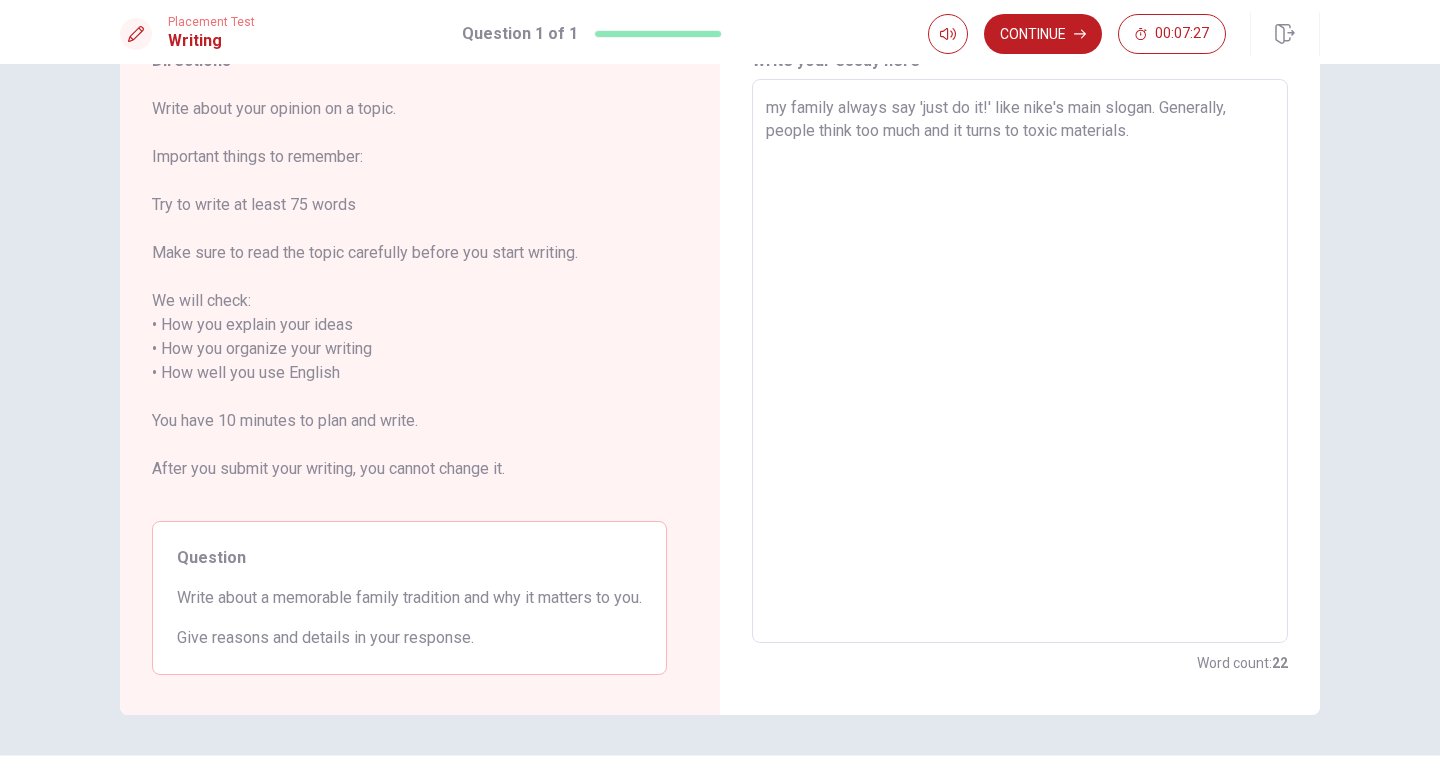 click on "my family always say 'just do it!' like nike's main slogan. Generally, people think too much and it turns to toxic materials." at bounding box center (1020, 361) 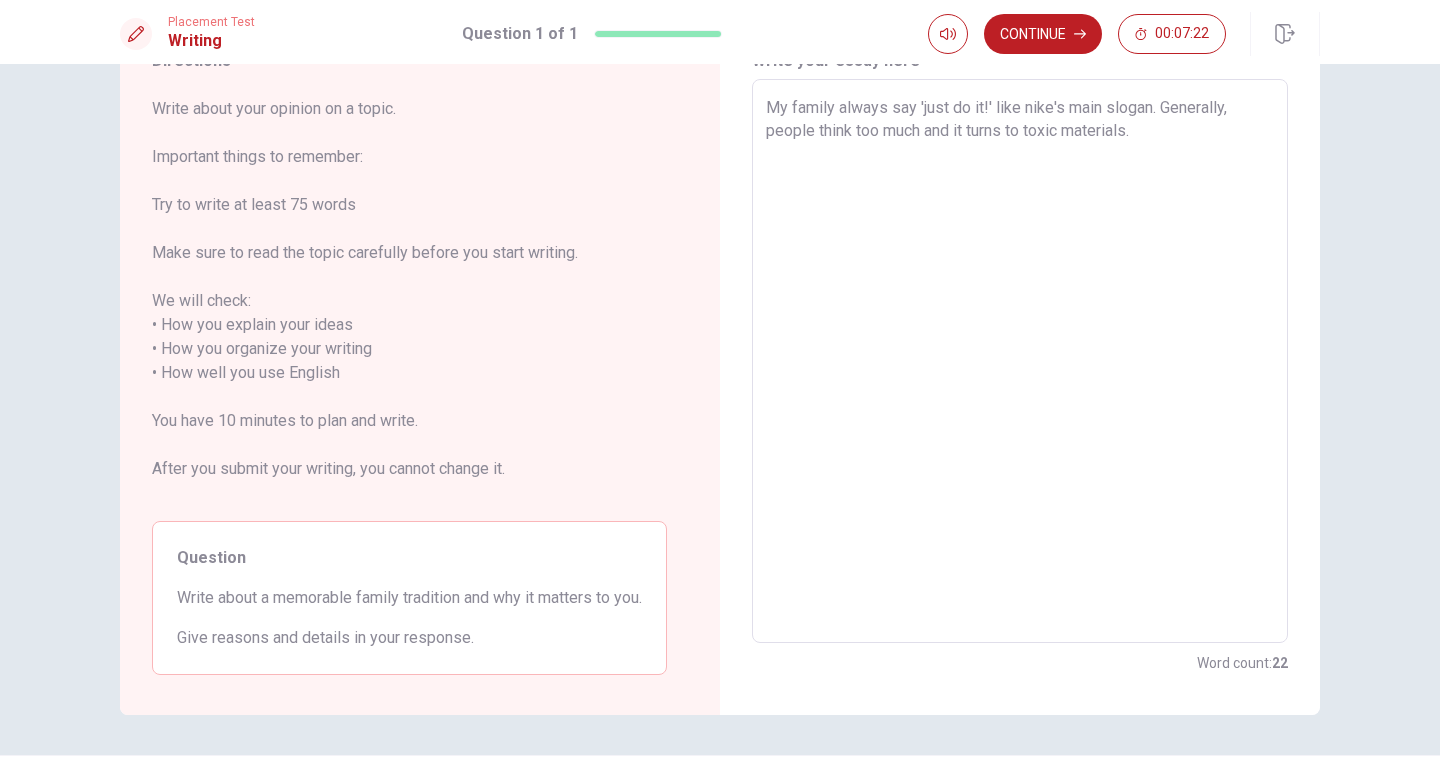 click on "My family always say 'just do it!' like nike's main slogan. Generally, people think too much and it turns to toxic materials." at bounding box center (1020, 361) 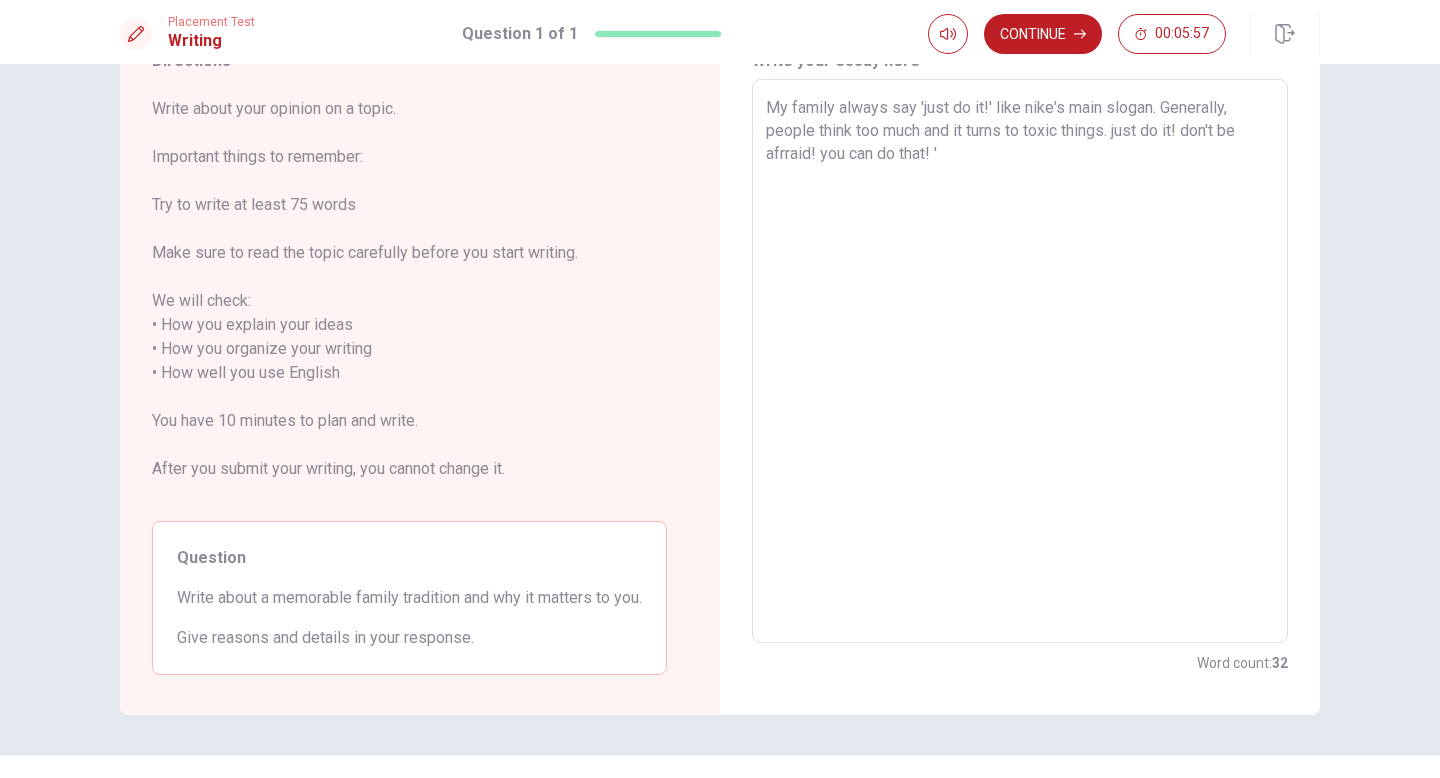 click on "My family always say 'just do it!' like nike's main slogan. Generally, people think too much and it turns to toxic things. just do it! don't be afrraid! you can do that! '" at bounding box center [1020, 361] 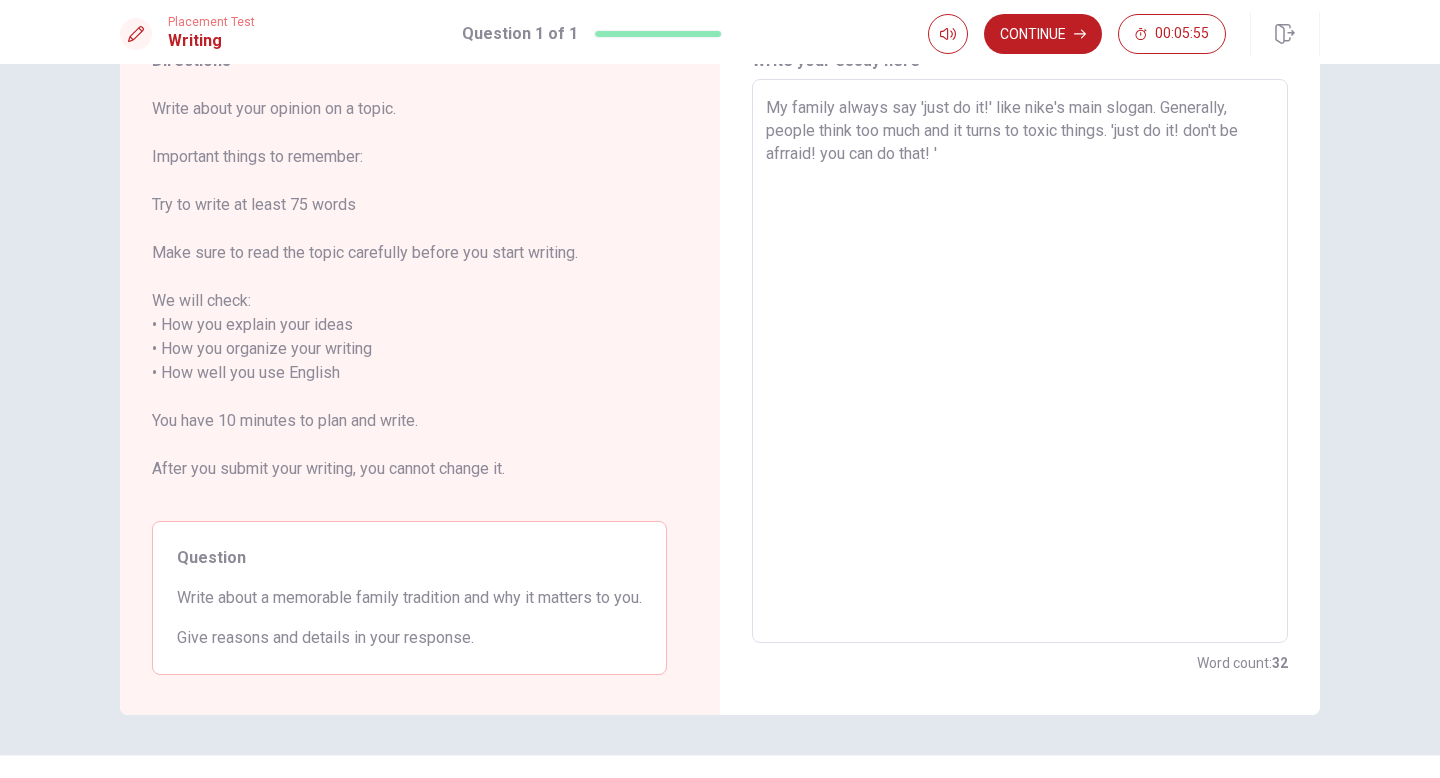 click on "My family always say 'just do it!' like nike's main slogan. Generally, people think too much and it turns to toxic things. 'just do it! don't be afrraid! you can do that! '" at bounding box center (1020, 361) 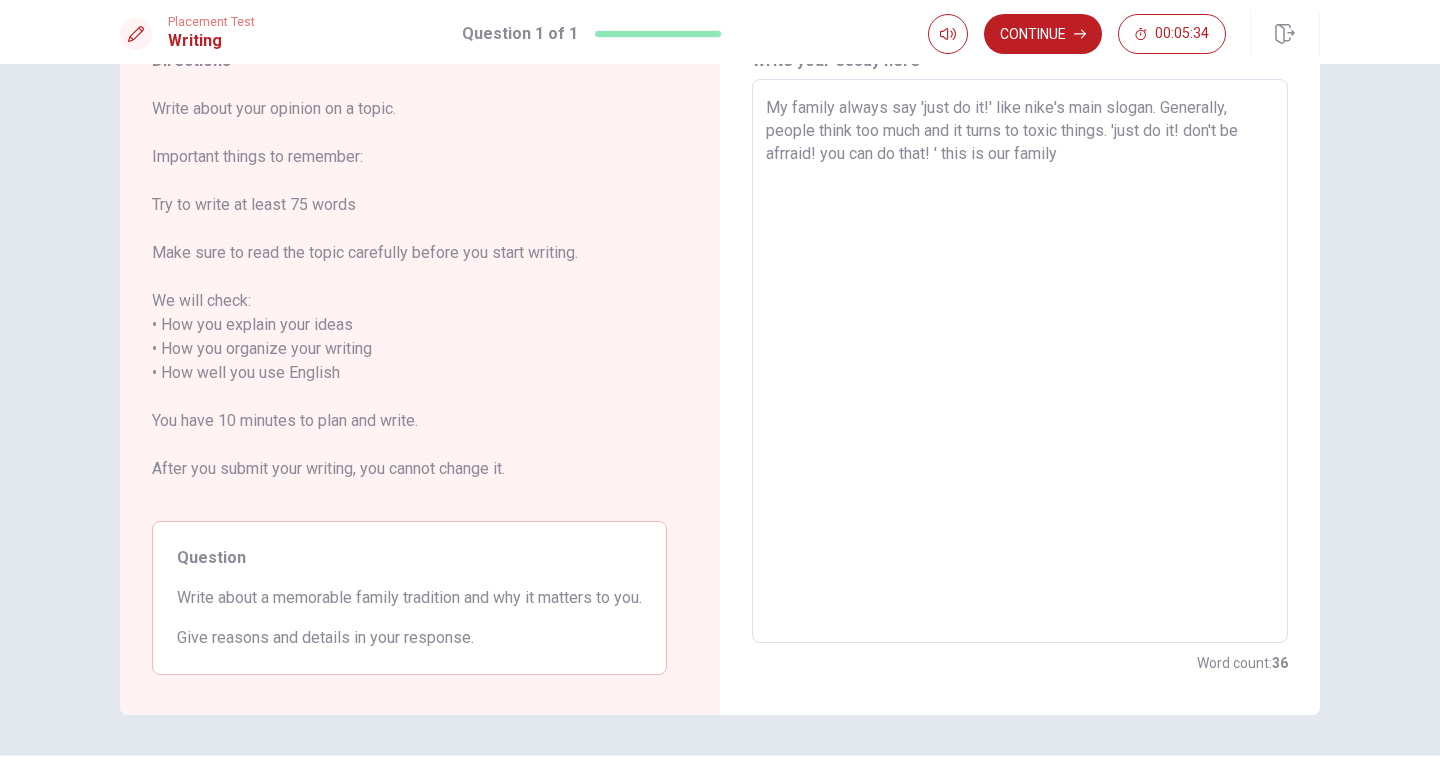 click on "My family always say 'just do it!' like nike's main slogan. Generally, people think too much and it turns to toxic things. 'just do it! don't be afrraid! you can do that! ' this is our family" at bounding box center (1020, 361) 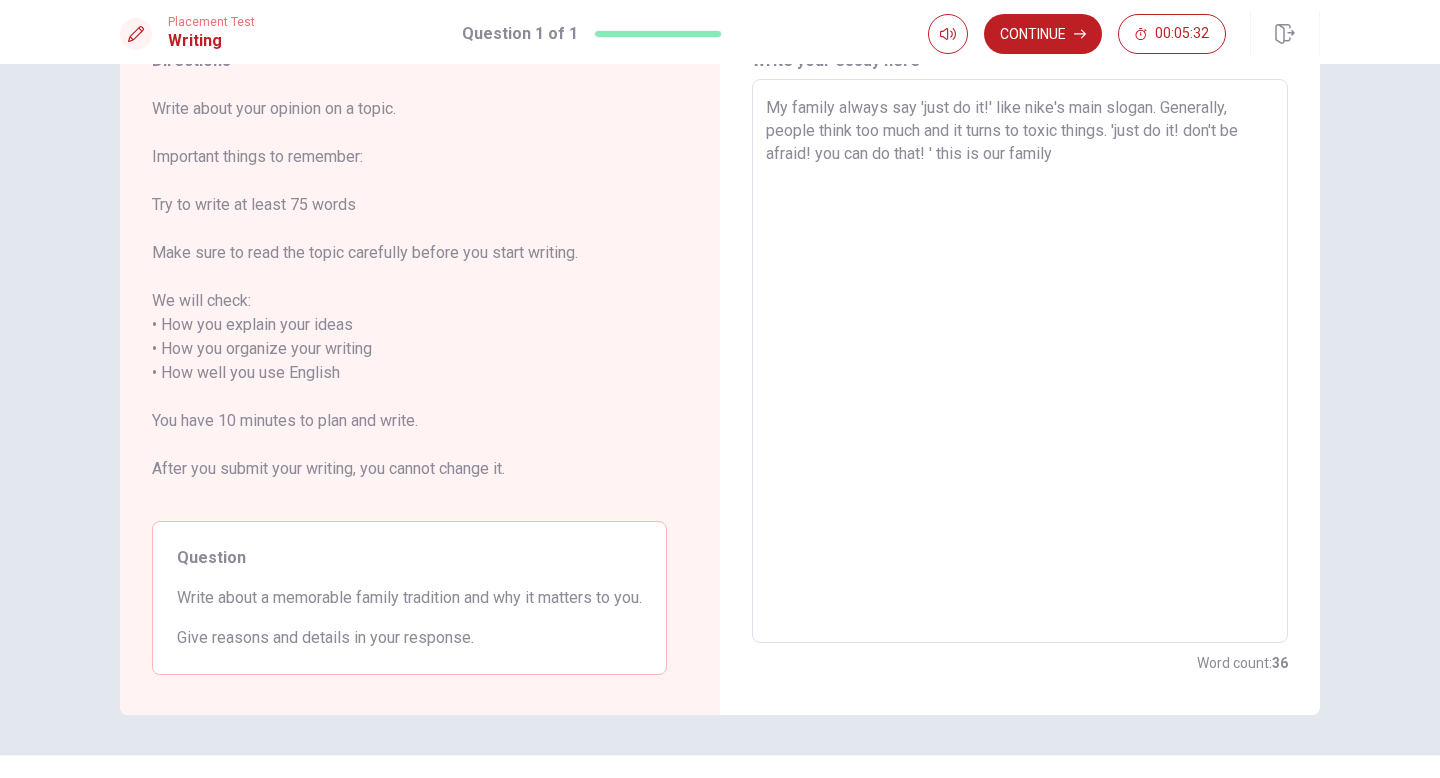 click on "My family always say 'just do it!' like nike's main slogan. Generally, people think too much and it turns to toxic things. 'just do it! don't be afraid! you can do that! ' this is our family" at bounding box center (1020, 361) 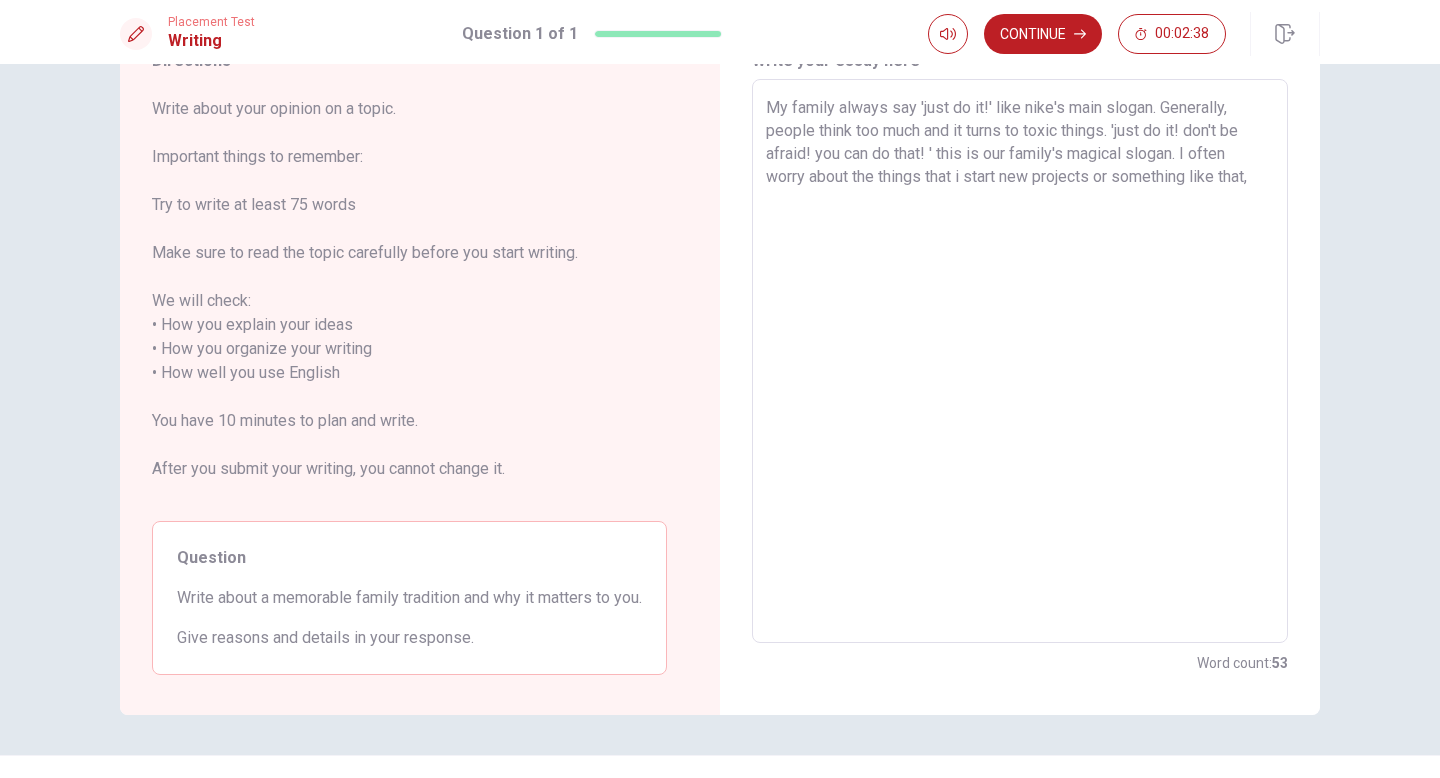click on "My family always say 'just do it!' like nike's main slogan. Generally, people think too much and it turns to toxic things. 'just do it! don't be afraid! you can do that! ' this is our family's magical slogan. I often worry about the things that i start new projects or something like that," at bounding box center (1020, 361) 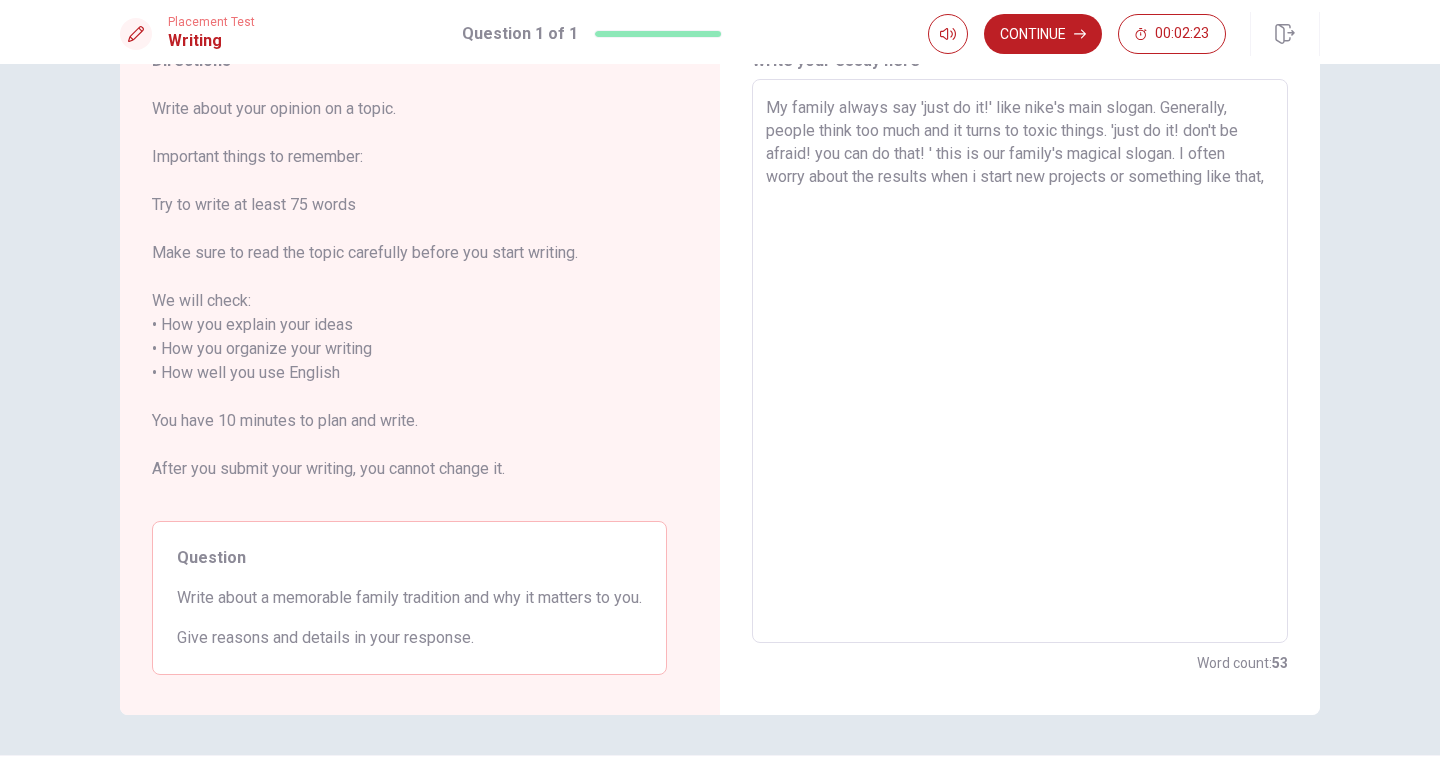 click on "My family always say 'just do it!' like nike's main slogan. Generally, people think too much and it turns to toxic things. 'just do it! don't be afraid! you can do that! ' this is our family's magical slogan. I often worry about the results when i start new projects or something like that," at bounding box center (1020, 361) 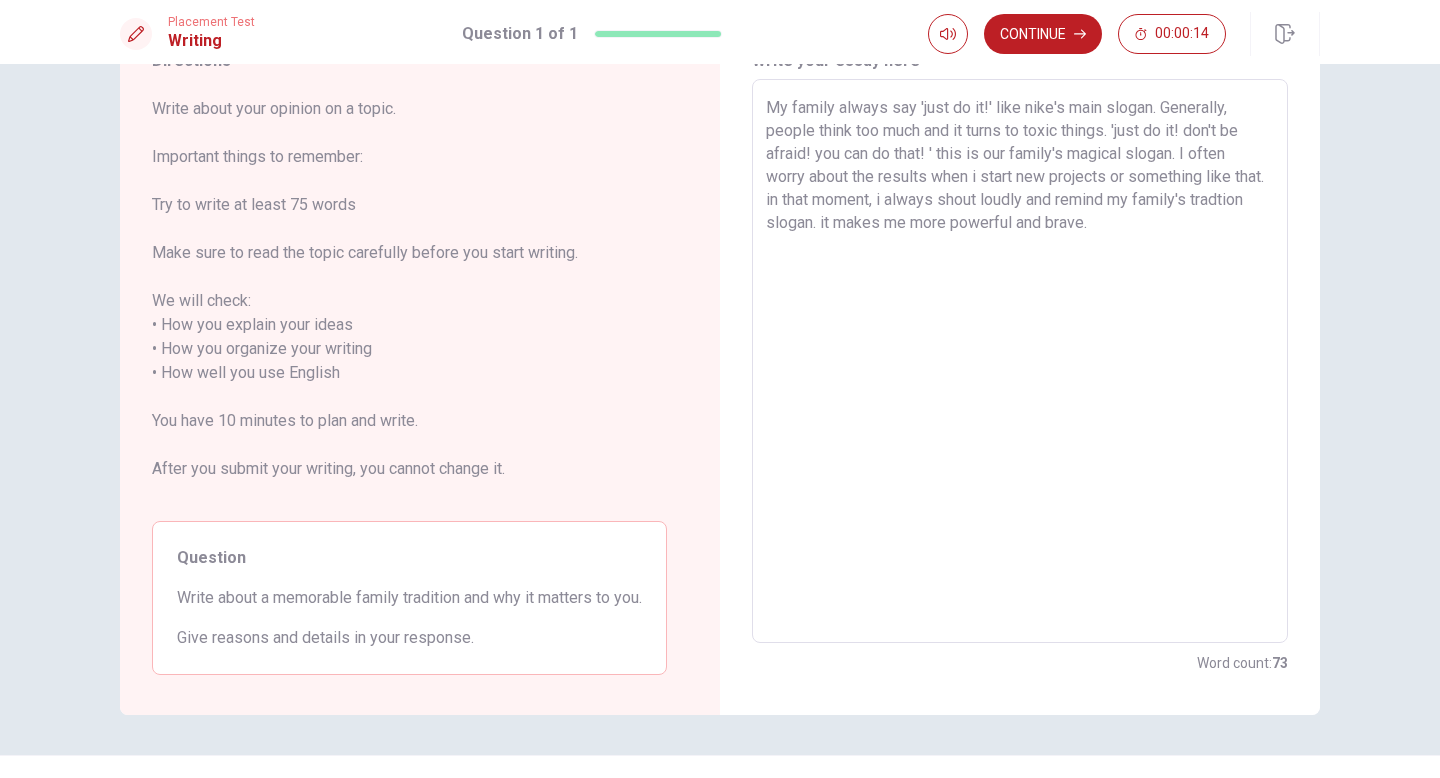 click on "My family always say 'just do it!' like nike's main slogan. Generally, people think too much and it turns to toxic things. 'just do it! don't be afraid! you can do that! ' this is our family's magical slogan. I often worry about the results when i start new projects or something like that. in that moment, i always shout loudly and remind my family's tradtion slogan. it makes me more powerful and brave." at bounding box center [1020, 361] 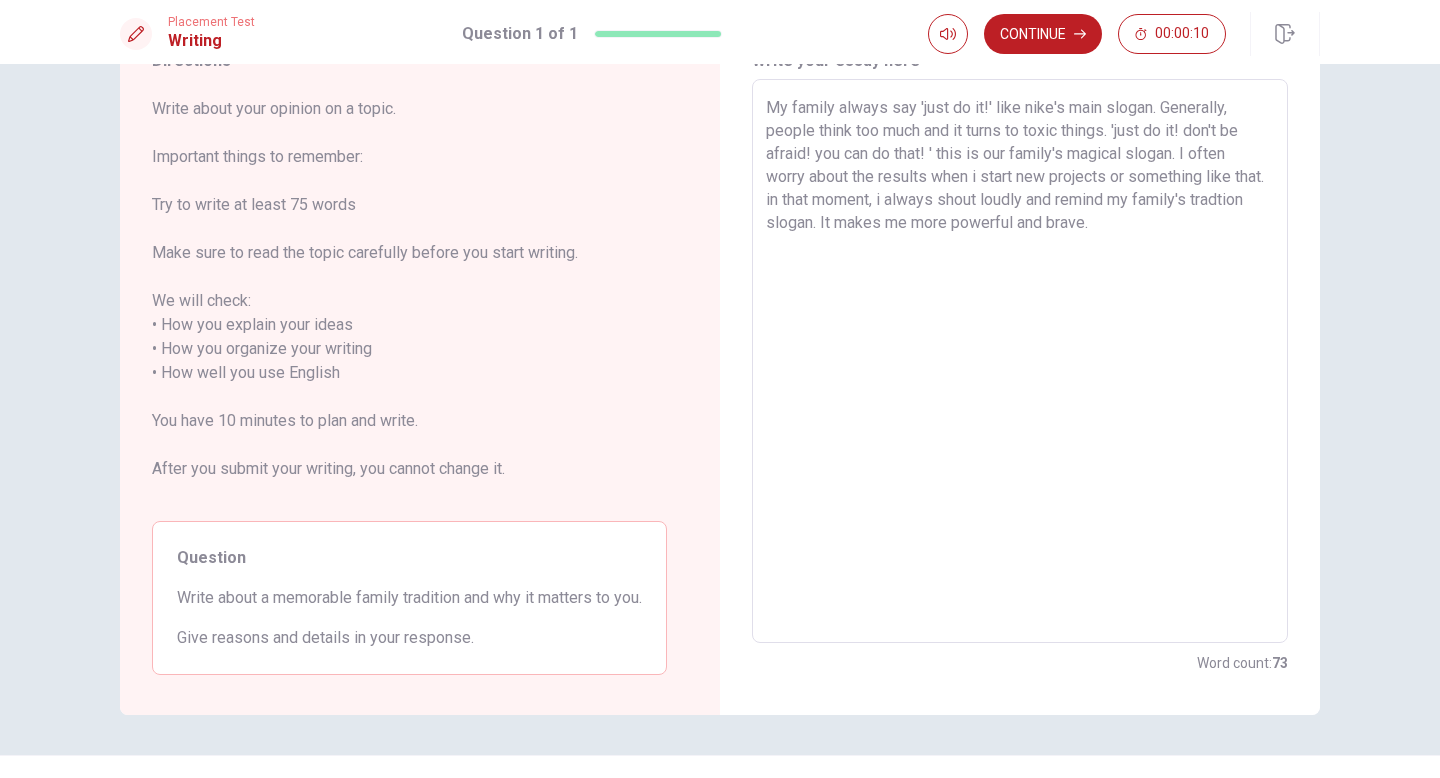 click on "My family always say 'just do it!' like nike's main slogan. Generally, people think too much and it turns to toxic things. 'just do it! don't be afraid! you can do that! ' this is our family's magical slogan. I often worry about the results when i start new projects or something like that. in that moment, i always shout loudly and remind my family's tradtion slogan. It makes me more powerful and brave." at bounding box center (1020, 361) 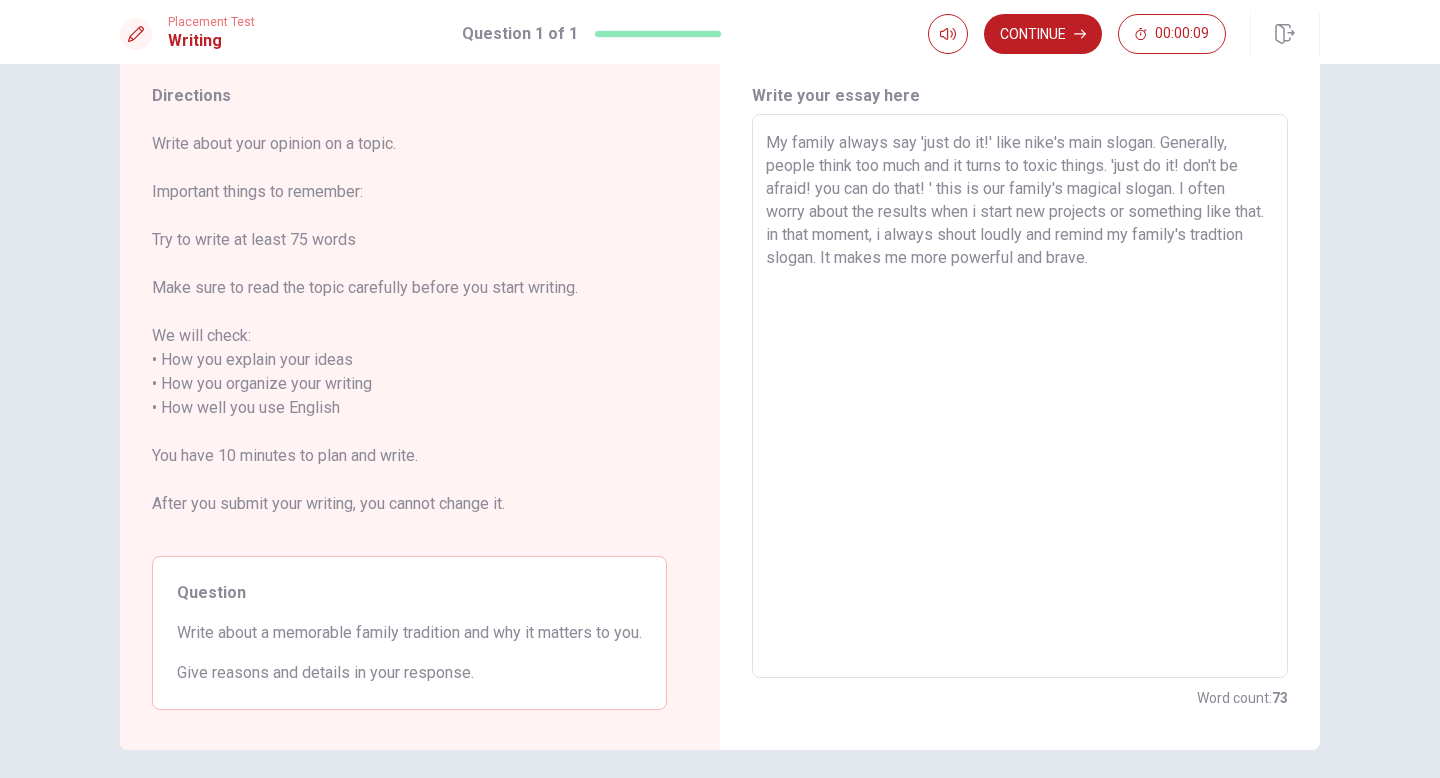 scroll, scrollTop: 54, scrollLeft: 0, axis: vertical 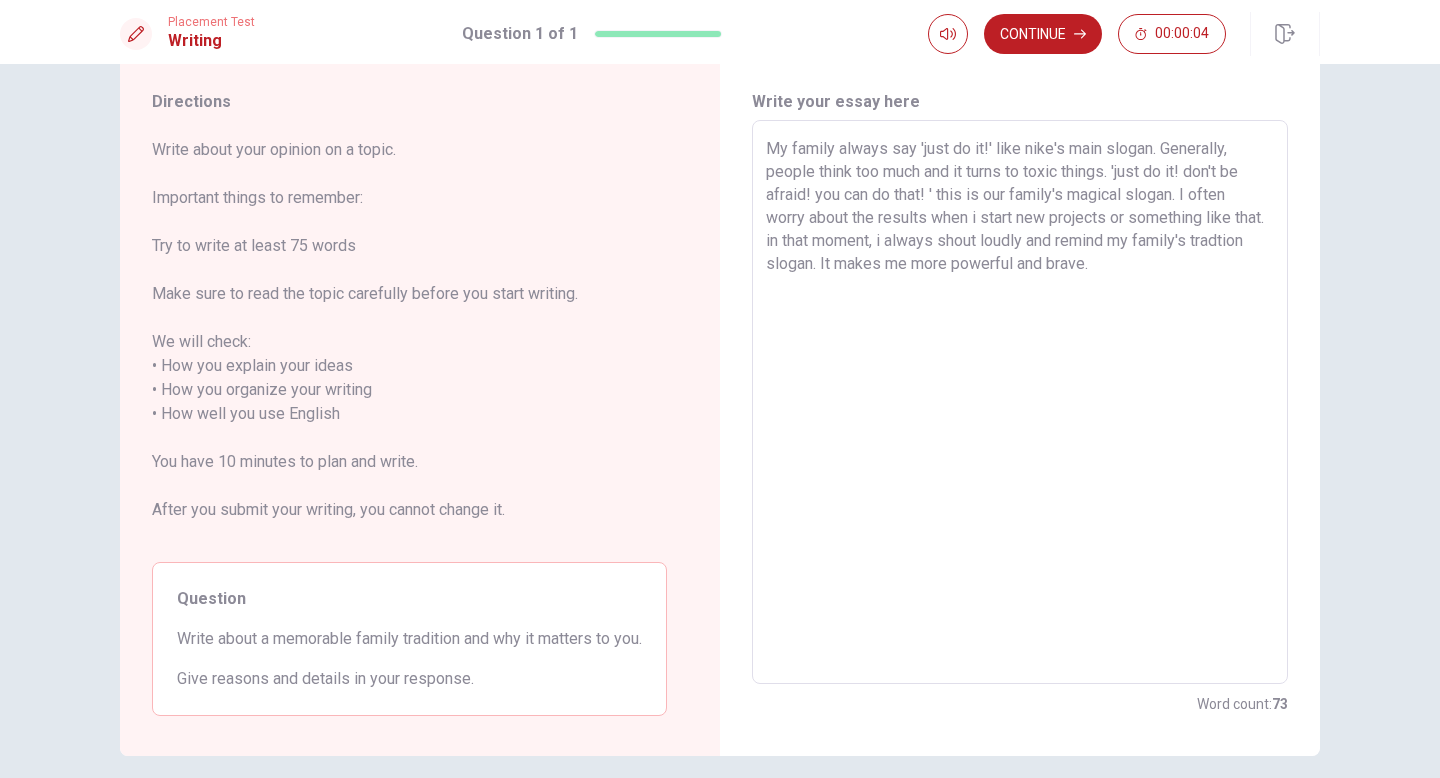 click on "My family always say 'just do it!' like nike's main slogan. Generally, people think too much and it turns to toxic things. 'just do it! don't be afraid! you can do that! ' this is our family's magical slogan. I often worry about the results when i start new projects or something like that. in that moment, i always shout loudly and remind my family's tradtion slogan. It makes me more powerful and brave." at bounding box center (1020, 402) 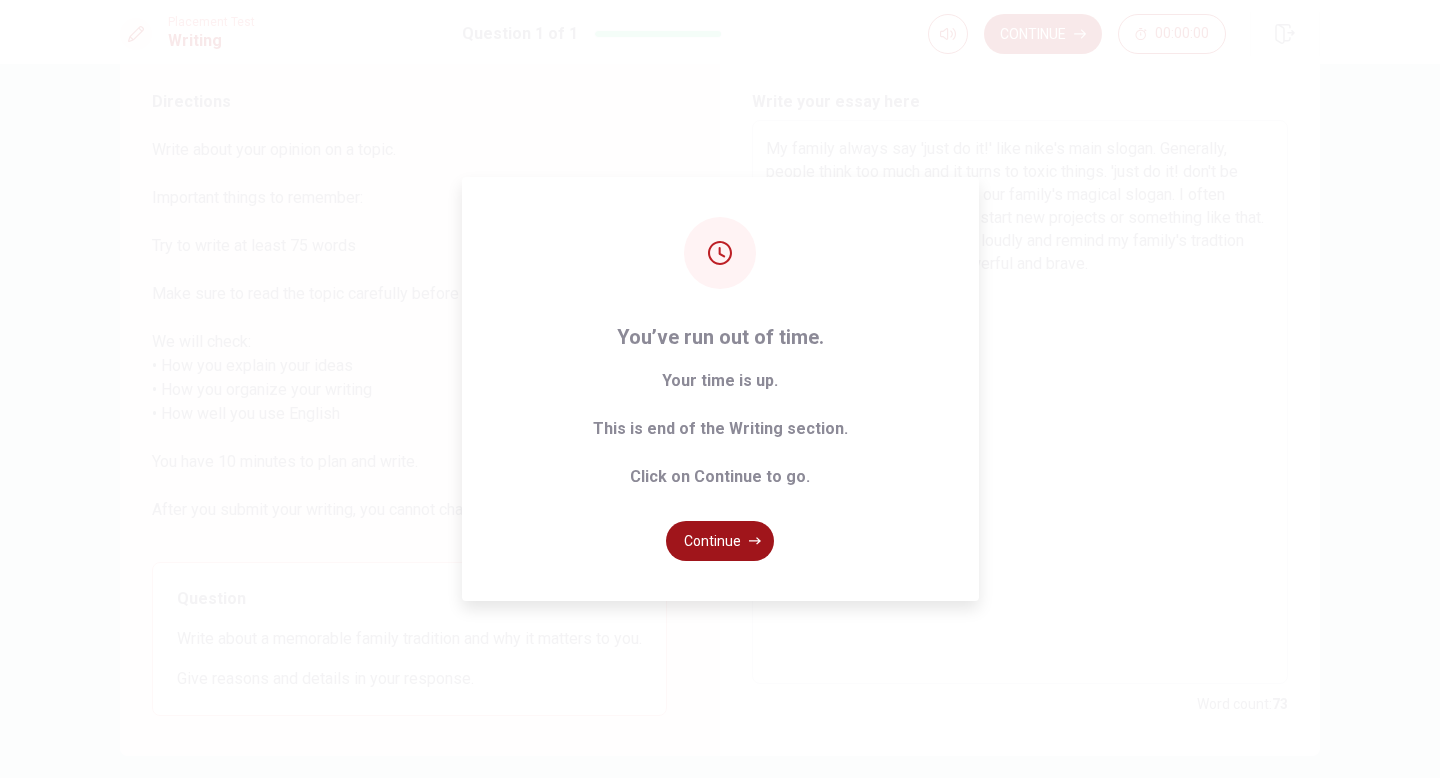 click on "Continue" at bounding box center [720, 541] 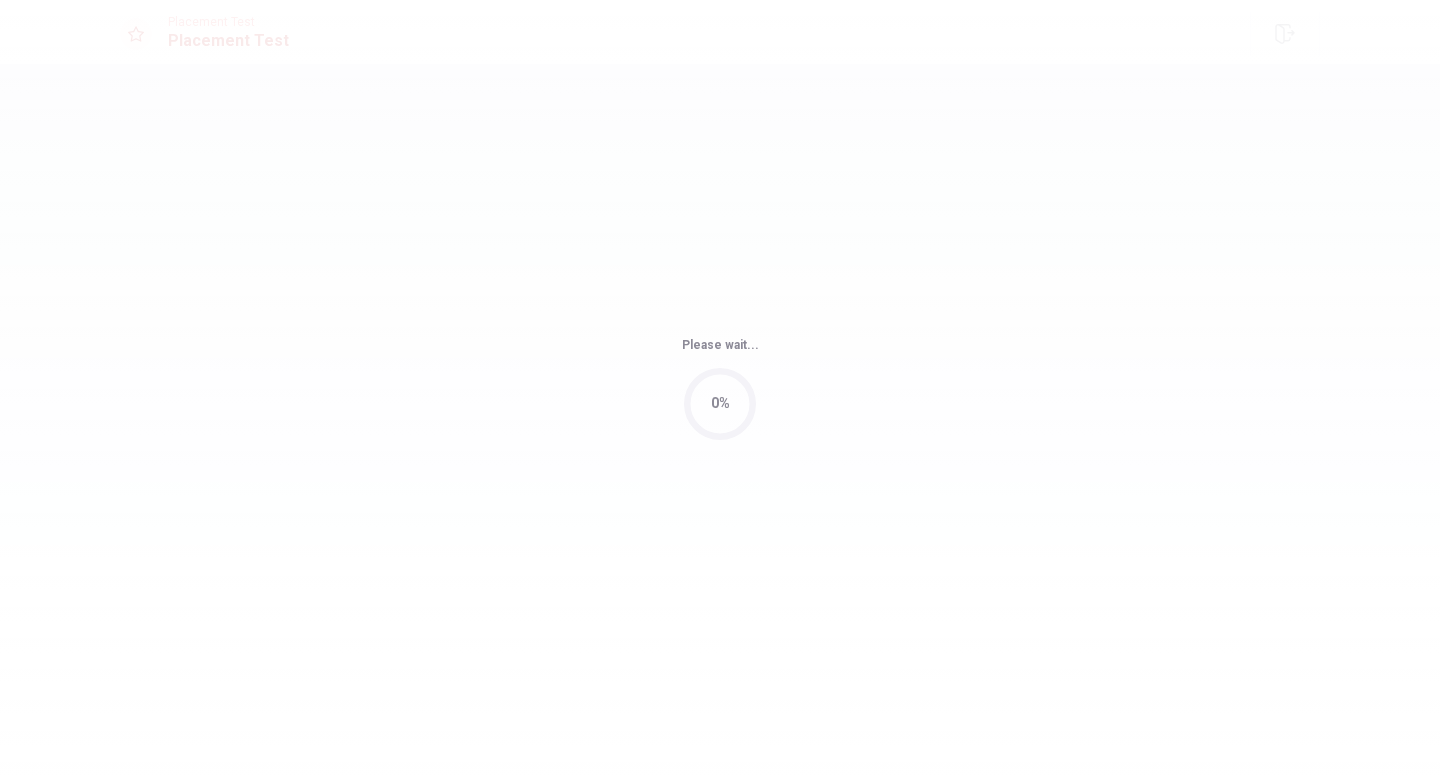 scroll, scrollTop: 0, scrollLeft: 0, axis: both 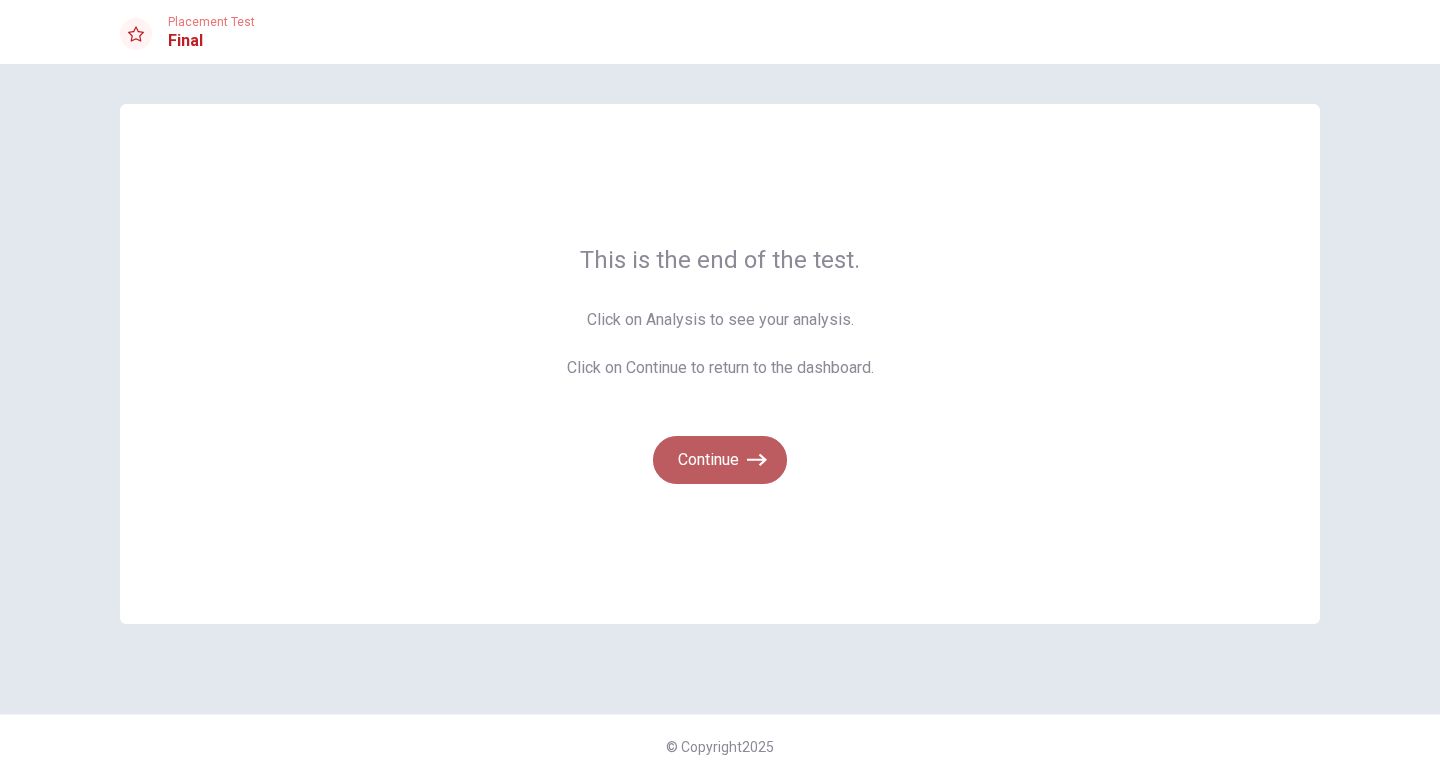 click on "Continue" at bounding box center [720, 460] 